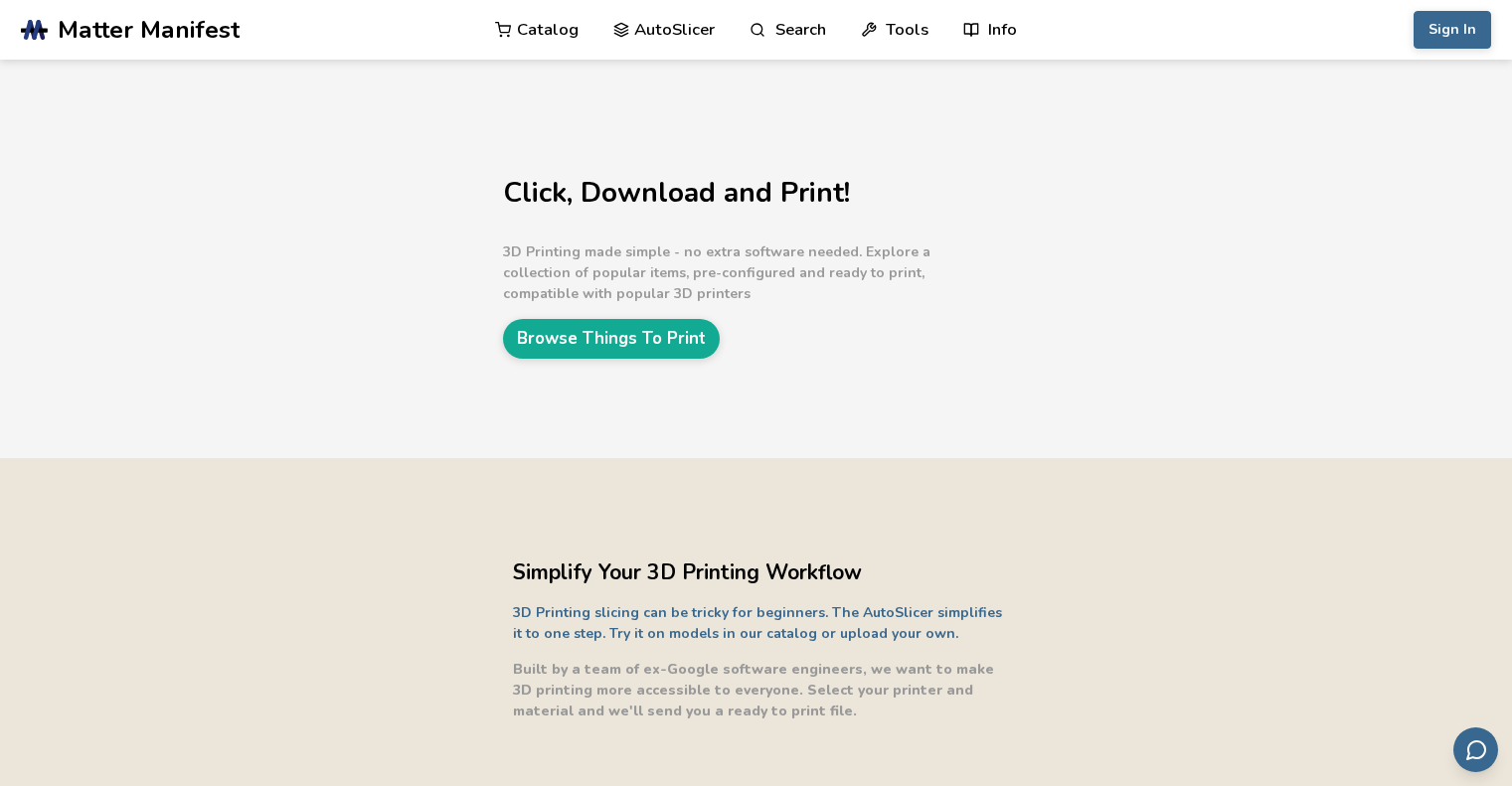 scroll, scrollTop: 0, scrollLeft: 0, axis: both 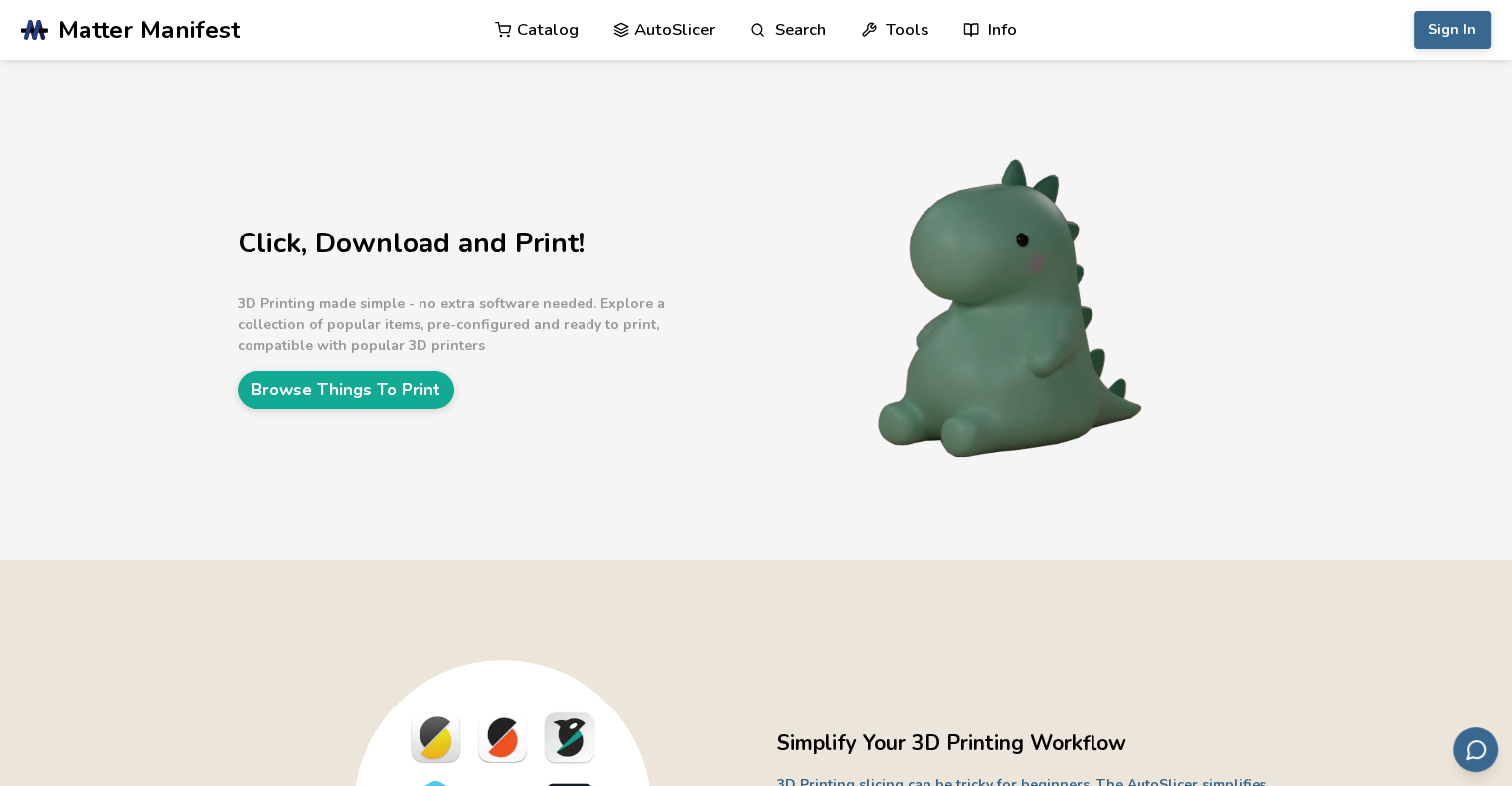 click on "Sign In Catalog AutoSlicer Search Tools Info Catalog AutoSlicer Search Tools Info" at bounding box center (1314, 30) 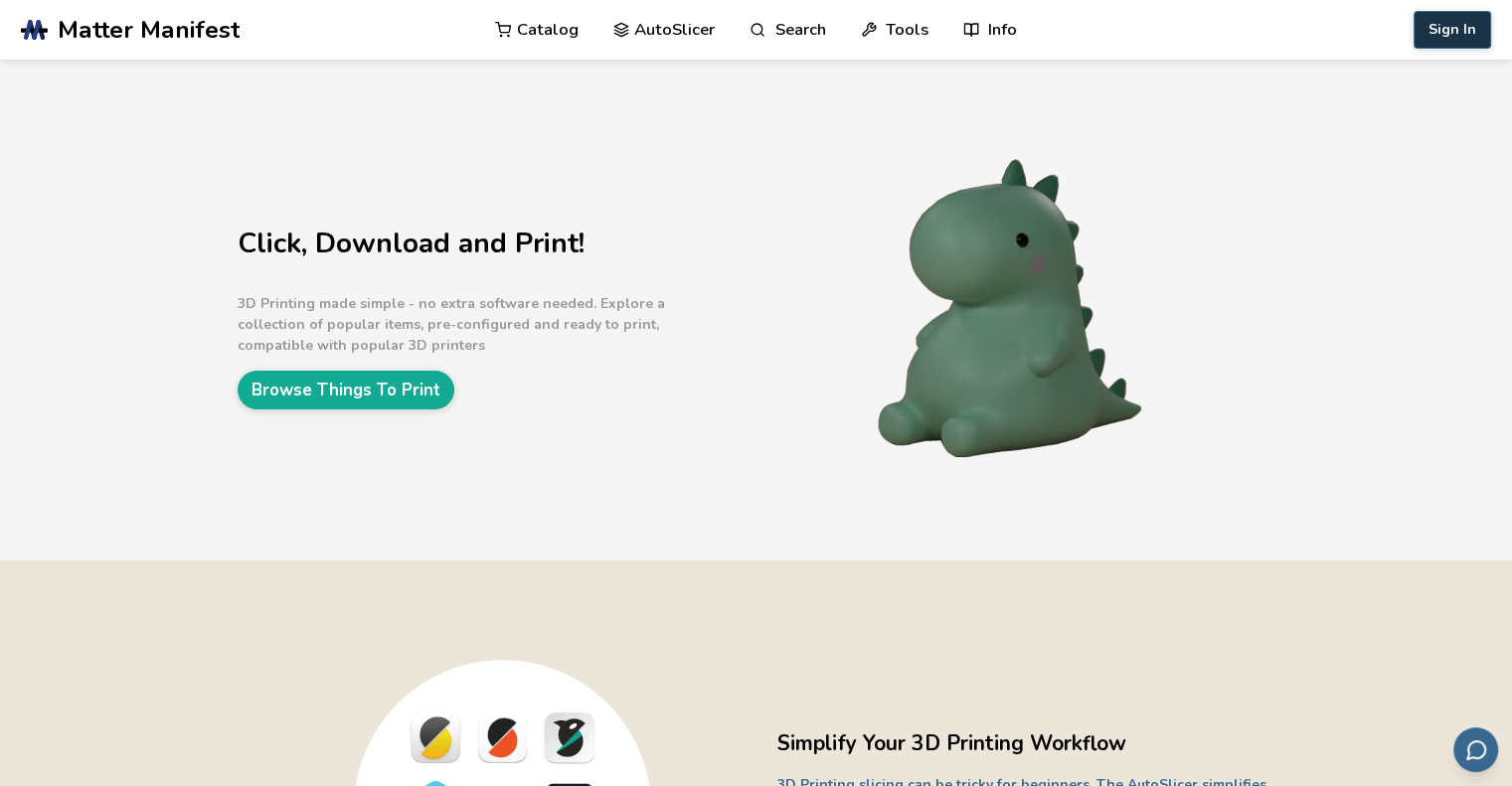 click on "Sign In" at bounding box center (1452, 30) 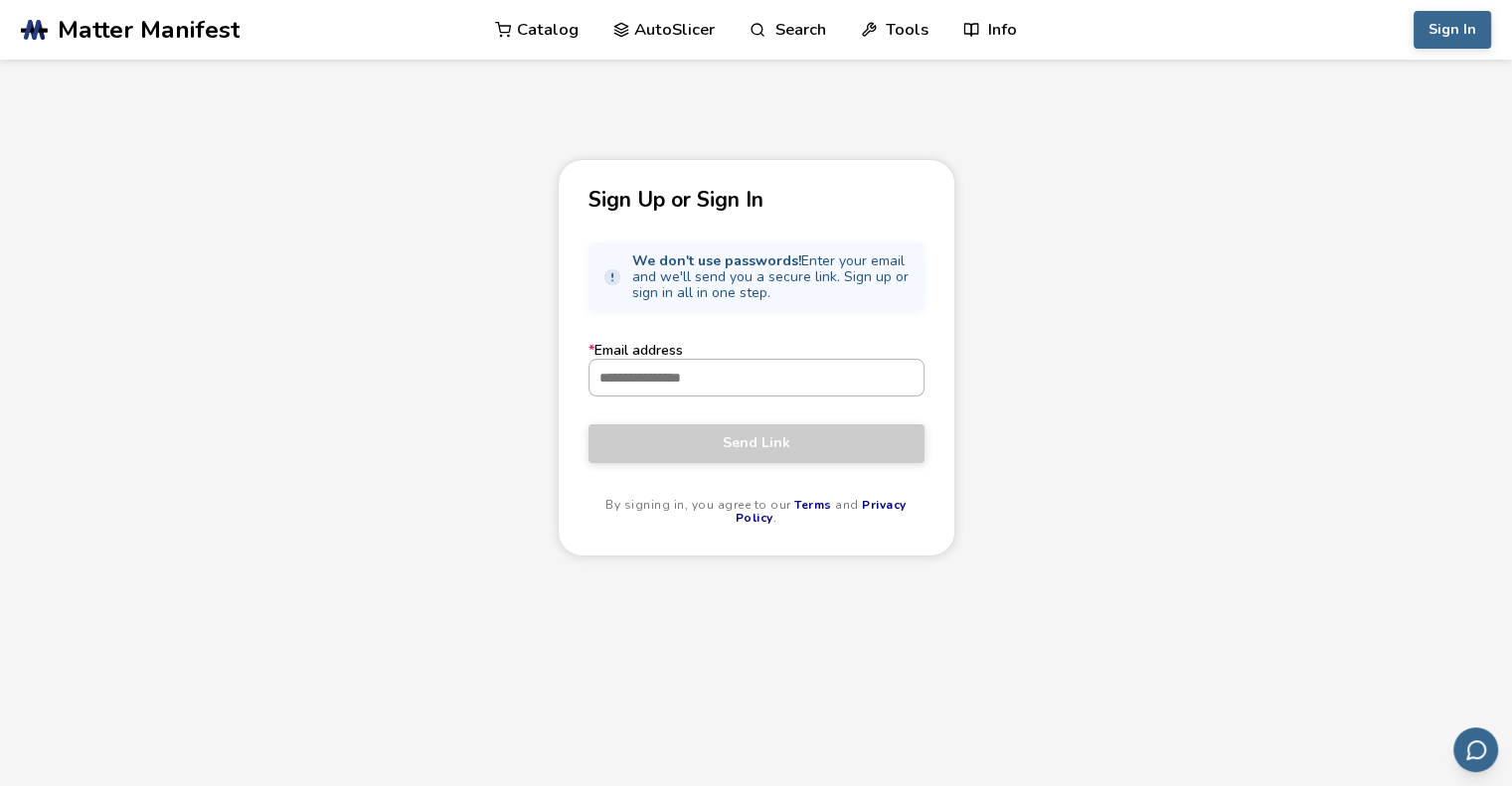 click on "* Email address" at bounding box center [756, 378] 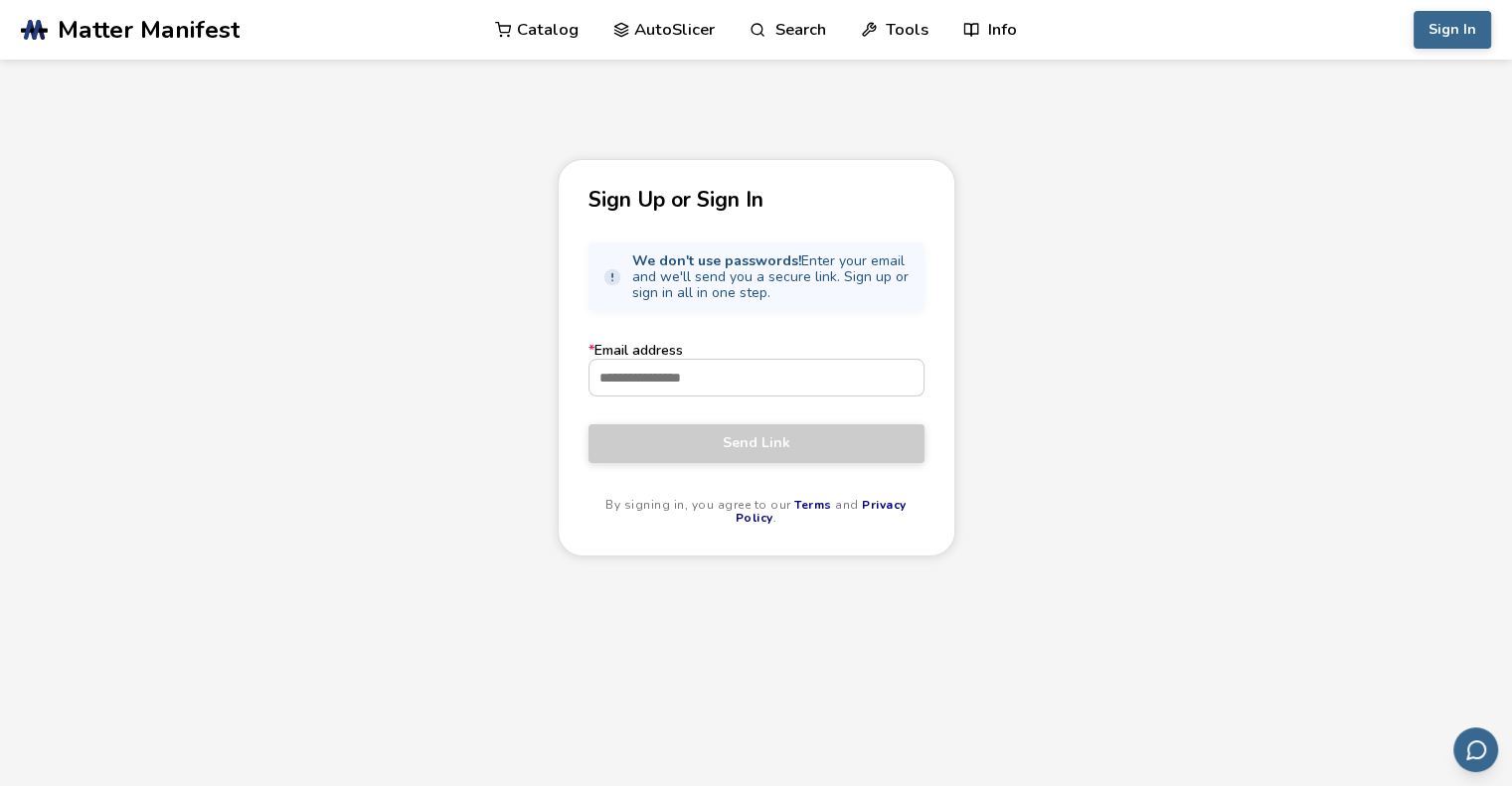 type on "**********" 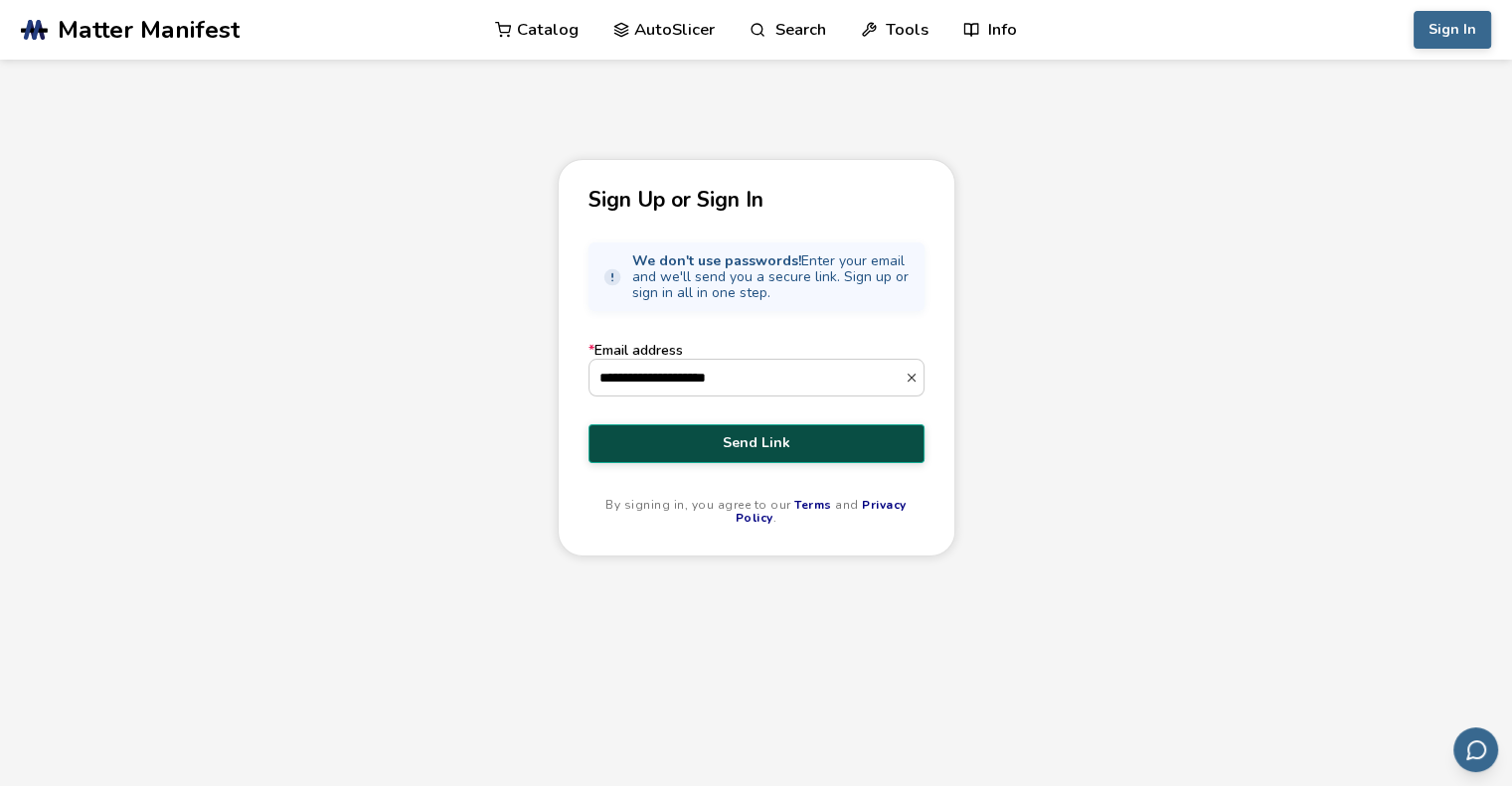 click on "Send Link" at bounding box center [756, 443] 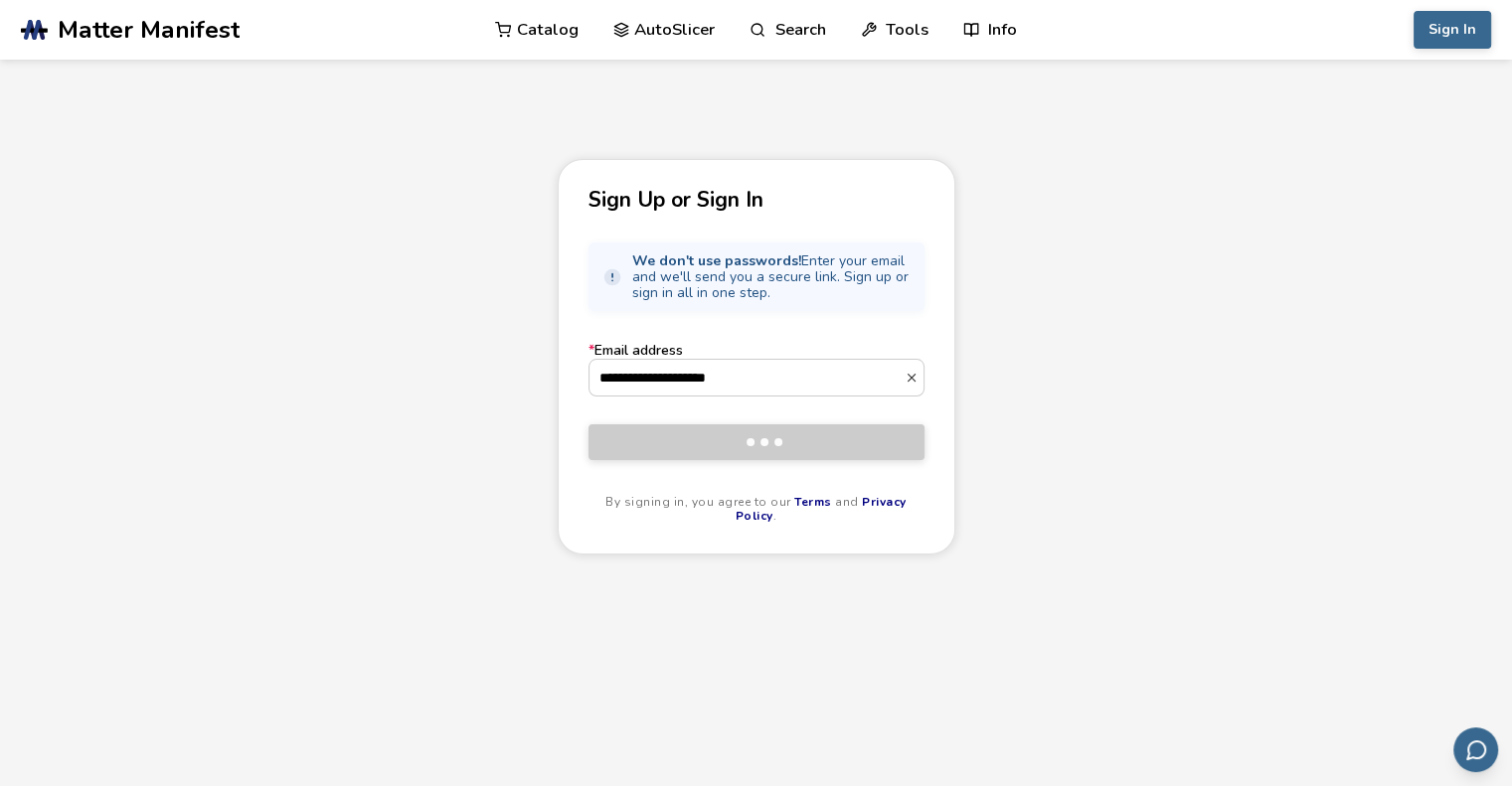 type 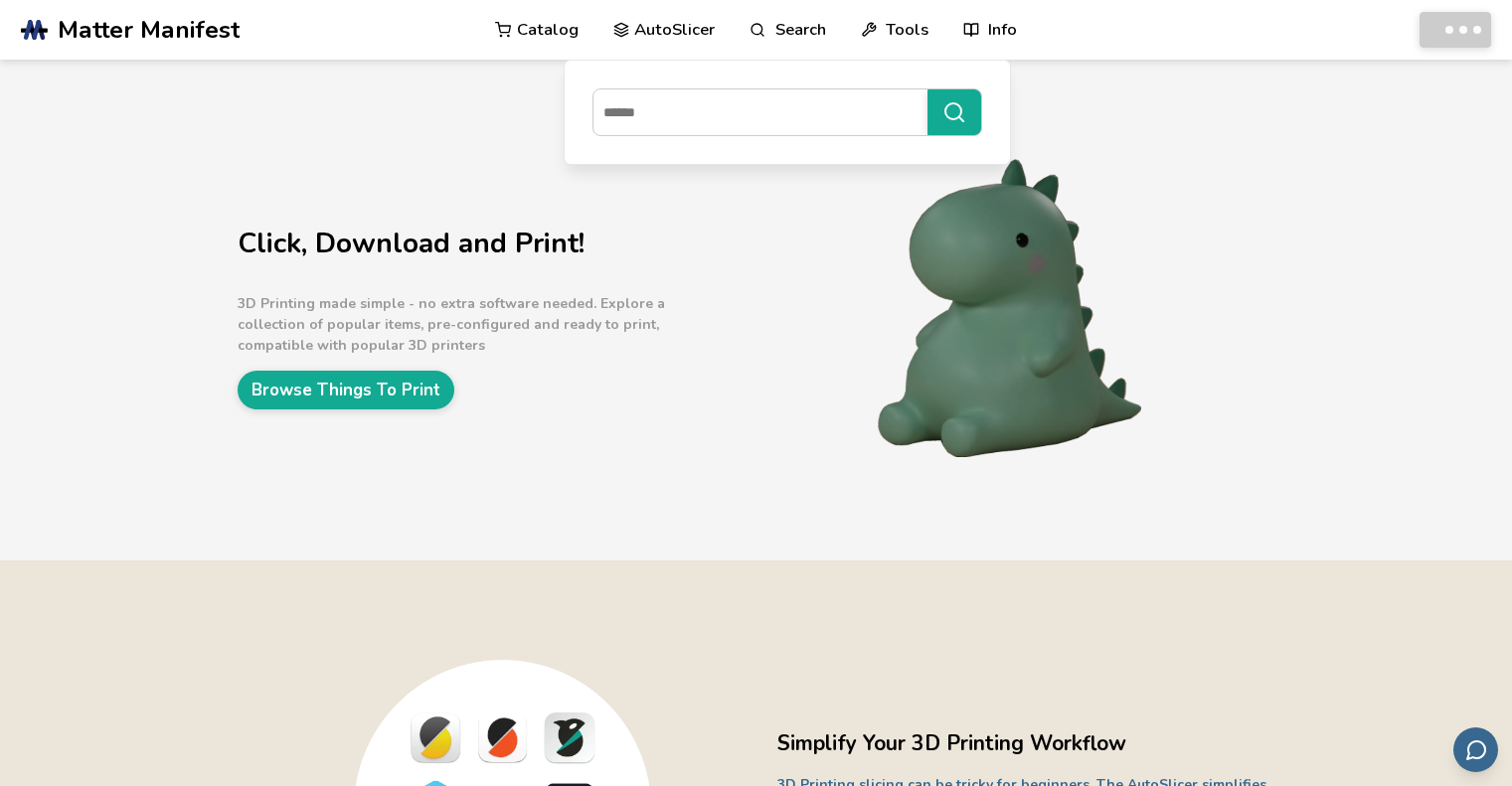 scroll, scrollTop: 0, scrollLeft: 0, axis: both 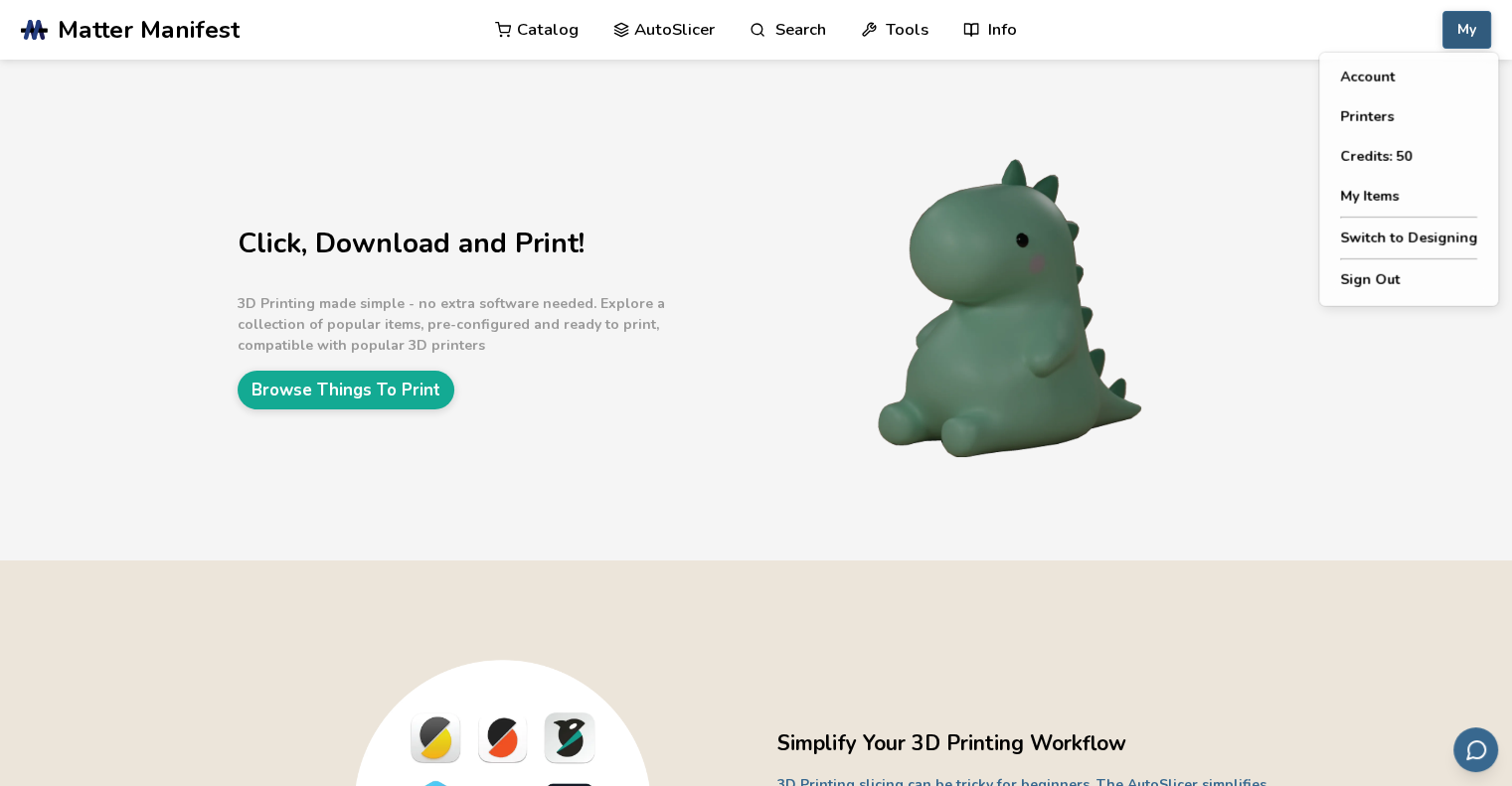 click on "My" at bounding box center (1466, 30) 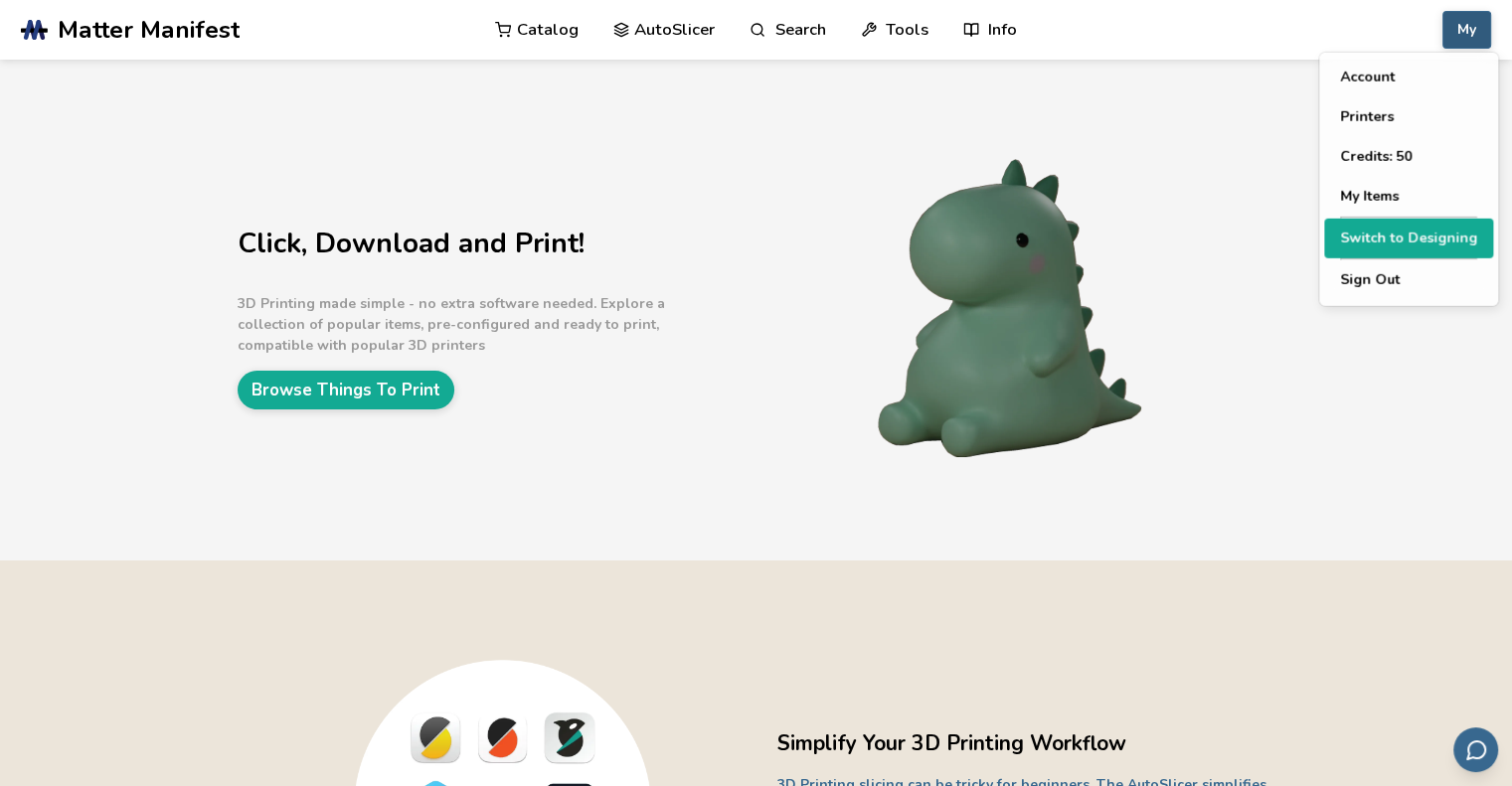 click on "Switch to Designing" at bounding box center [1409, 238] 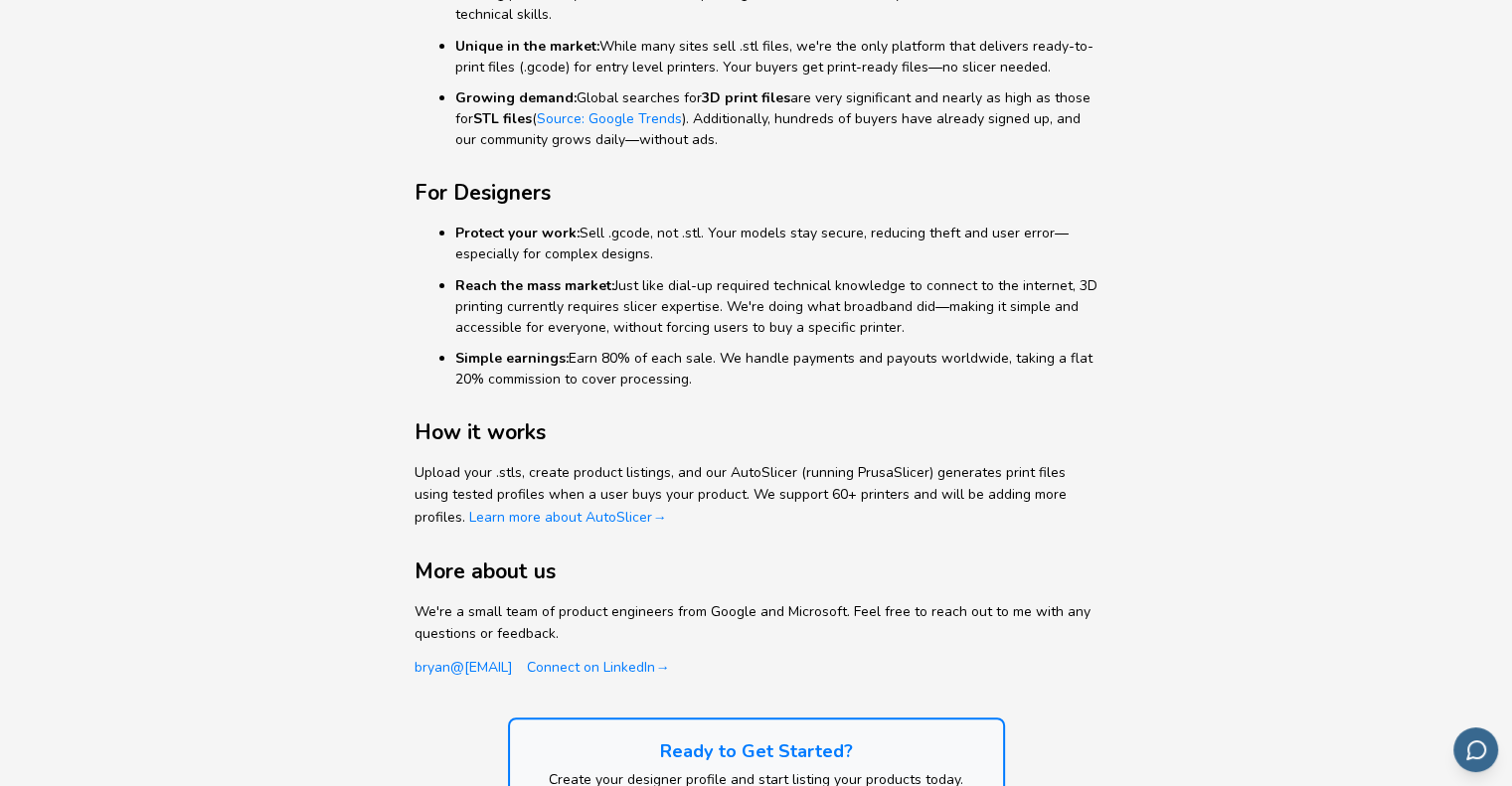 scroll, scrollTop: 365, scrollLeft: 0, axis: vertical 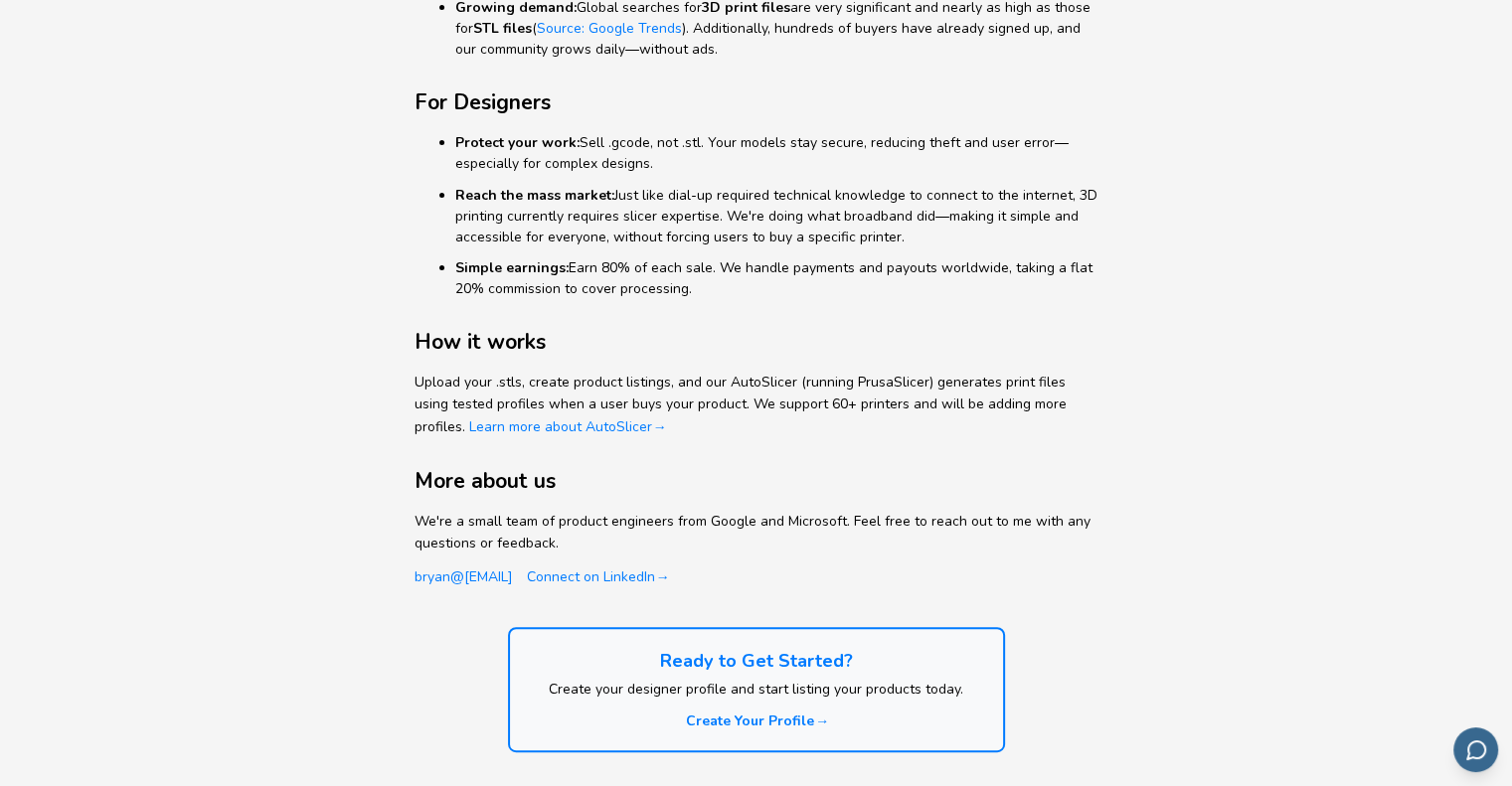 click on "Create Your Profile →" at bounding box center (756, 721) 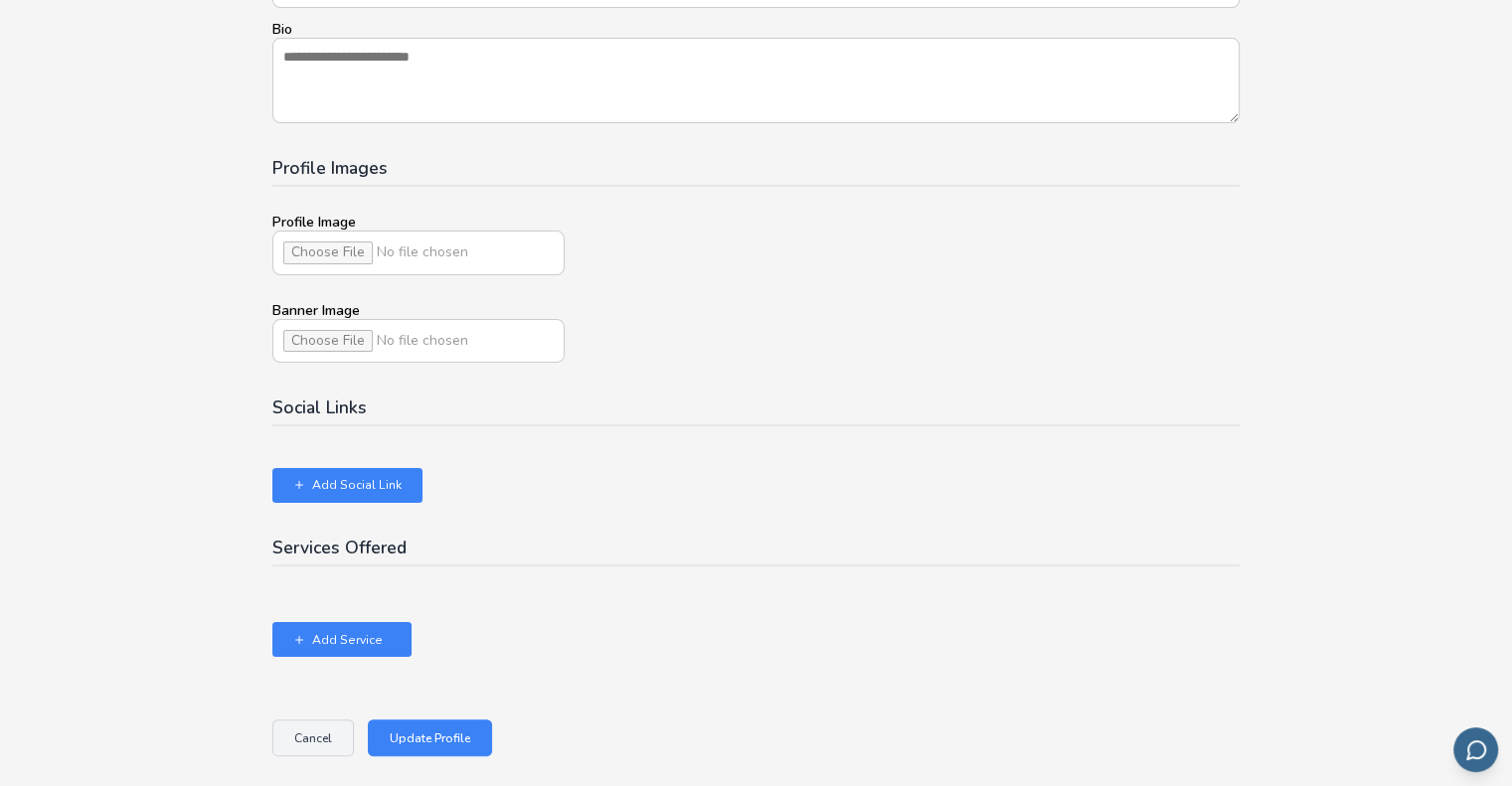 scroll, scrollTop: 0, scrollLeft: 0, axis: both 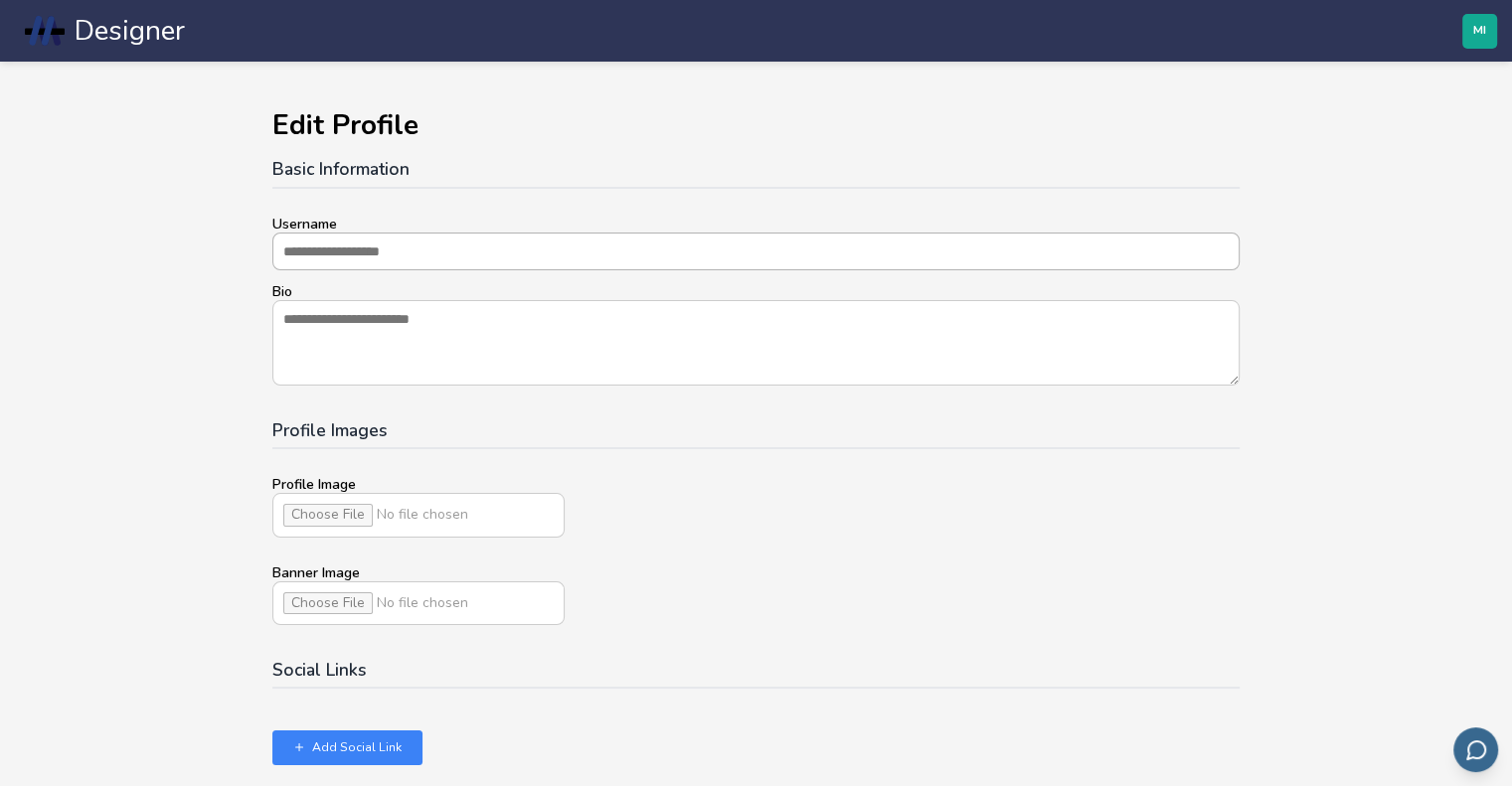 click on "Username" at bounding box center (756, 251) 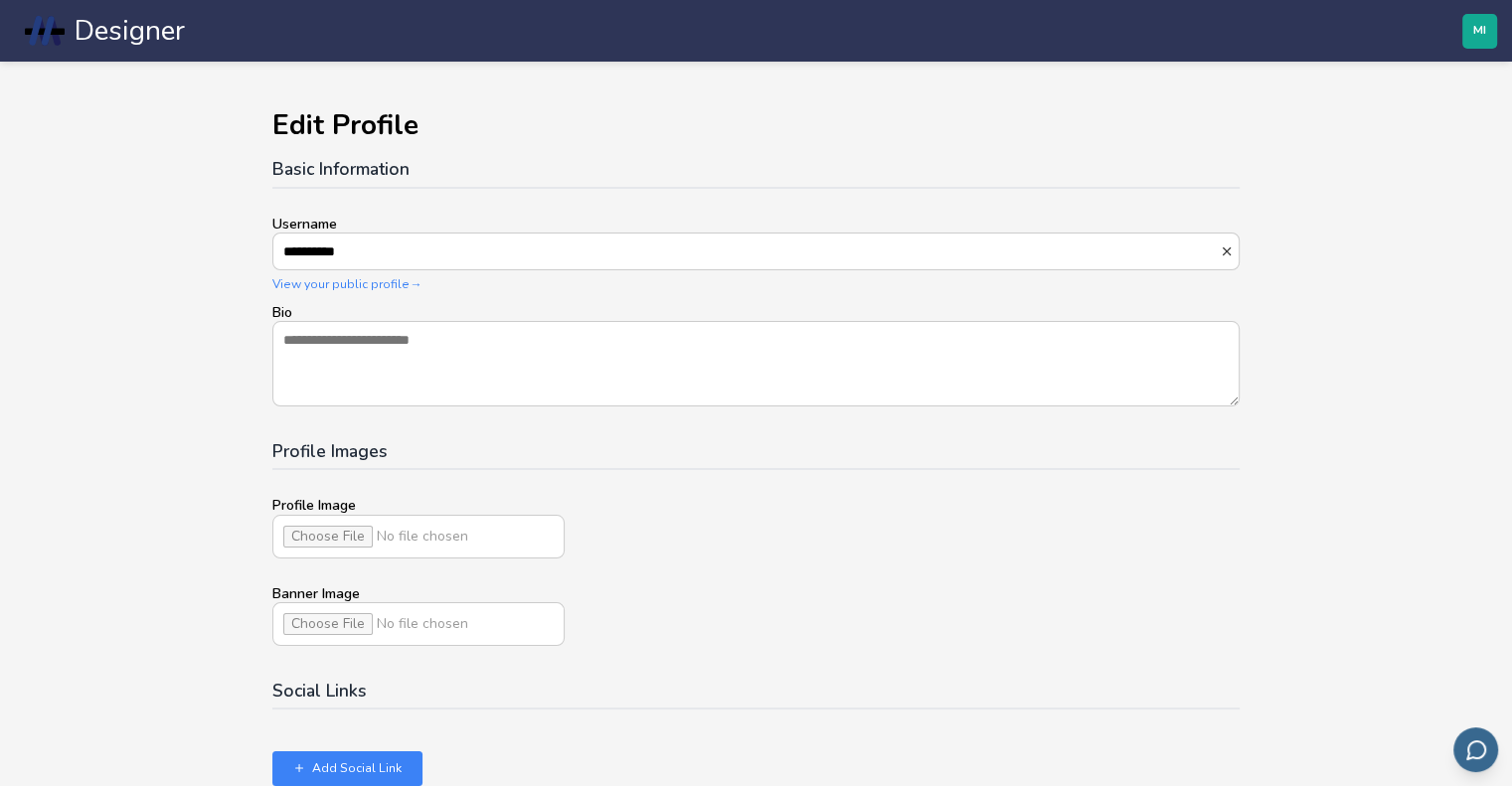 type on "**********" 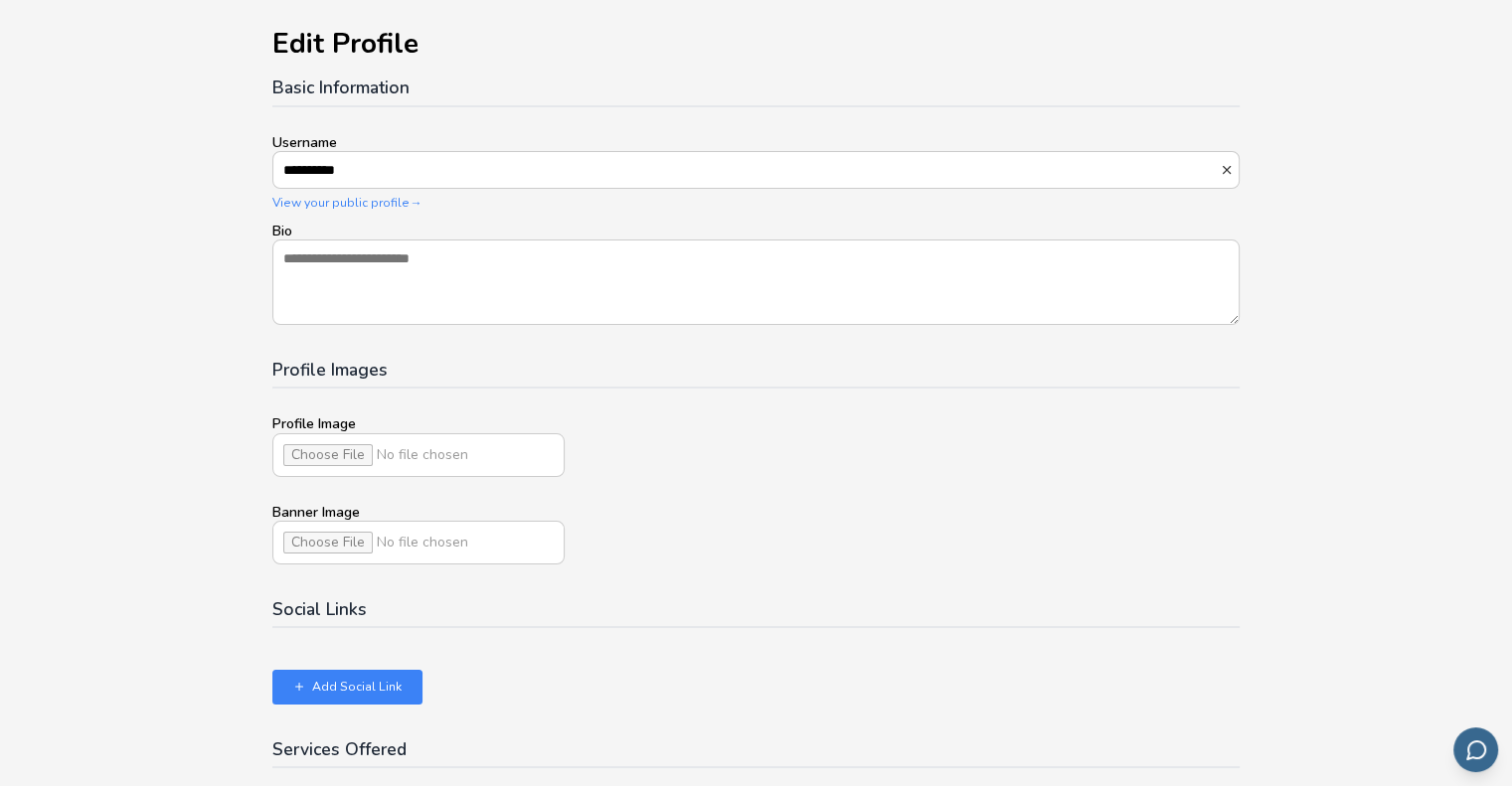 scroll, scrollTop: 199, scrollLeft: 0, axis: vertical 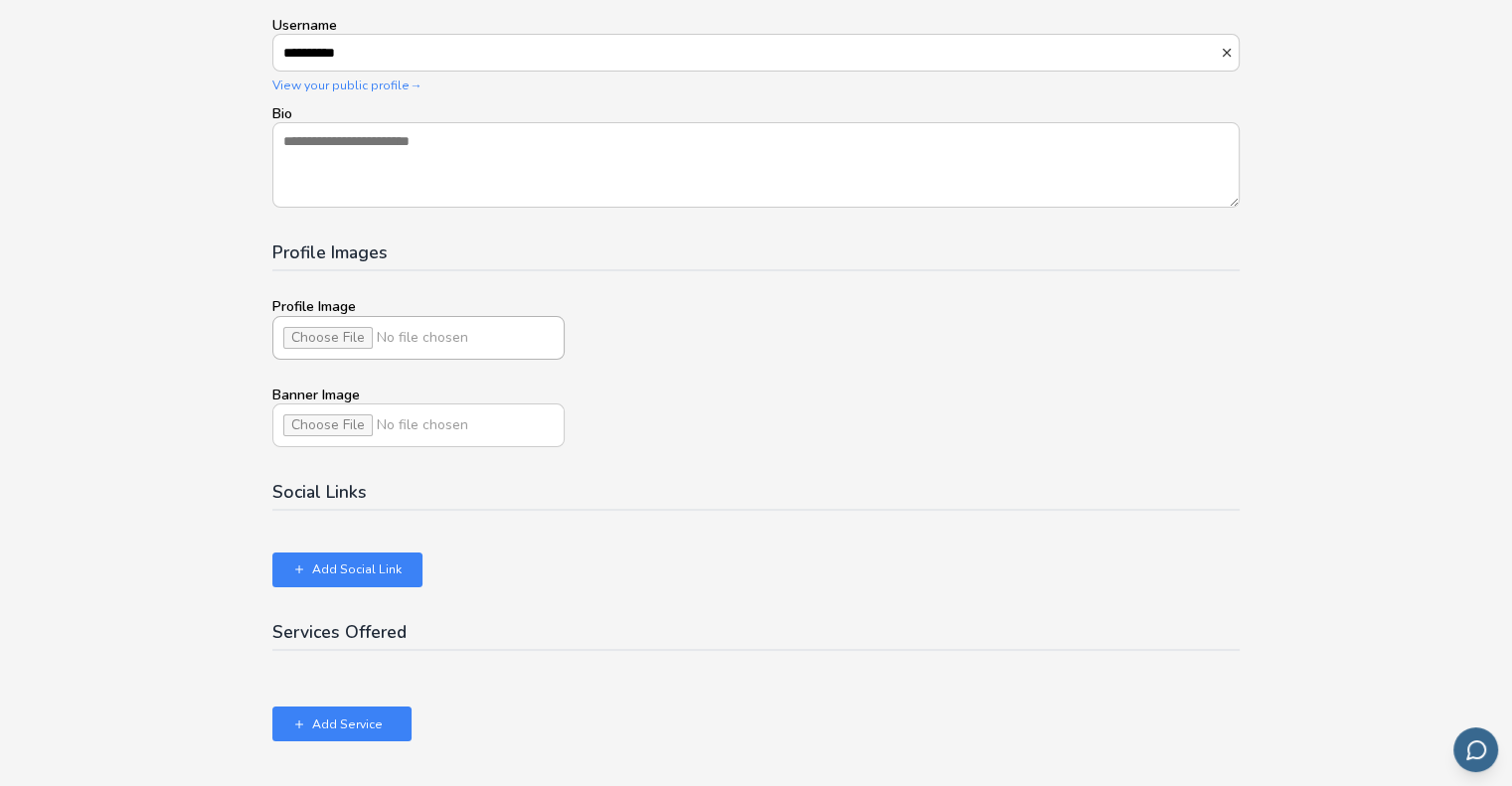 click on "Profile Image" at bounding box center (419, 338) 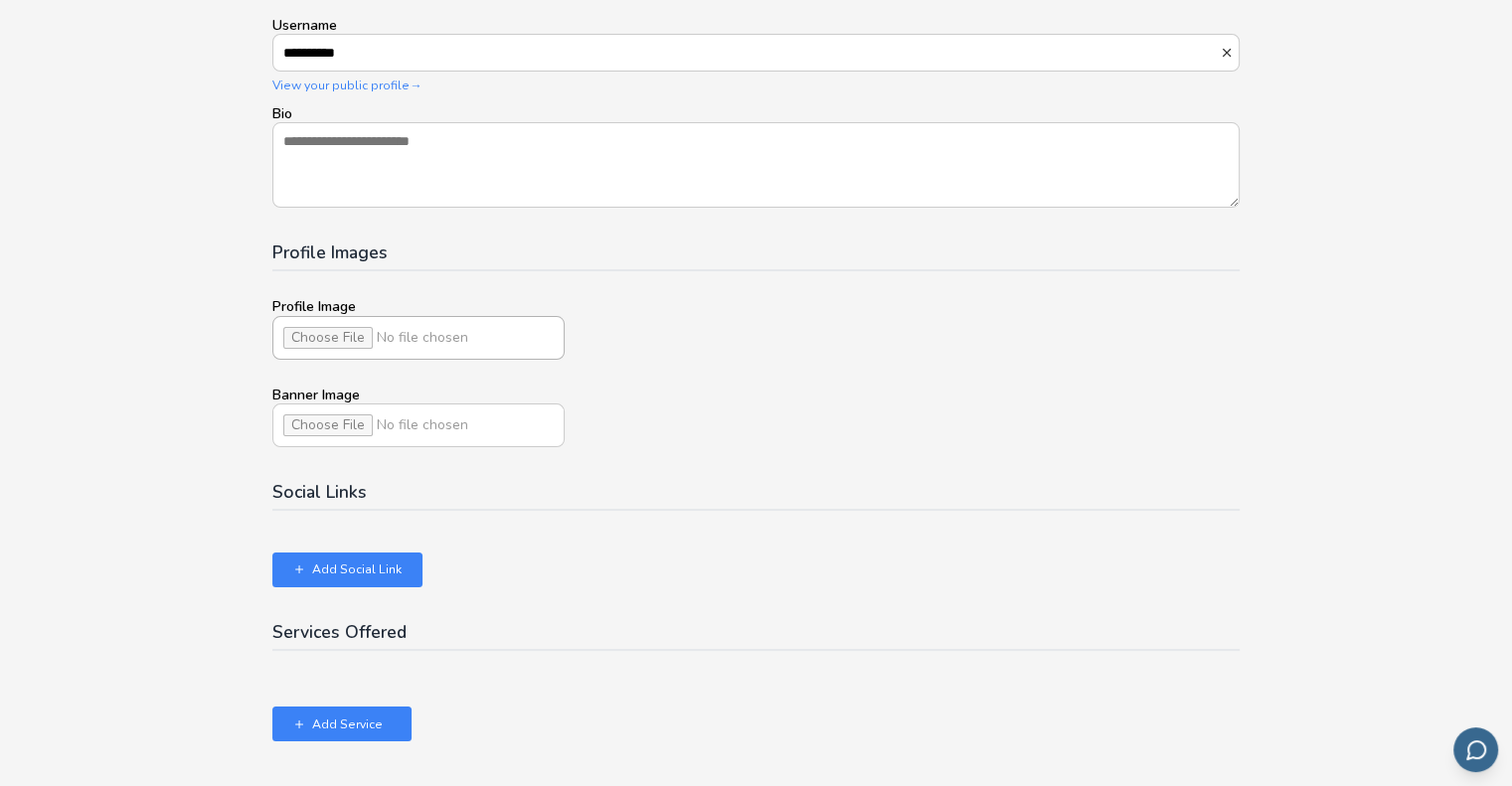 type on "**********" 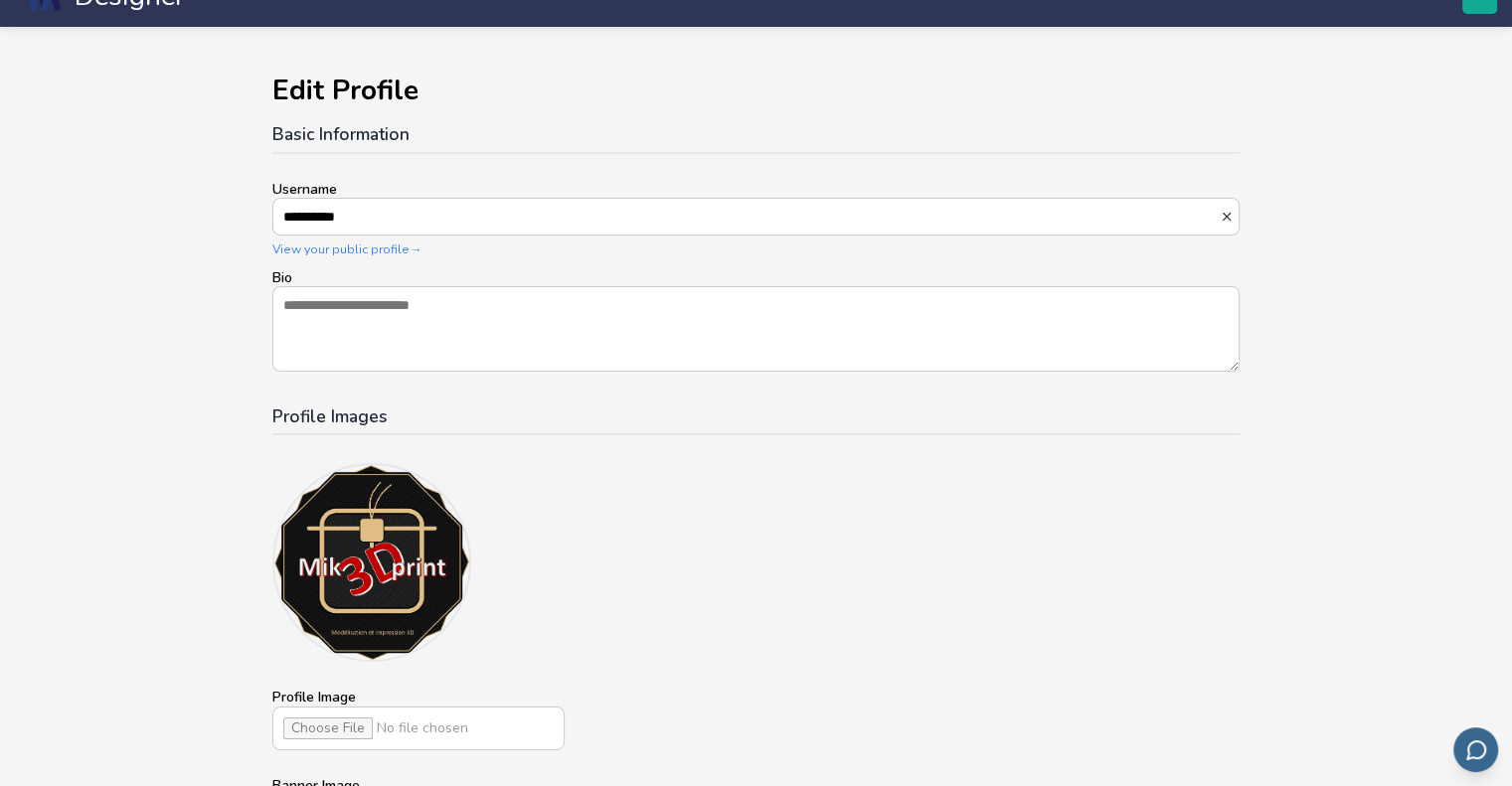 scroll, scrollTop: 0, scrollLeft: 0, axis: both 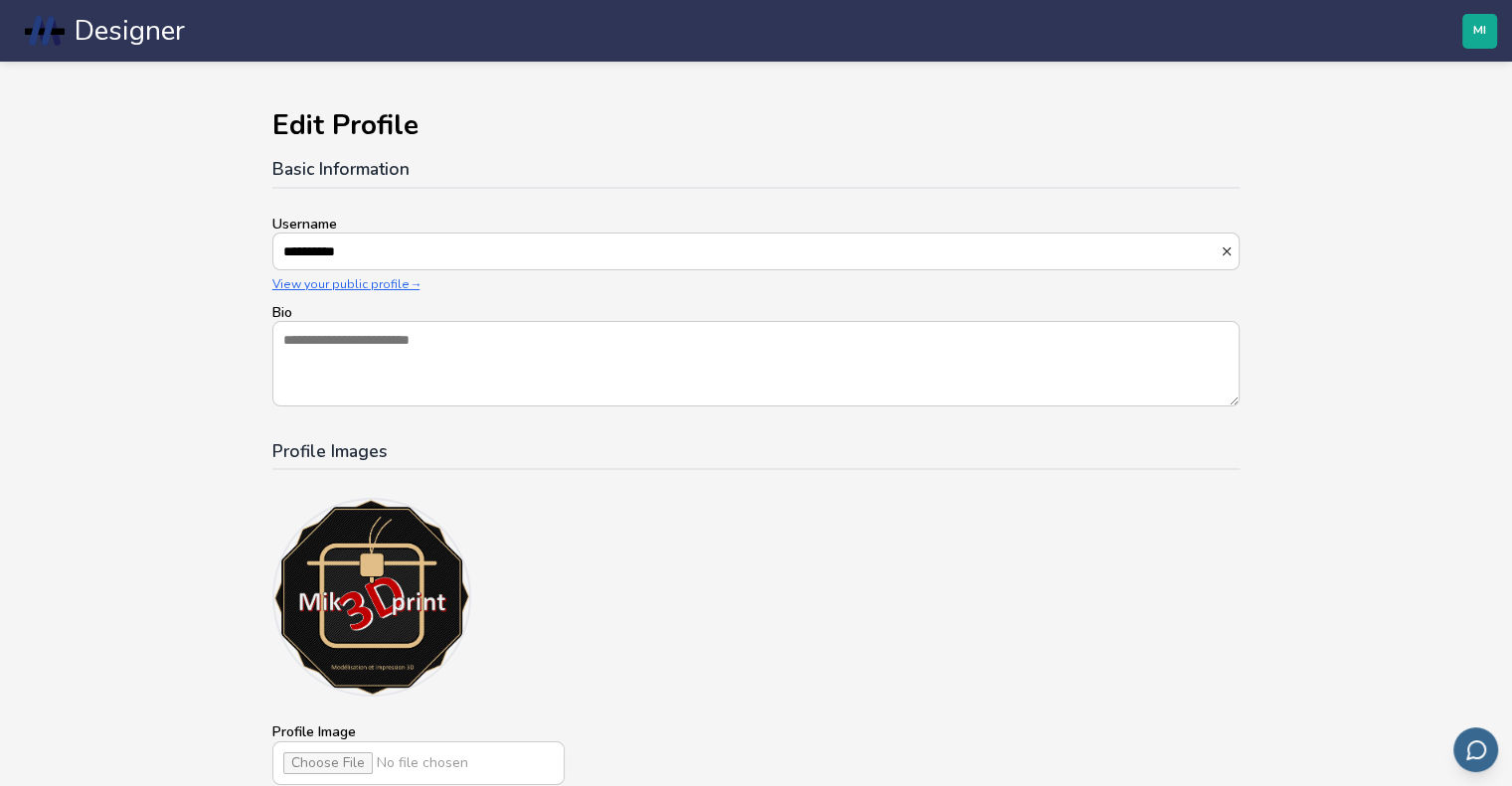 click on "View your public profile →" at bounding box center [756, 284] 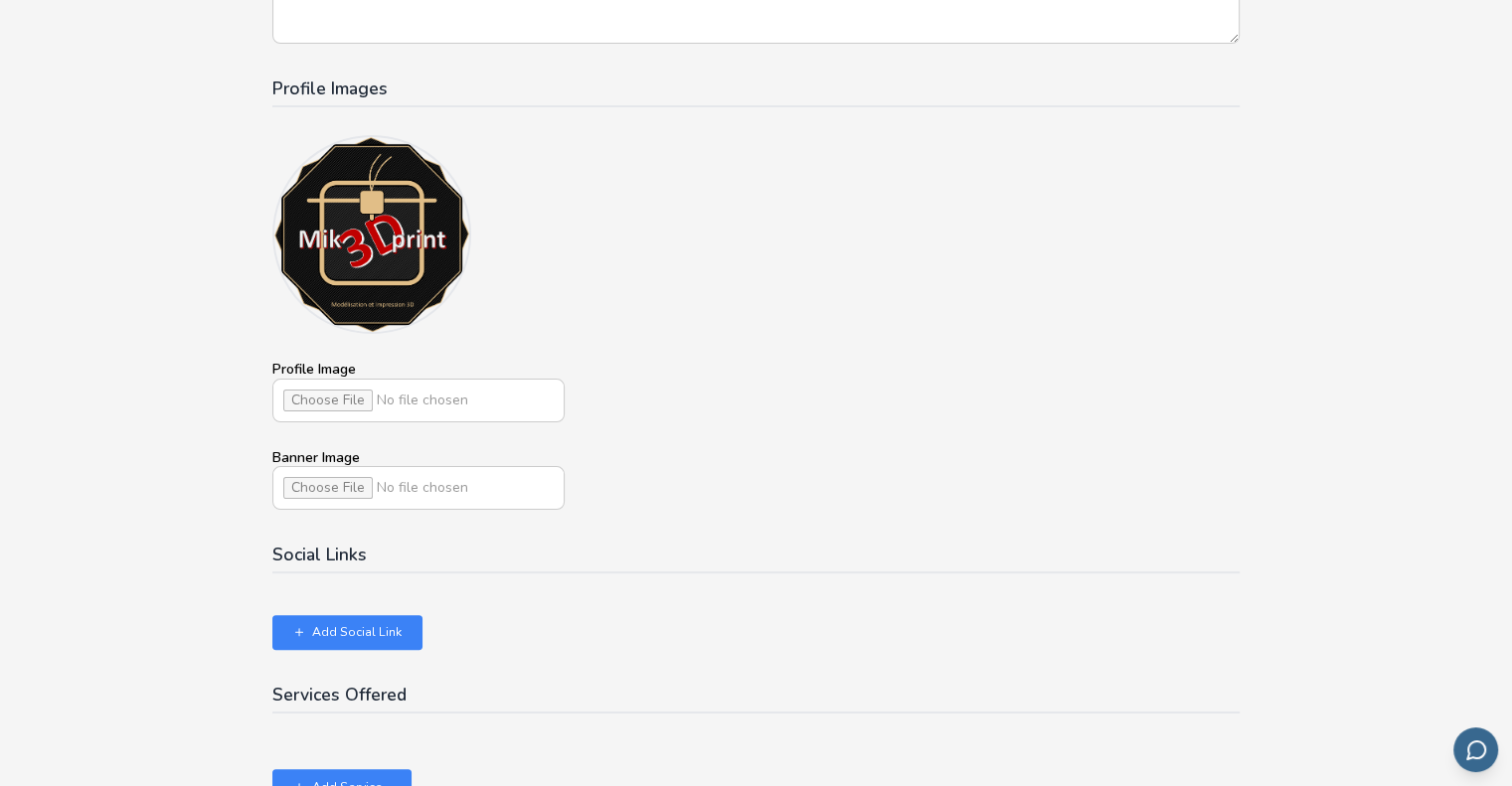 scroll, scrollTop: 397, scrollLeft: 0, axis: vertical 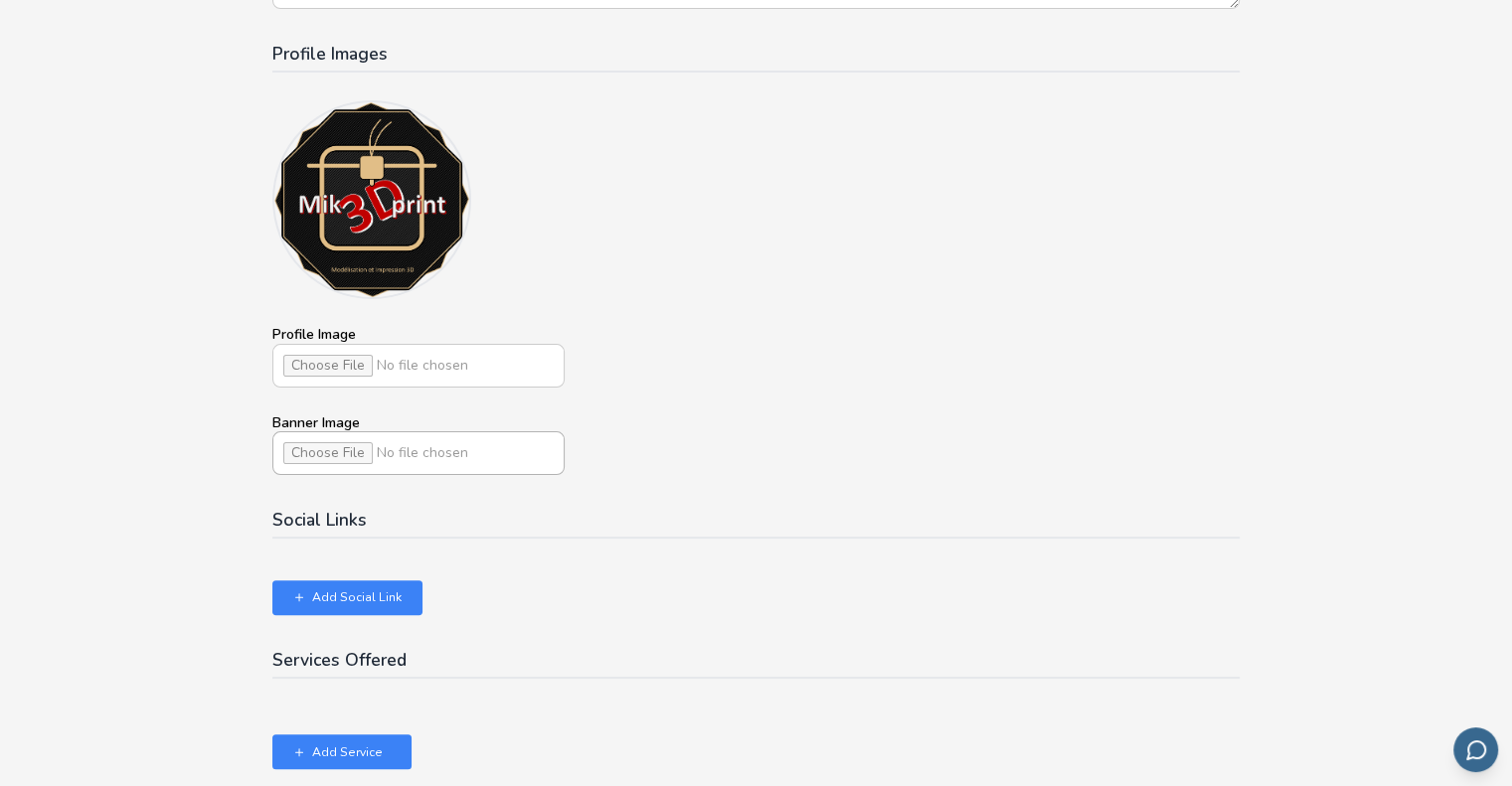 click on "Banner Image" at bounding box center (419, 453) 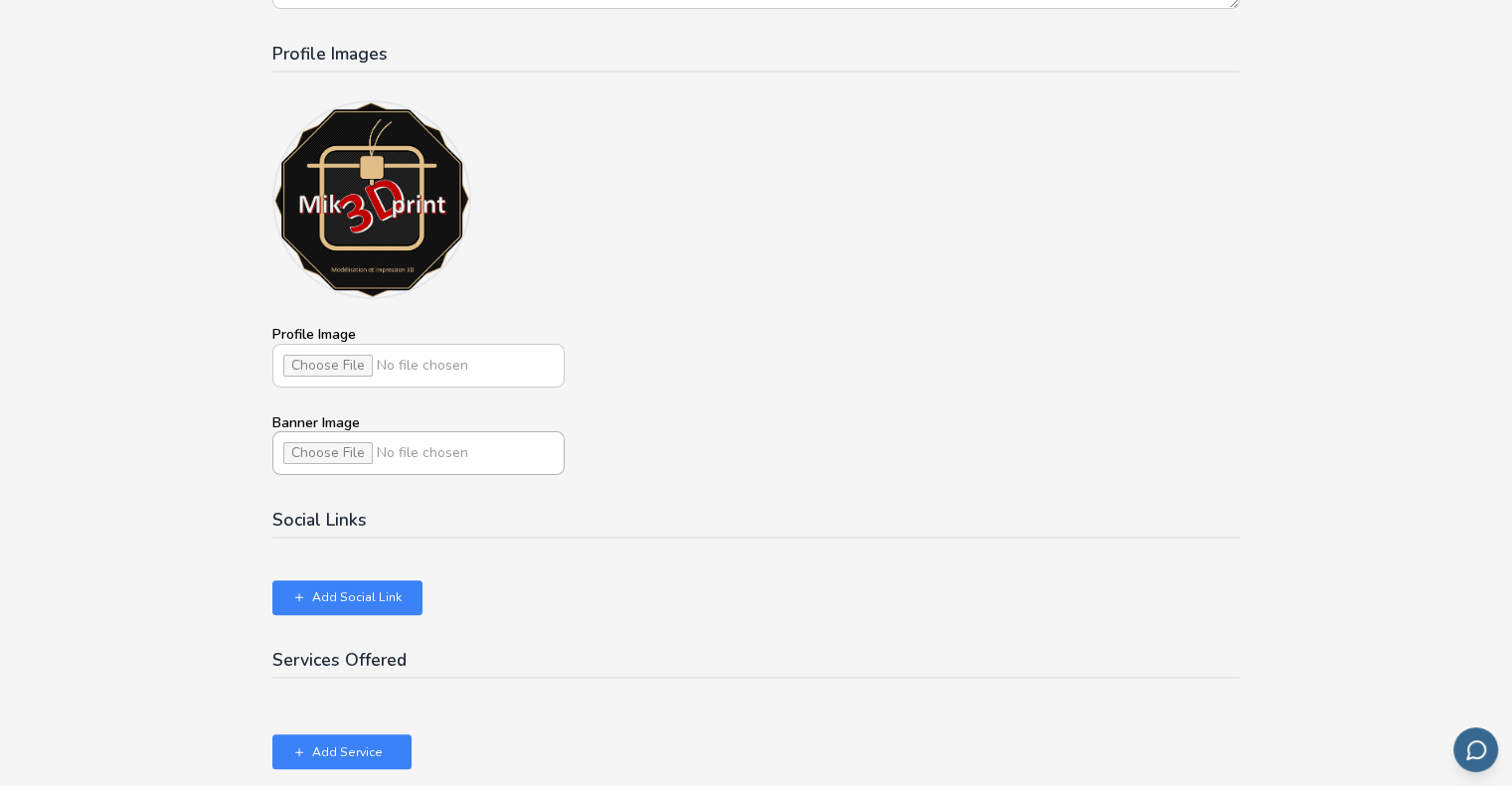 type on "**********" 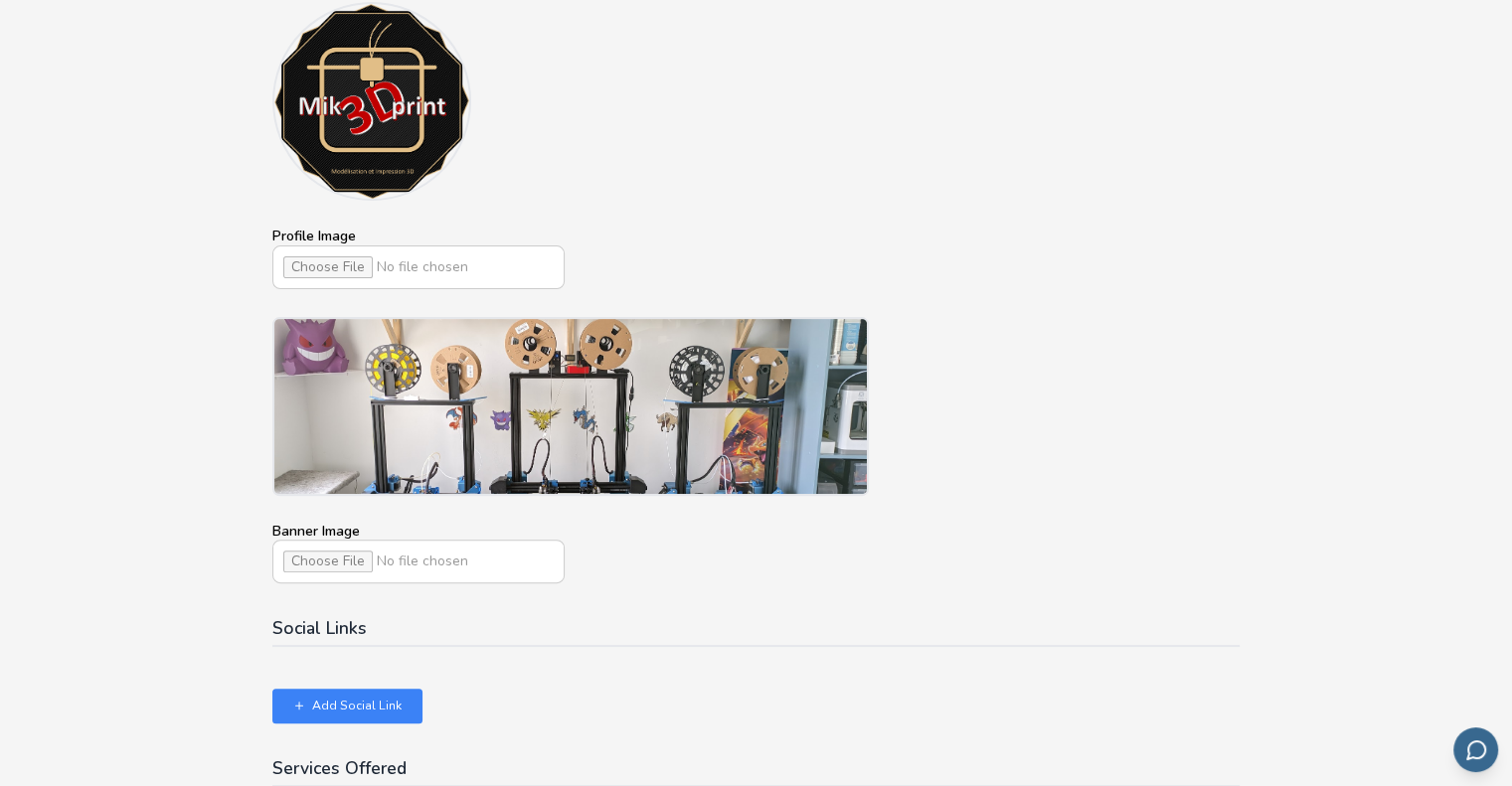 scroll, scrollTop: 596, scrollLeft: 0, axis: vertical 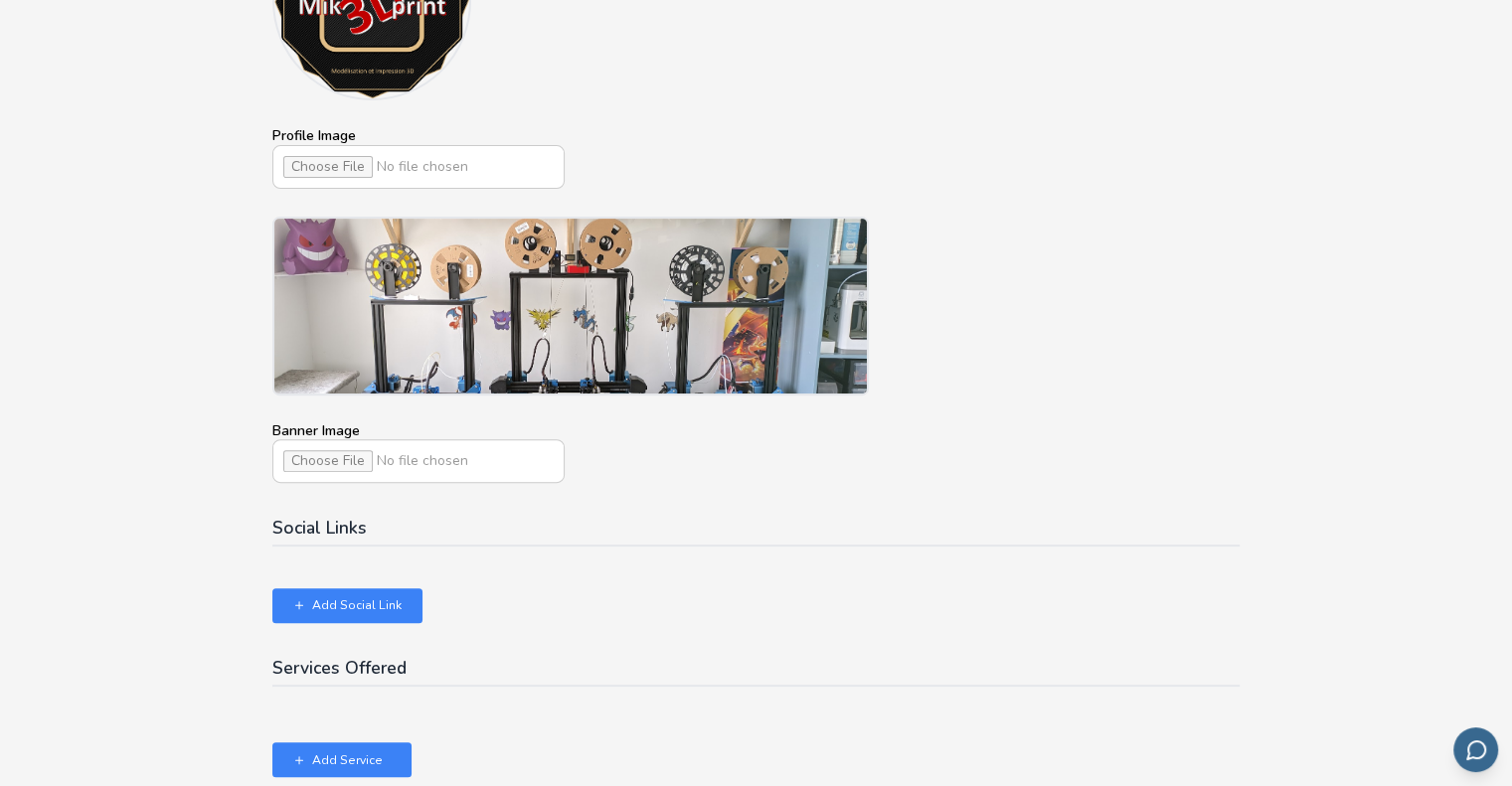 click at bounding box center [571, 306] 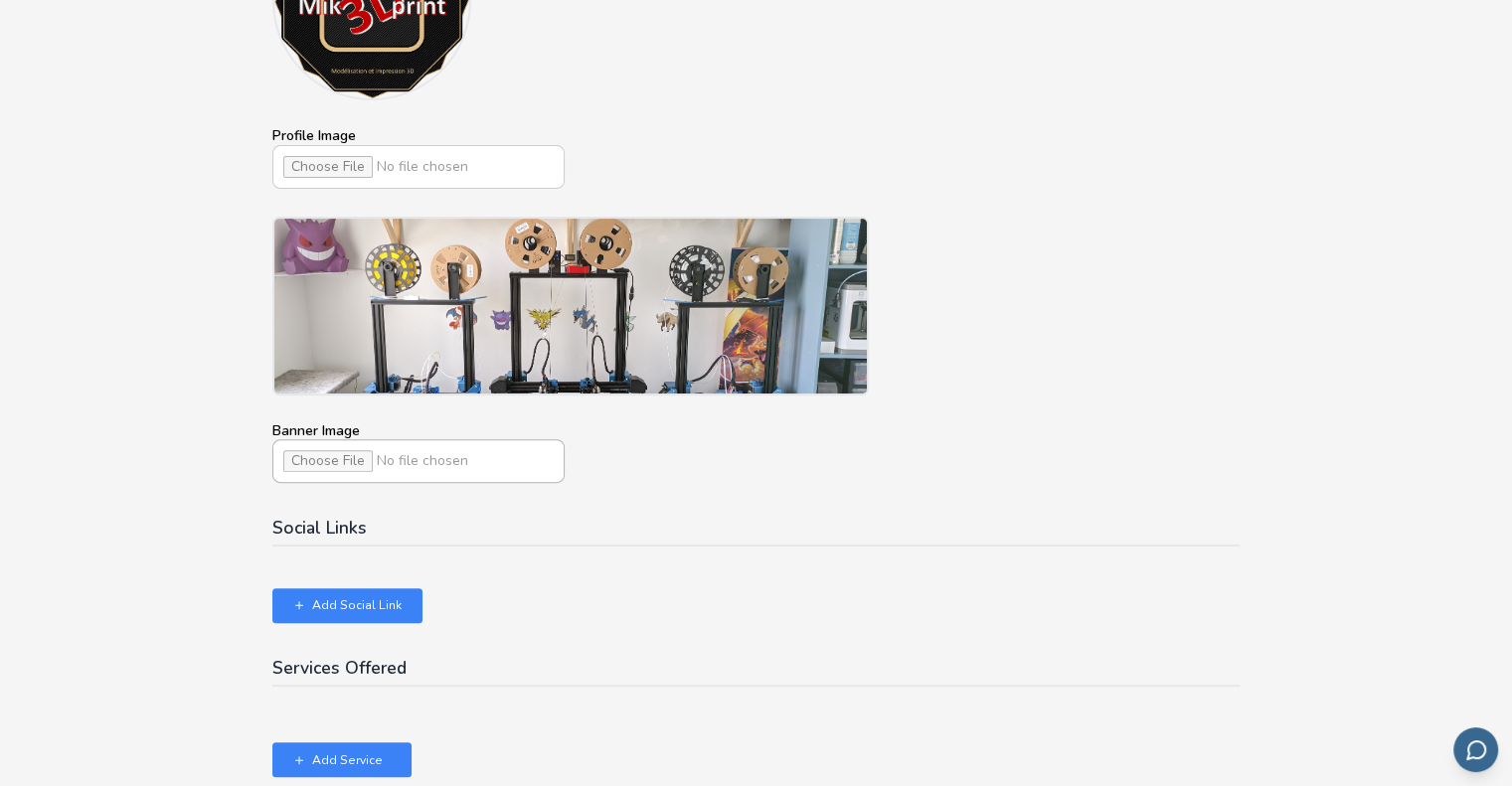 click on "Banner Image" at bounding box center (419, 461) 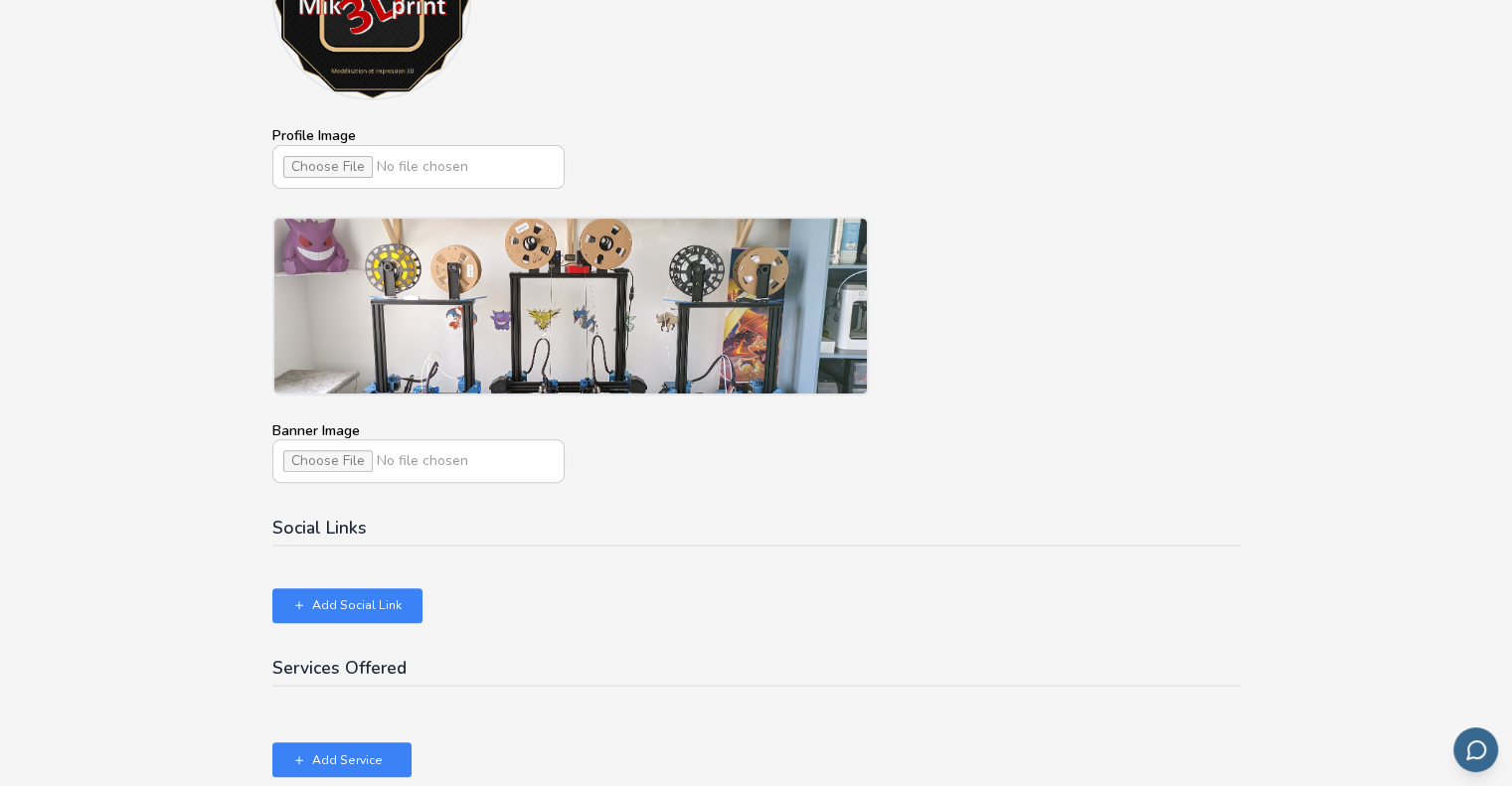 type 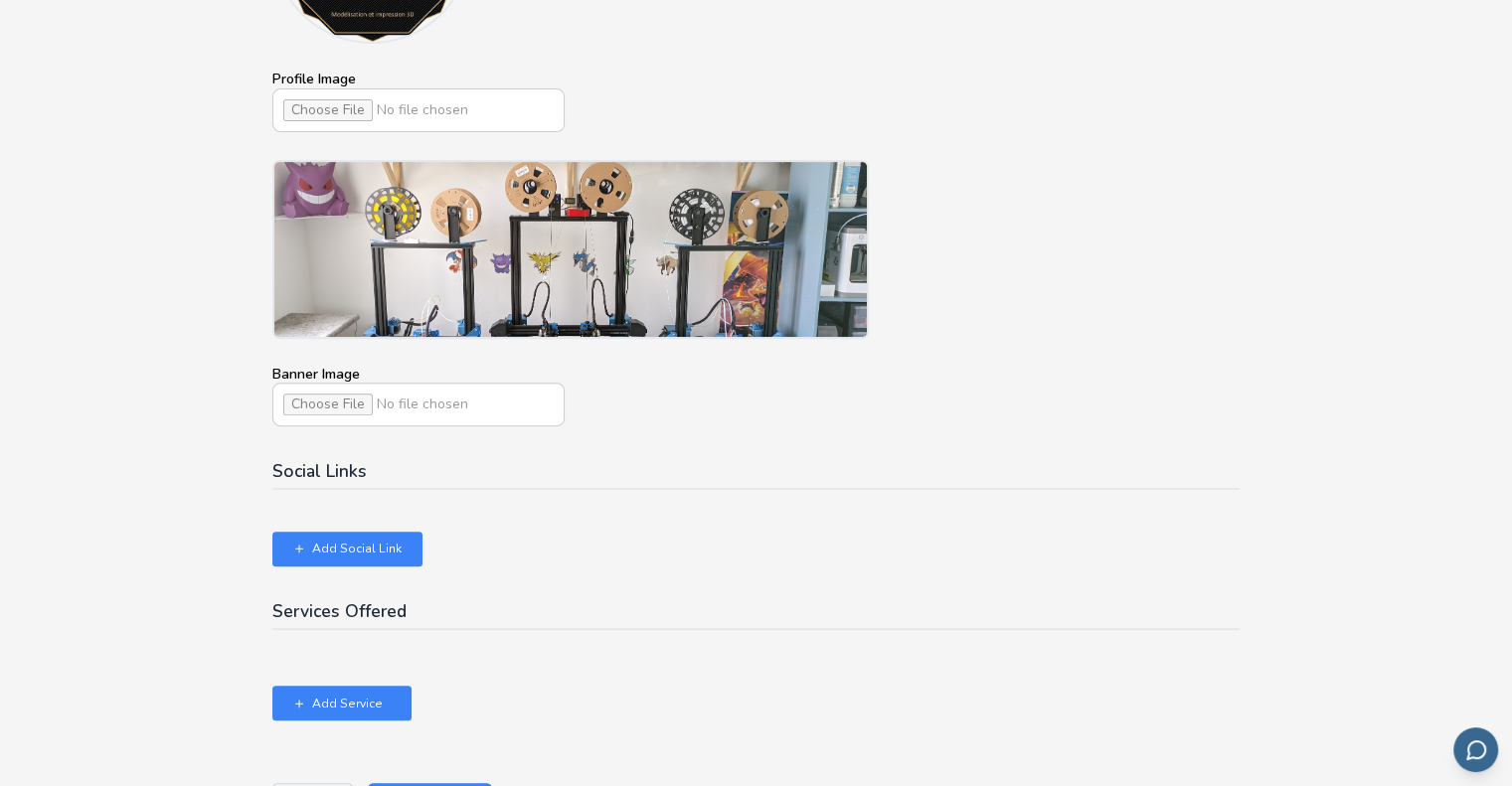 scroll, scrollTop: 711, scrollLeft: 0, axis: vertical 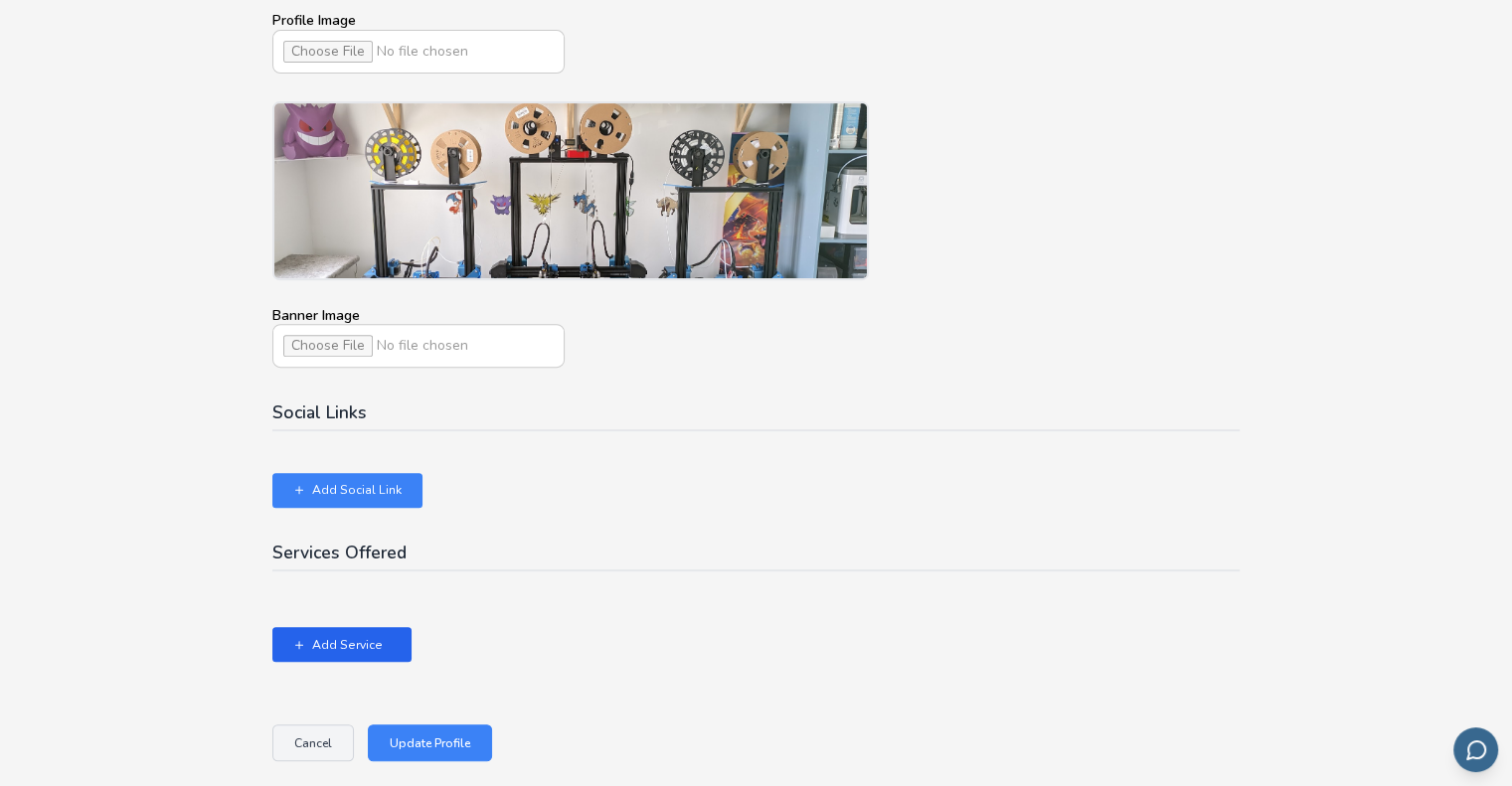 click on "Add Service" at bounding box center [342, 644] 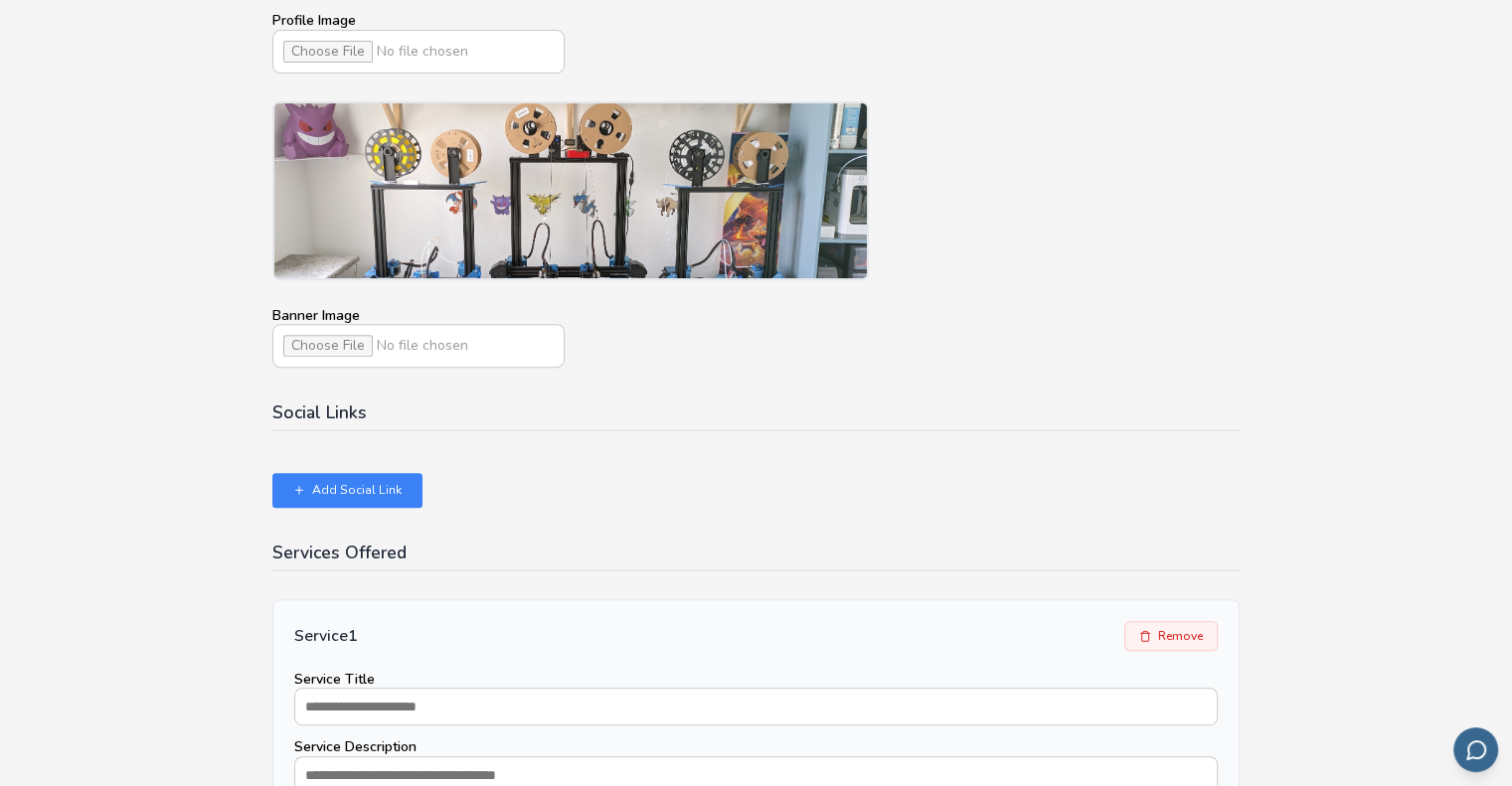 scroll, scrollTop: 1068, scrollLeft: 0, axis: vertical 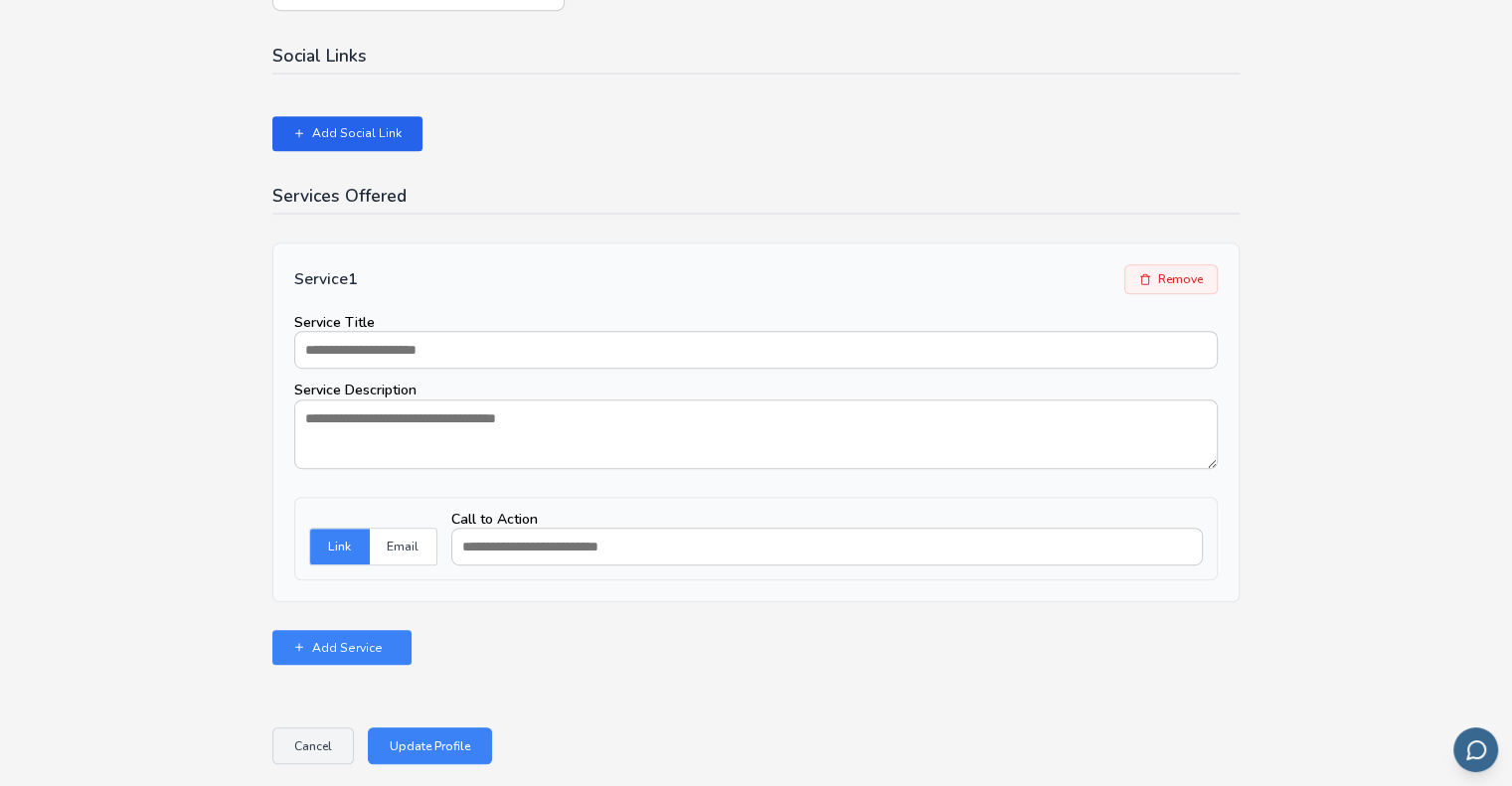click on "Add Social Link" at bounding box center [347, 133] 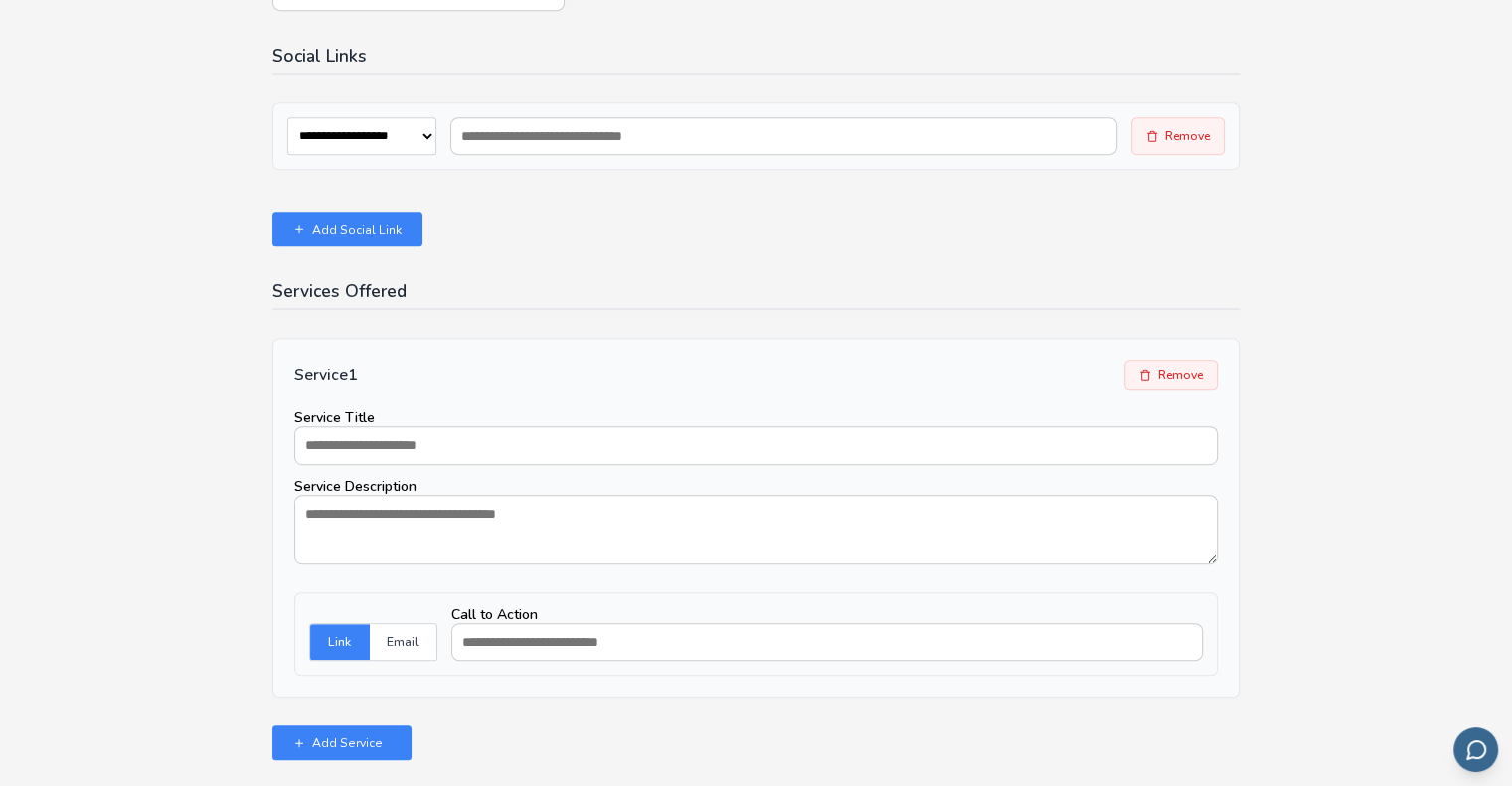 drag, startPoint x: 373, startPoint y: 130, endPoint x: 391, endPoint y: 138, distance: 19.697716 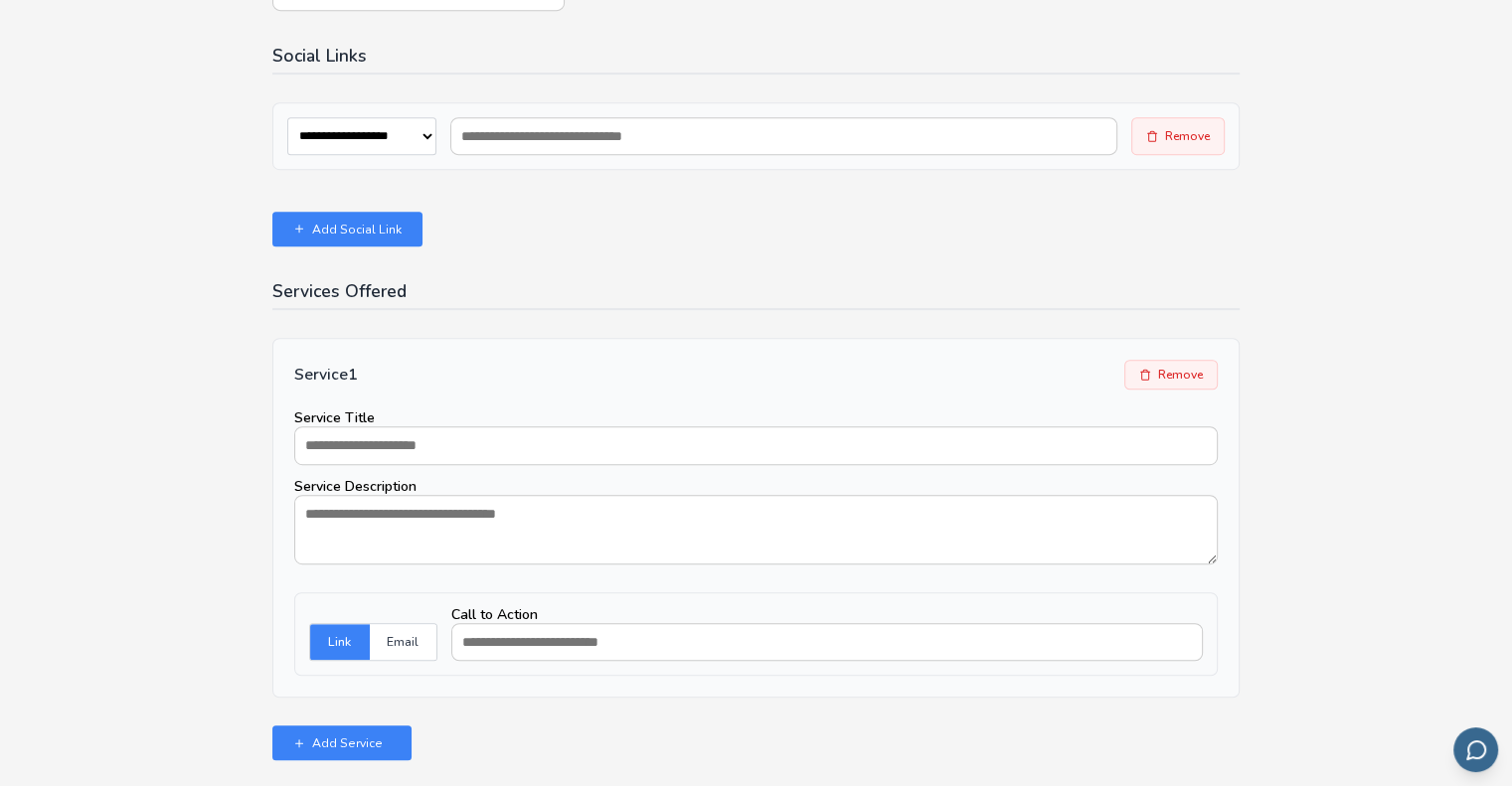 click on "**********" at bounding box center [362, 136] 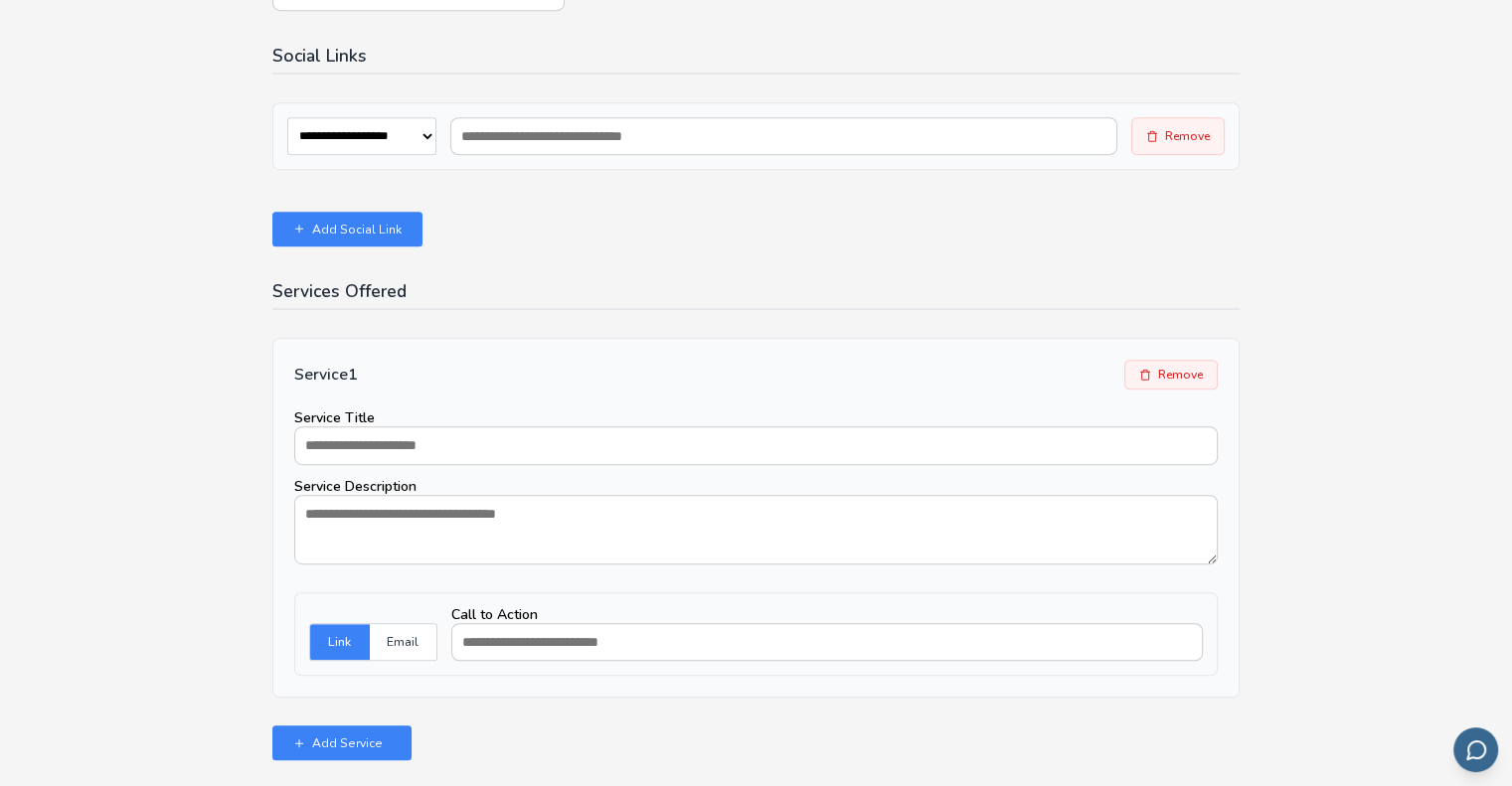 select on "********" 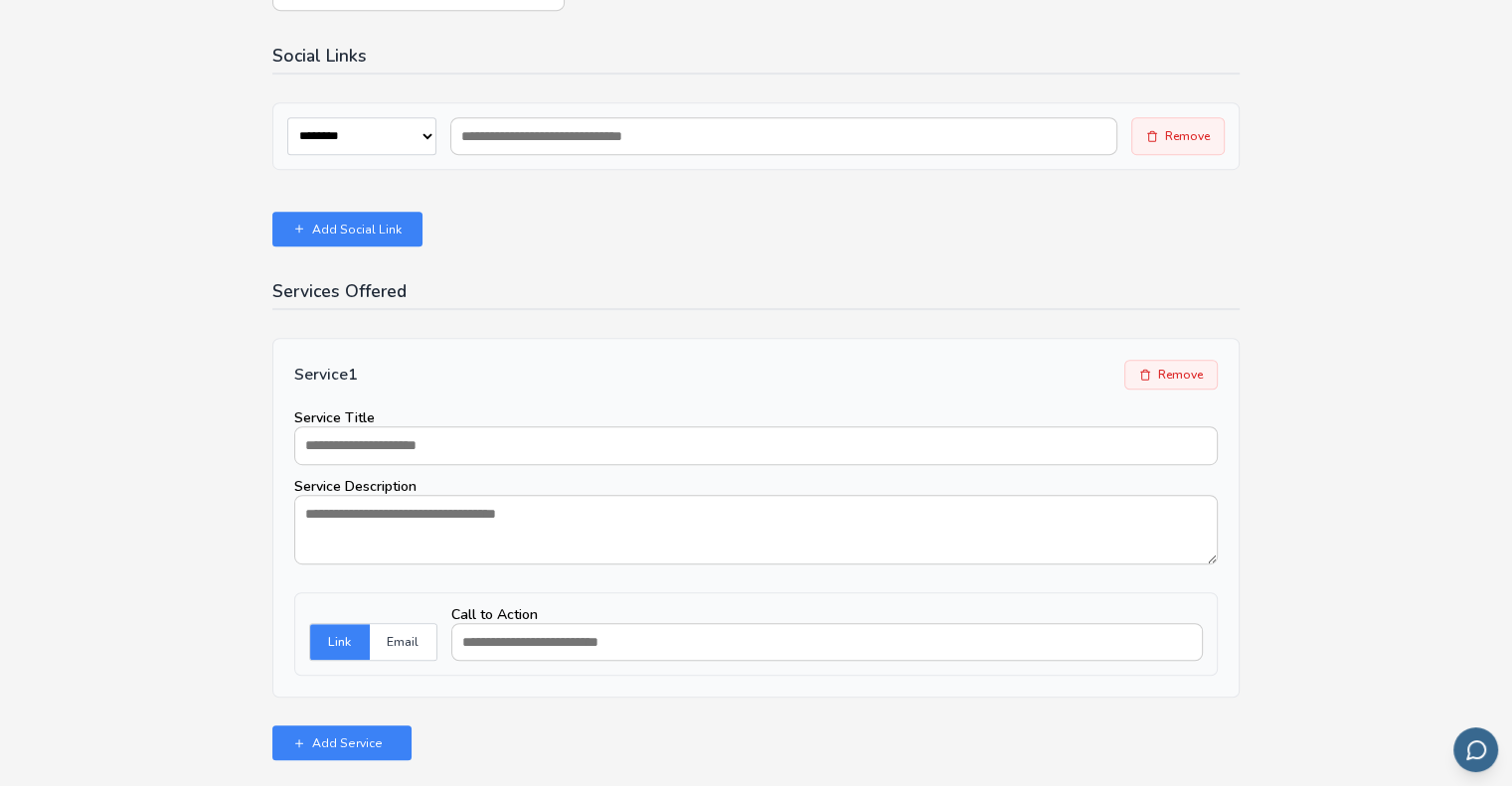 click on "**********" at bounding box center (362, 136) 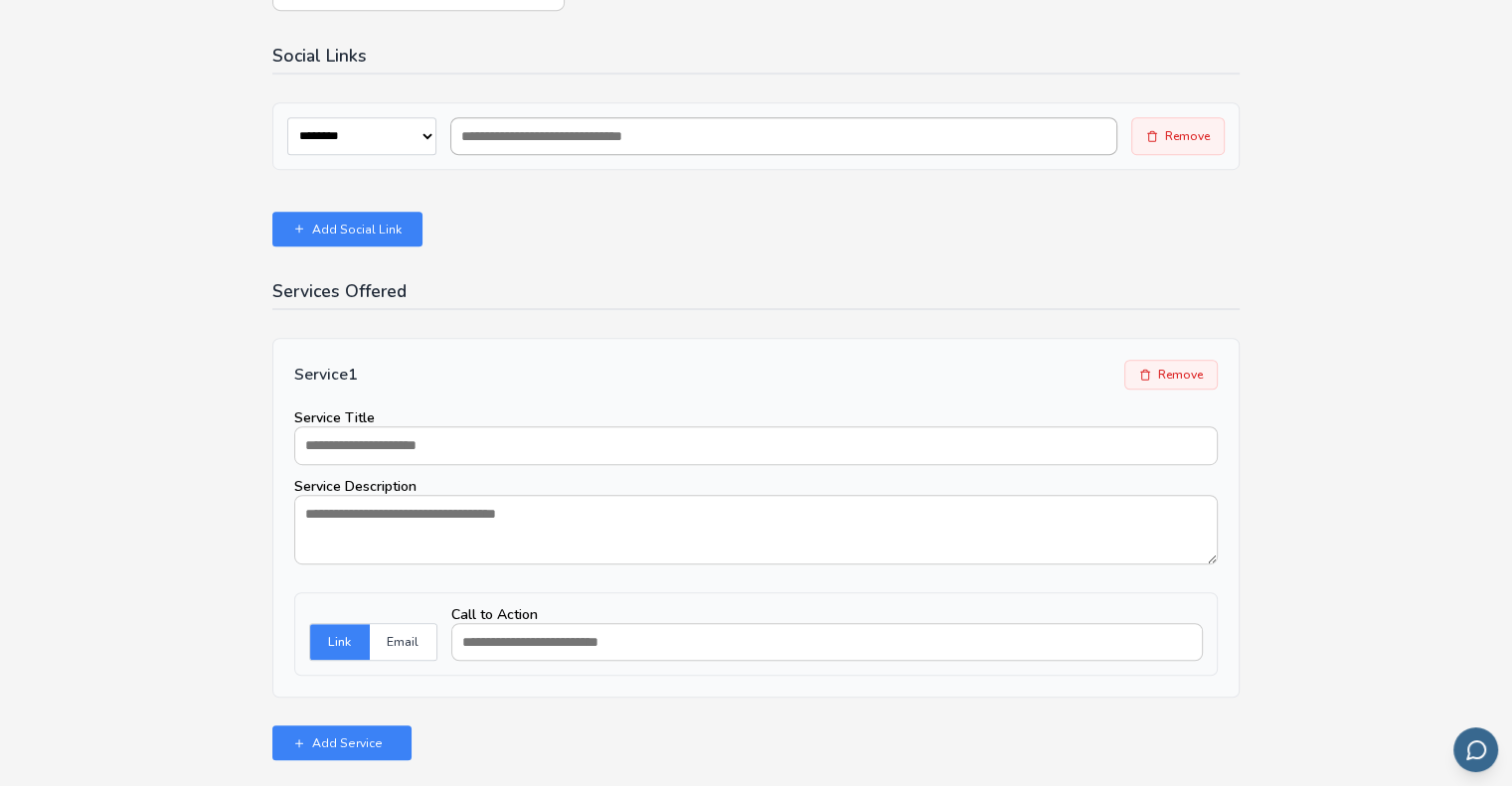 click at bounding box center (783, 136) 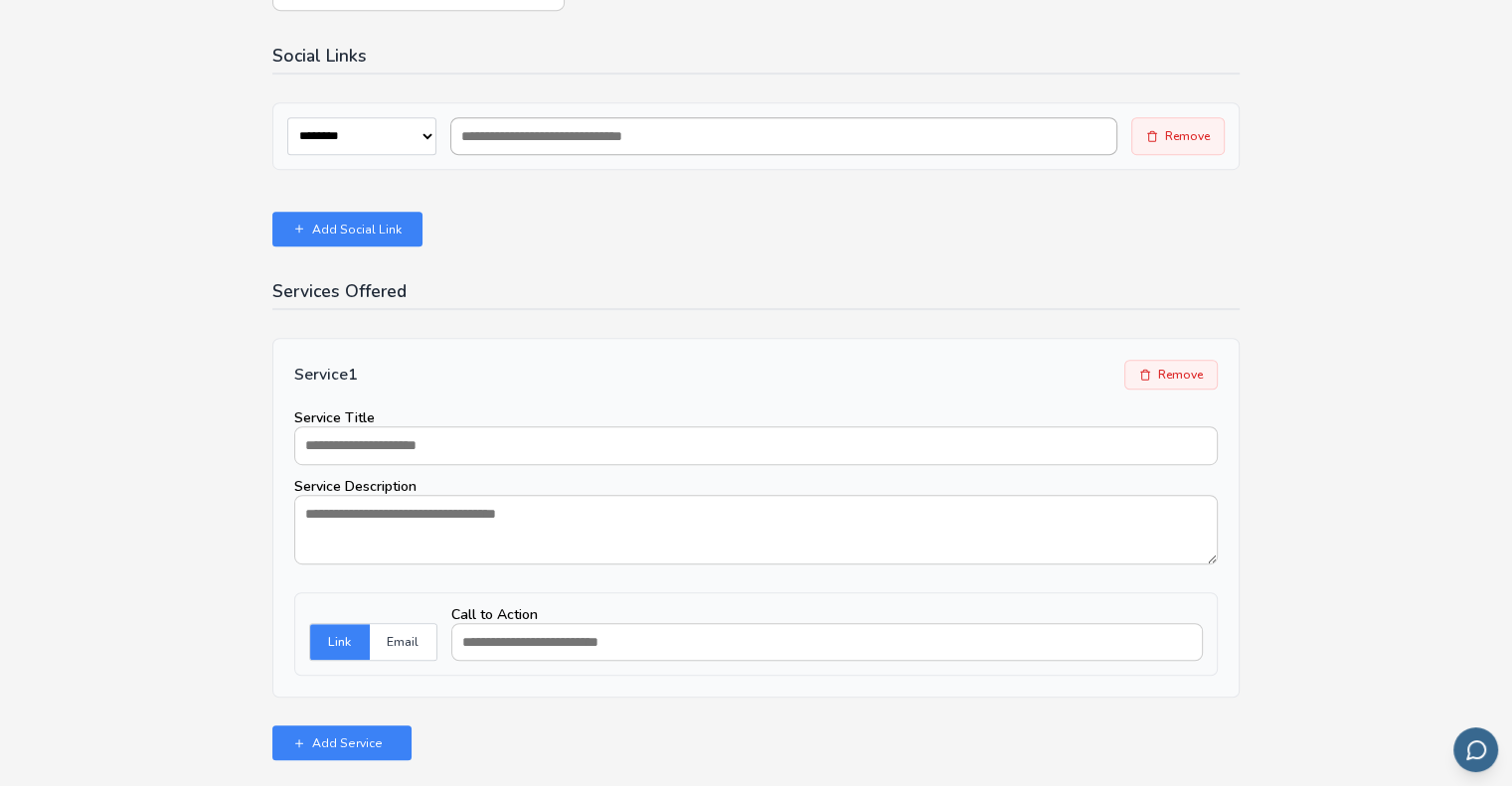 paste on "**********" 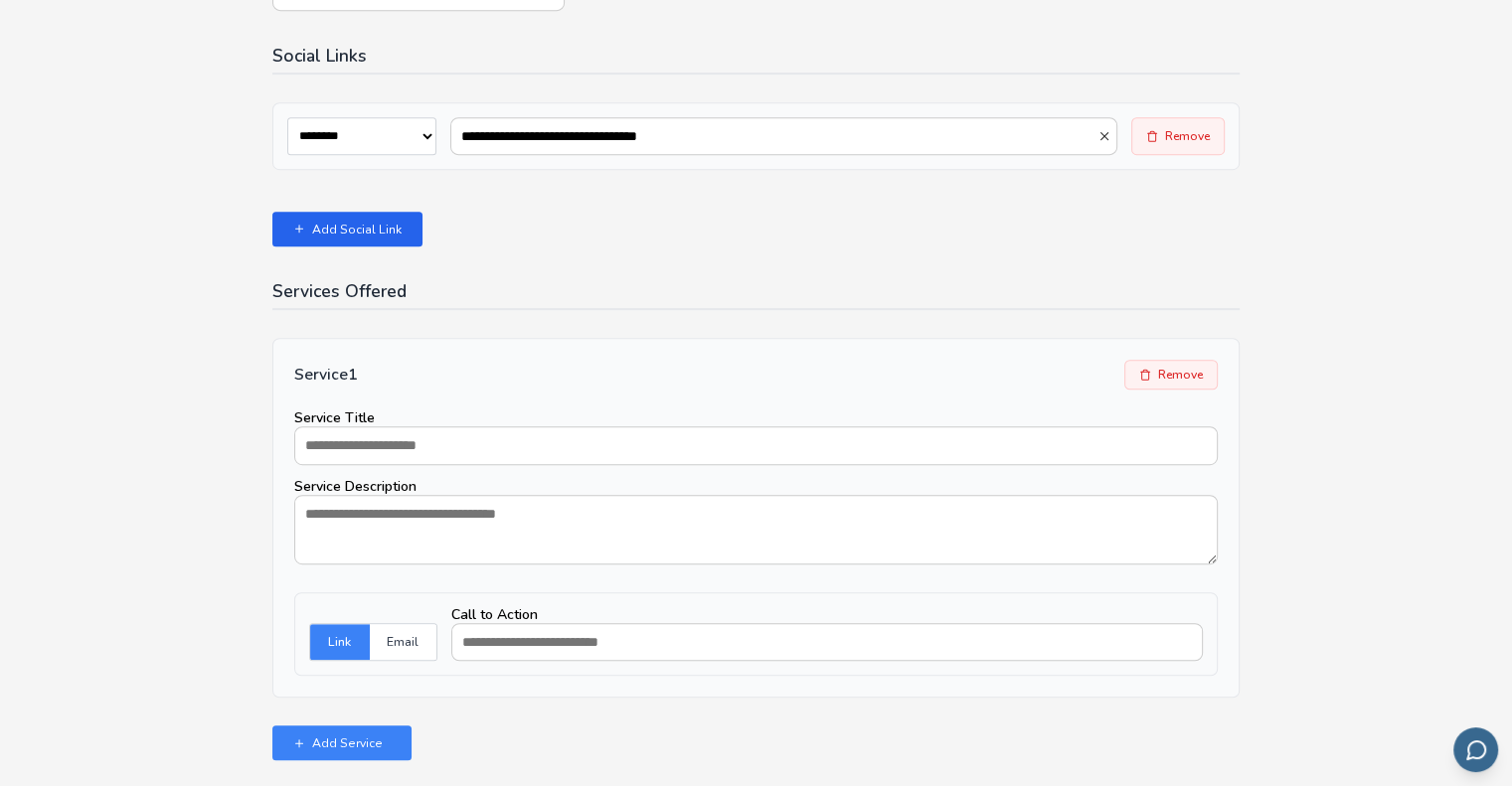 type on "**********" 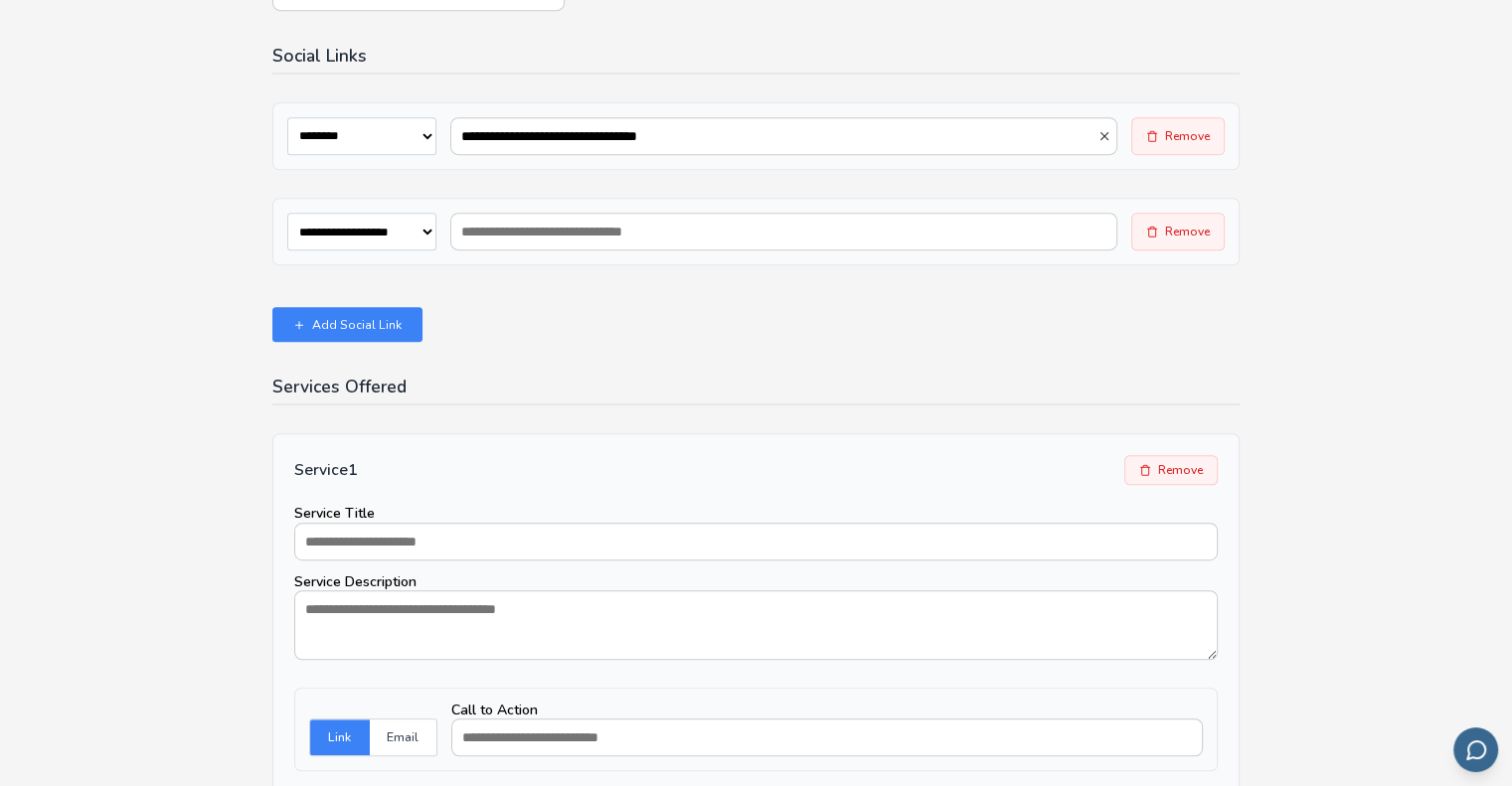 click on "**********" at bounding box center [362, 232] 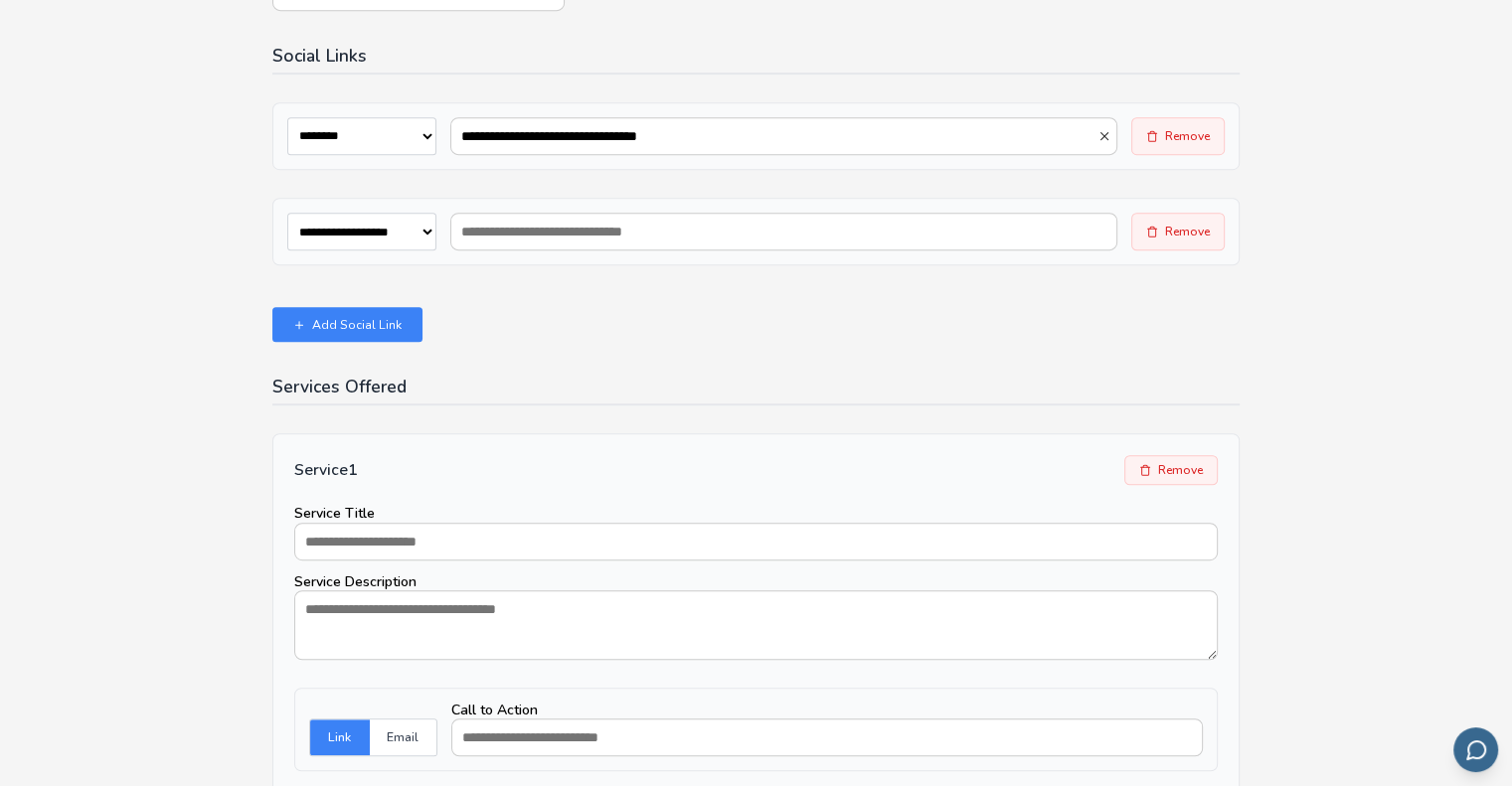 select on "*********" 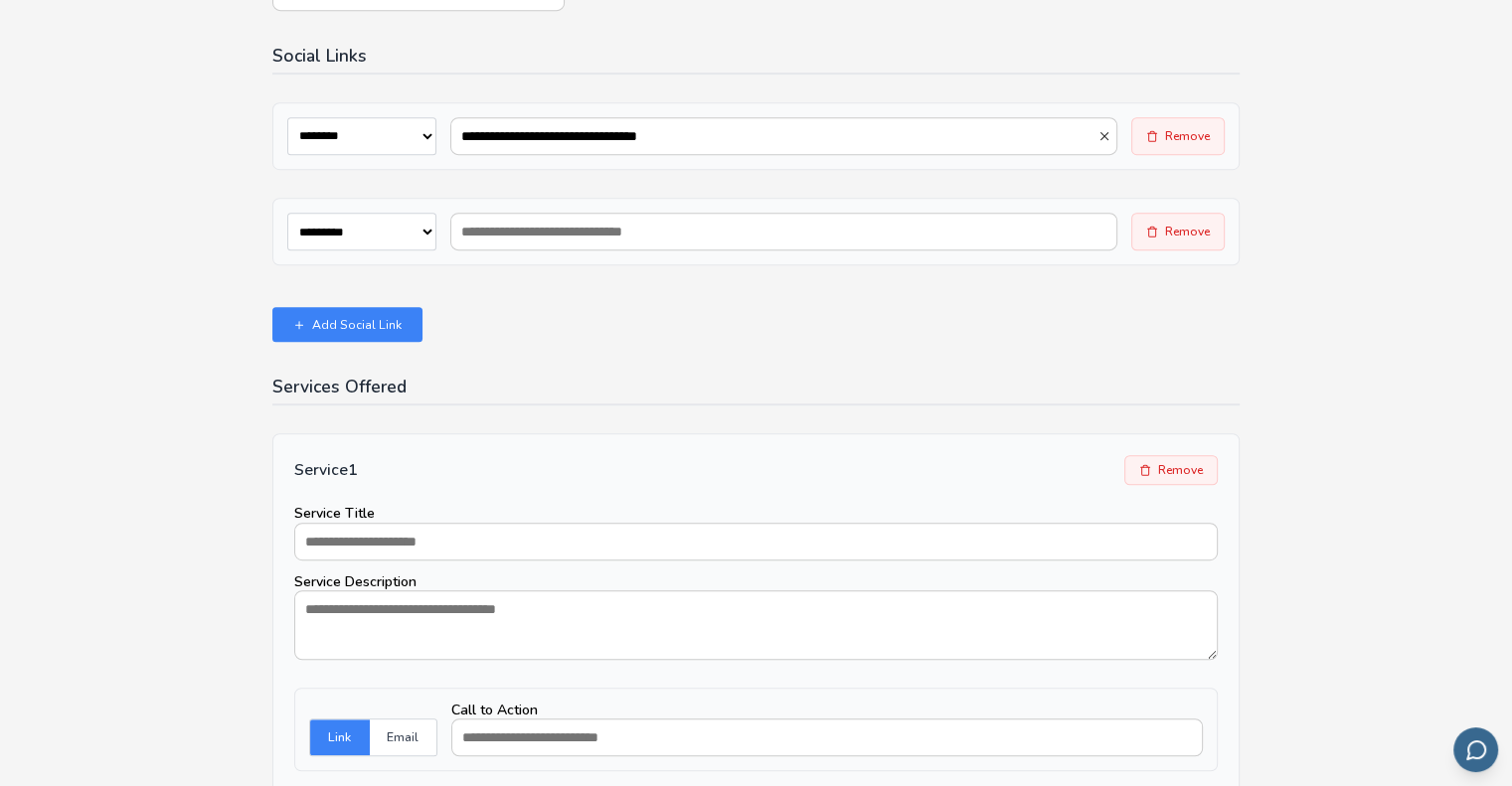 click on "**********" at bounding box center (362, 232) 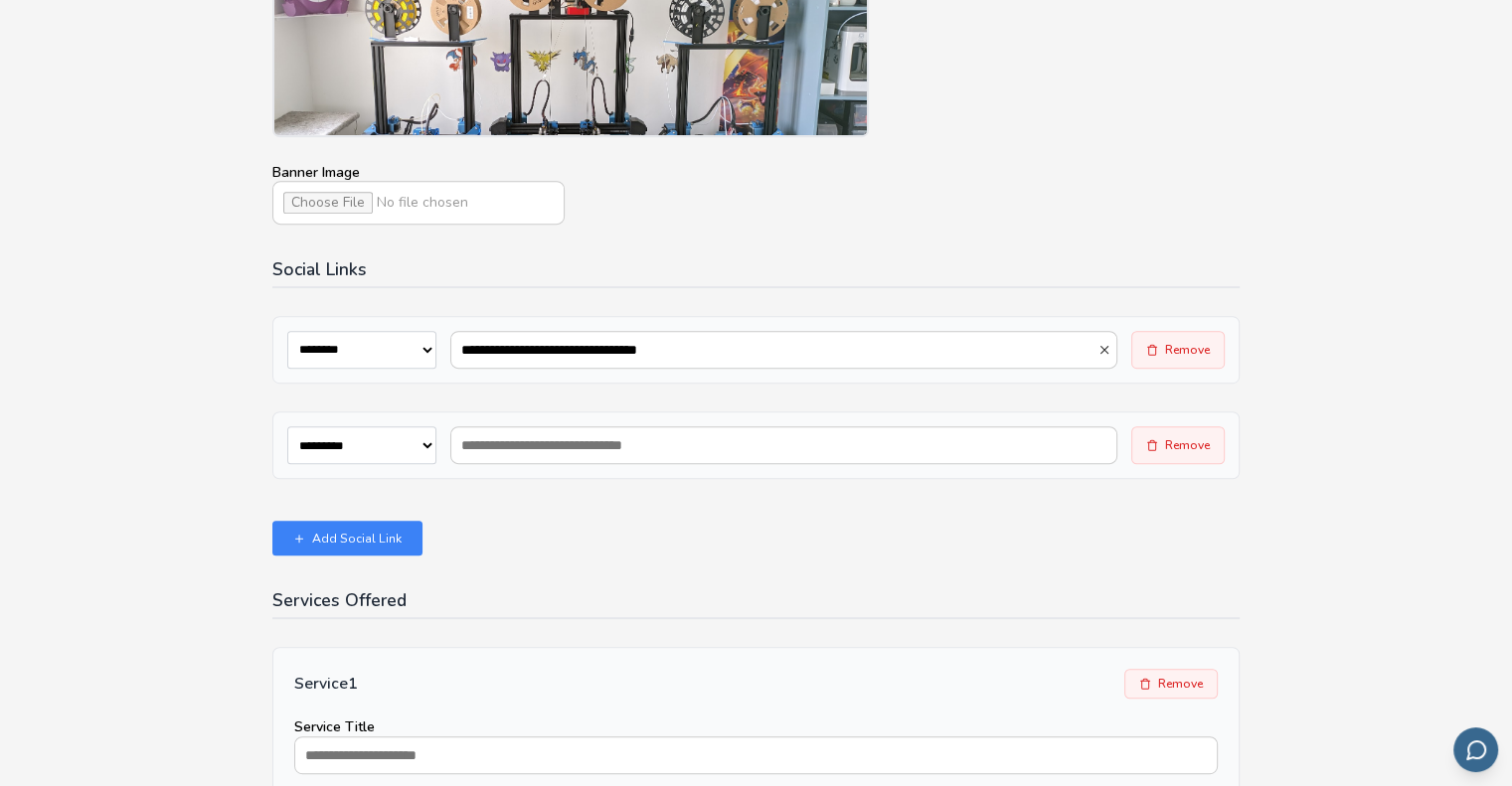scroll, scrollTop: 671, scrollLeft: 0, axis: vertical 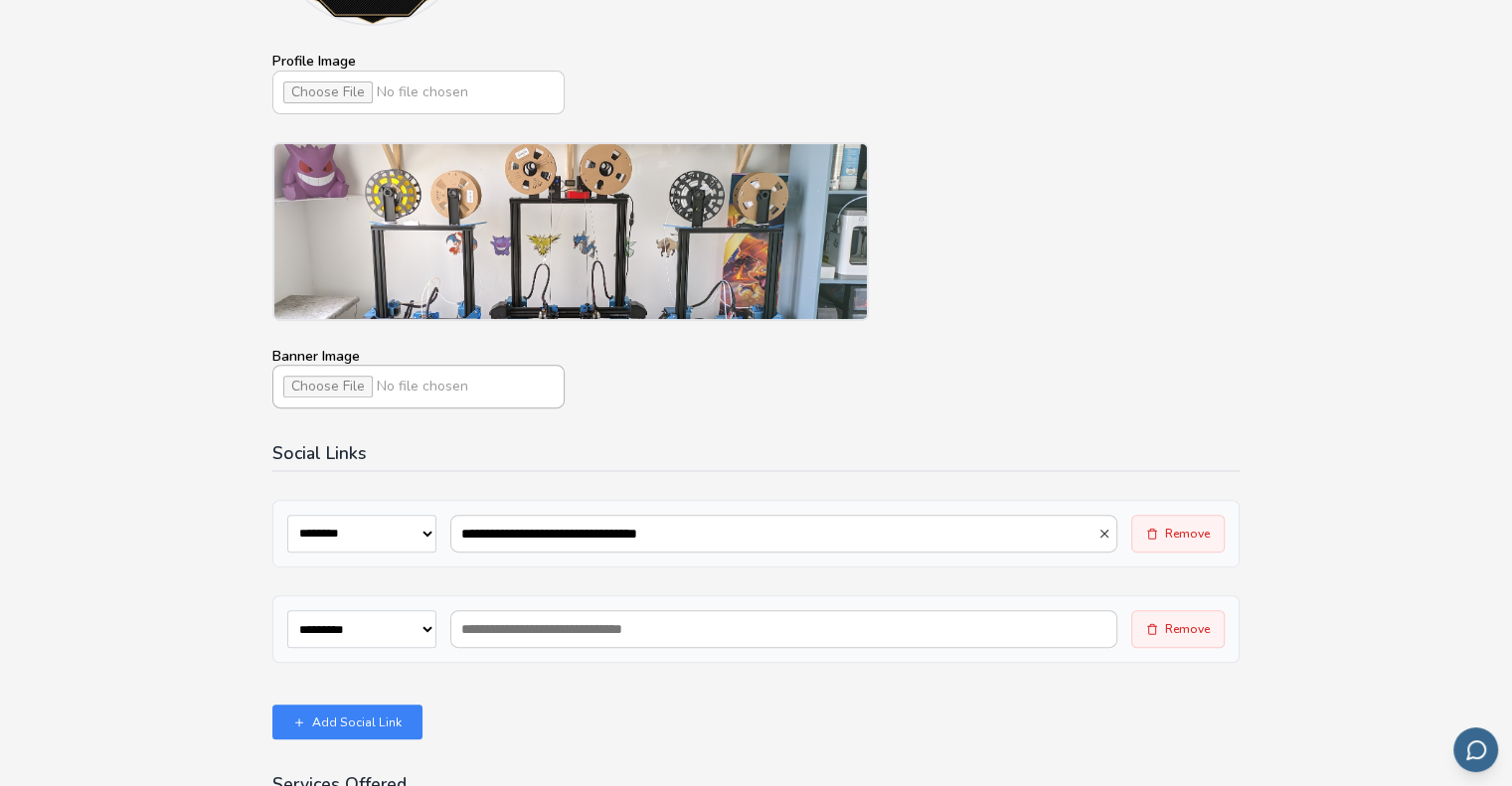 click on "Banner Image" at bounding box center [419, 387] 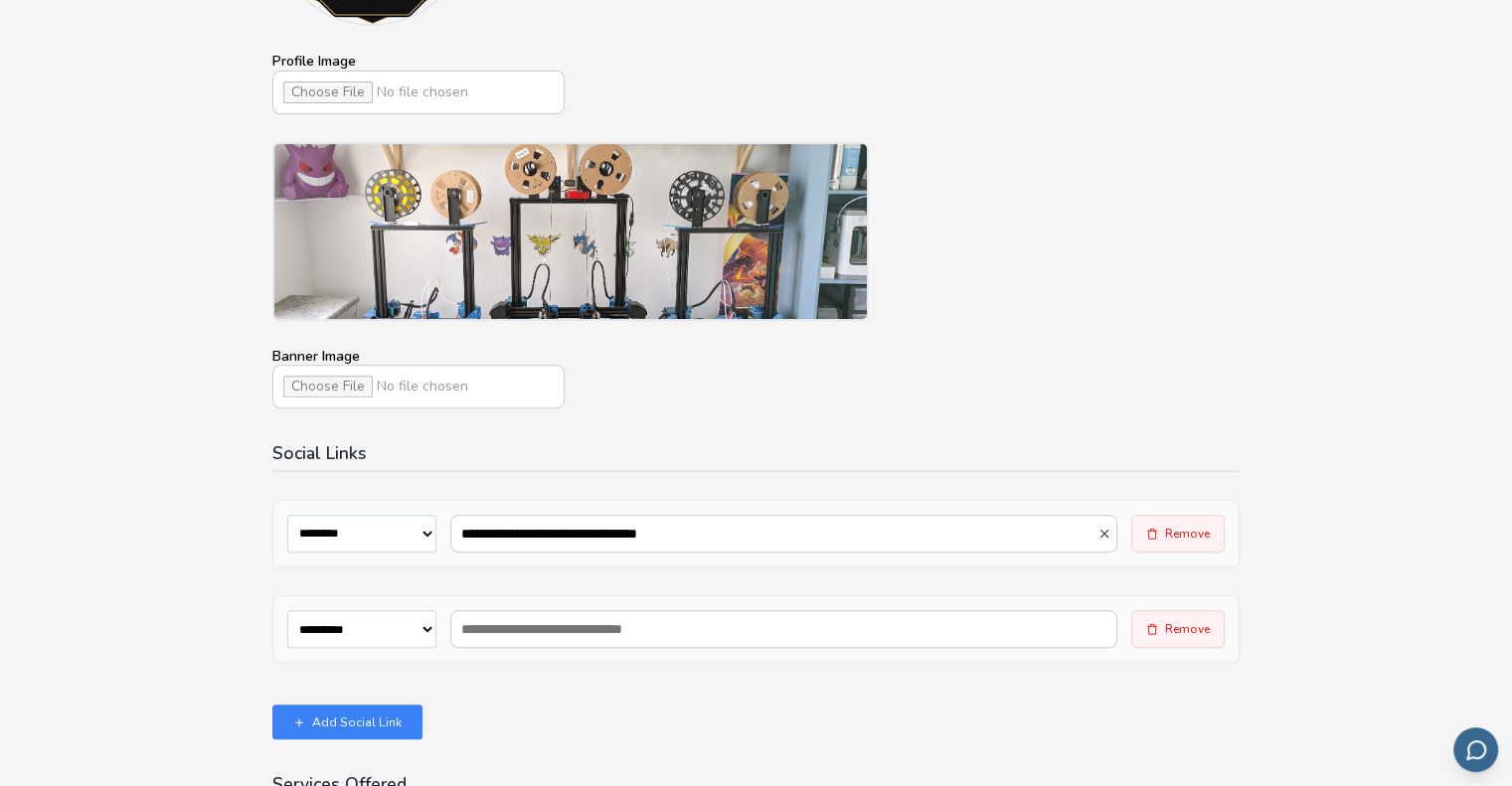 type on "**********" 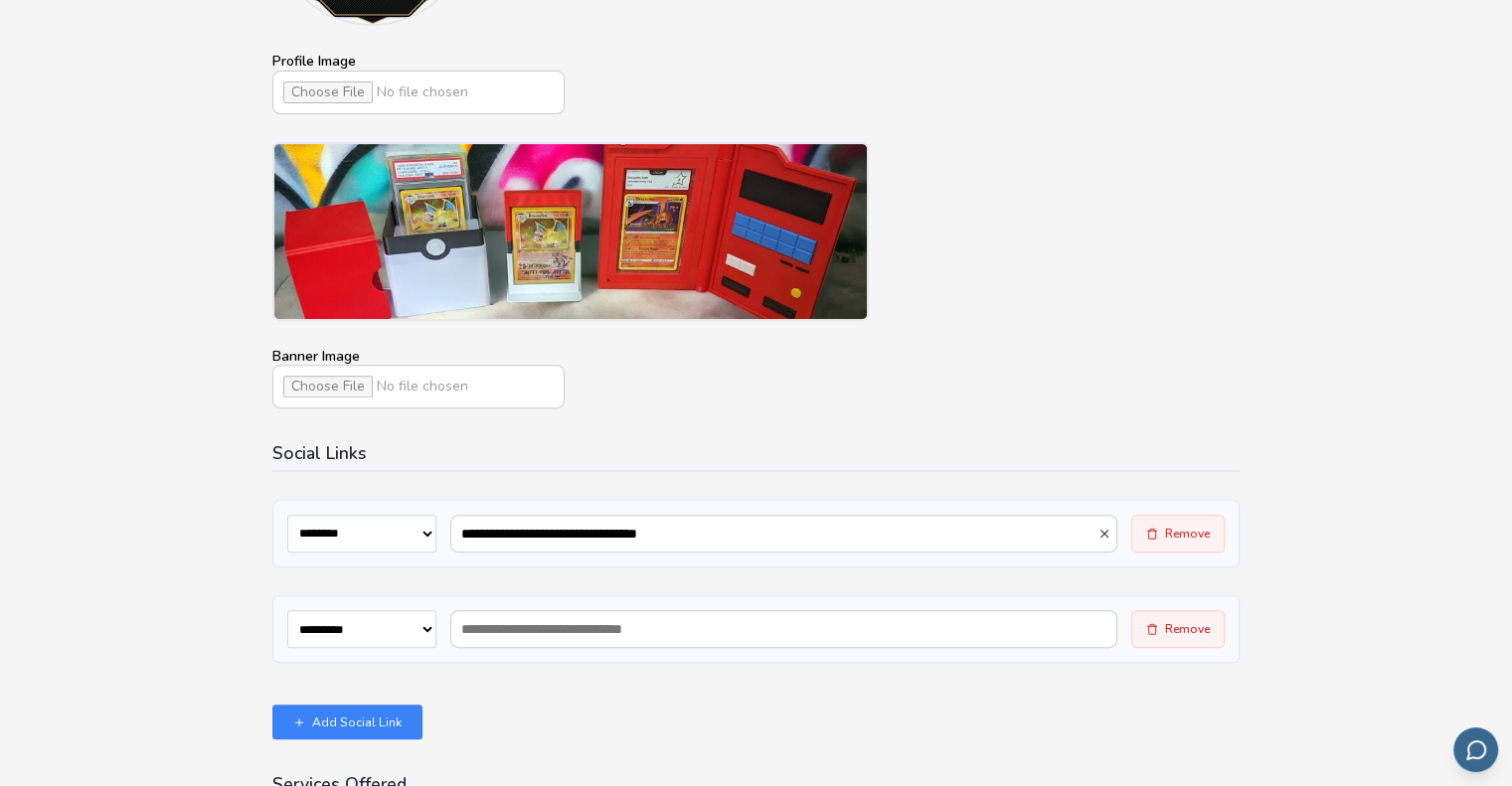 click at bounding box center (571, 232) 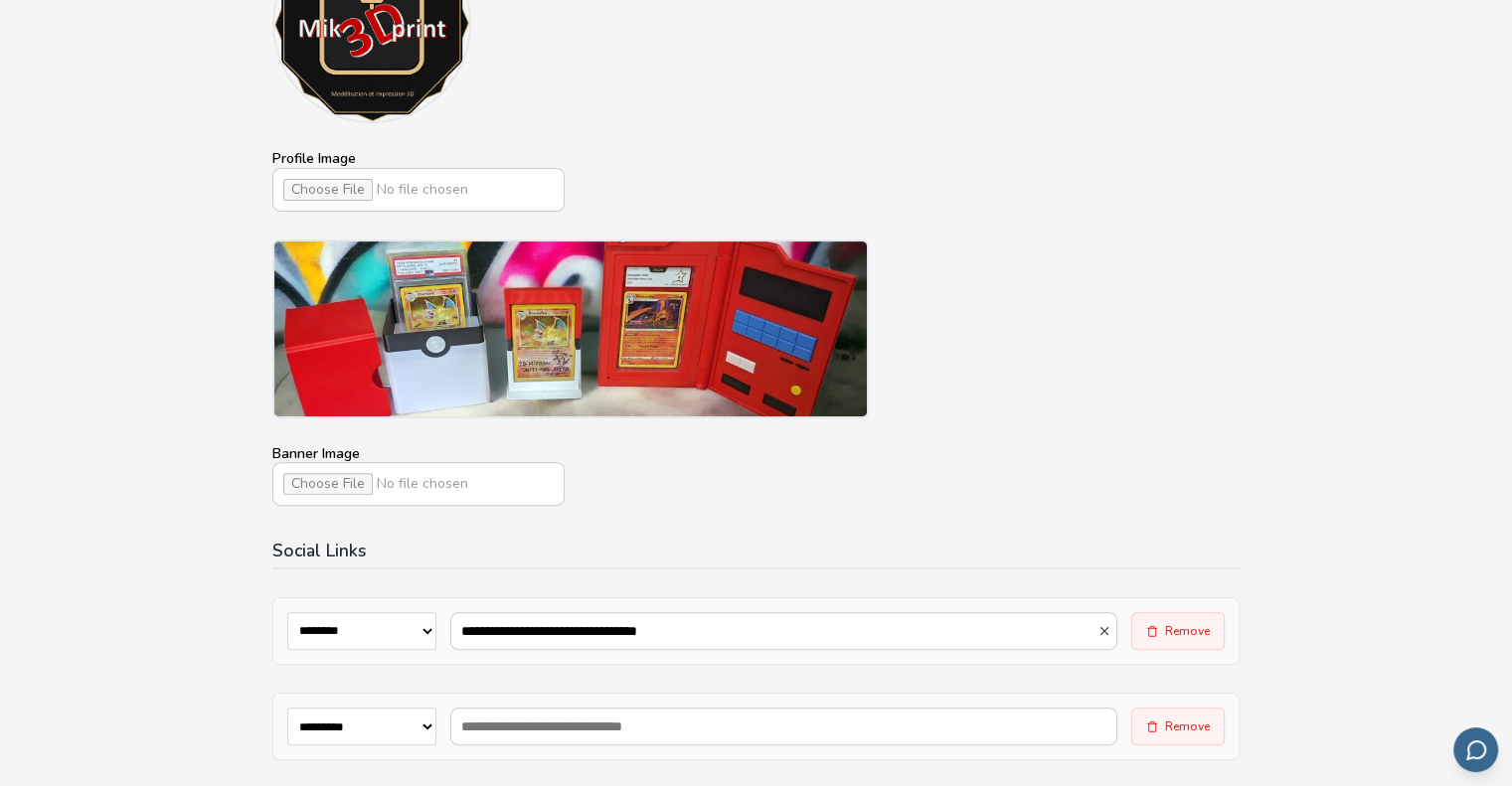 scroll, scrollTop: 671, scrollLeft: 0, axis: vertical 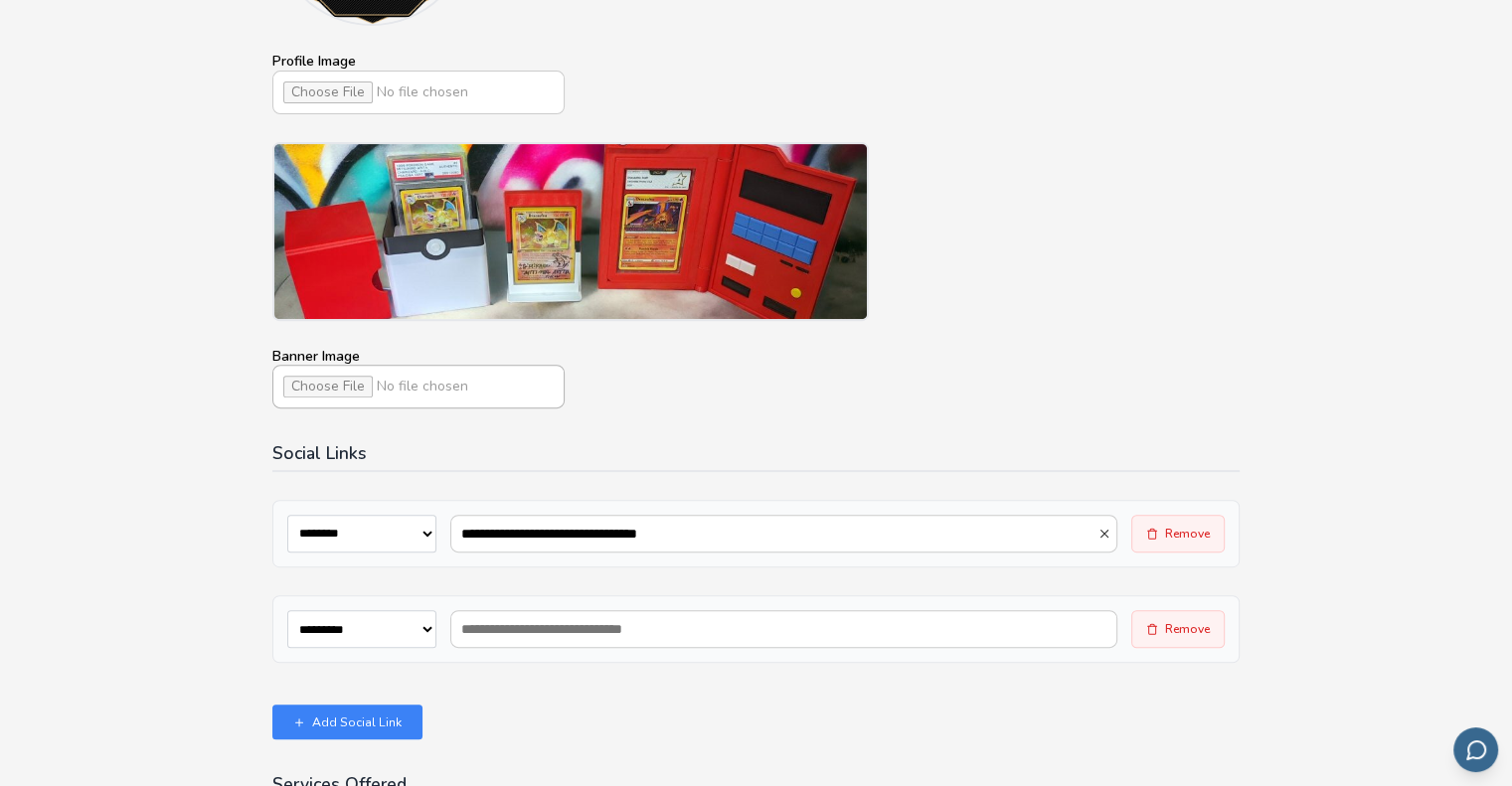 click on "Banner Image" at bounding box center (419, 387) 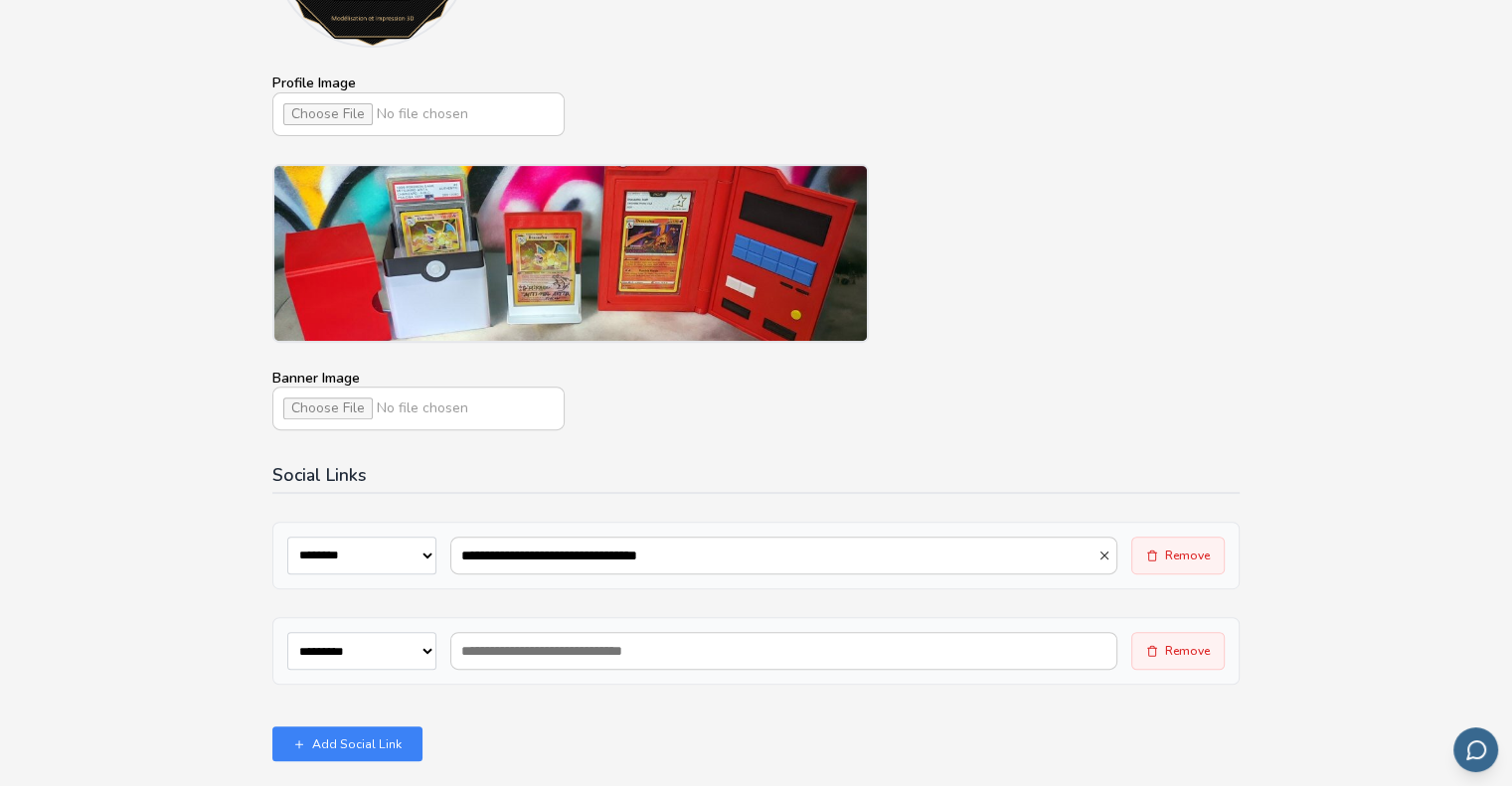 scroll, scrollTop: 662, scrollLeft: 0, axis: vertical 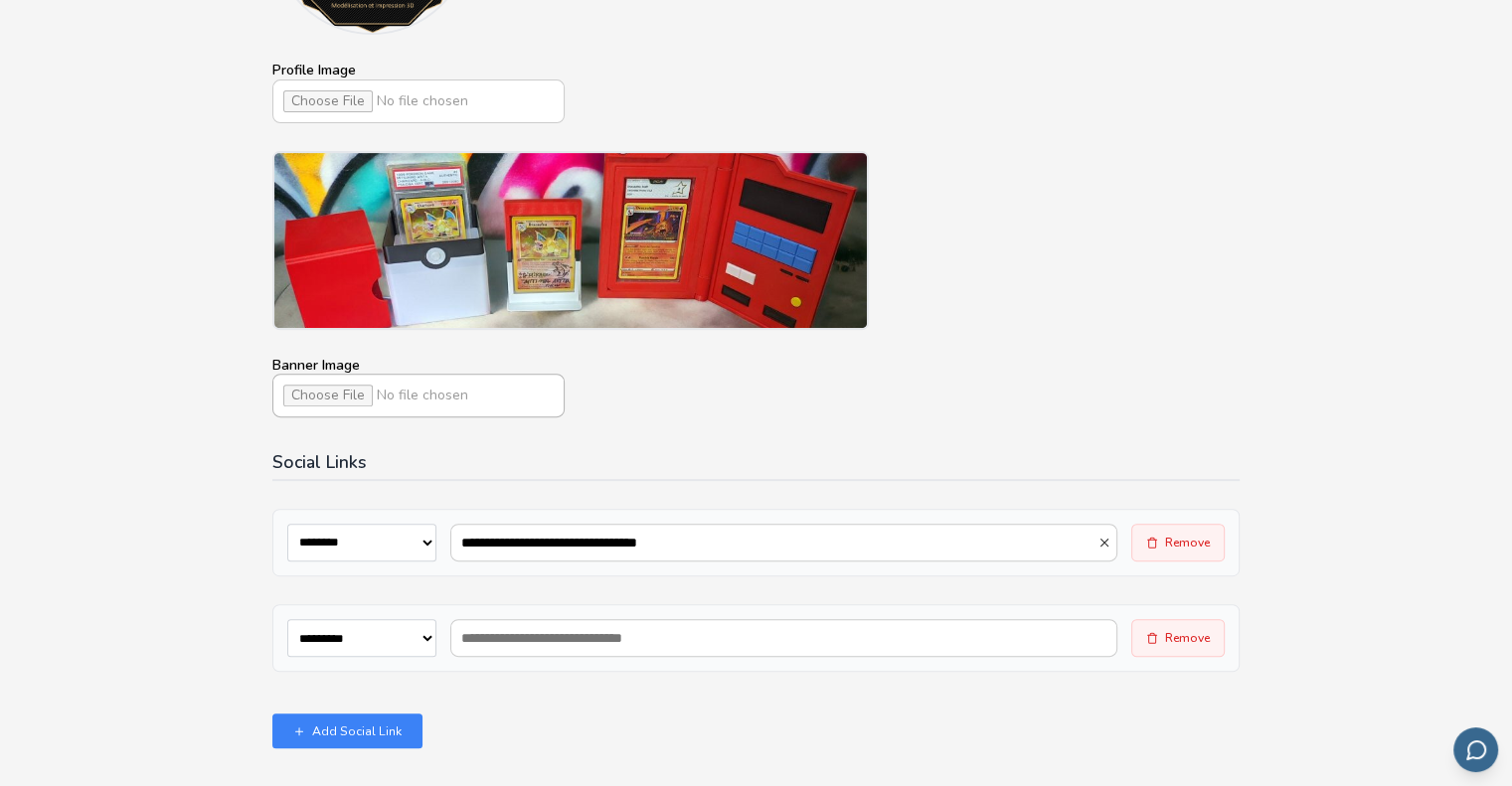 click on "Banner Image" at bounding box center (419, 395) 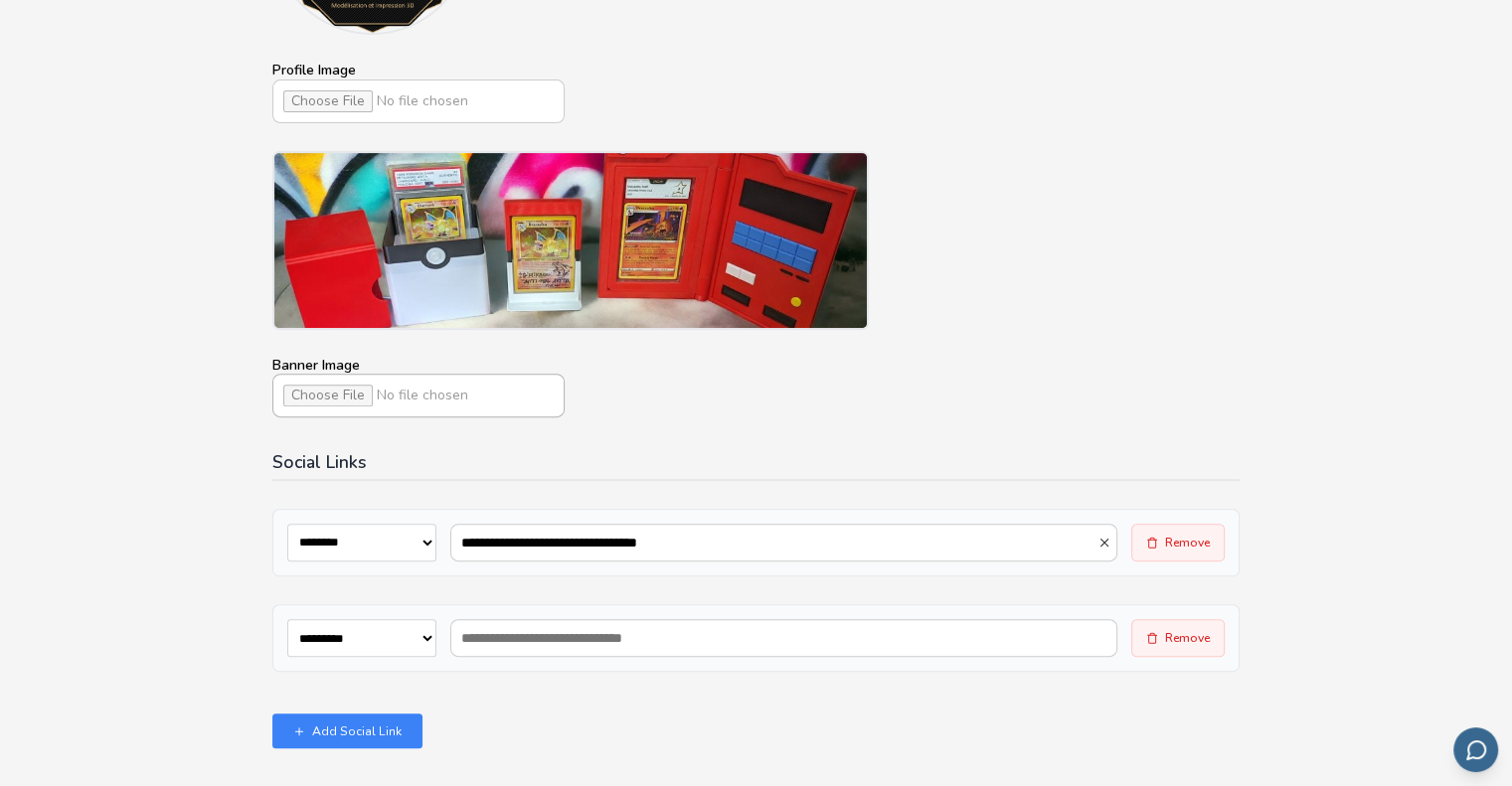 type on "**********" 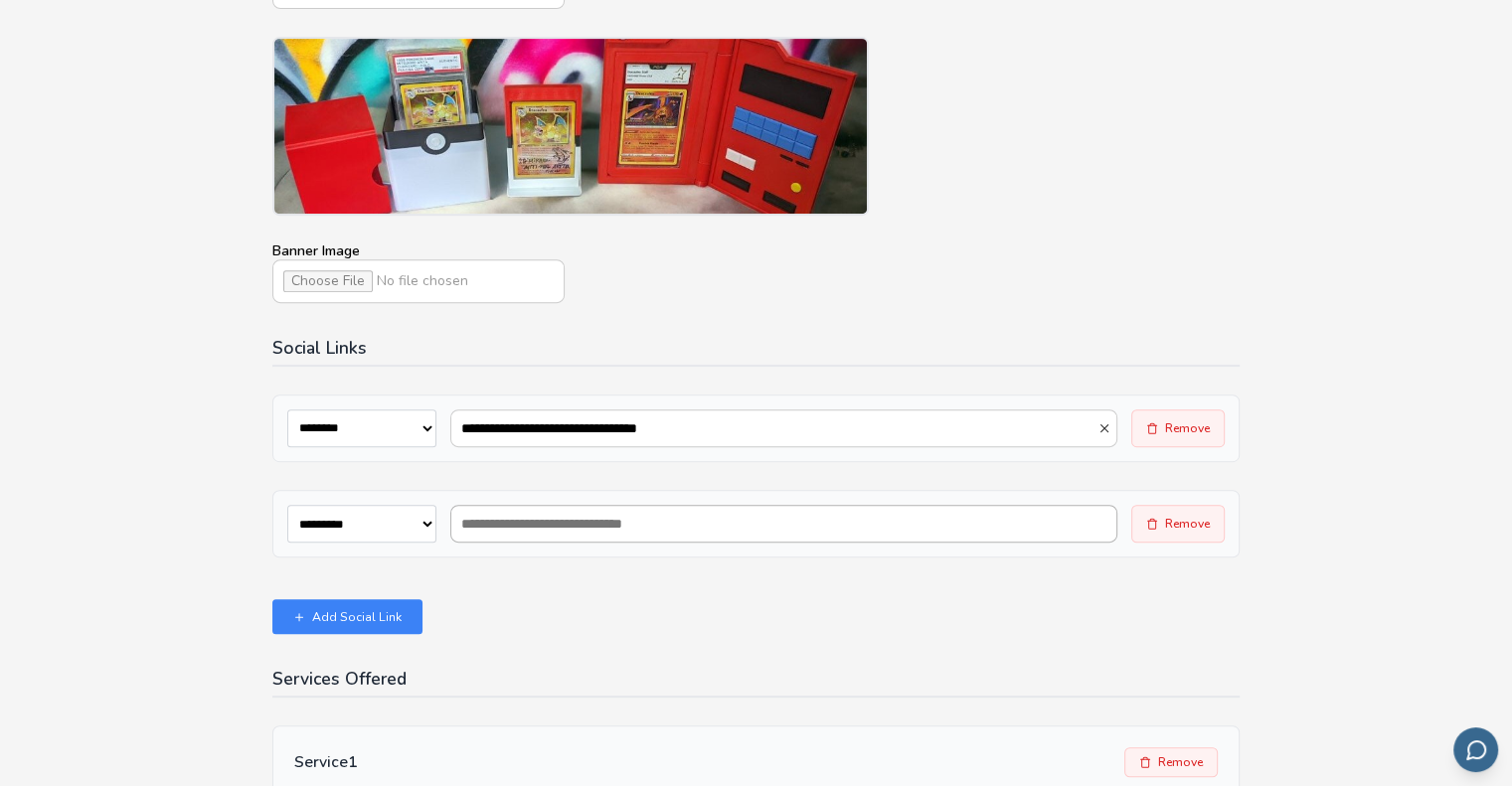 scroll, scrollTop: 861, scrollLeft: 0, axis: vertical 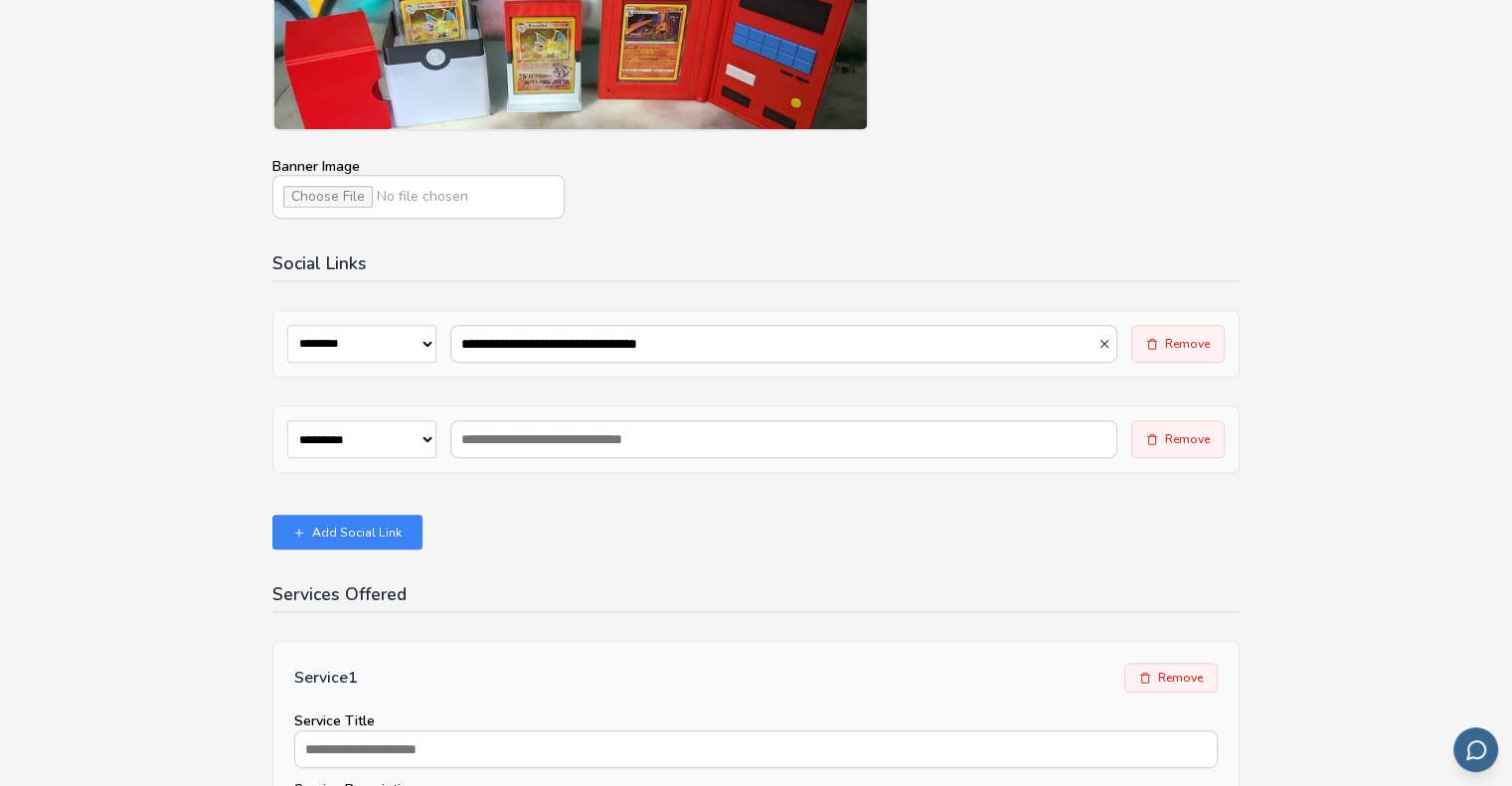 click on "**********" at bounding box center (362, 439) 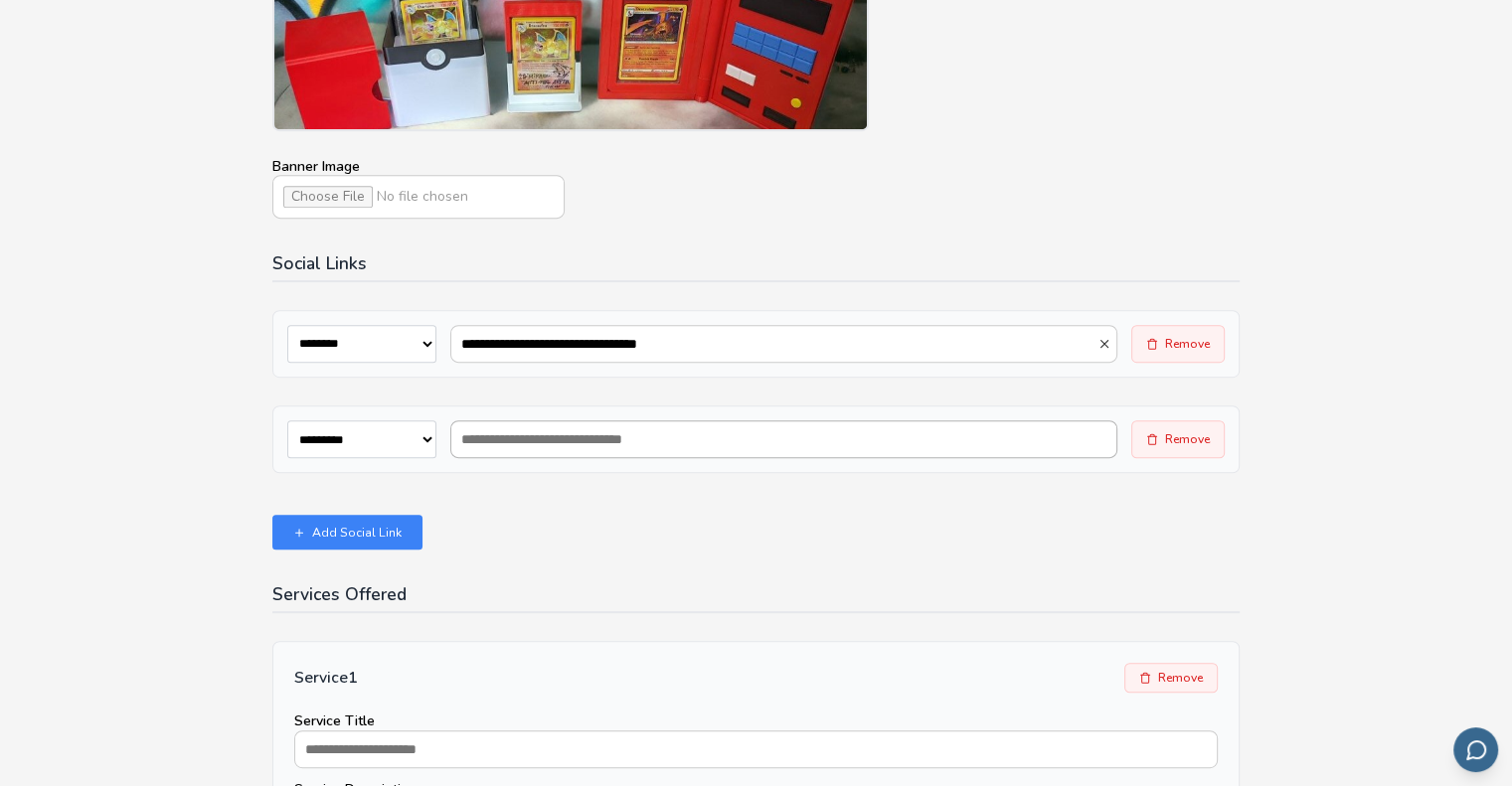 click at bounding box center [783, 439] 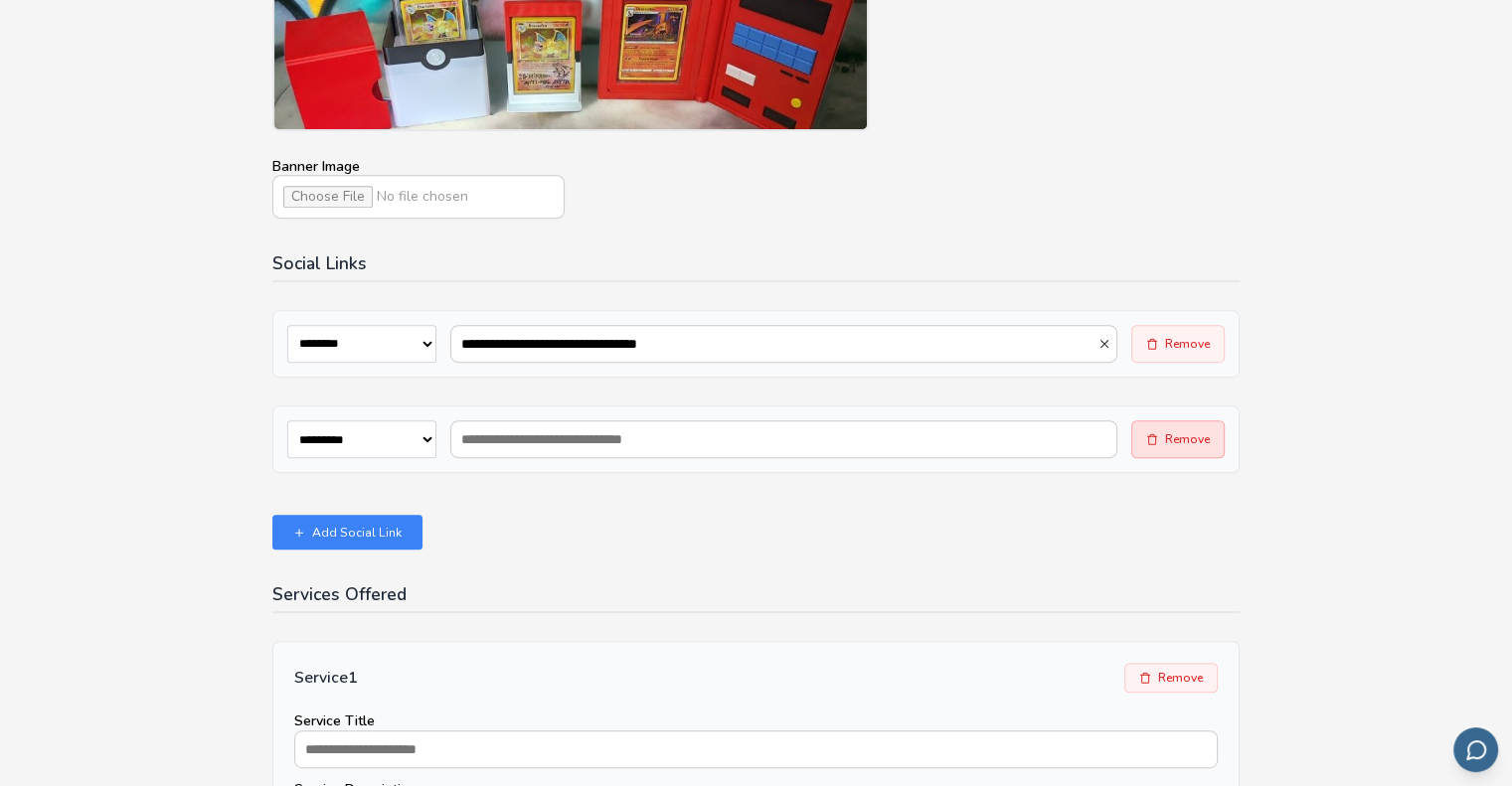 click on "Remove" at bounding box center (1178, 439) 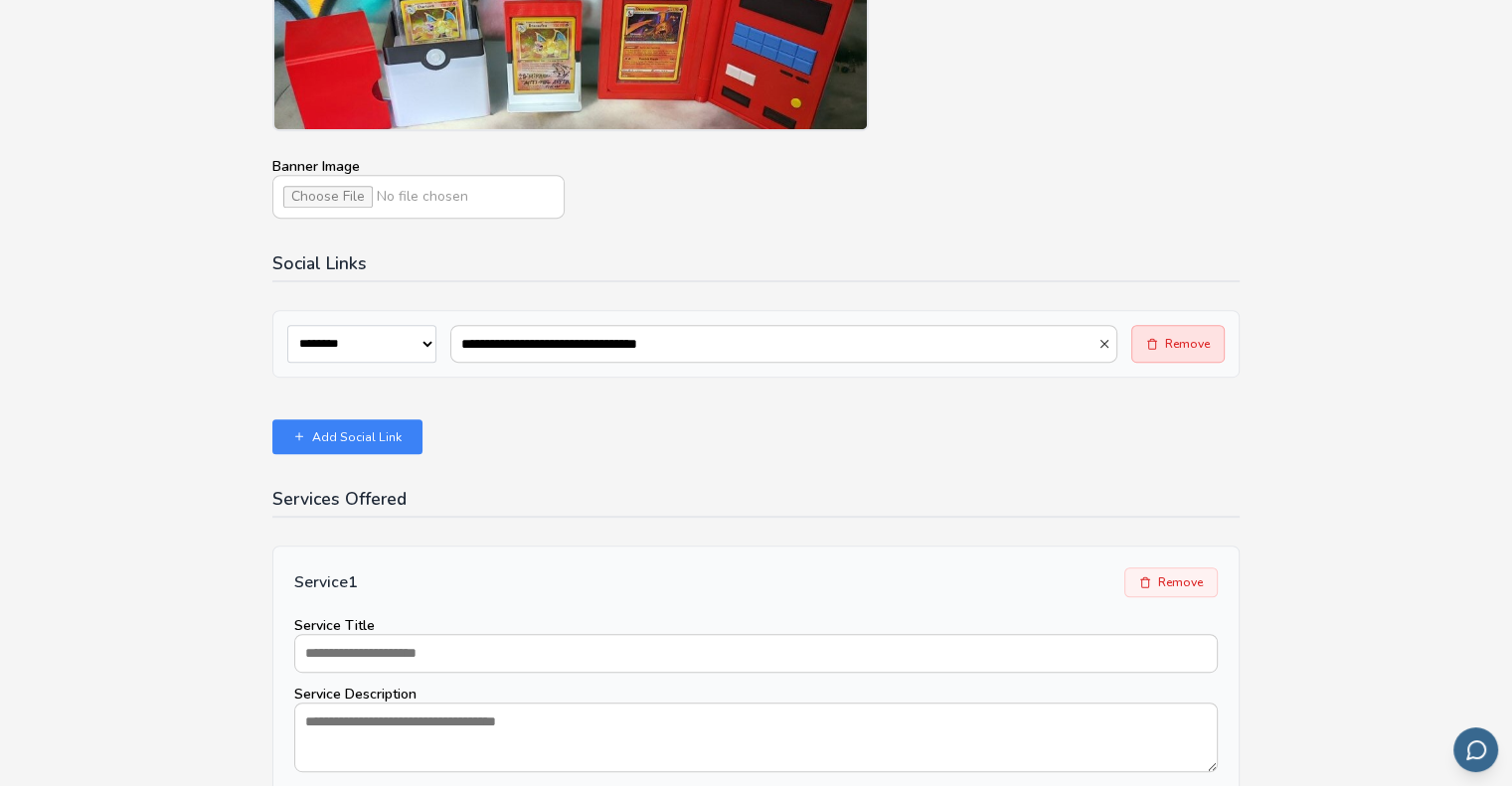 click on "Remove" at bounding box center (1178, 344) 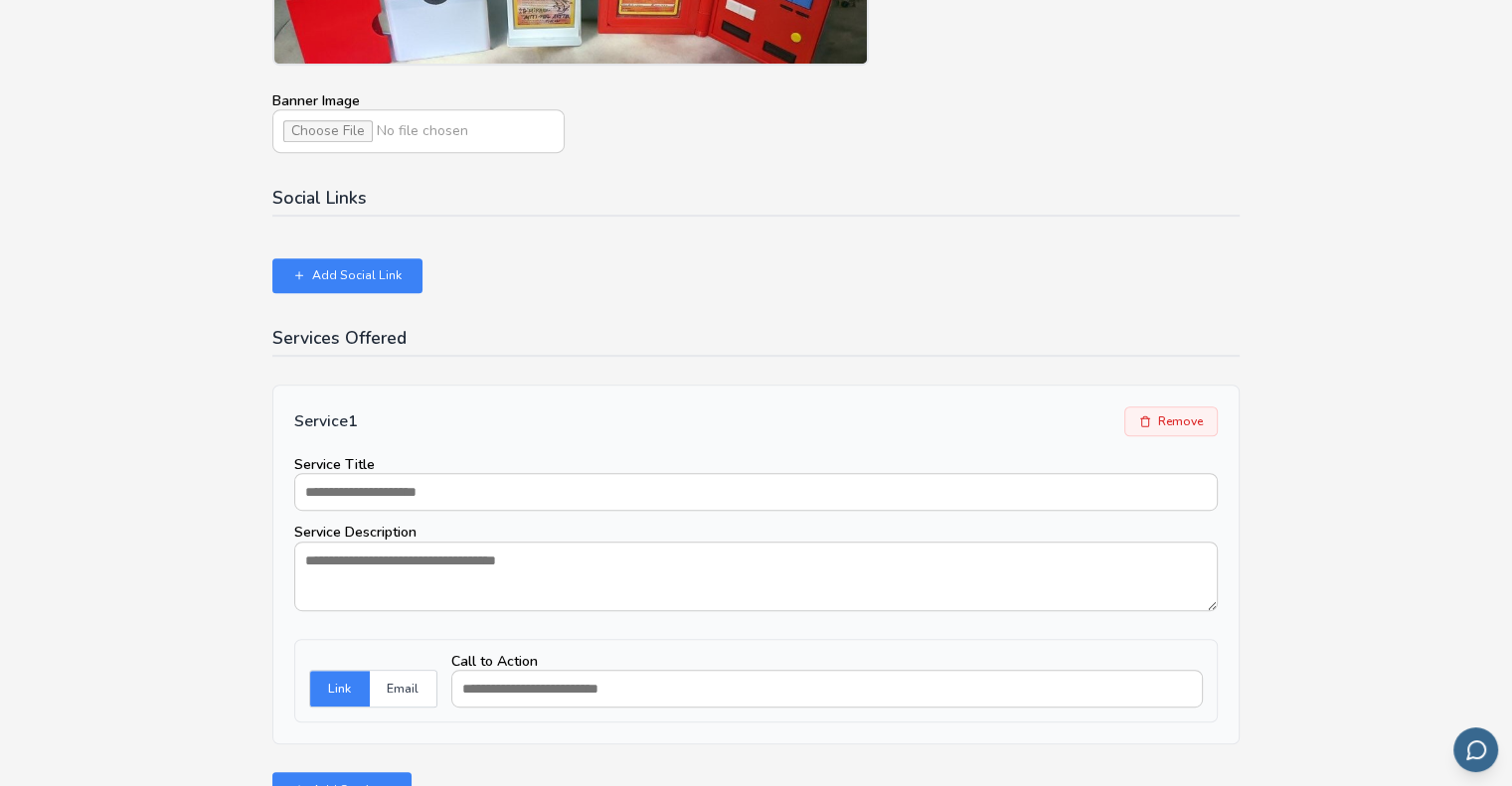 scroll, scrollTop: 960, scrollLeft: 0, axis: vertical 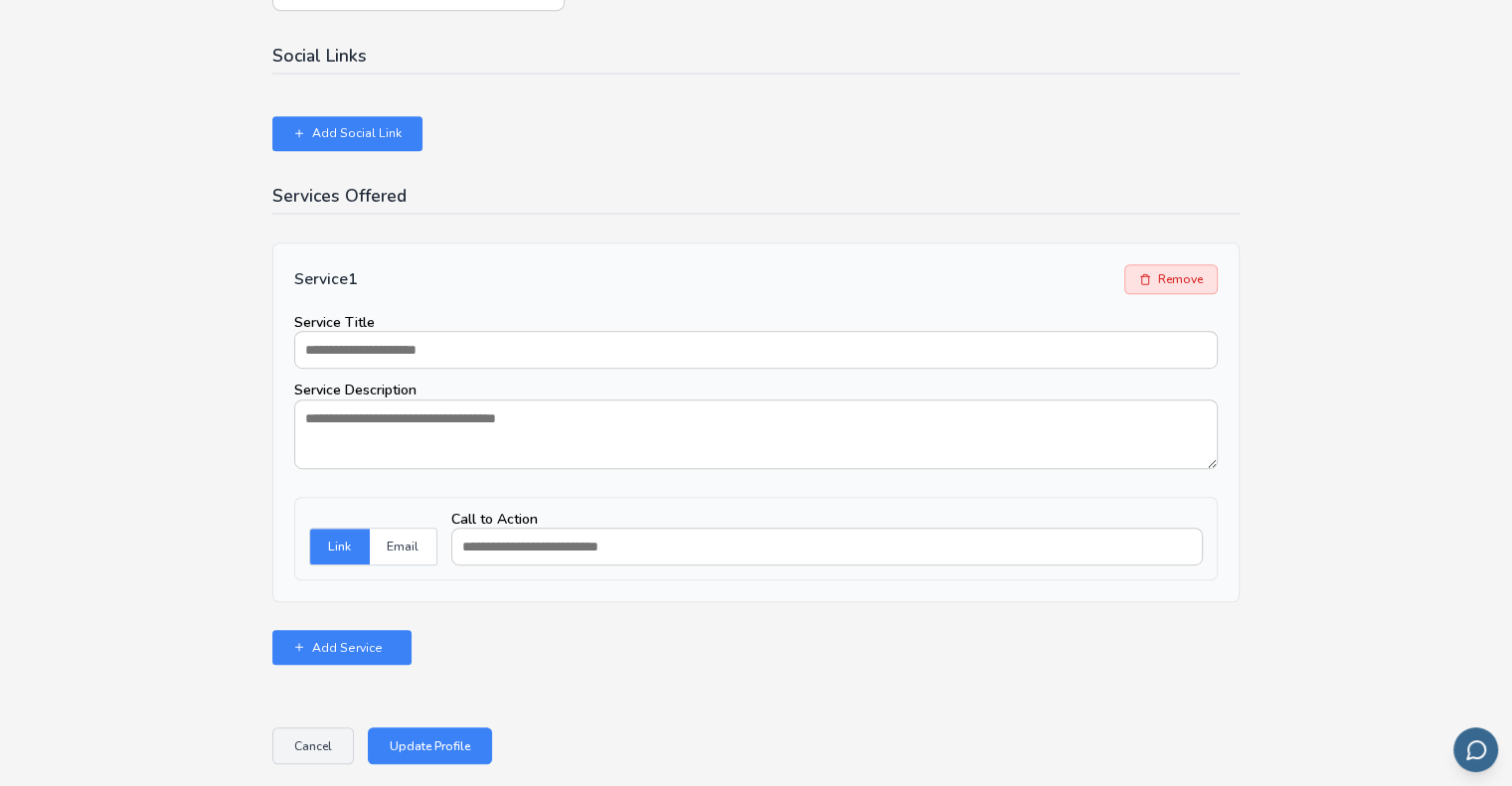 click on "Remove" at bounding box center (1171, 279) 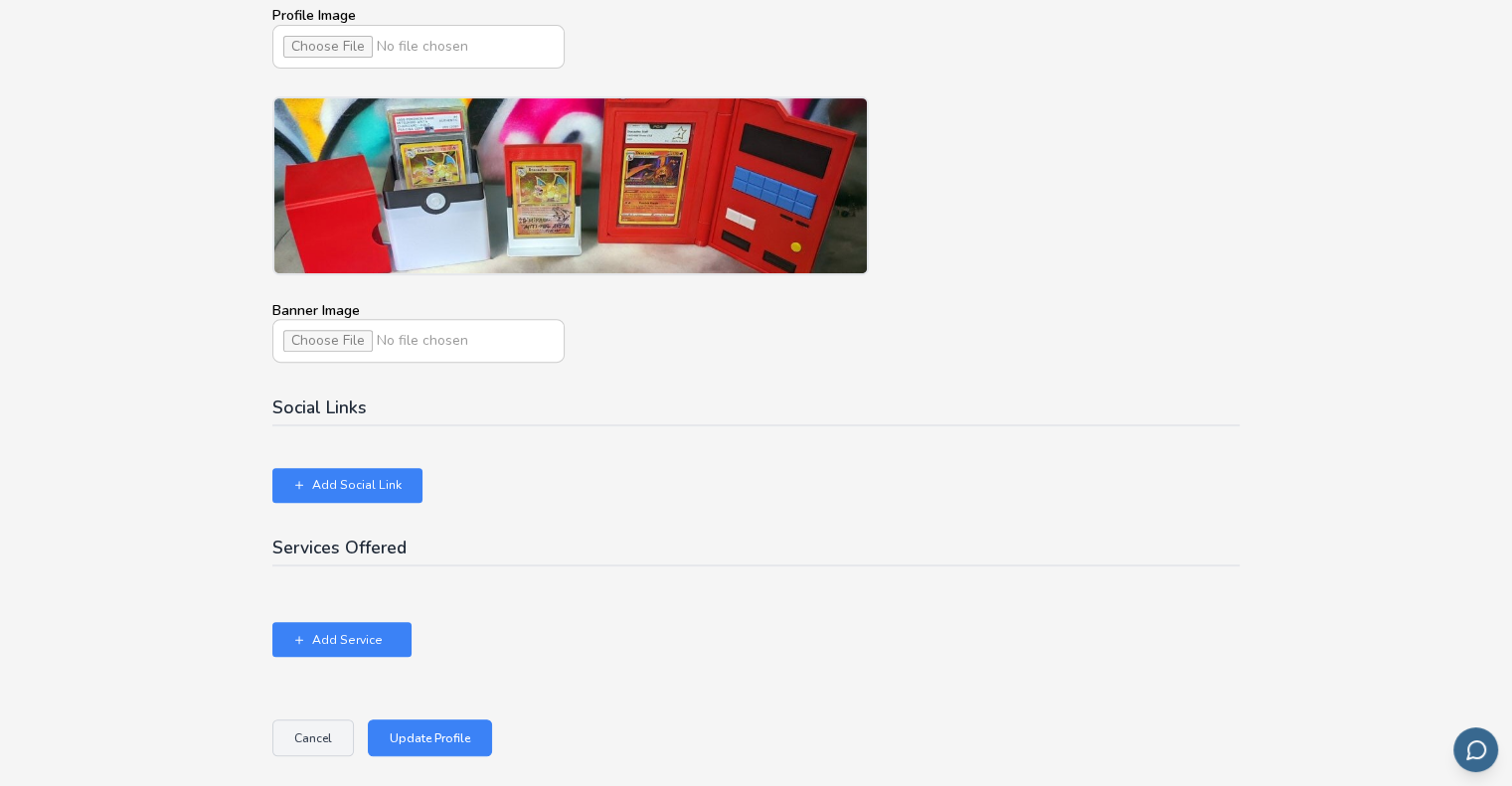 scroll, scrollTop: 711, scrollLeft: 0, axis: vertical 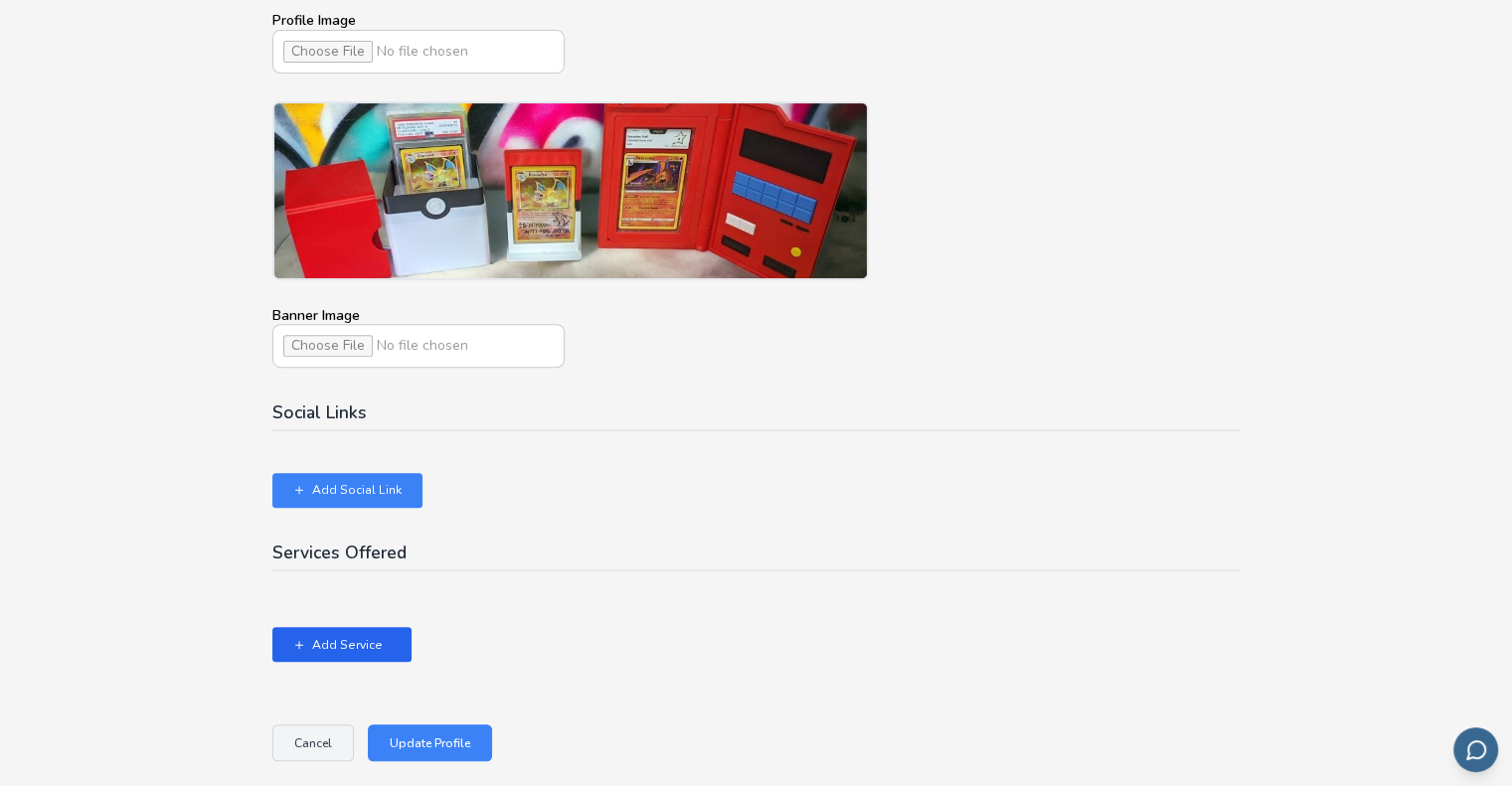 click on "Add Service" at bounding box center [342, 644] 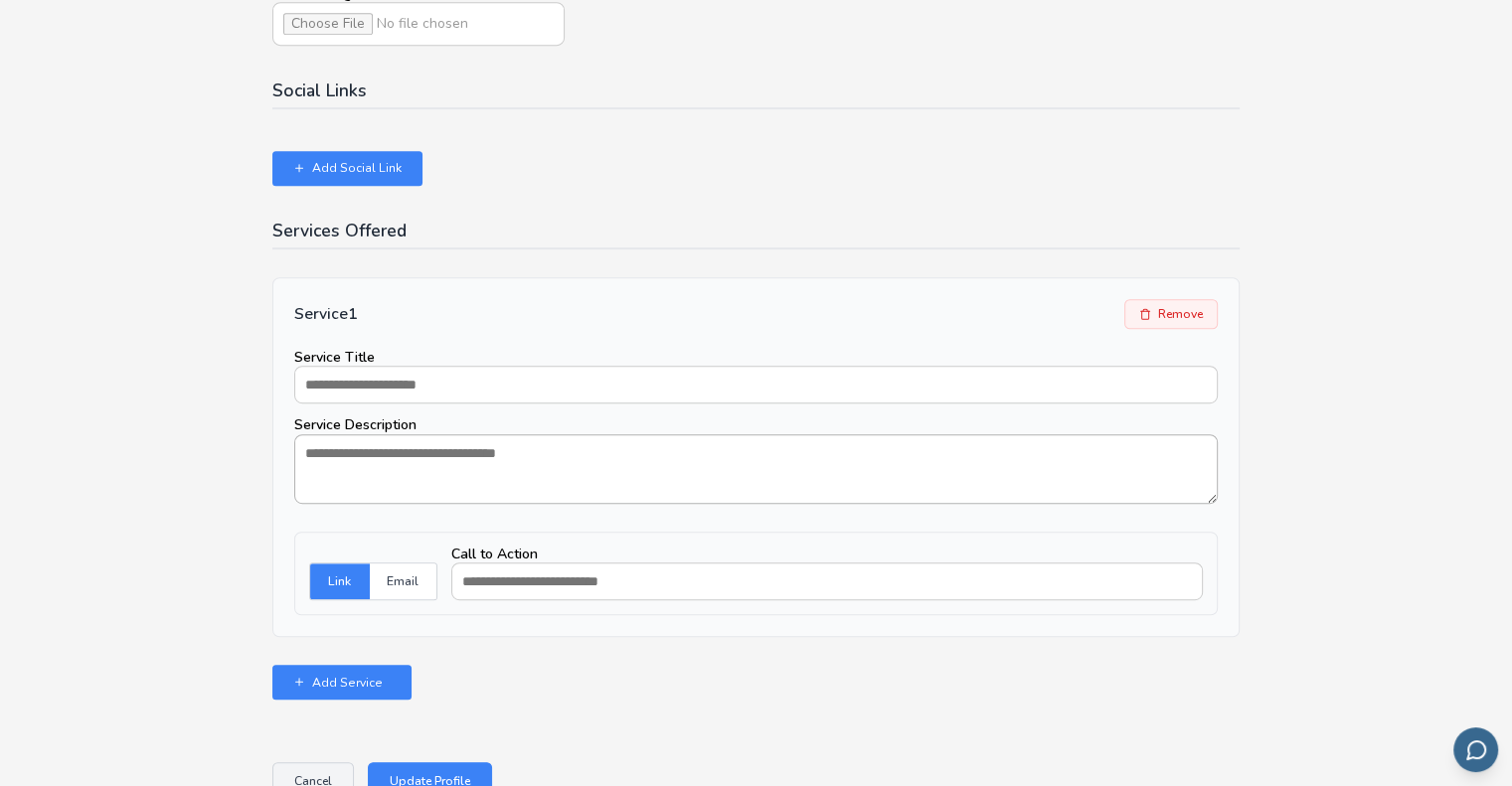 scroll, scrollTop: 1068, scrollLeft: 0, axis: vertical 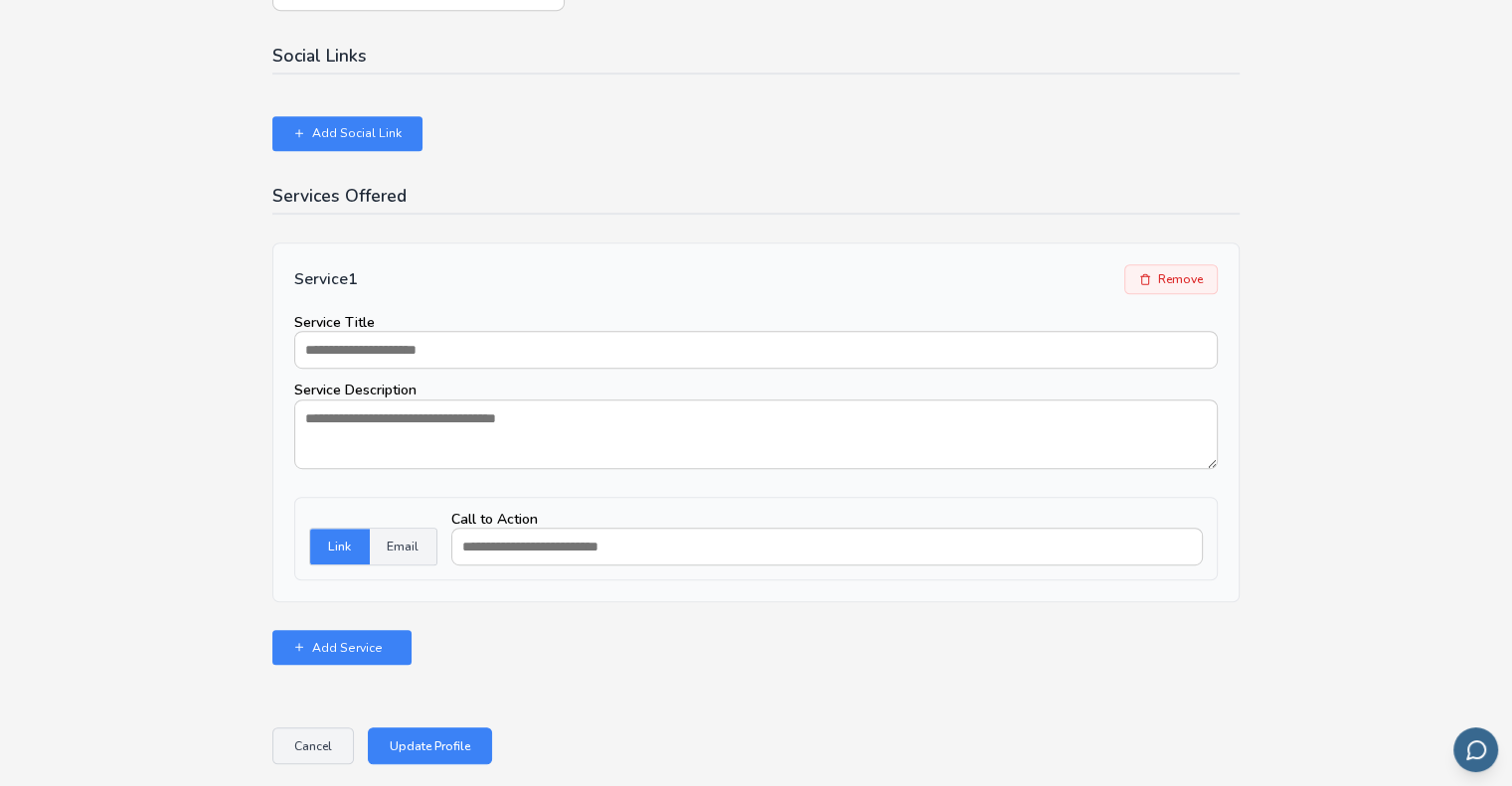 click on "Email" at bounding box center [403, 547] 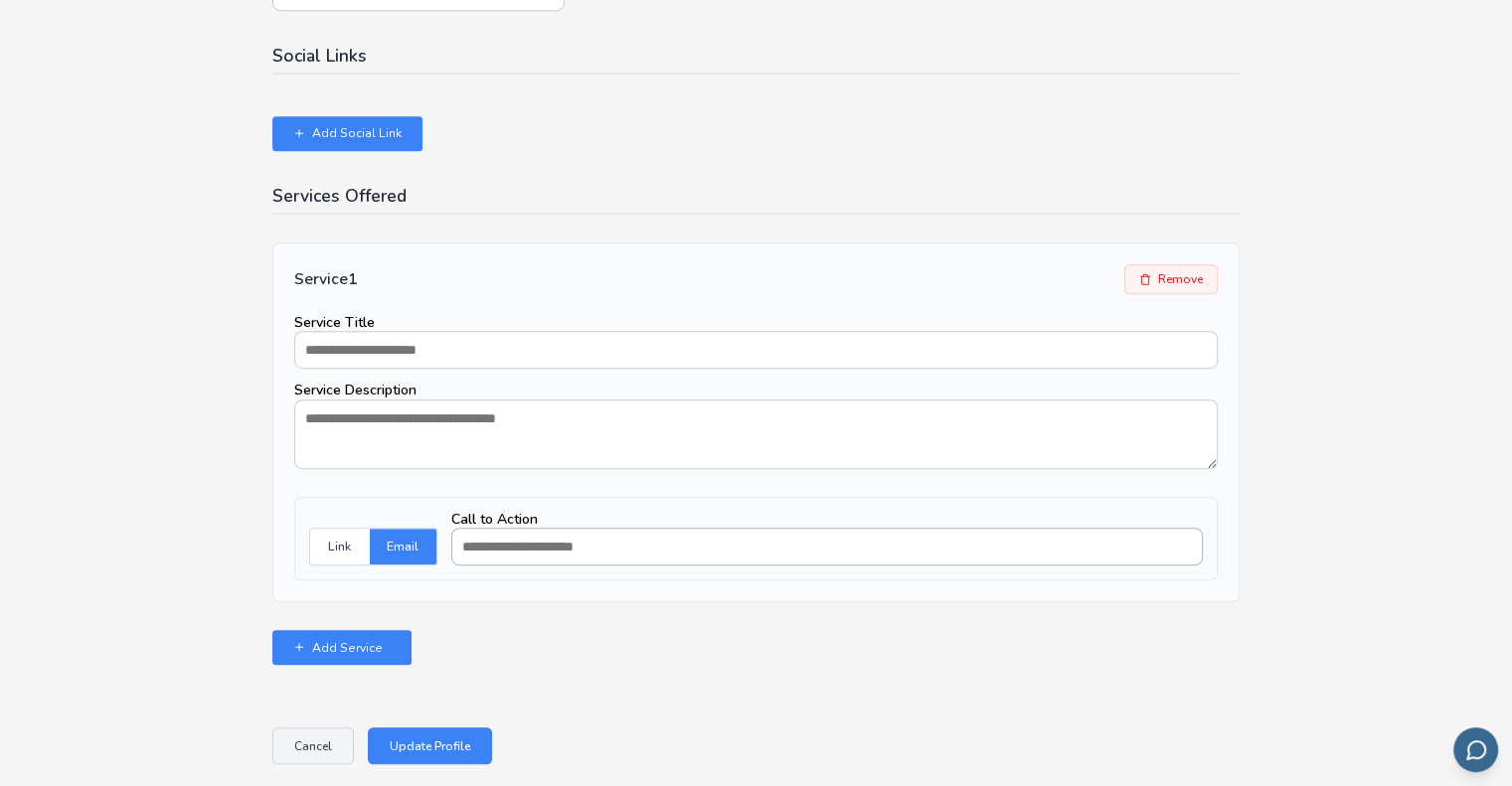click on "Call to Action" at bounding box center [827, 547] 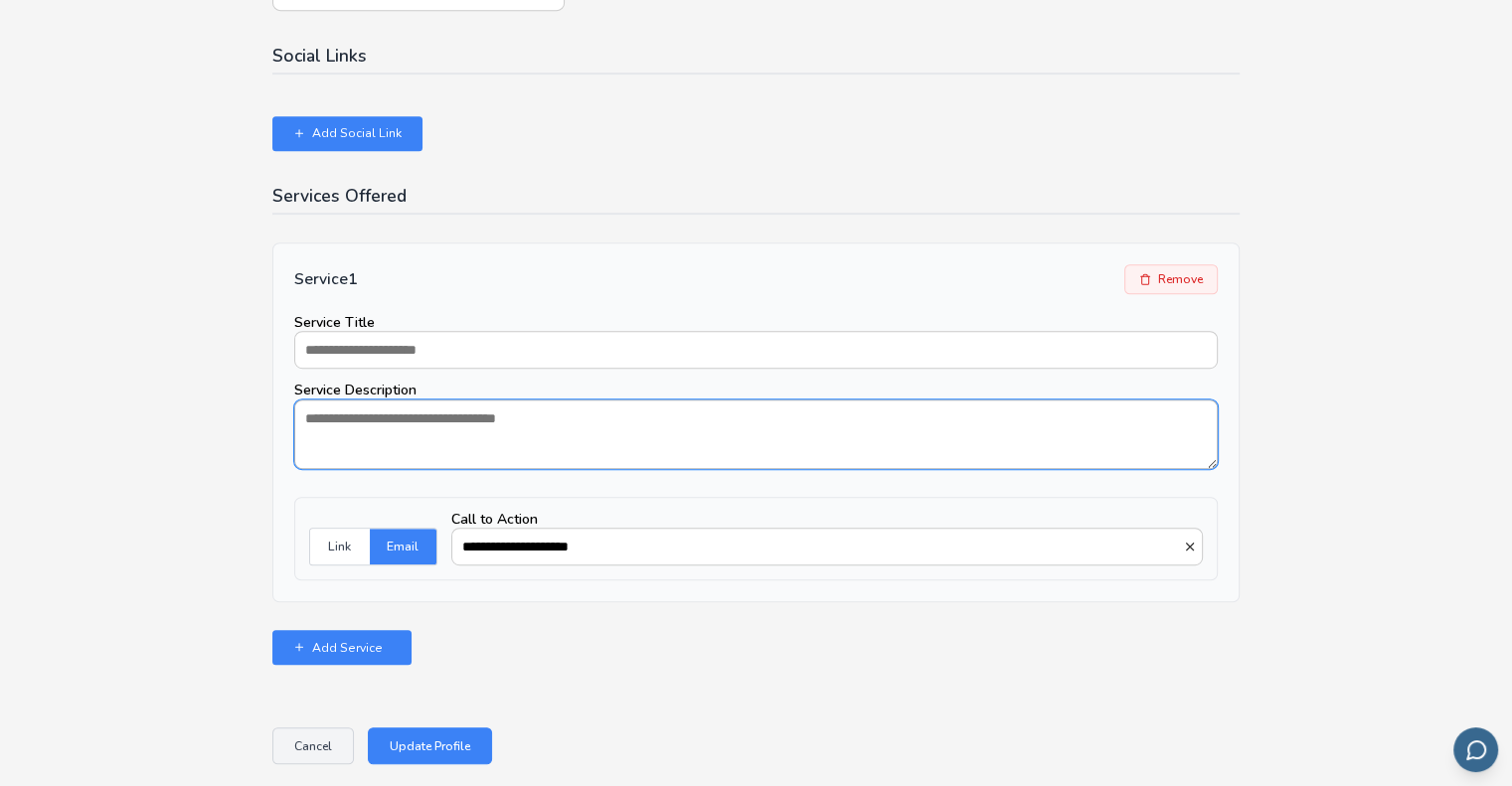 click on "Service Description" at bounding box center [756, 434] 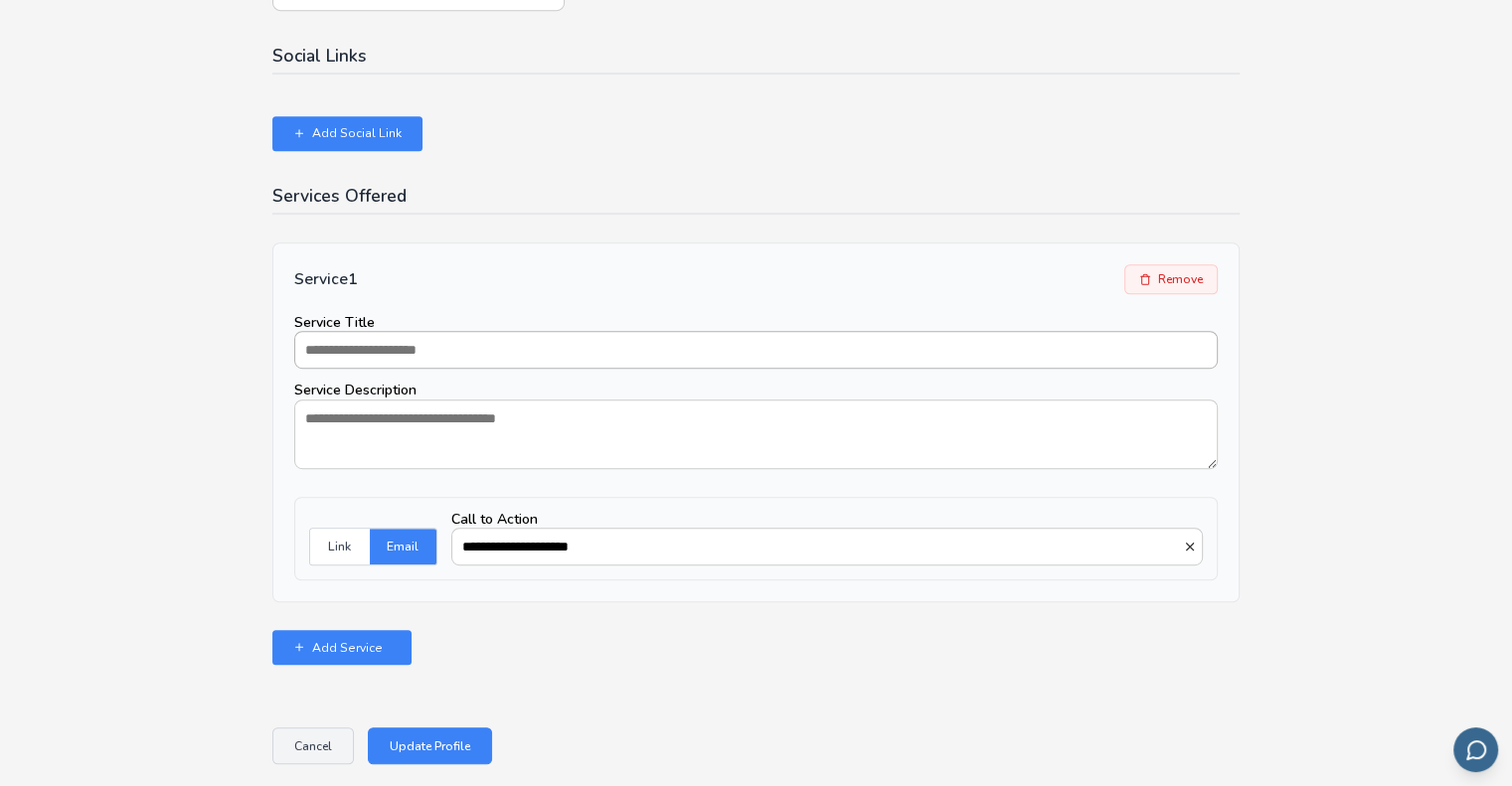 click on "Service Title" at bounding box center [756, 350] 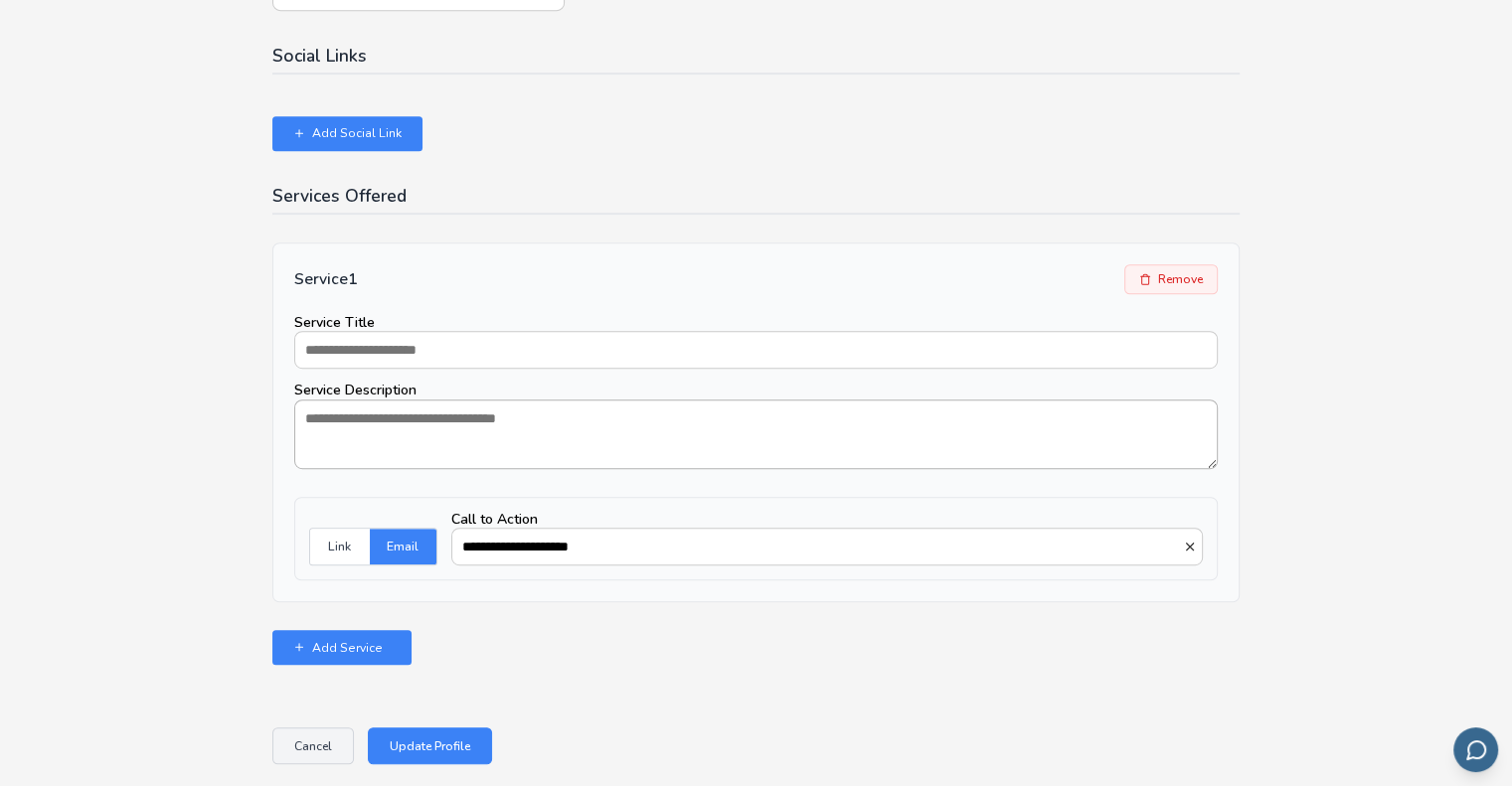 scroll, scrollTop: 969, scrollLeft: 0, axis: vertical 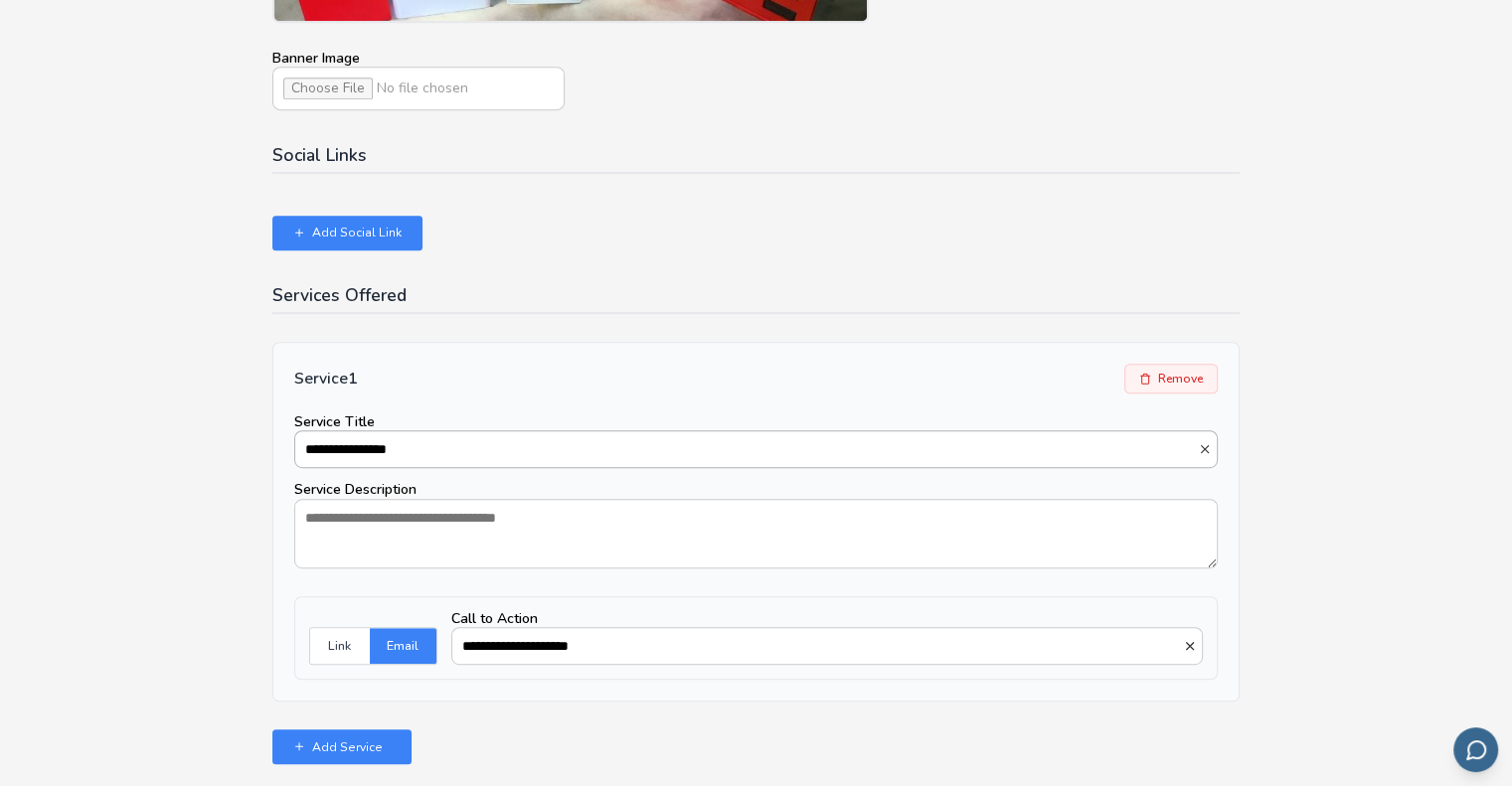 type on "**********" 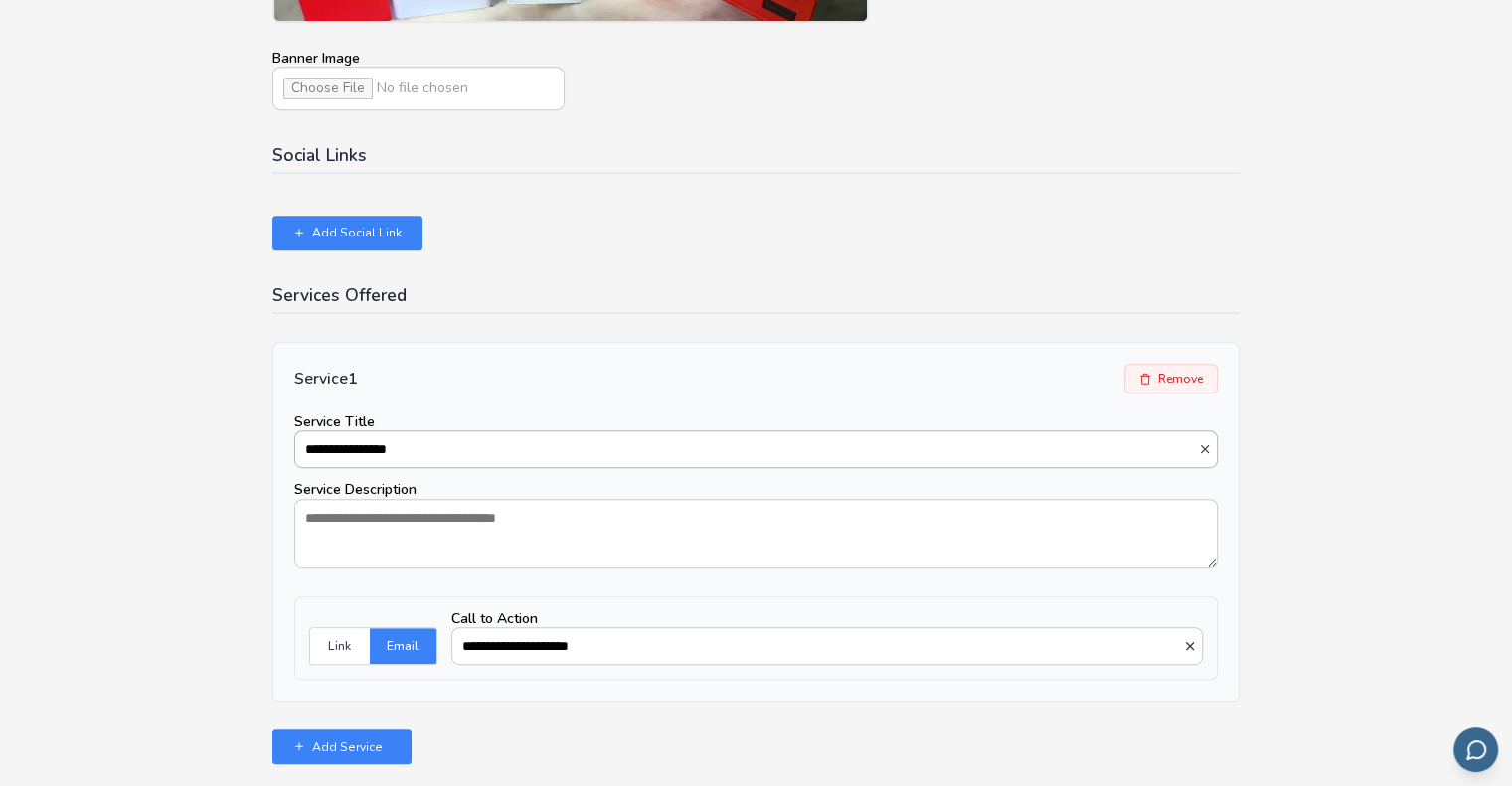 type 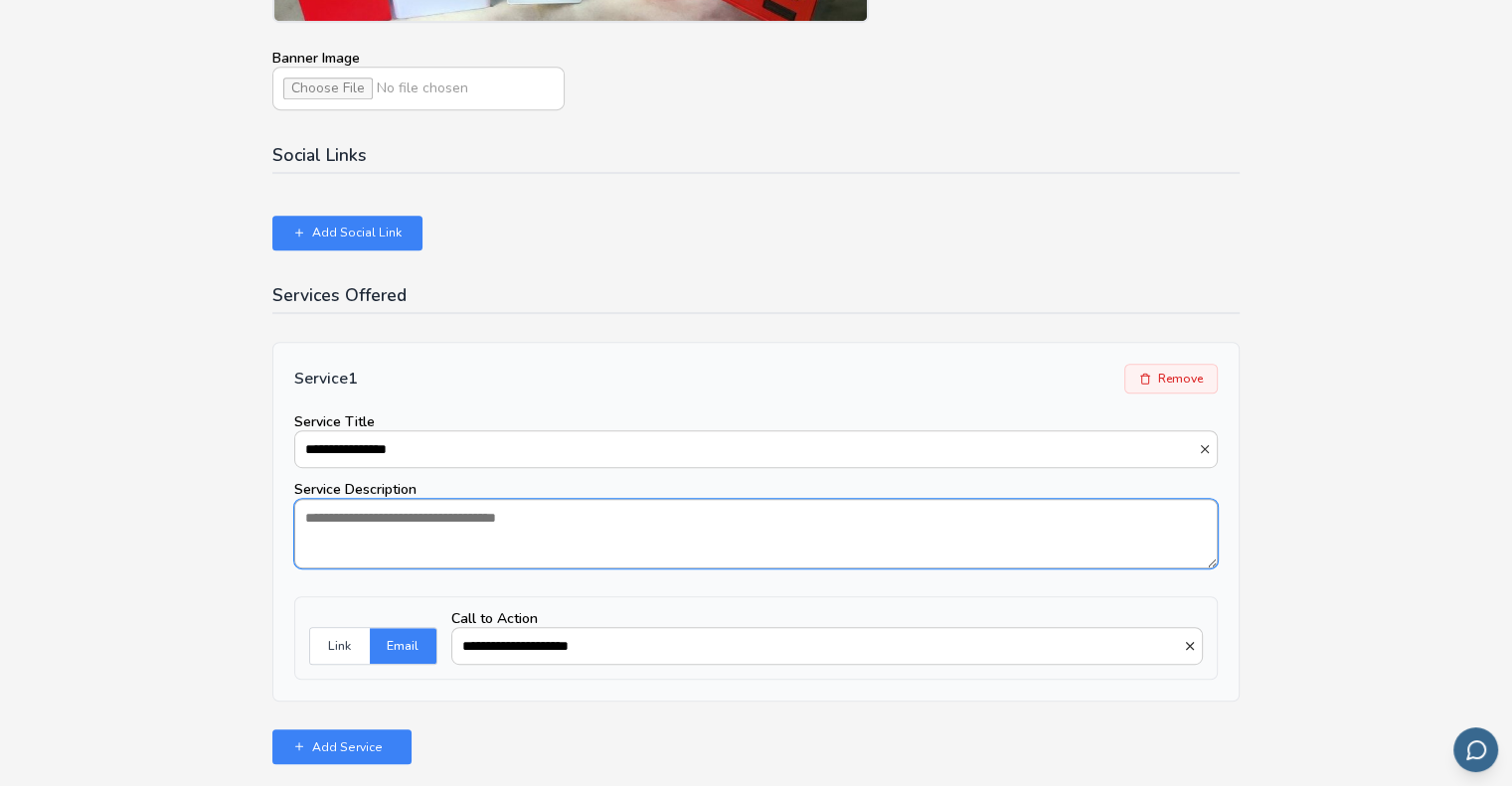click on "Service Description" at bounding box center (756, 534) 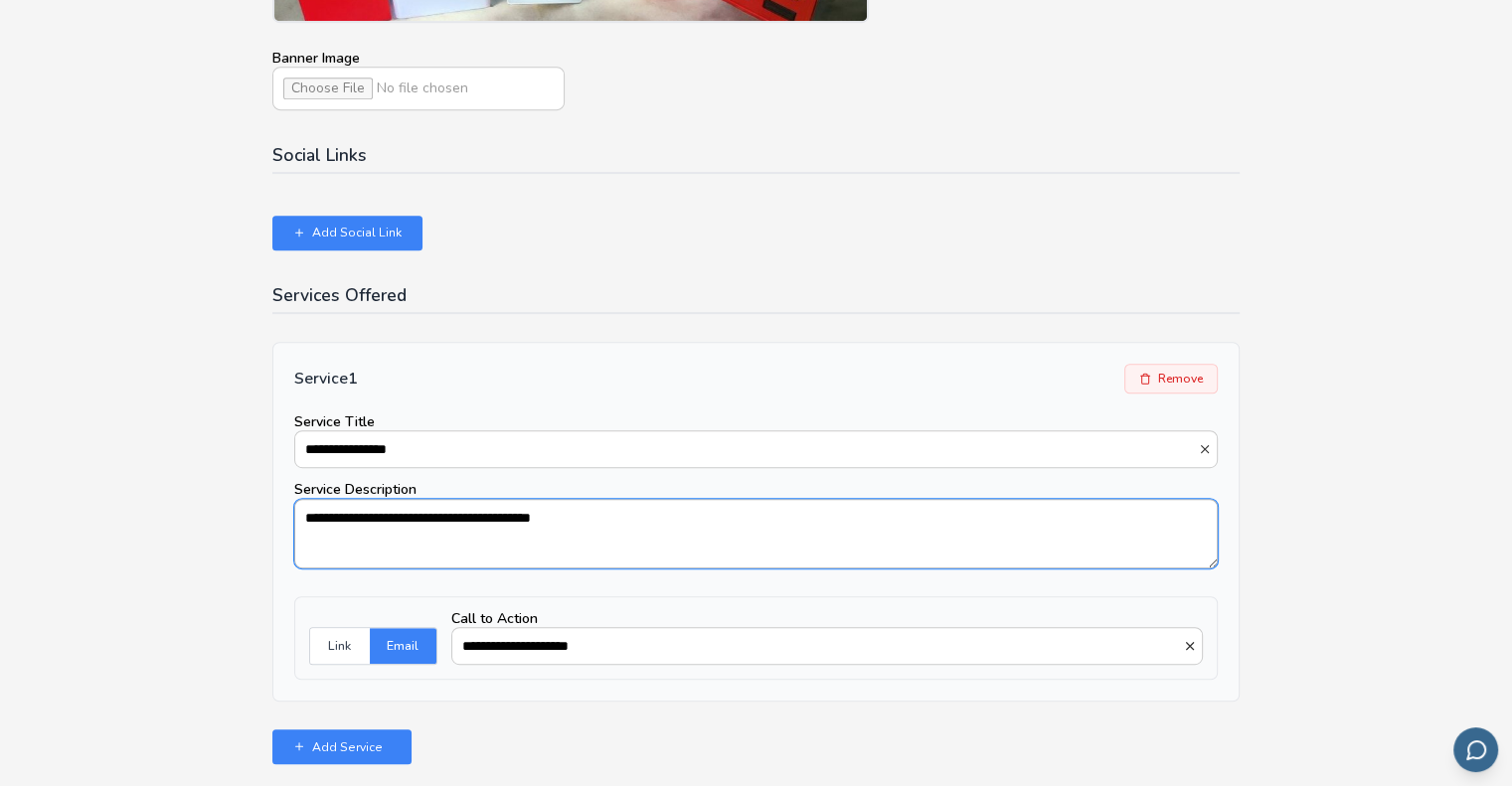 drag, startPoint x: 295, startPoint y: 508, endPoint x: 319, endPoint y: 509, distance: 24.020824 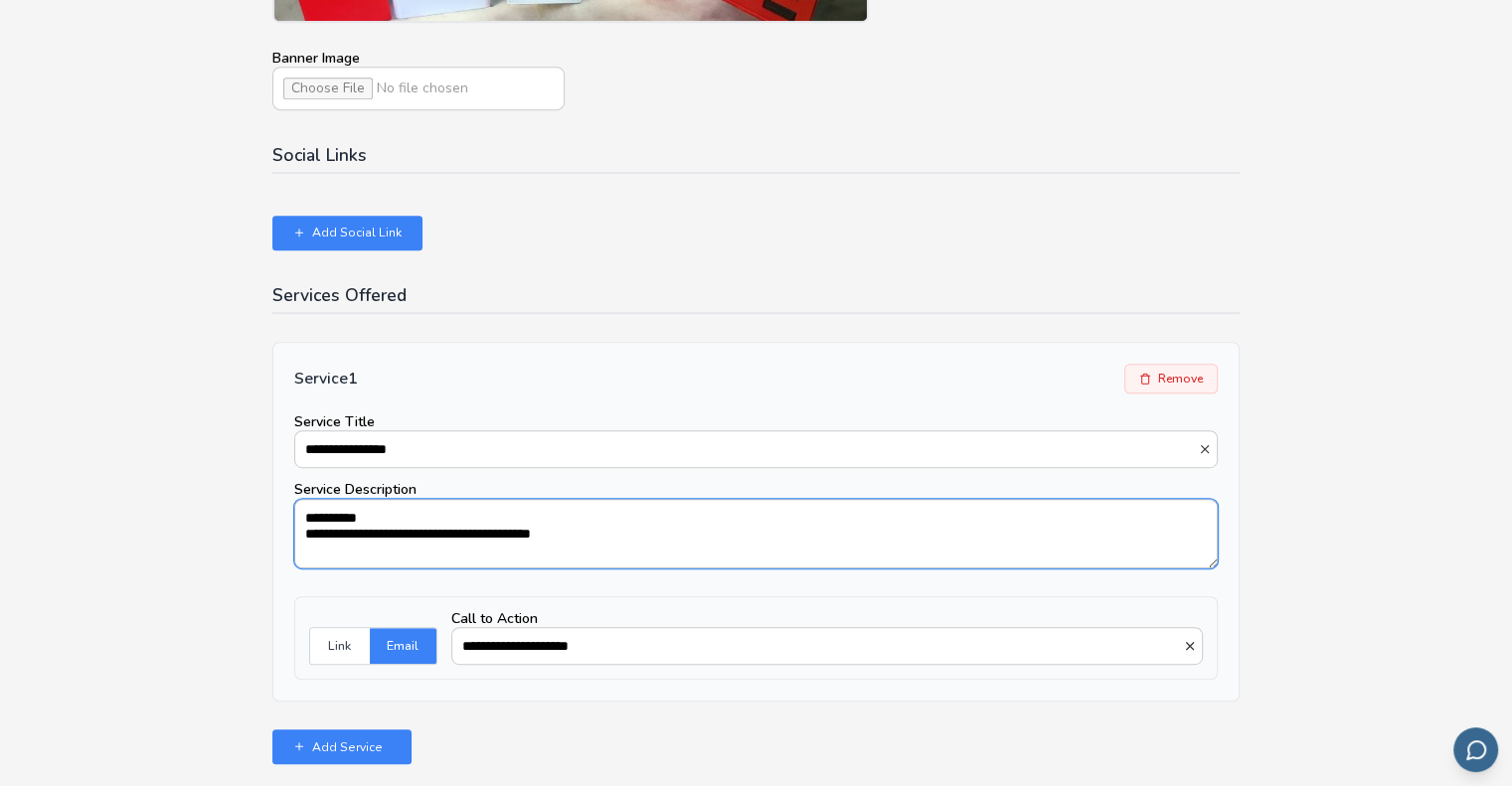 click on "**********" at bounding box center [756, 534] 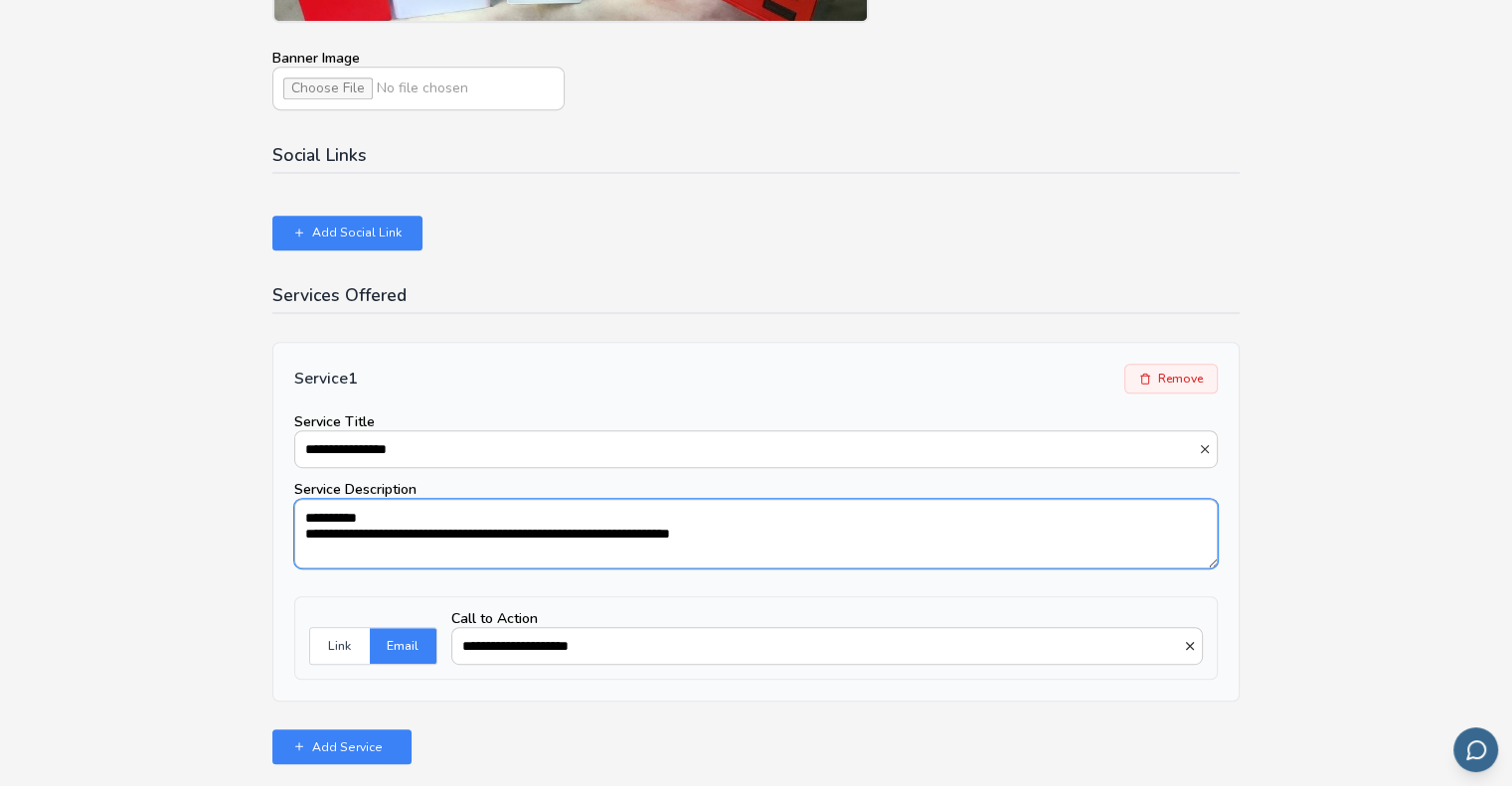 drag, startPoint x: 671, startPoint y: 525, endPoint x: 701, endPoint y: 525, distance: 30 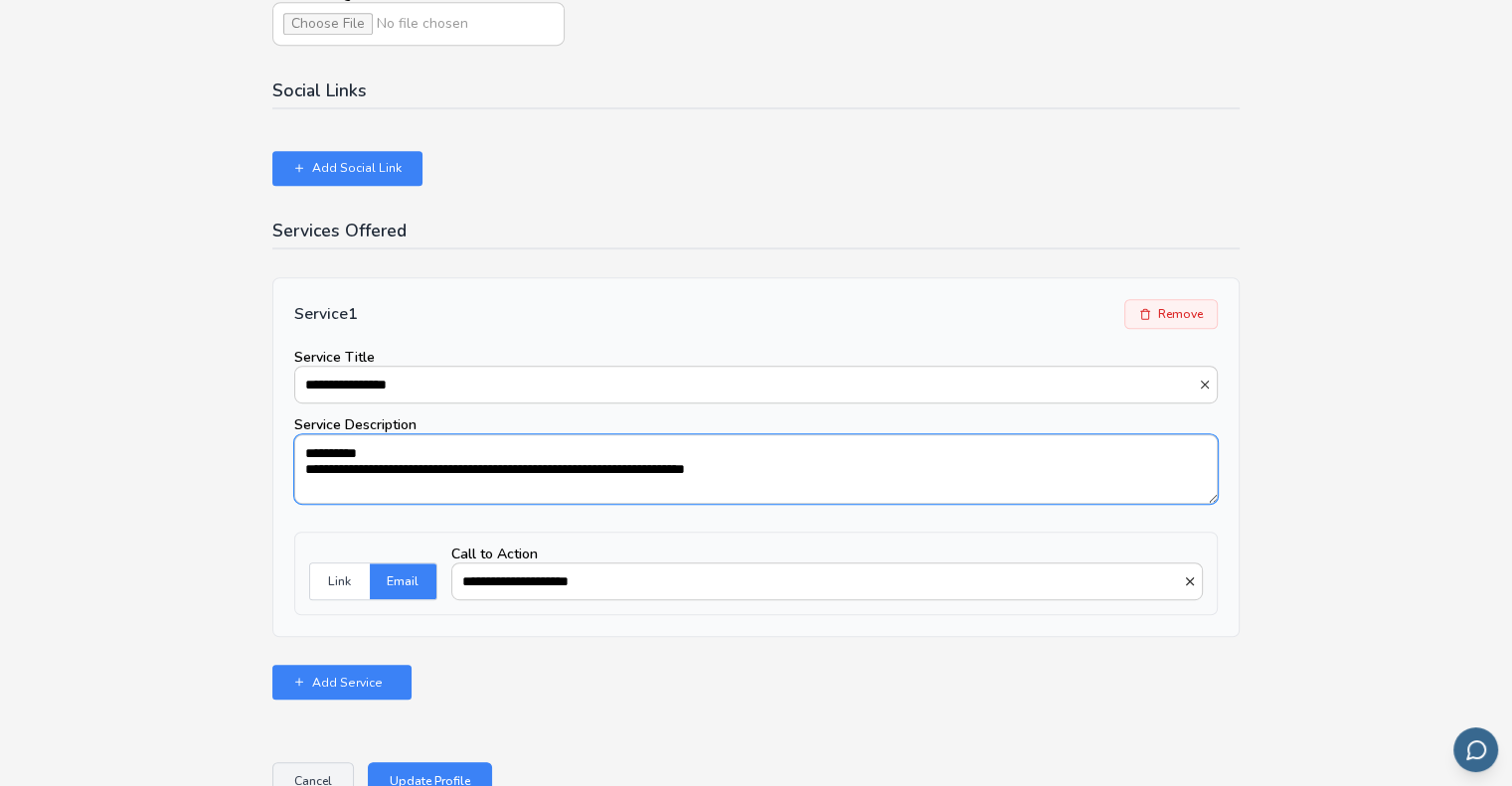 scroll, scrollTop: 1068, scrollLeft: 0, axis: vertical 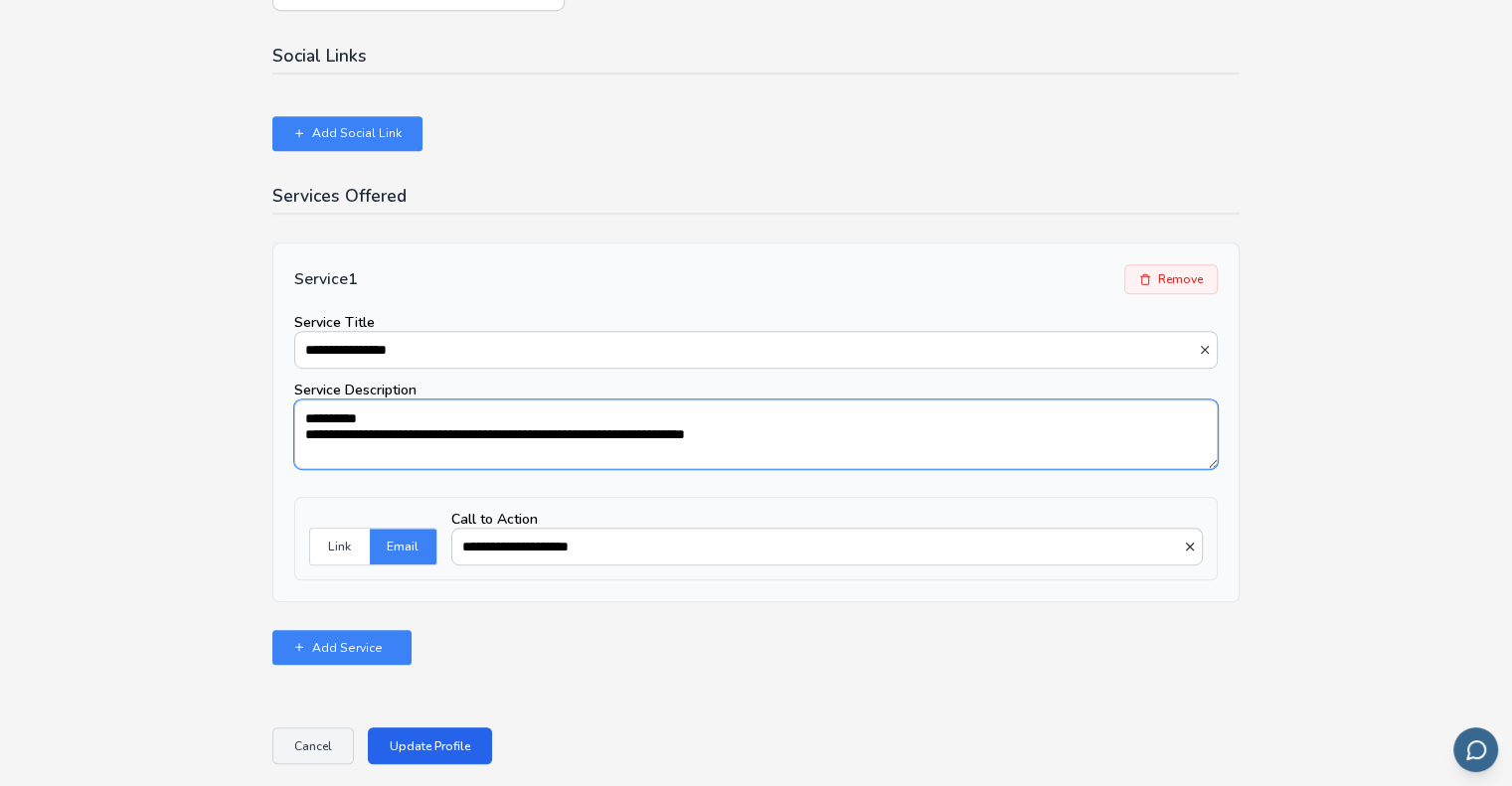 type on "**********" 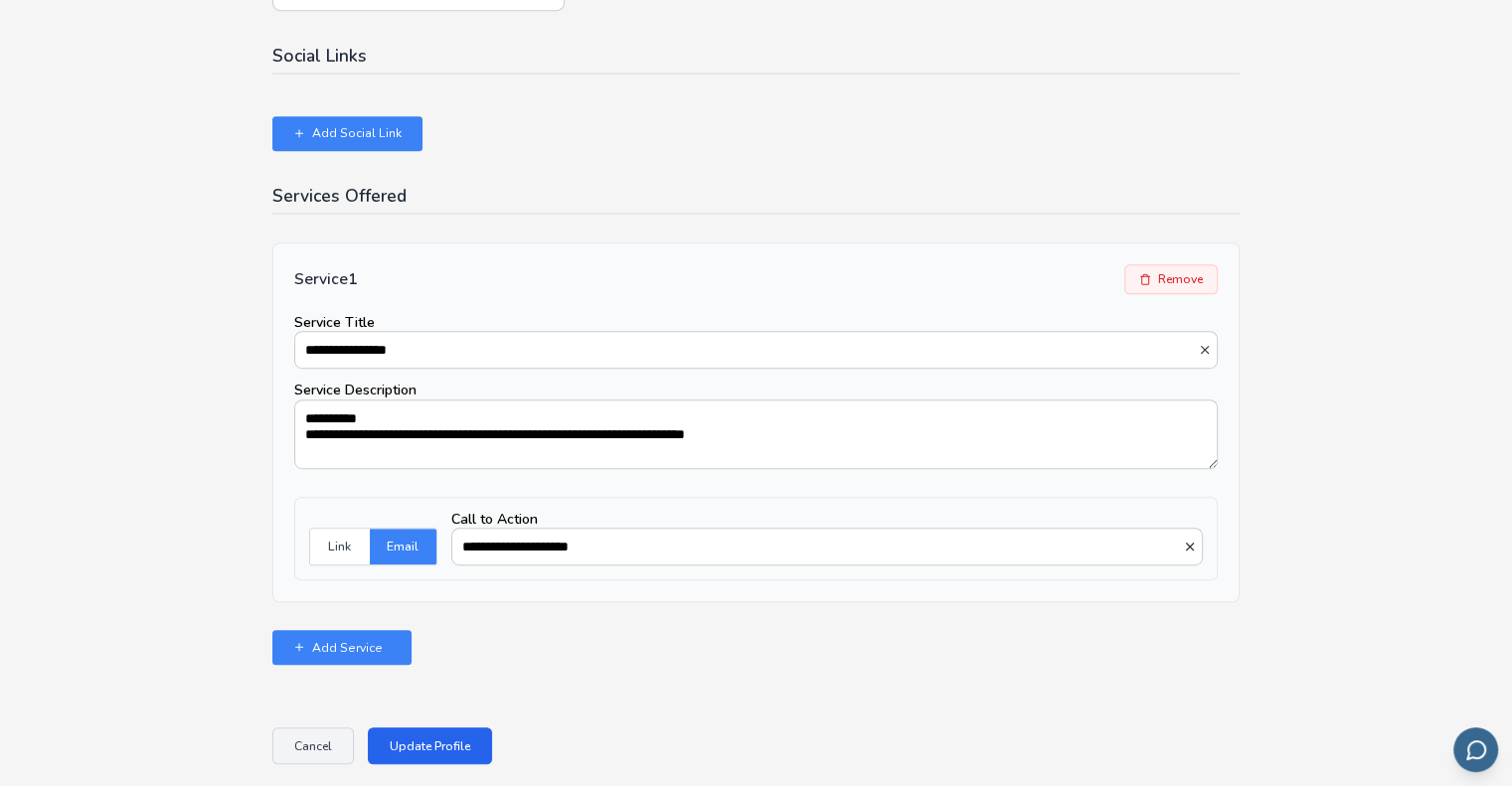 click on "Update Profile" at bounding box center (429, 745) 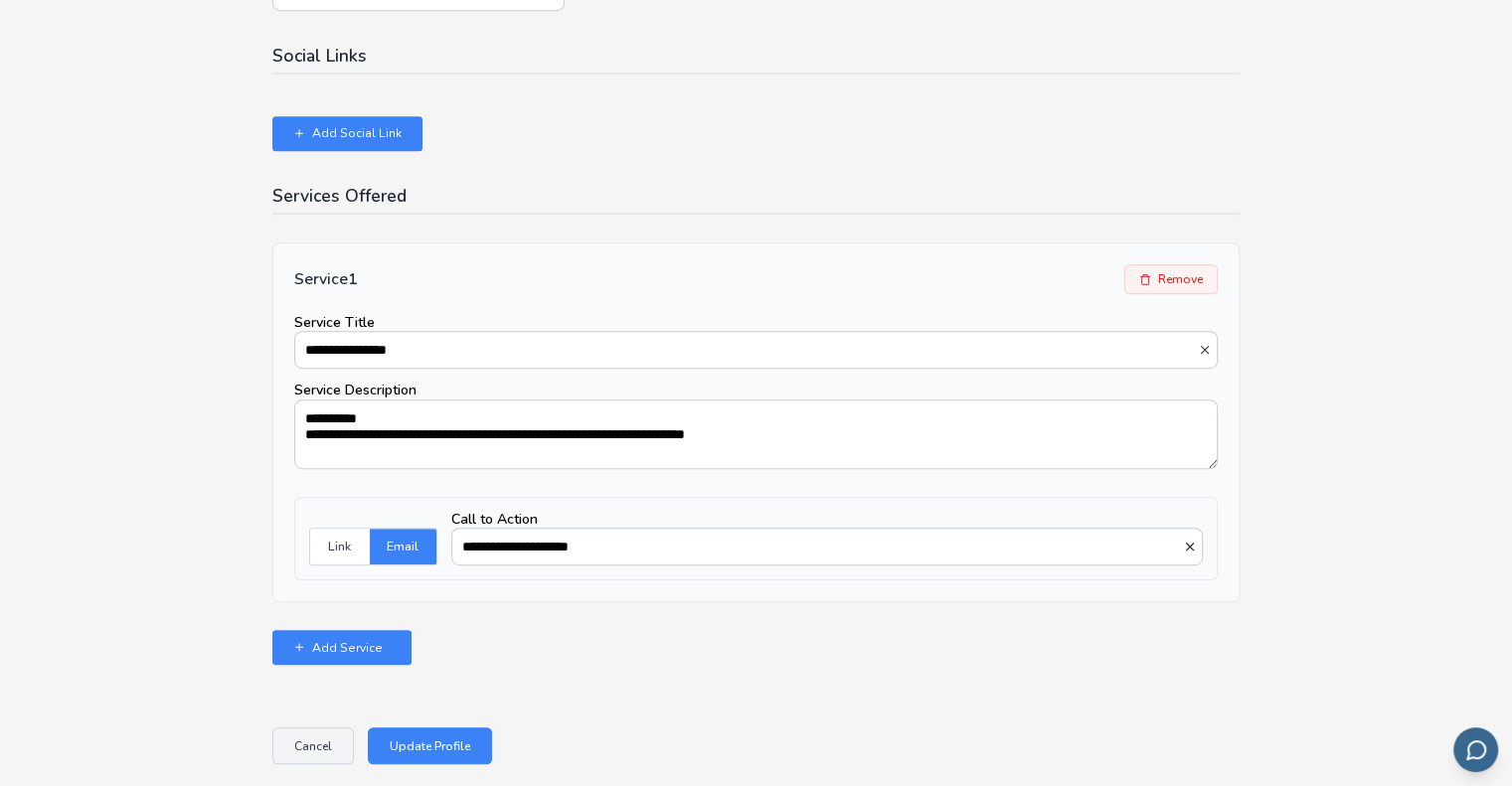 scroll, scrollTop: 0, scrollLeft: 0, axis: both 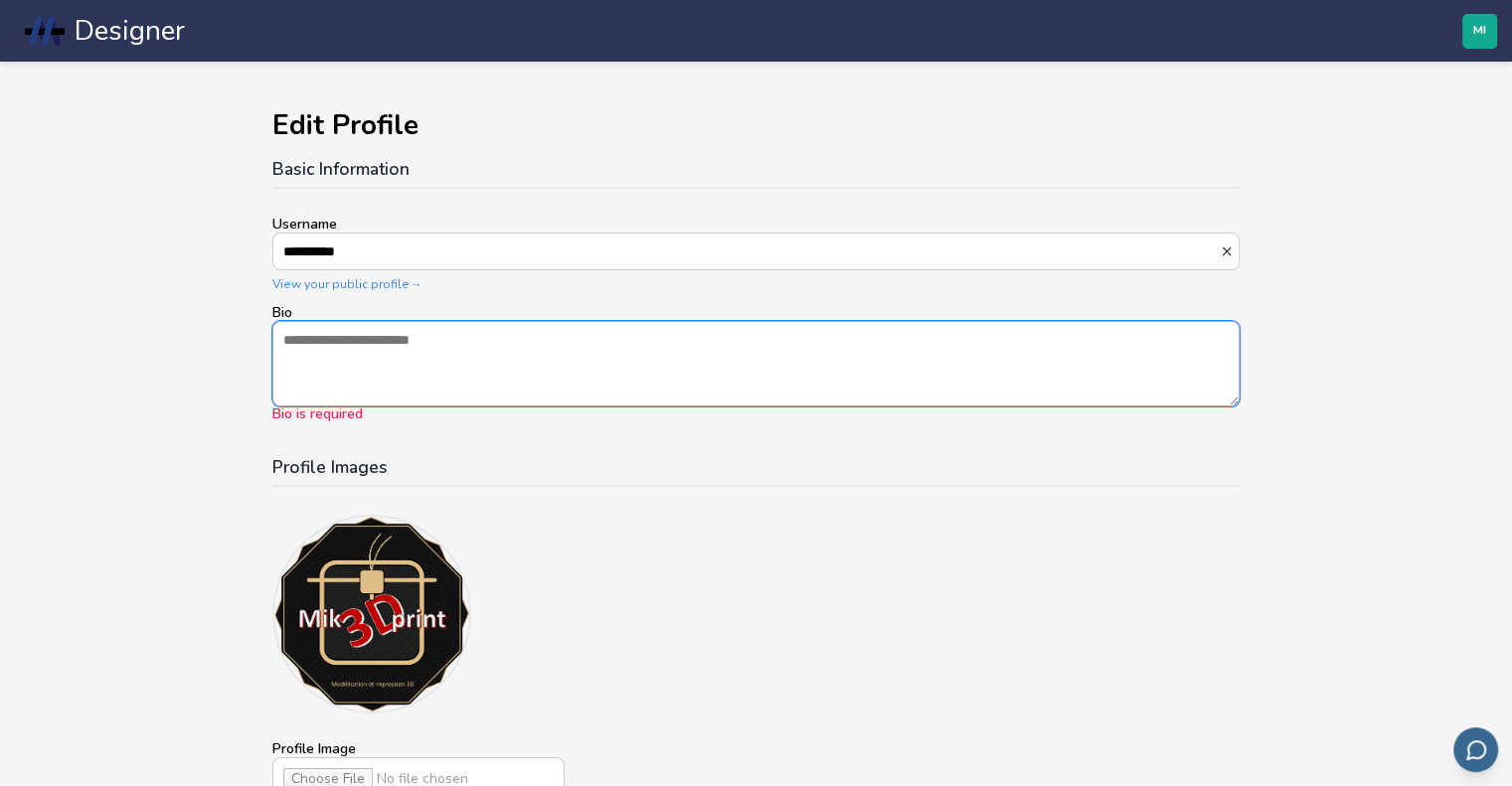 click on "Bio Bio is required" at bounding box center (756, 364) 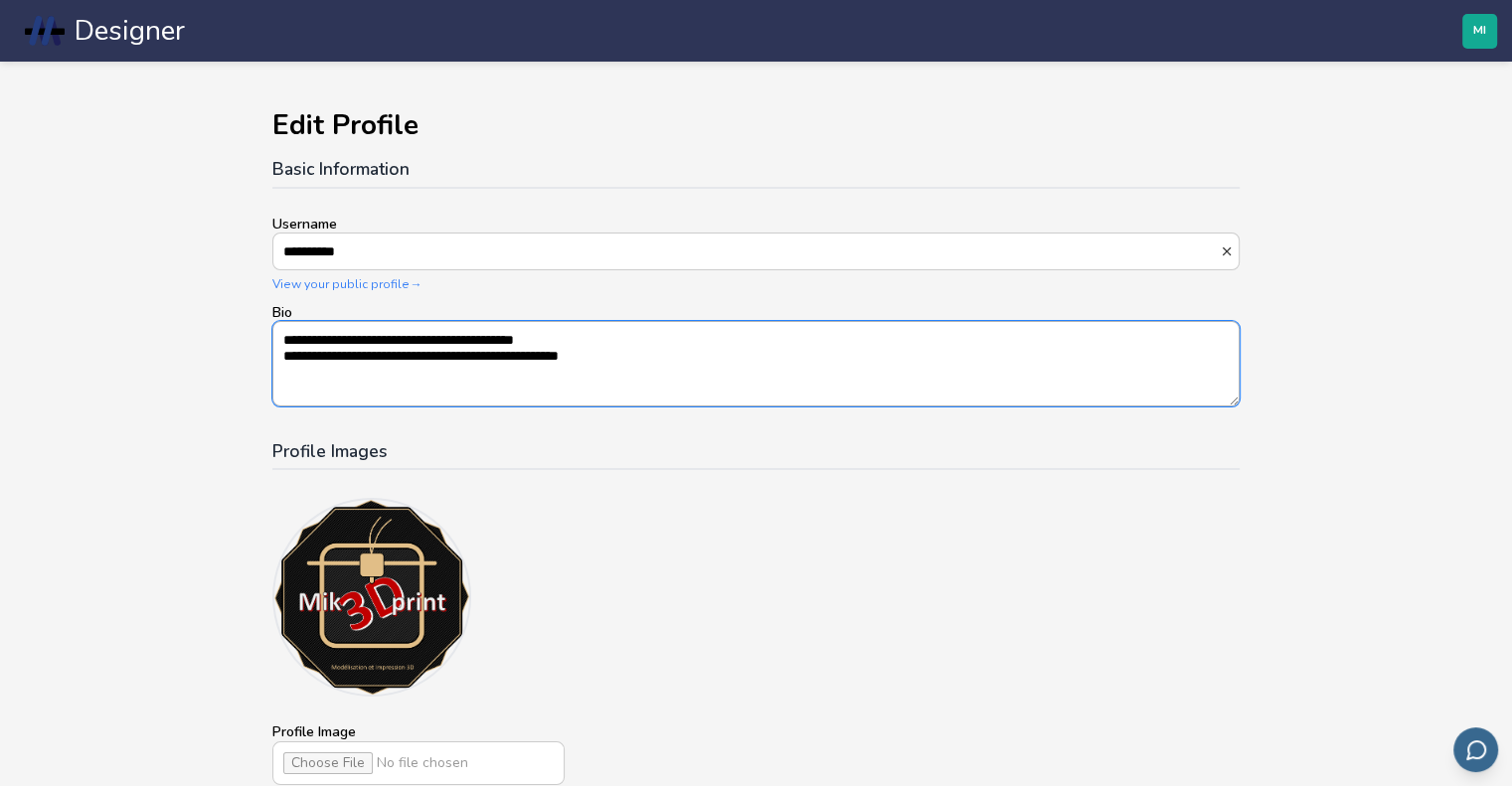 drag, startPoint x: 701, startPoint y: 349, endPoint x: 693, endPoint y: 326, distance: 24.351591 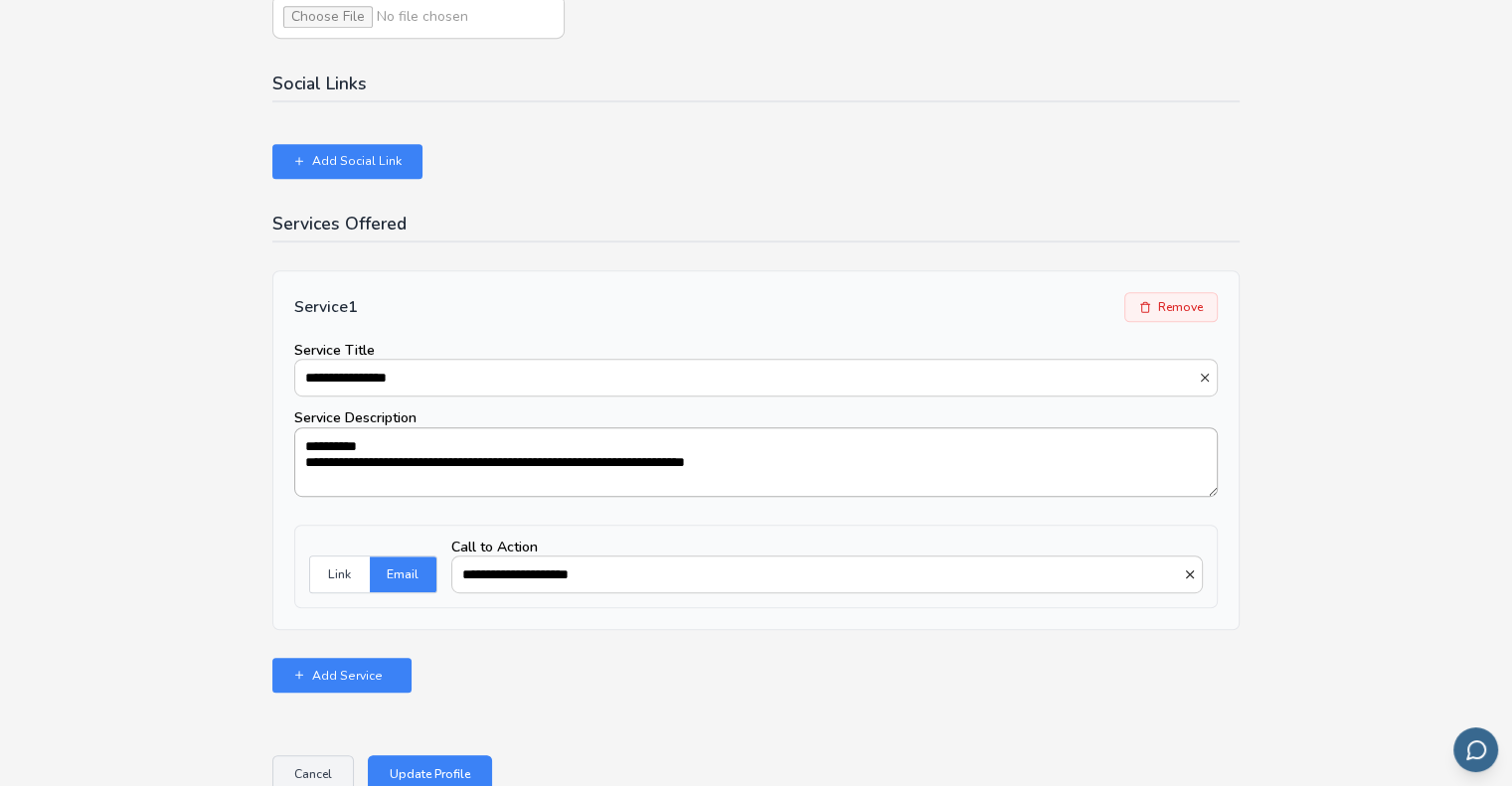 scroll, scrollTop: 1068, scrollLeft: 0, axis: vertical 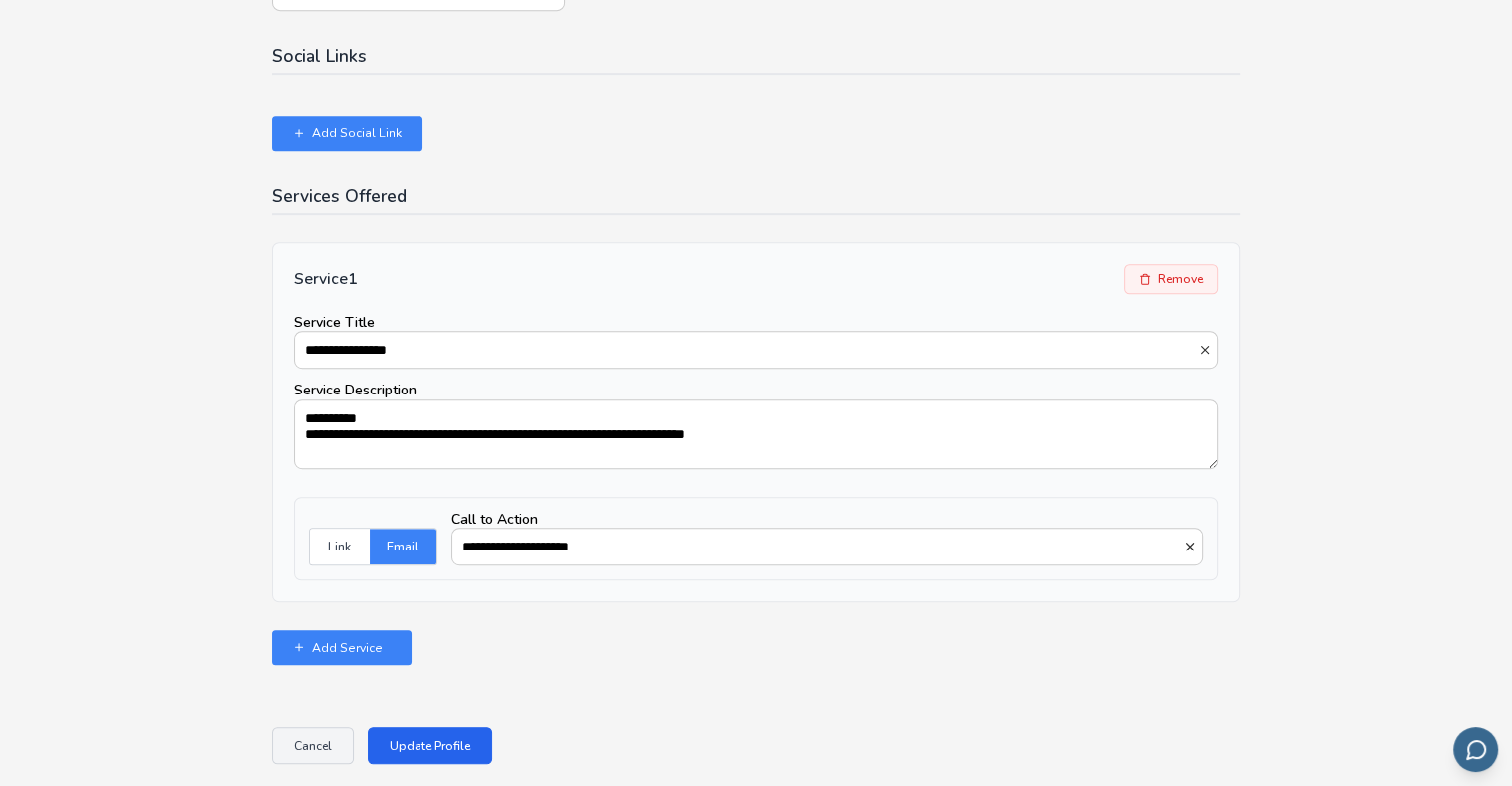 type on "**********" 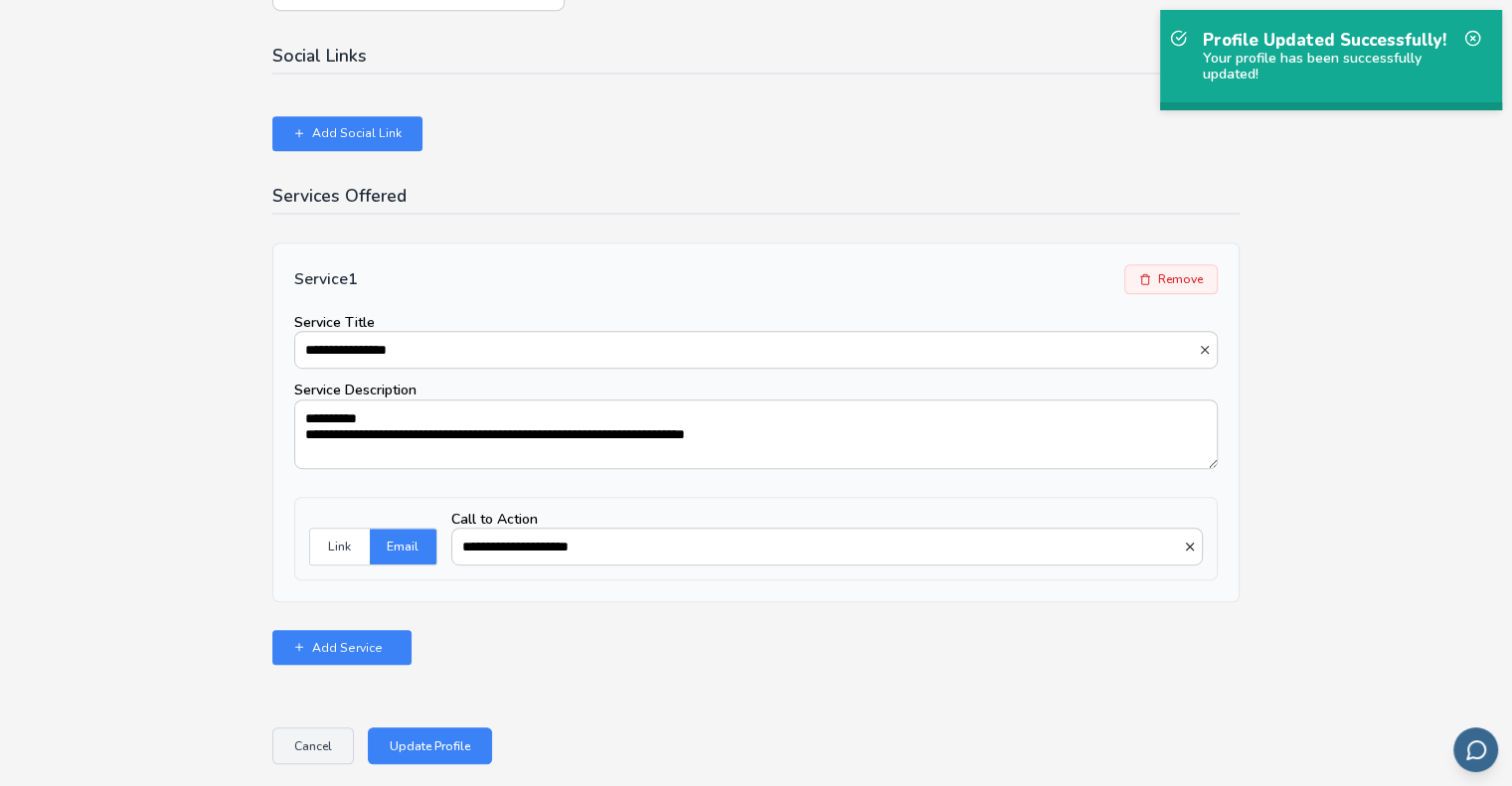 scroll, scrollTop: 0, scrollLeft: 0, axis: both 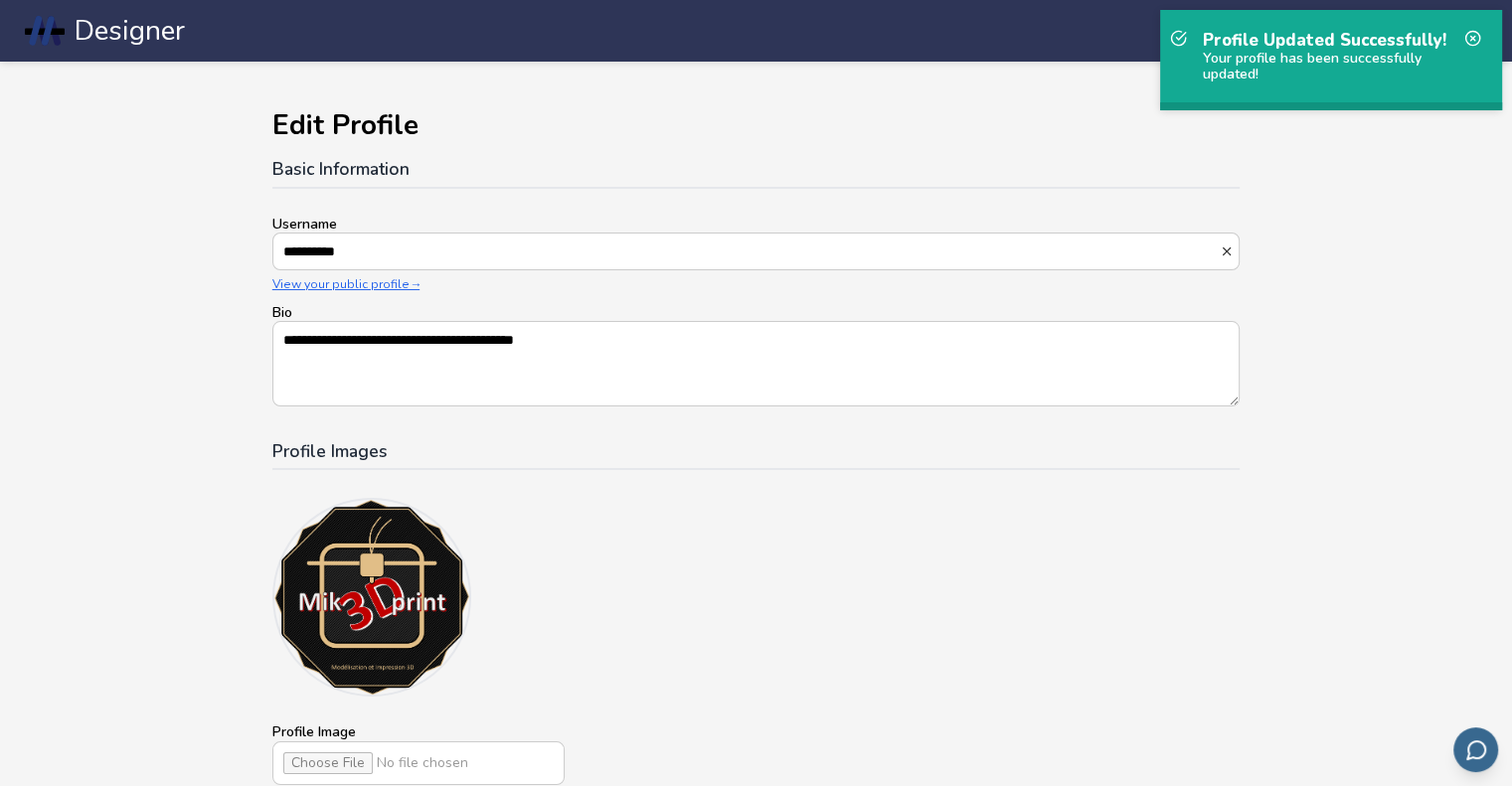 click on "View your public profile →" at bounding box center (756, 284) 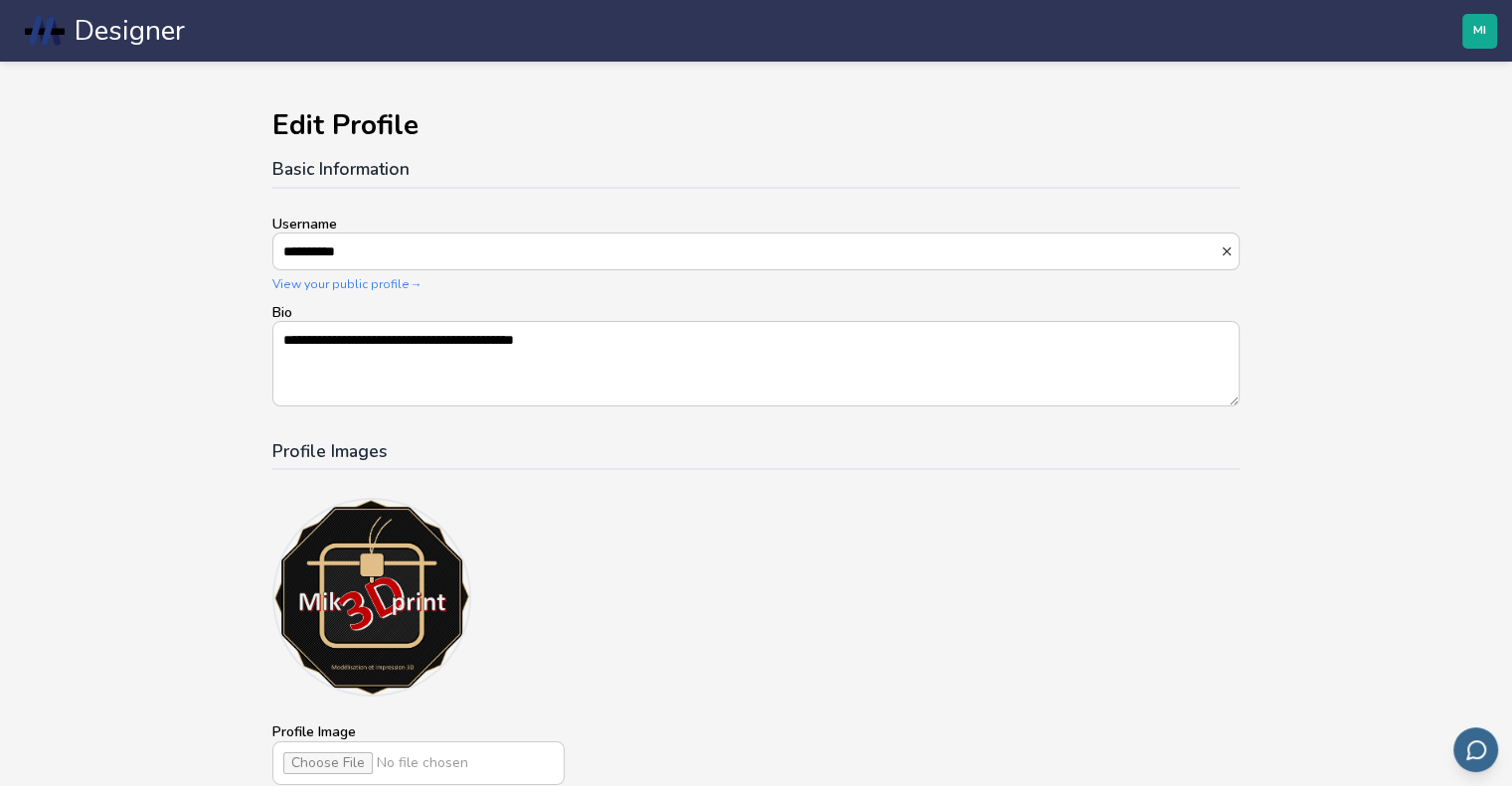 click on ".cls-1, .cls-2, .cls-3 {
stroke-width: 0px;
}
.cls-2 {
fill: #1d1e56;
}
.cls-3 {
fill: #233d7f;
} Designer" at bounding box center [104, 31] 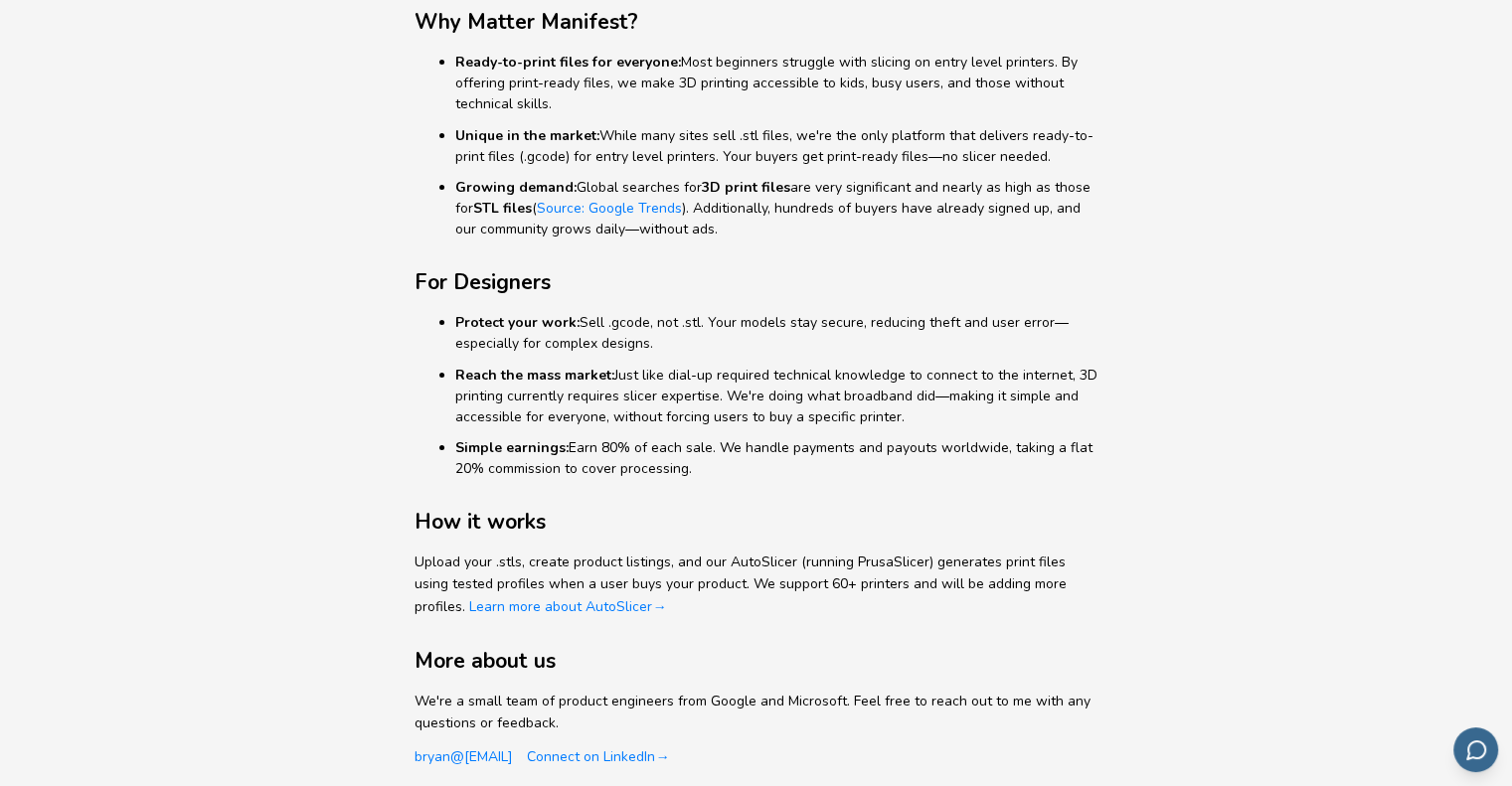 scroll, scrollTop: 365, scrollLeft: 0, axis: vertical 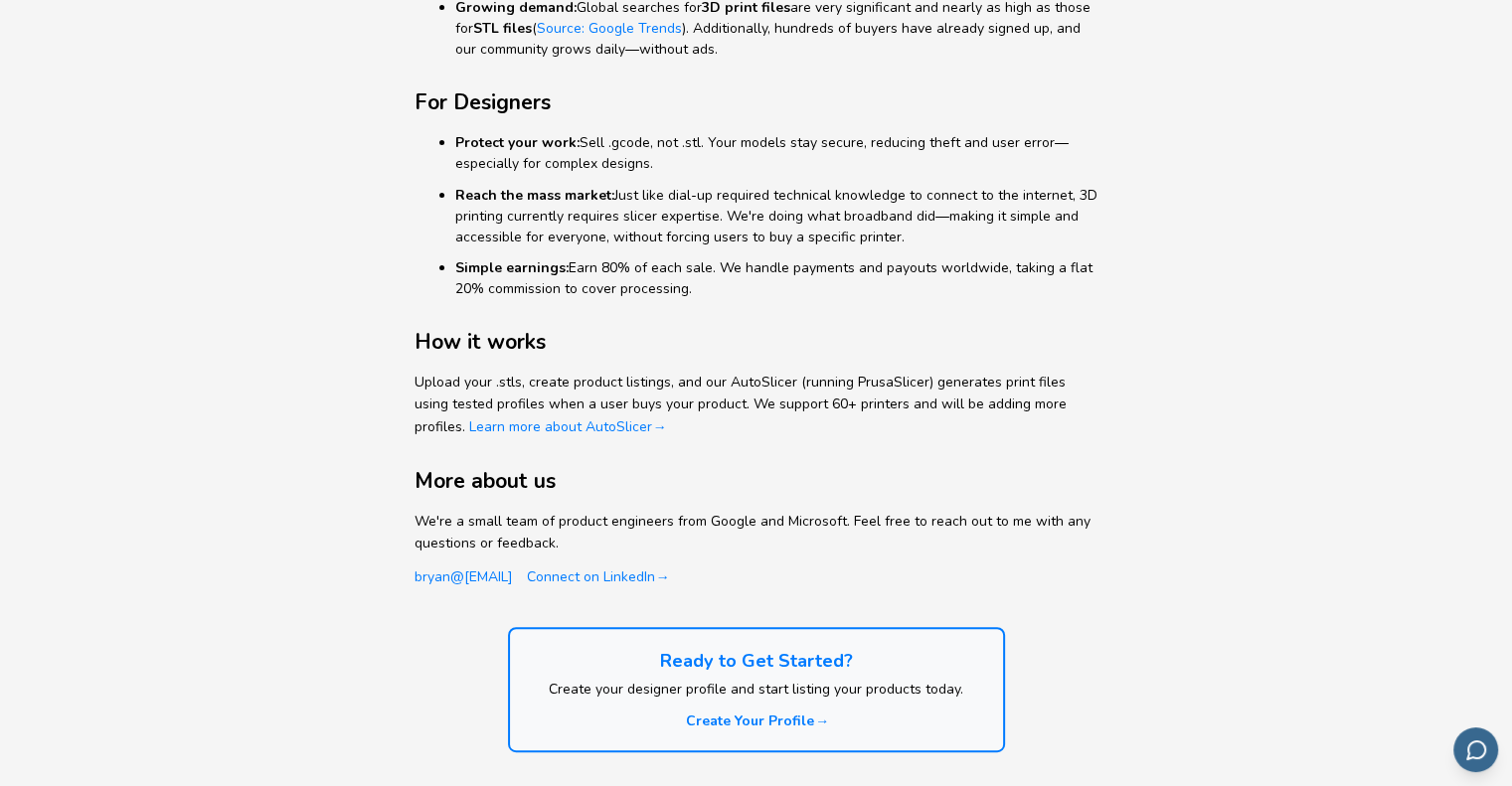 click on "Create Your Profile →" at bounding box center (756, 721) 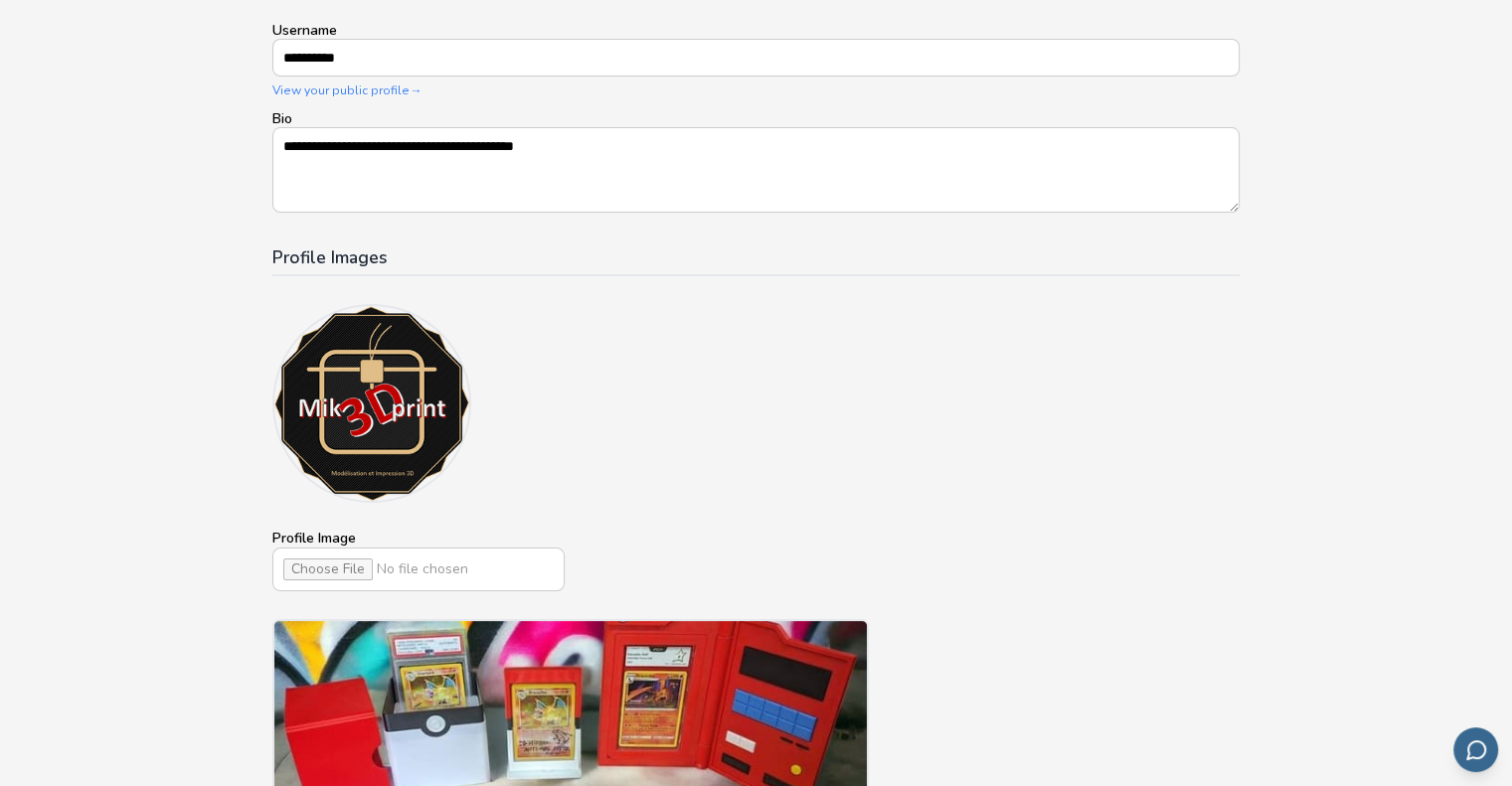 scroll, scrollTop: 0, scrollLeft: 0, axis: both 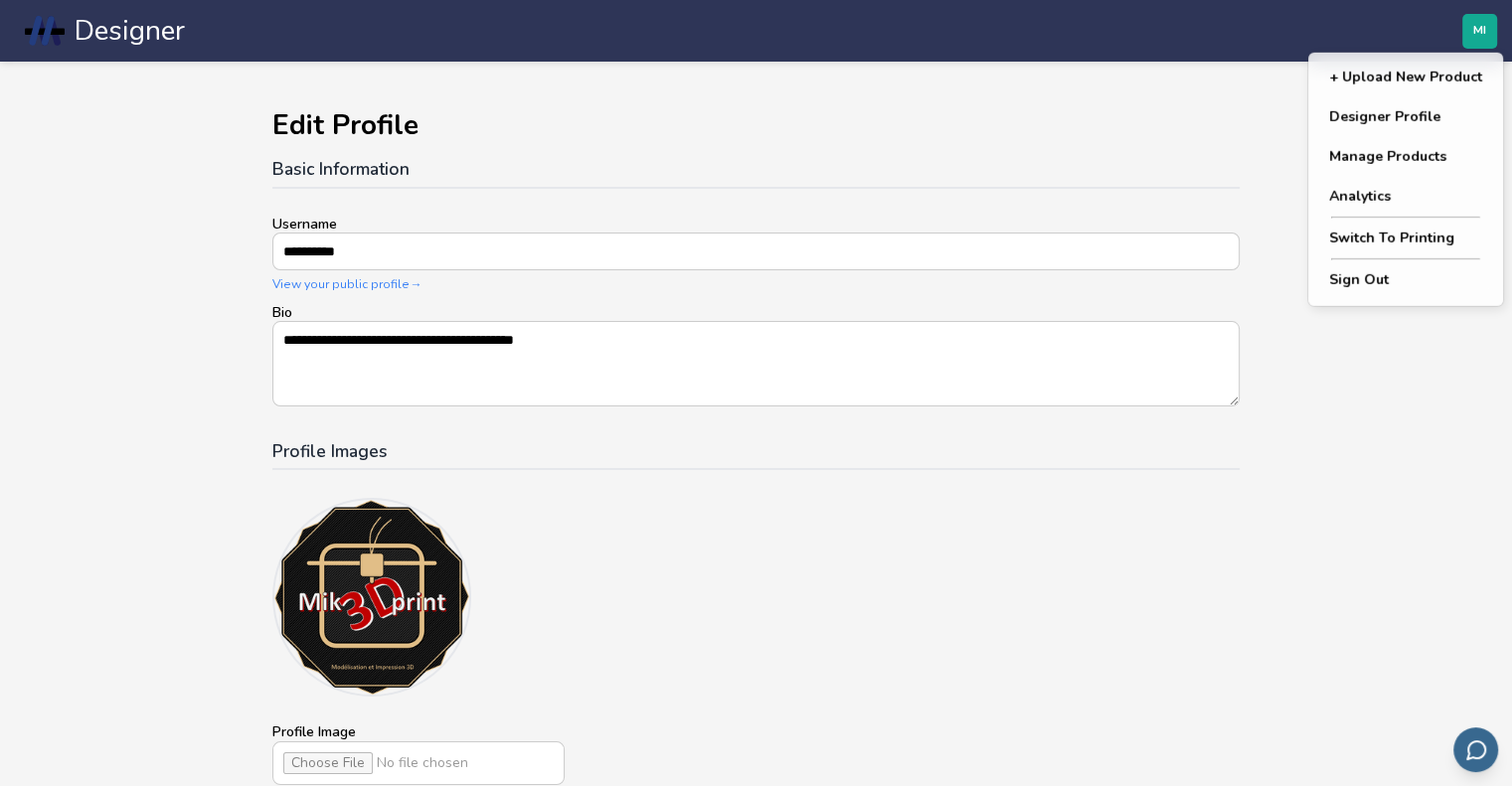 click on "MI" at bounding box center (1479, 31) 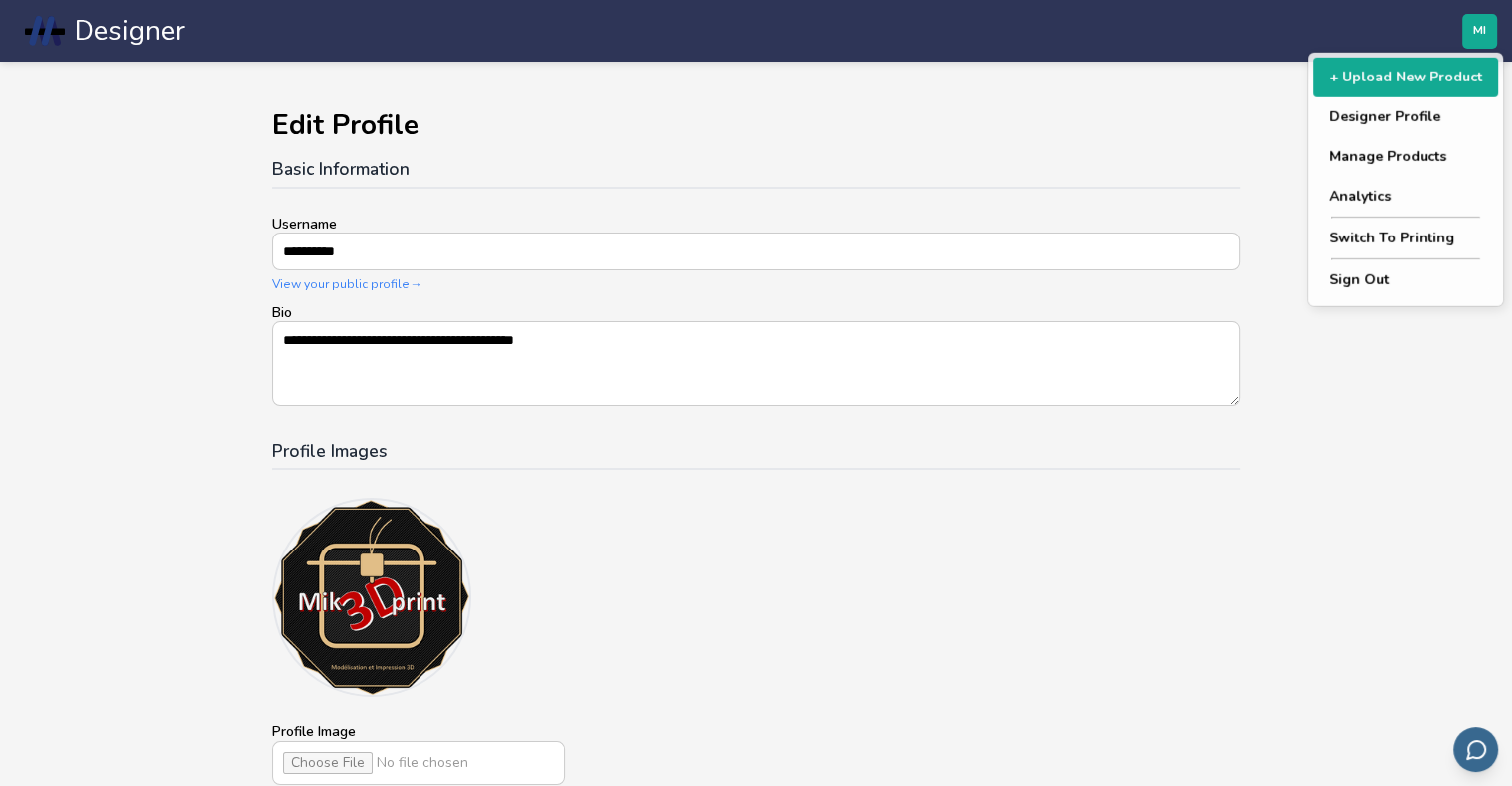 click on "+ Upload New Product" at bounding box center [1406, 78] 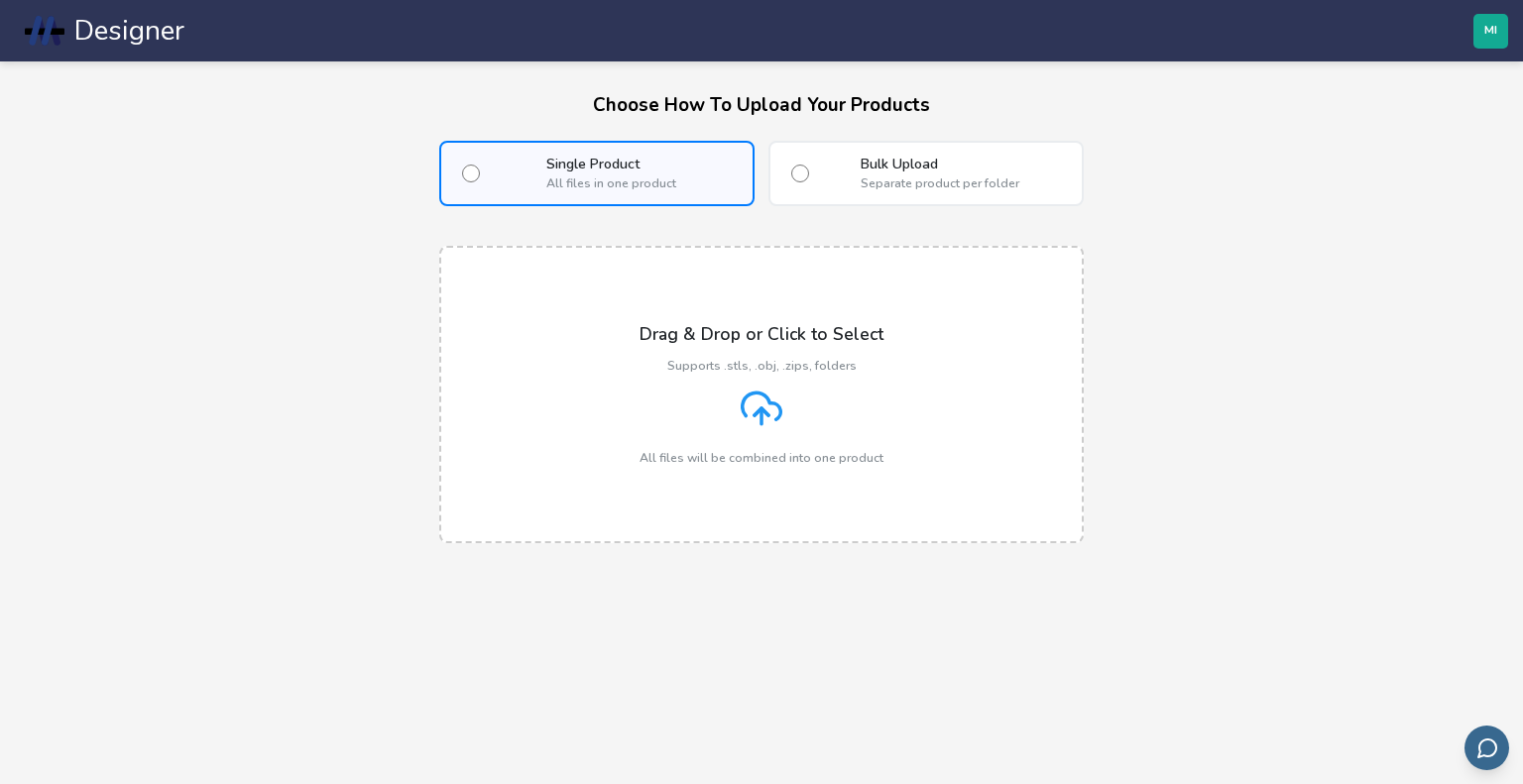 click on "All files in one product" at bounding box center [611, 183] 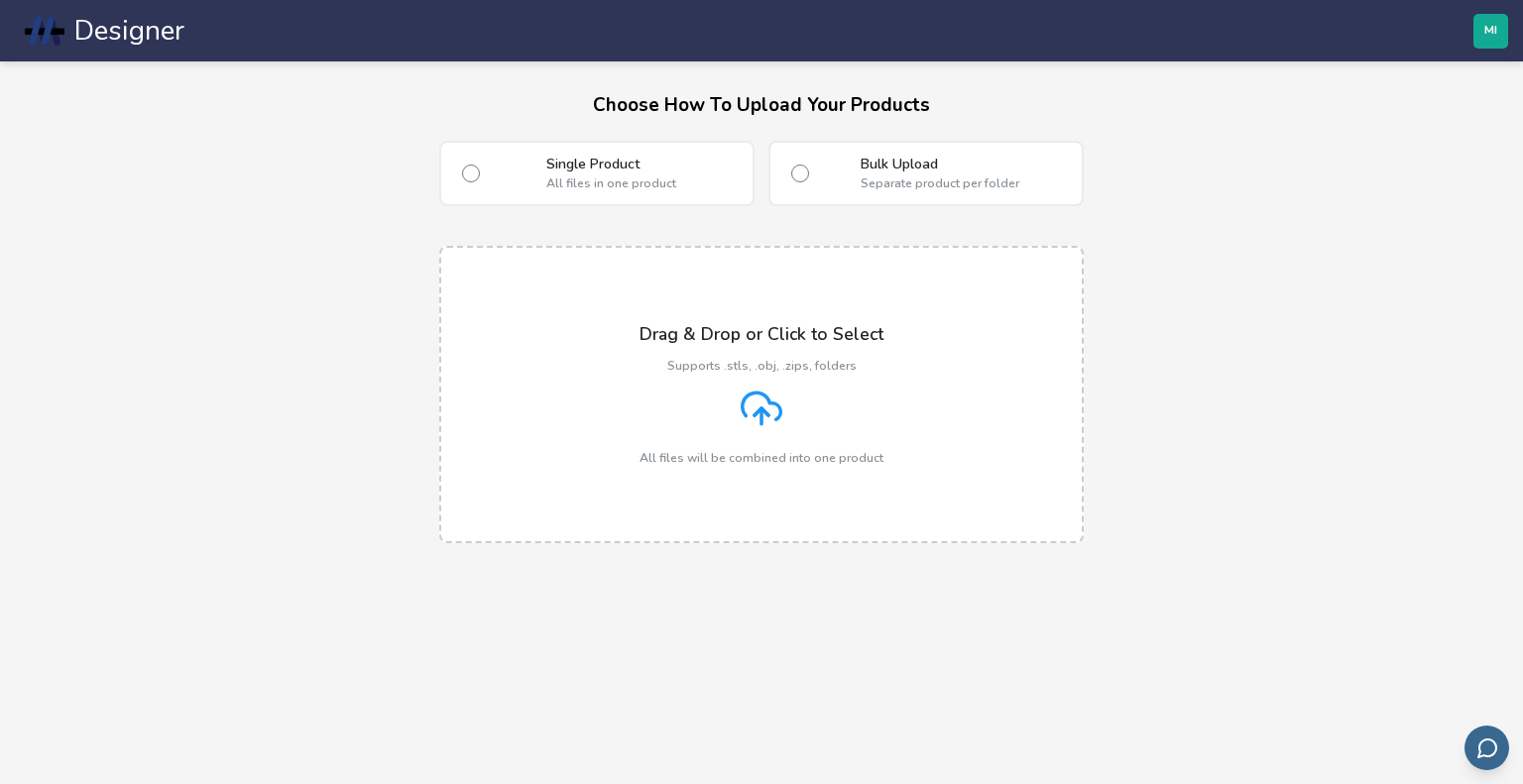 click on "Drag & Drop or Click to Select Supports .stls, .obj, .zips, folders All files will be combined into one product" at bounding box center (762, 394) 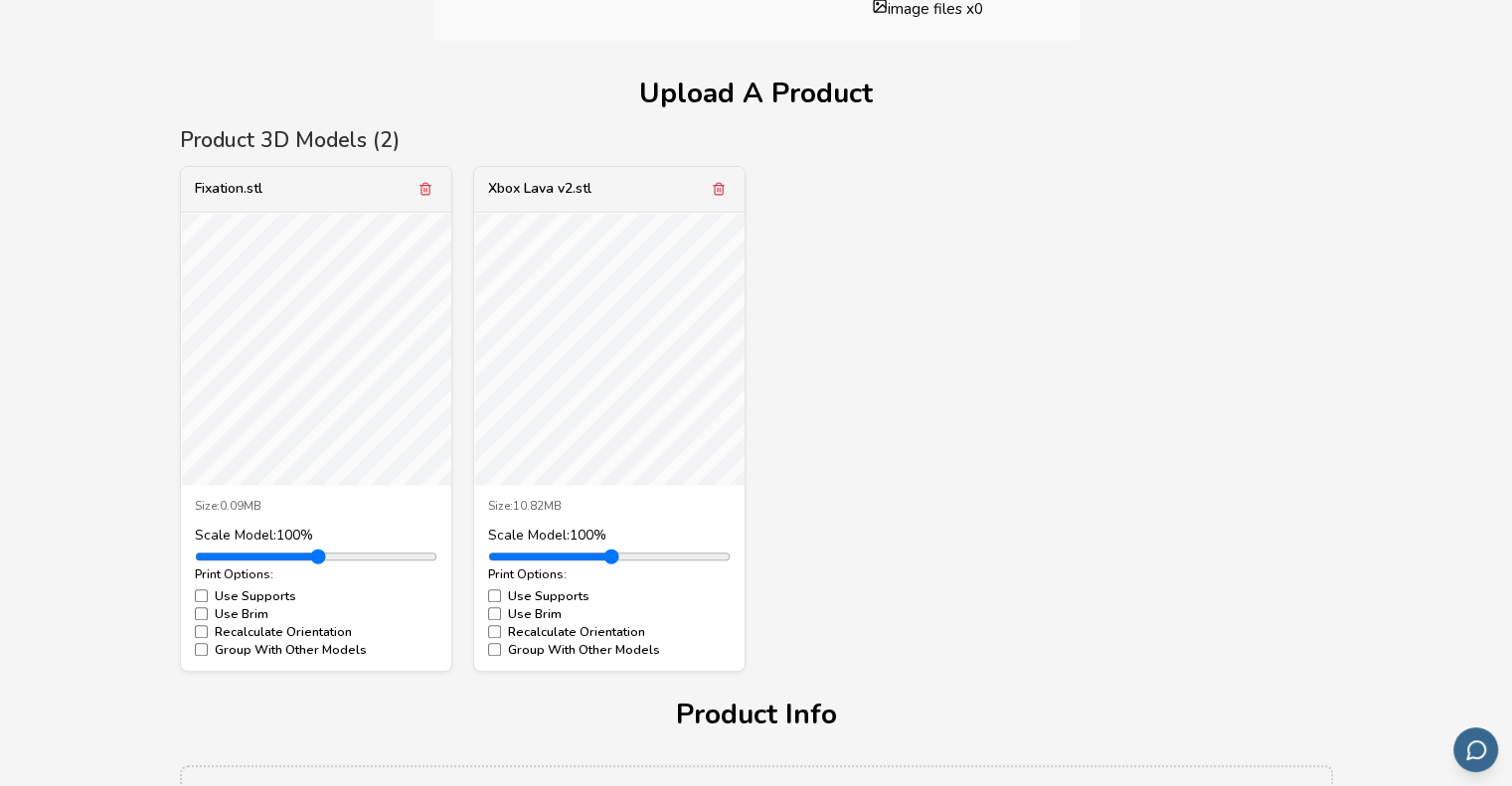 scroll, scrollTop: 696, scrollLeft: 0, axis: vertical 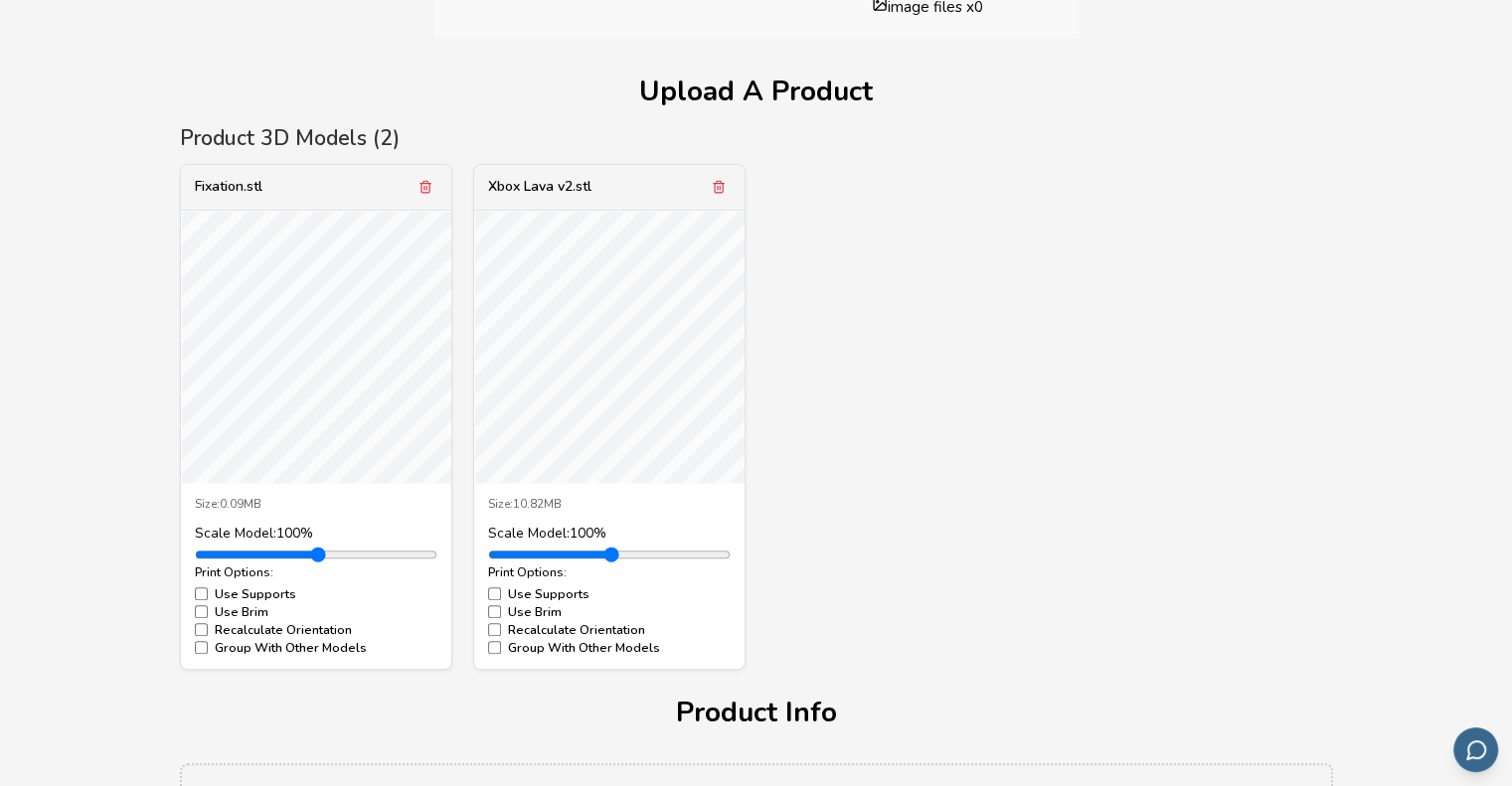 click on "Recalculate Orientation" at bounding box center [316, 630] 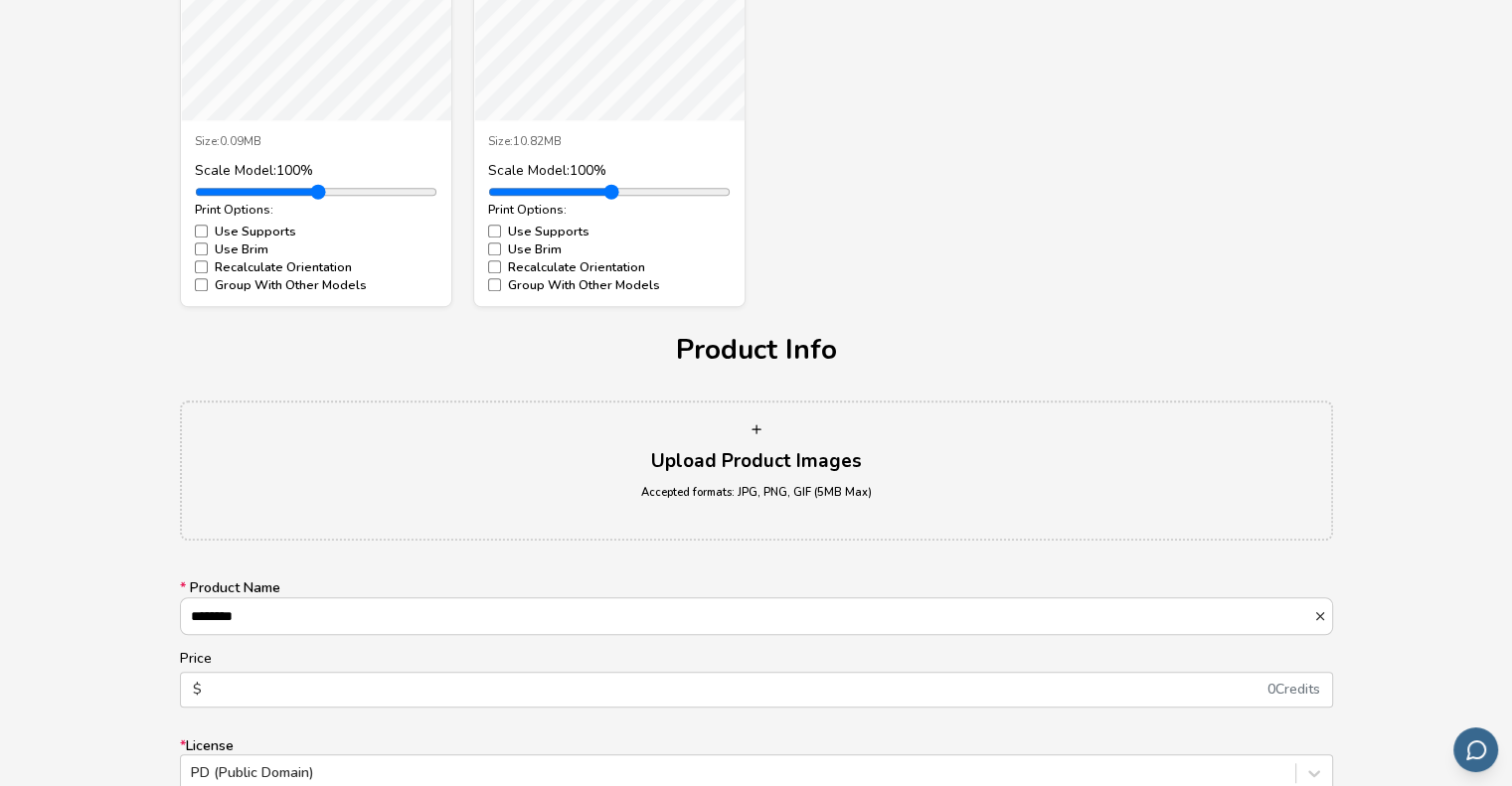 scroll, scrollTop: 1093, scrollLeft: 0, axis: vertical 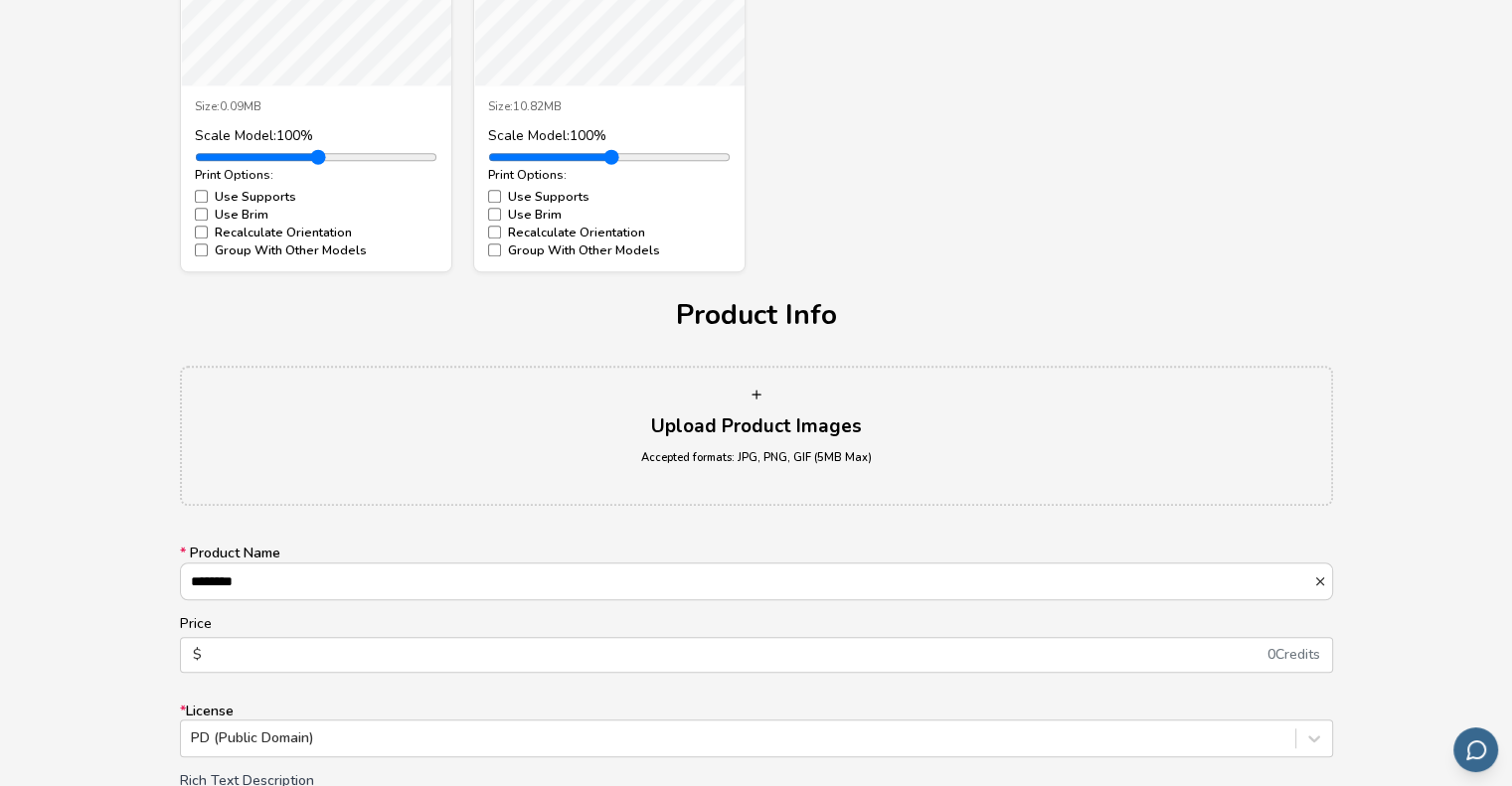click on "****" at bounding box center (725, 655) 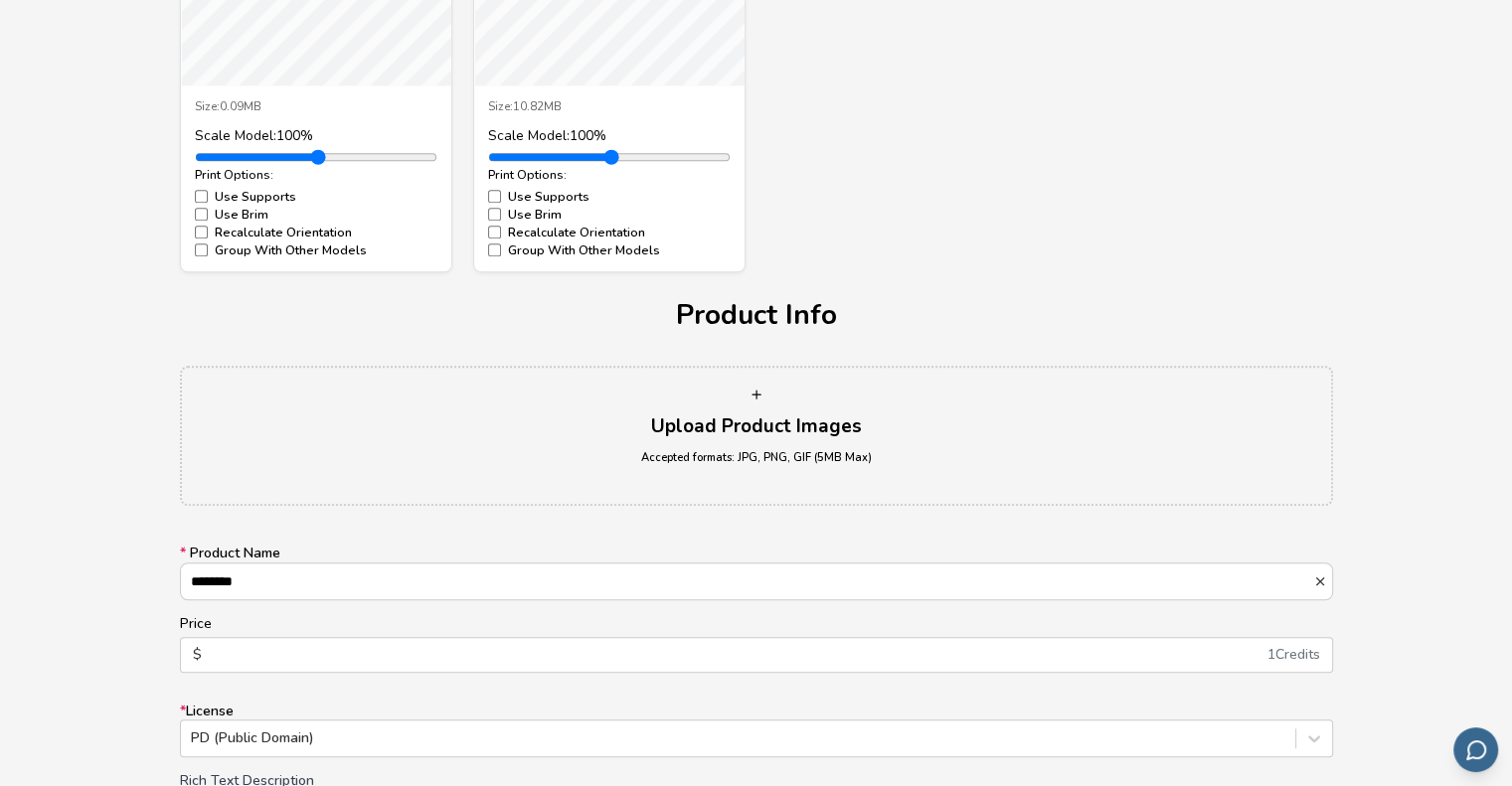 type on "*" 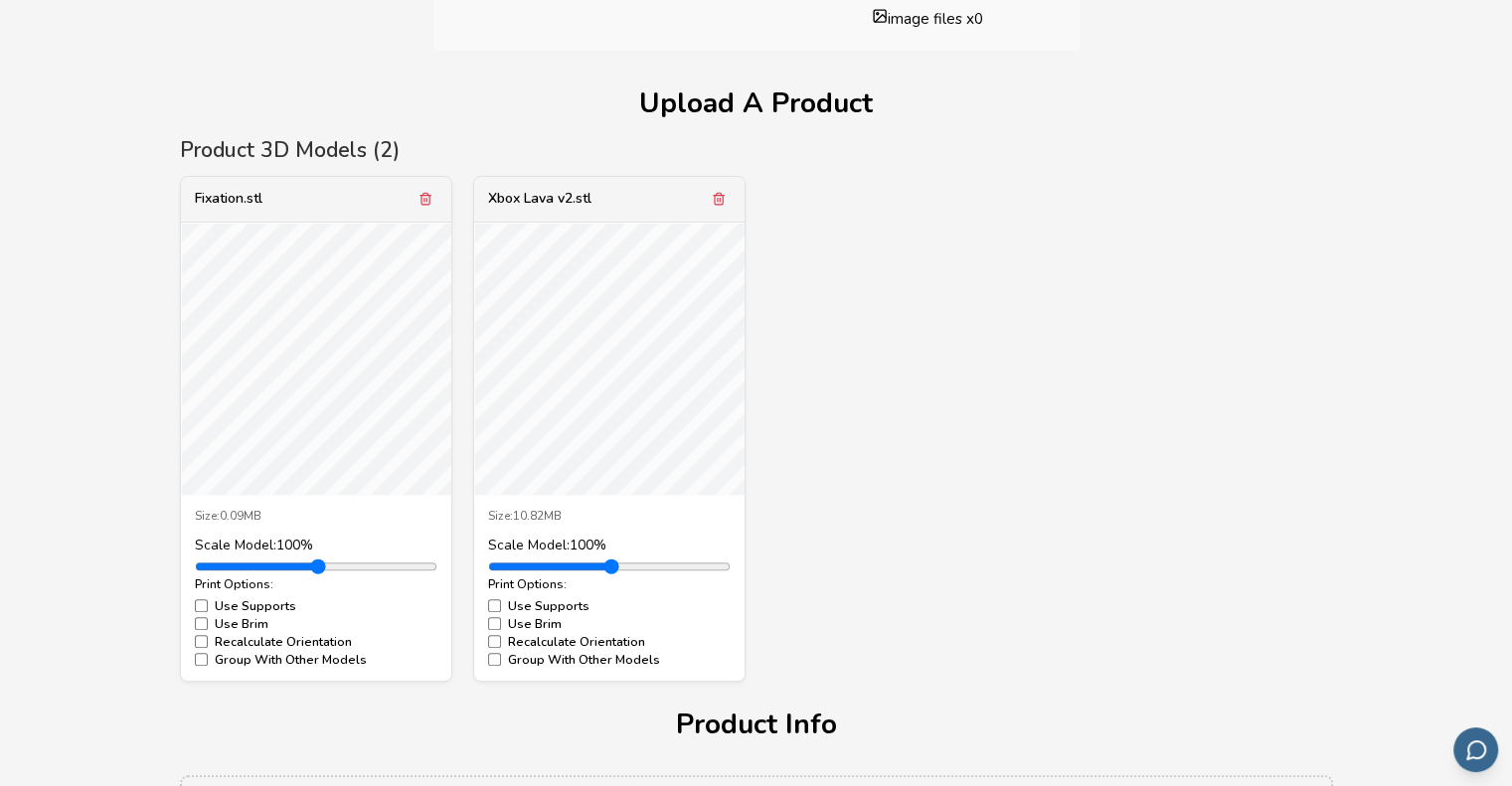 scroll, scrollTop: 680, scrollLeft: 0, axis: vertical 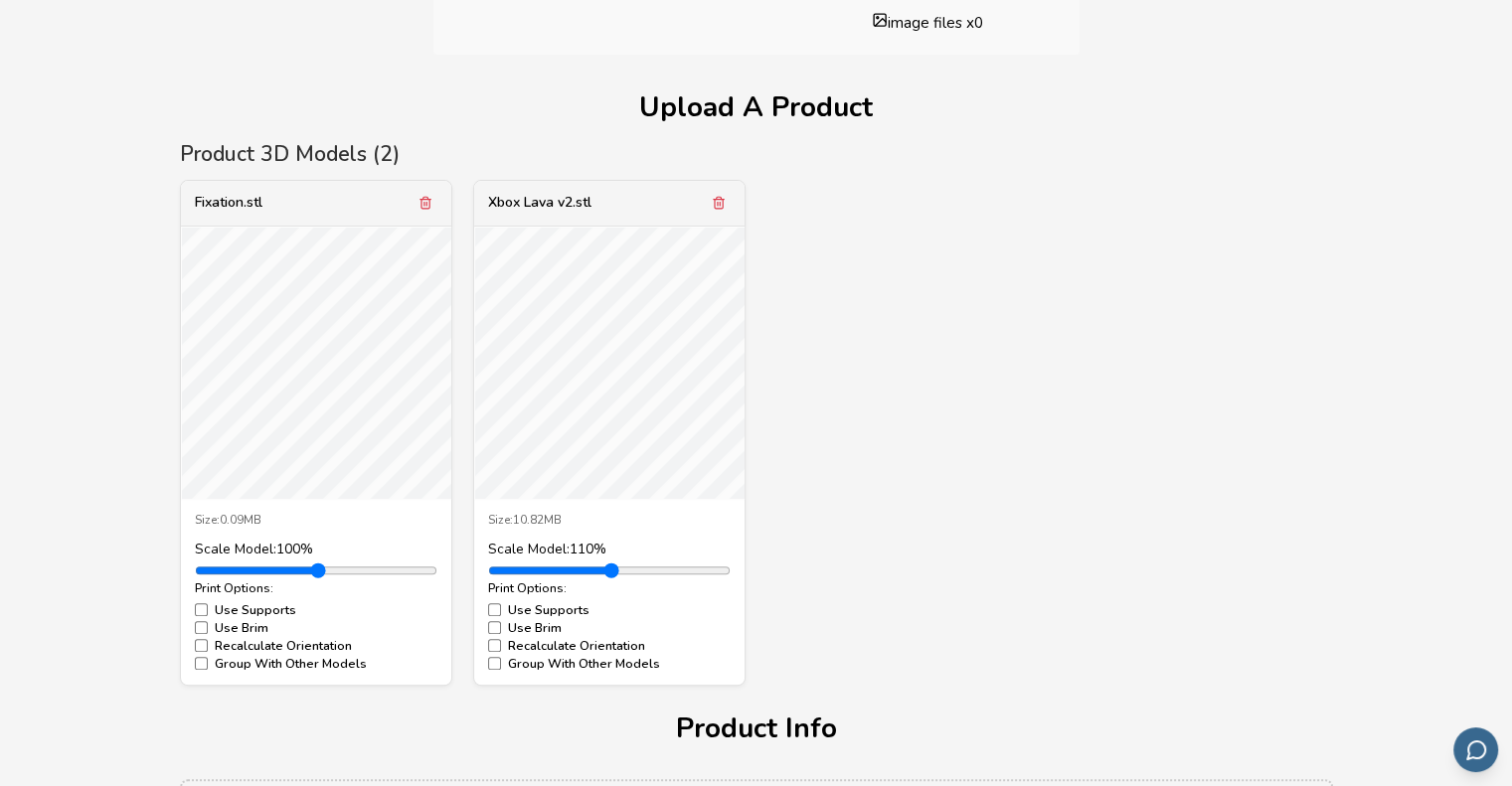 type on "*" 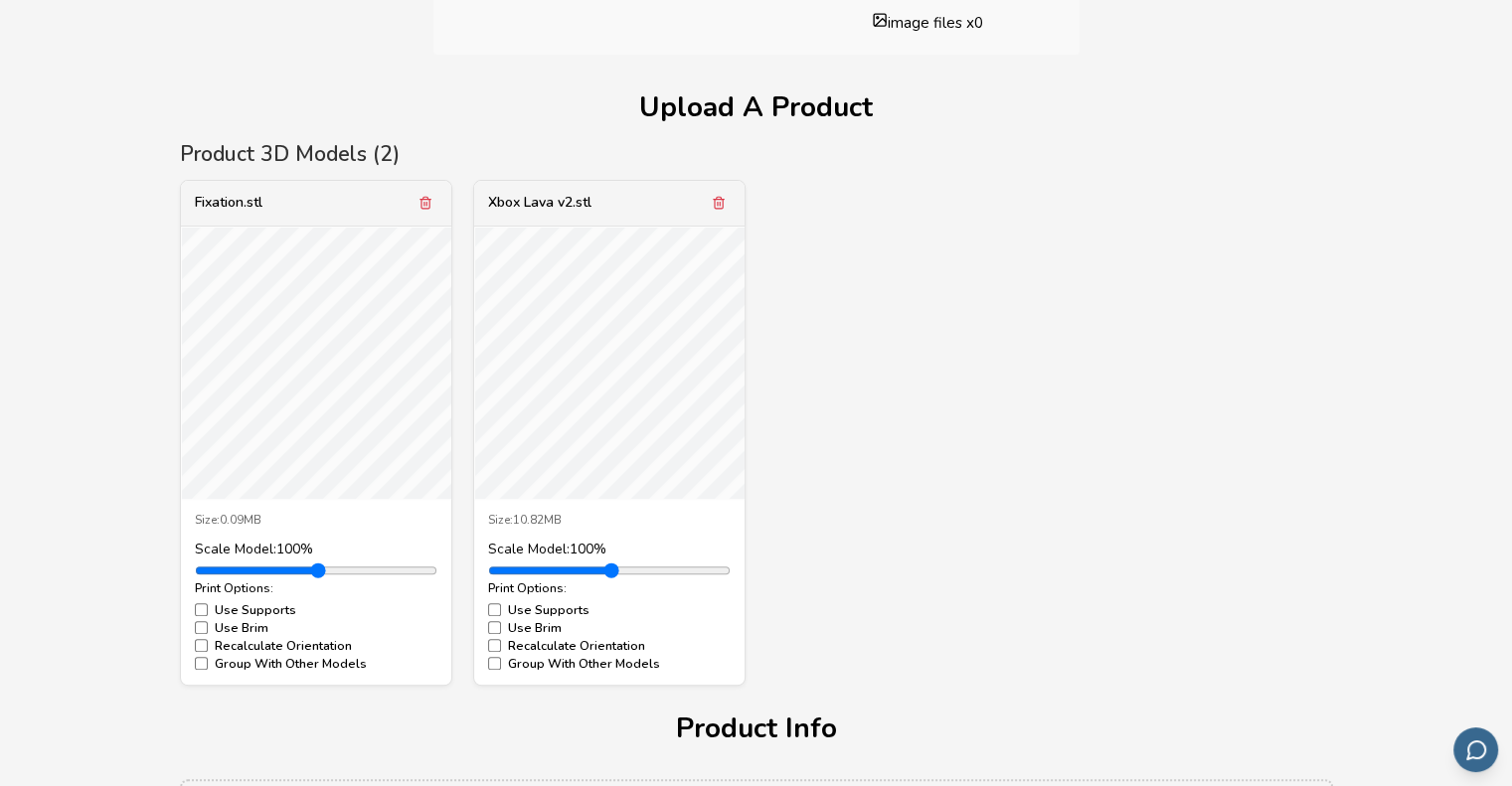 drag, startPoint x: 539, startPoint y: 566, endPoint x: 538, endPoint y: 581, distance: 15.033296 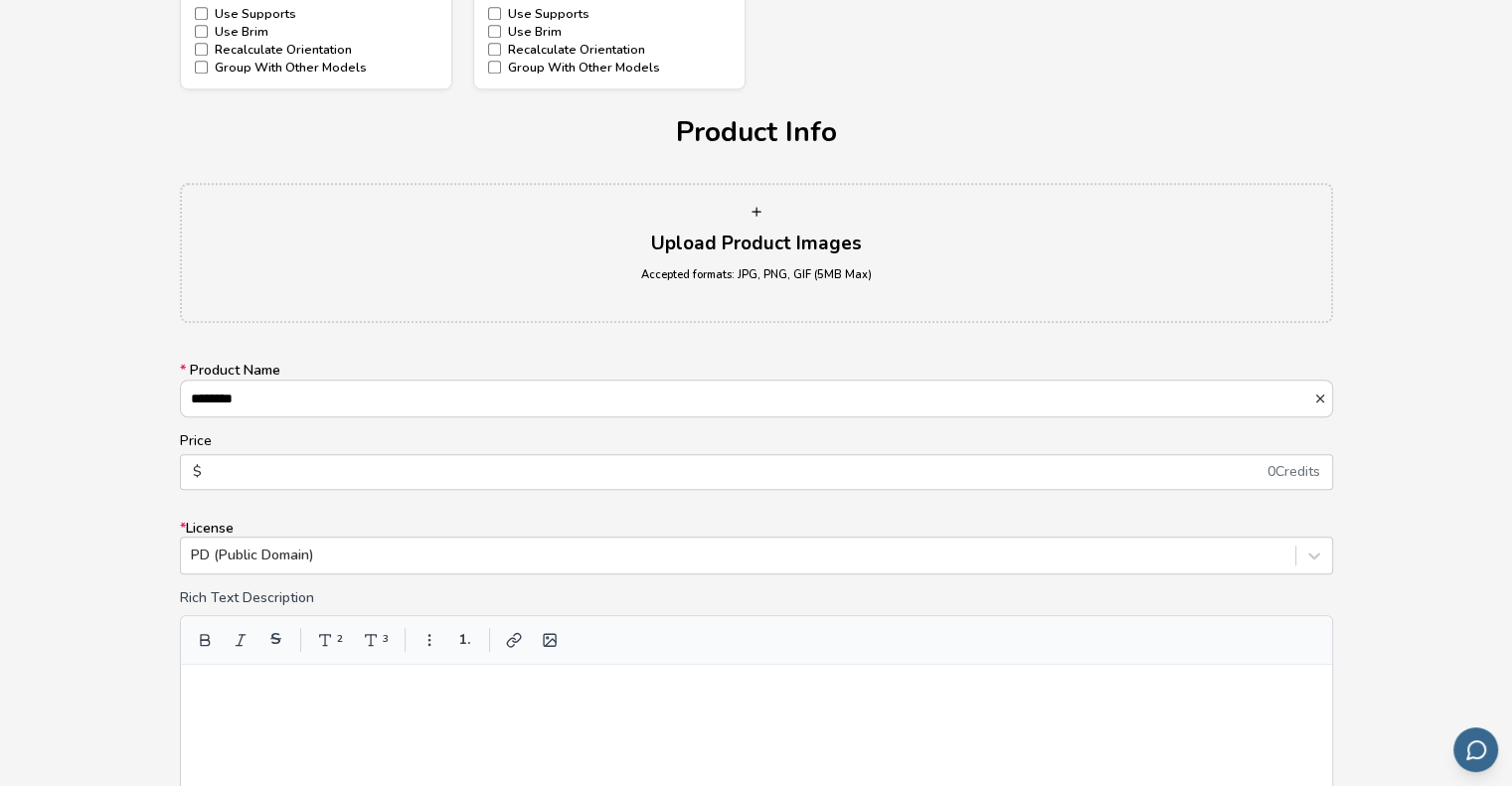scroll, scrollTop: 1574, scrollLeft: 0, axis: vertical 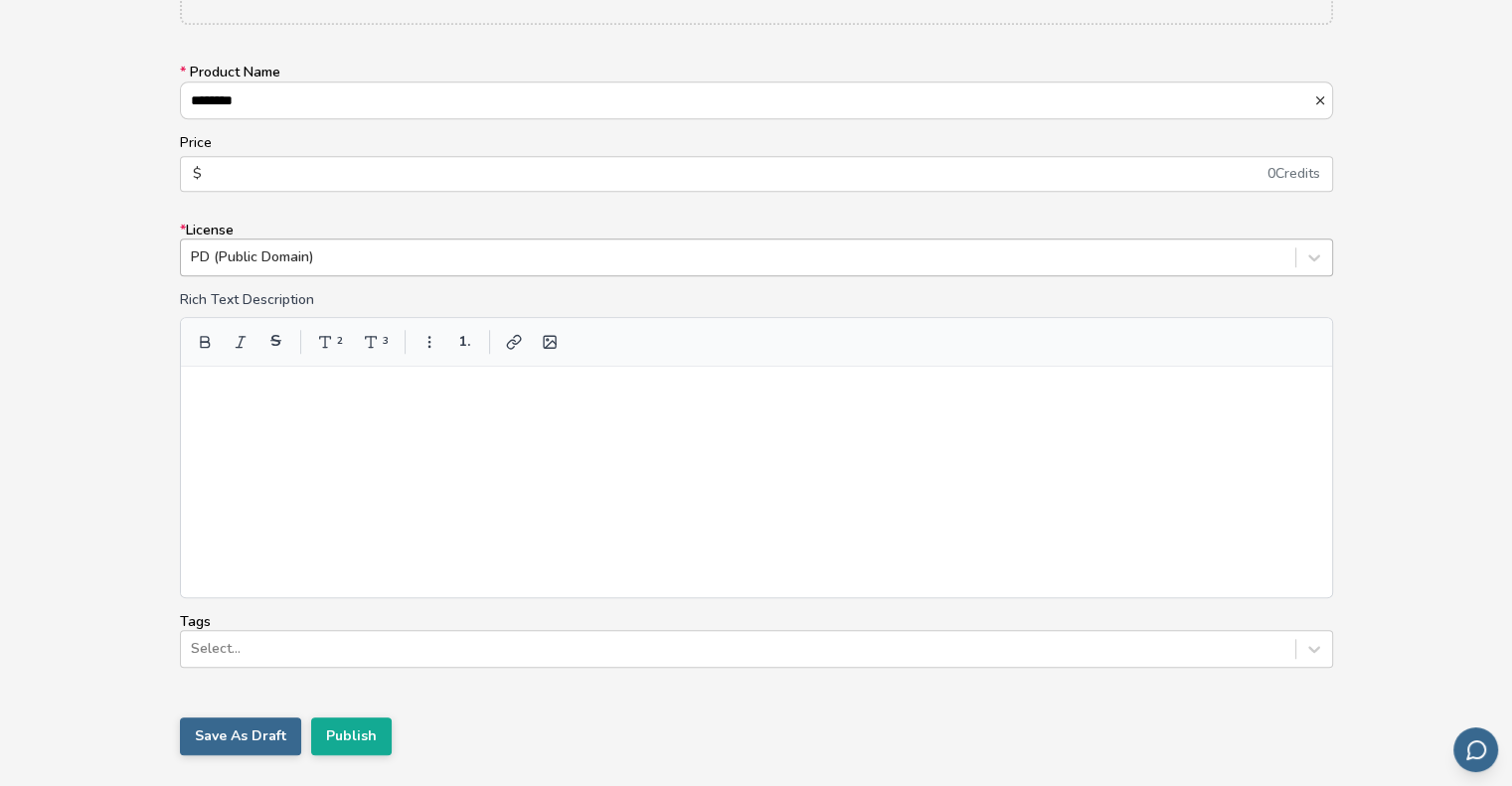 click at bounding box center [738, 257] 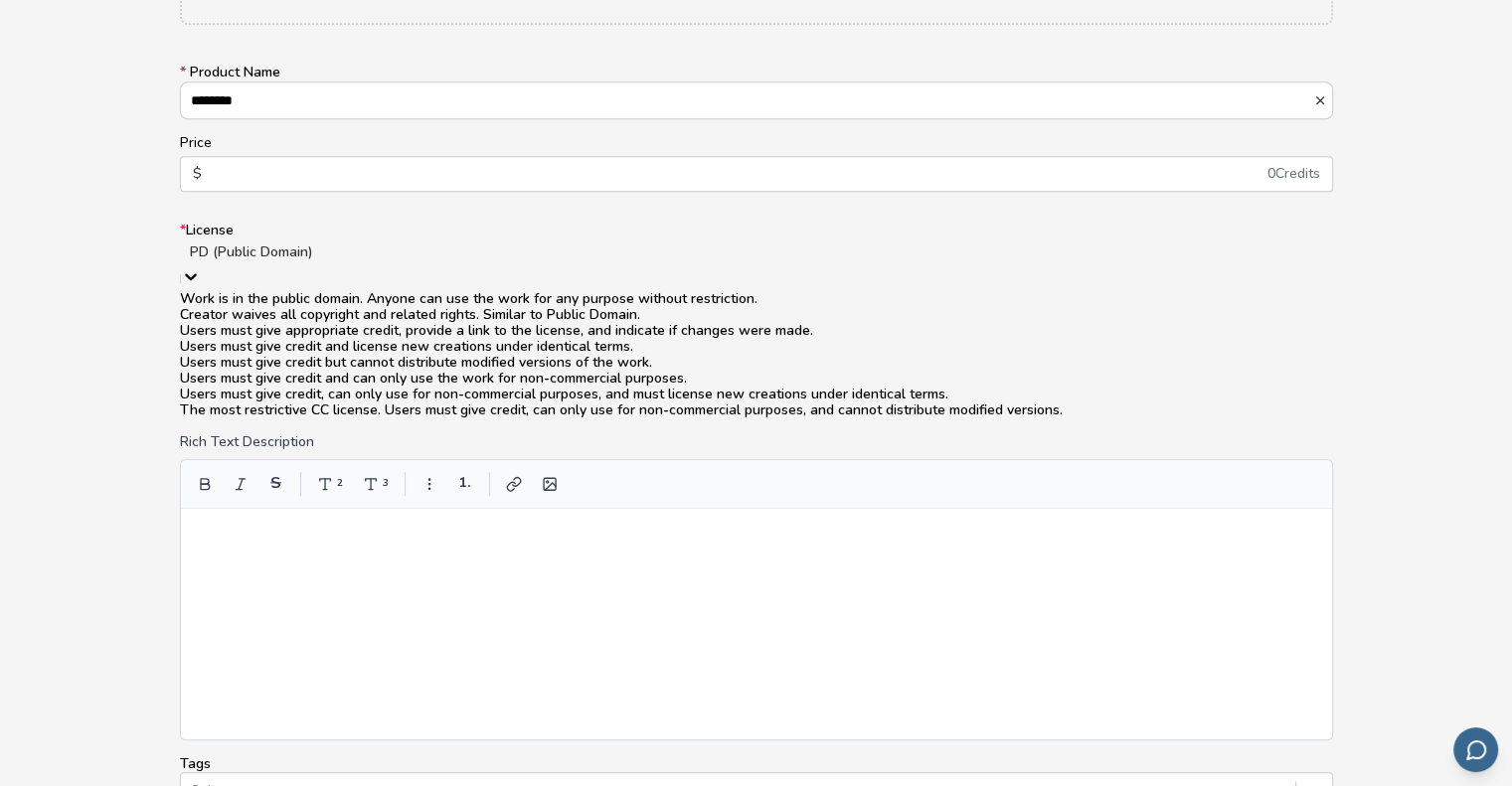 click on "The most restrictive CC license. Users must give credit, can only use for non-commercial purposes, and cannot distribute modified versions." at bounding box center [756, 410] 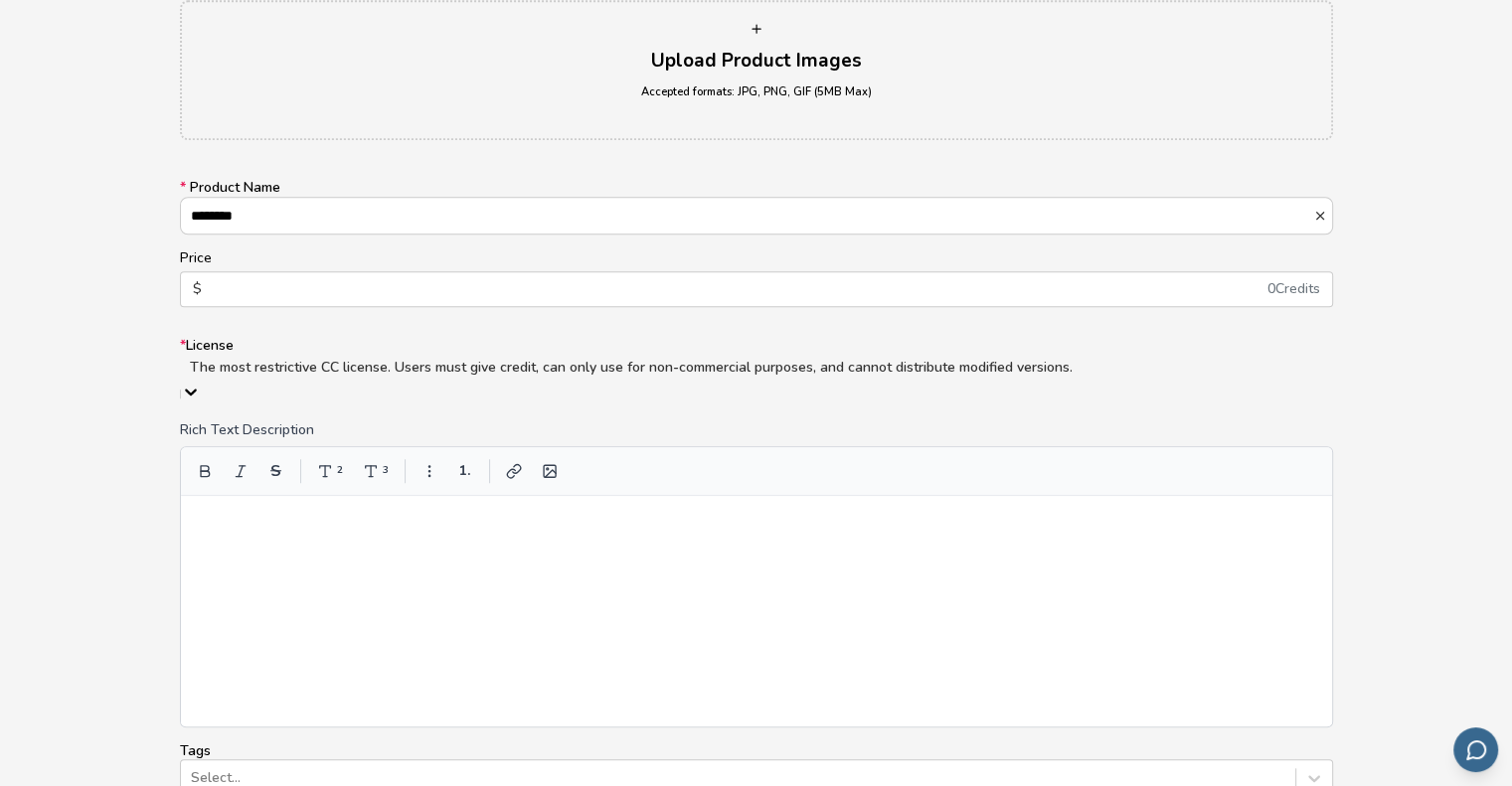 scroll, scrollTop: 1375, scrollLeft: 0, axis: vertical 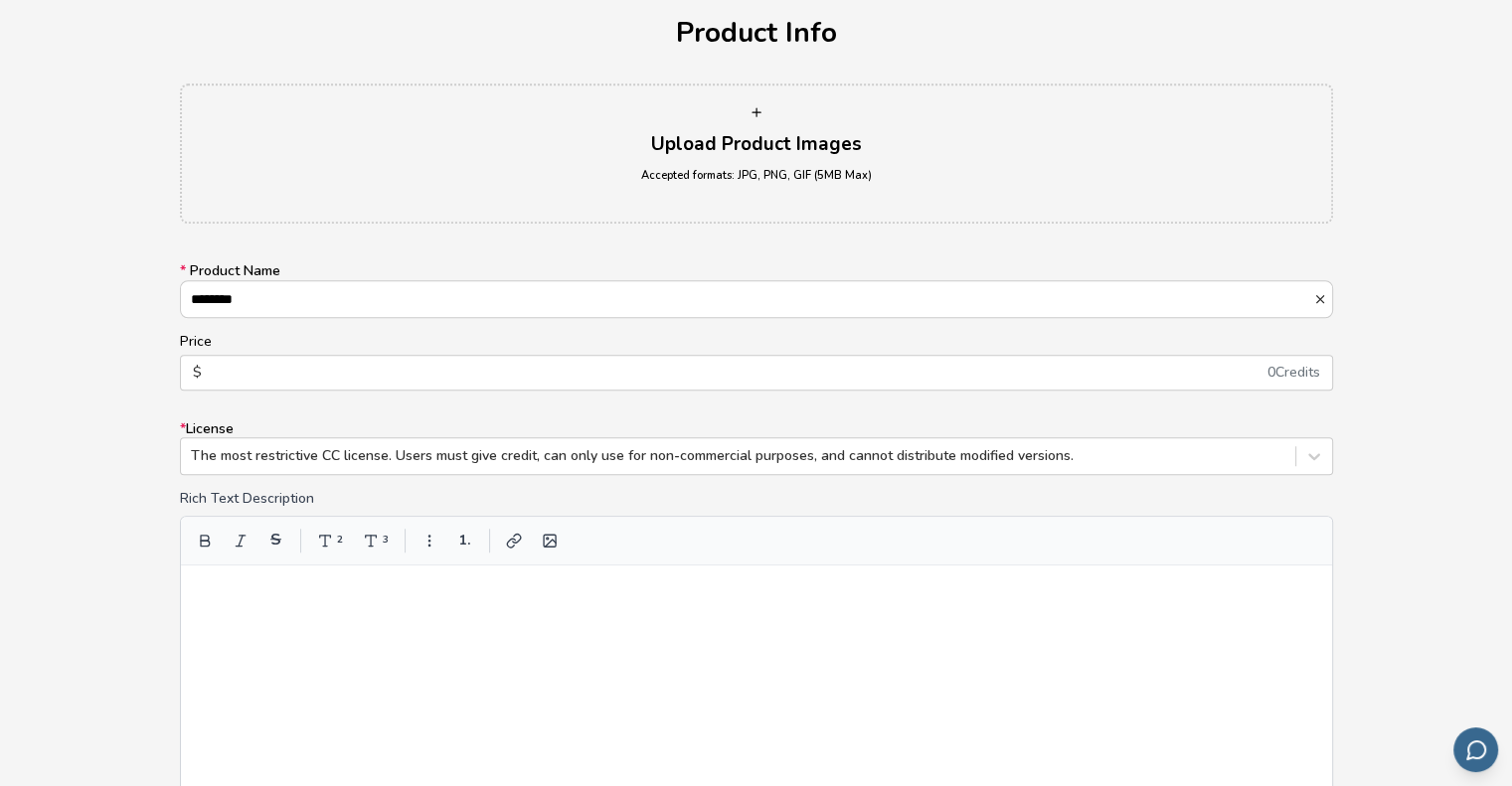 drag, startPoint x: 355, startPoint y: 295, endPoint x: 119, endPoint y: 289, distance: 236.07626 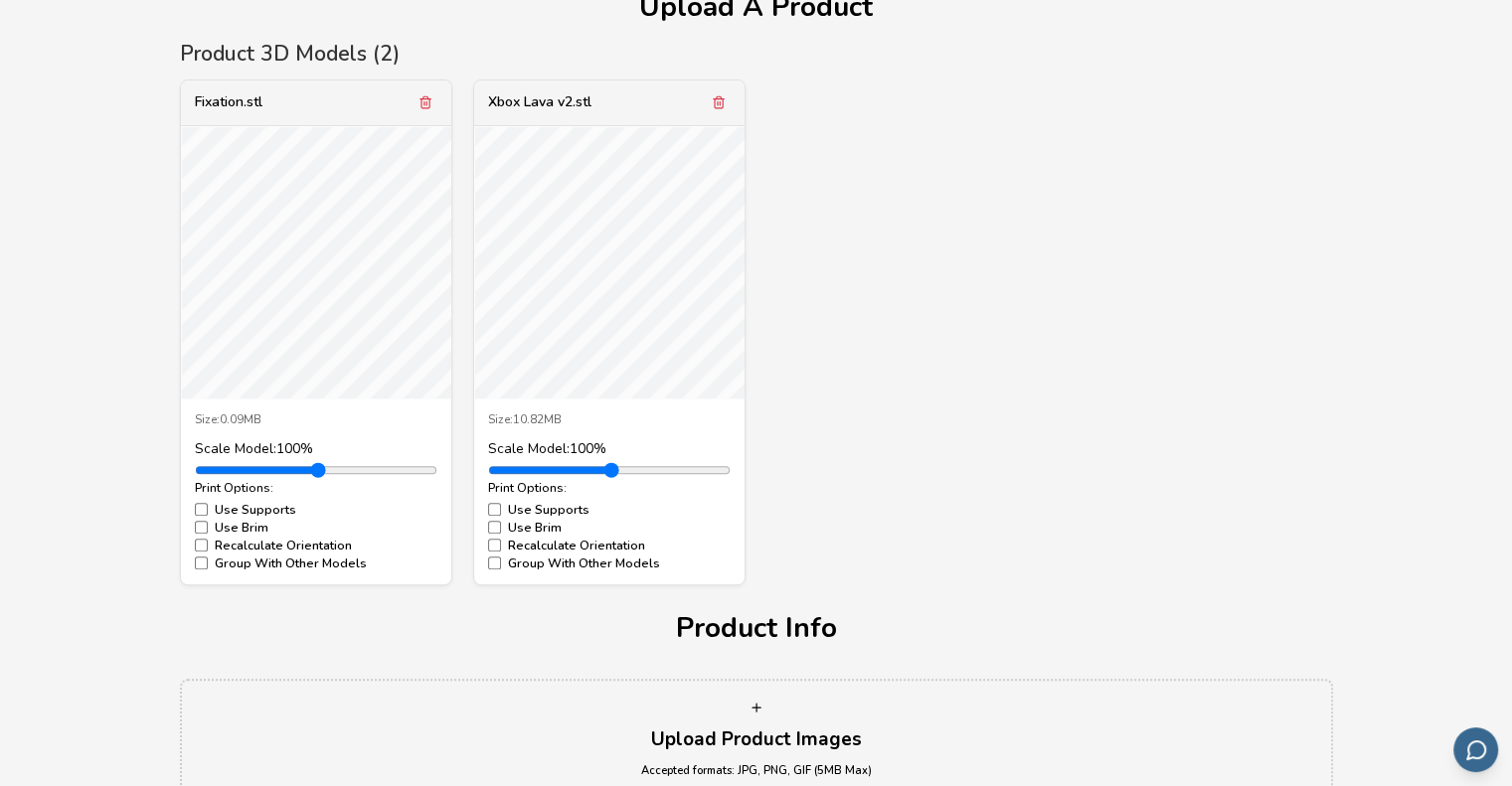 scroll, scrollTop: 680, scrollLeft: 0, axis: vertical 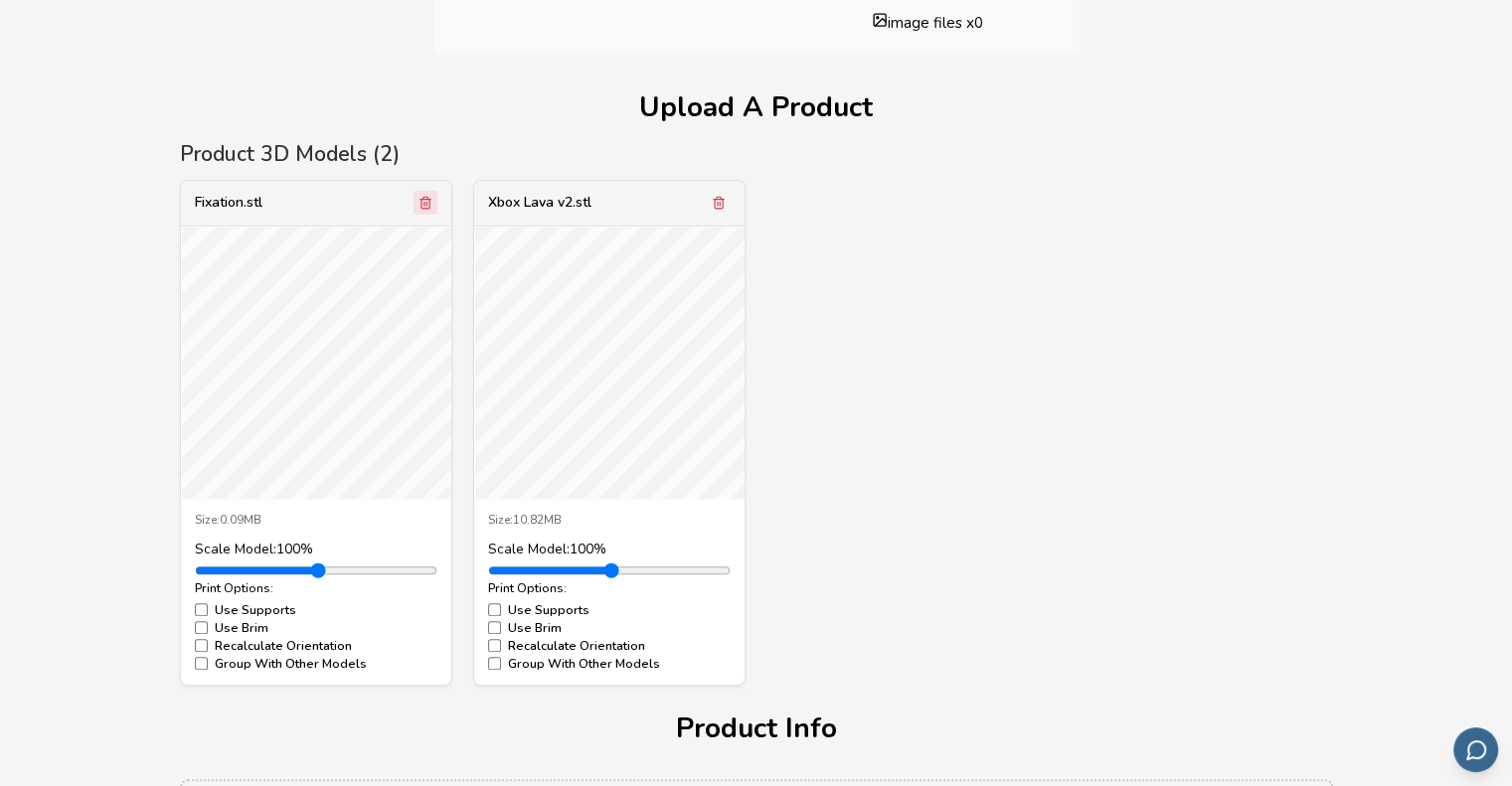 click 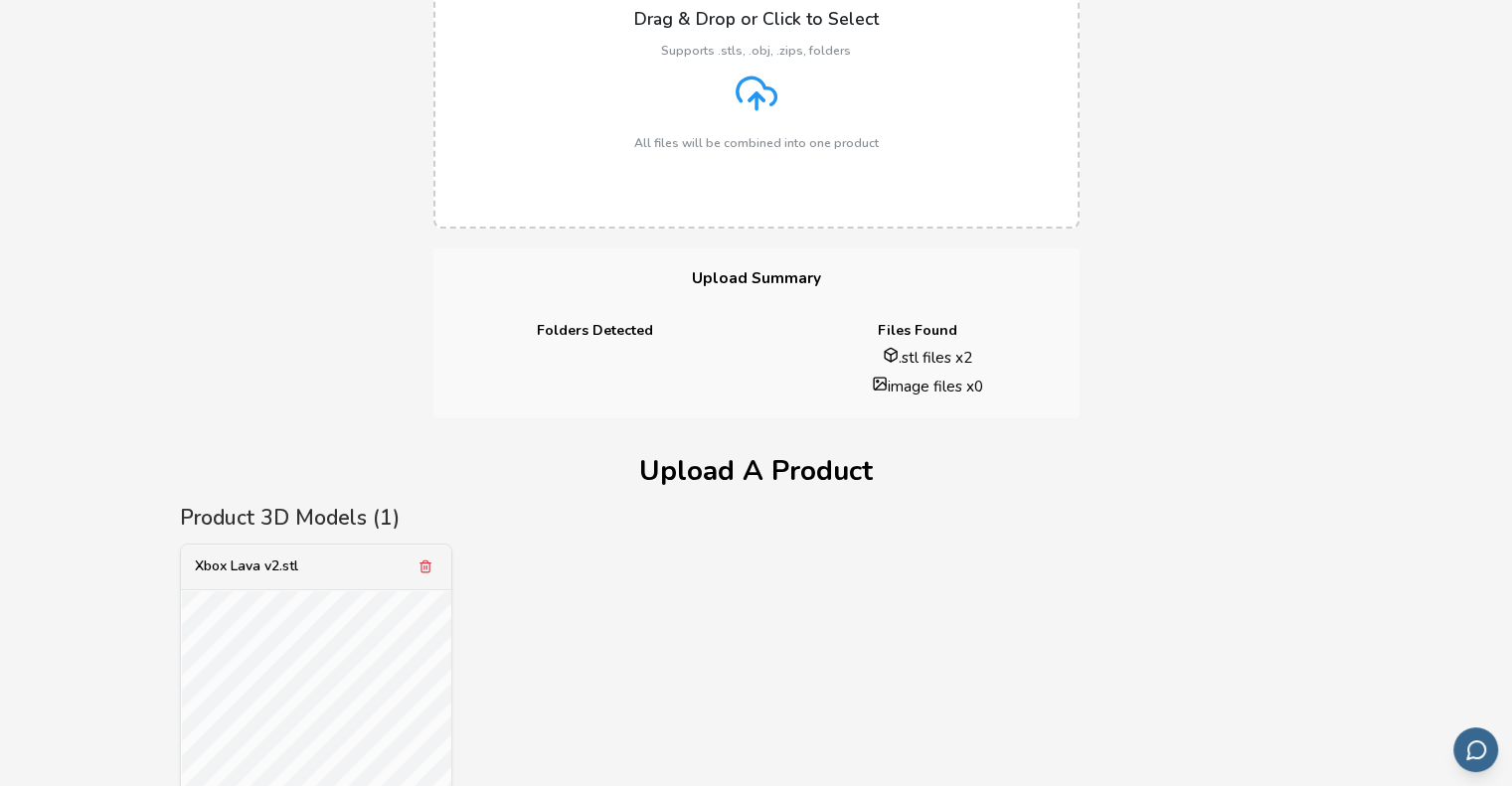 scroll, scrollTop: 282, scrollLeft: 0, axis: vertical 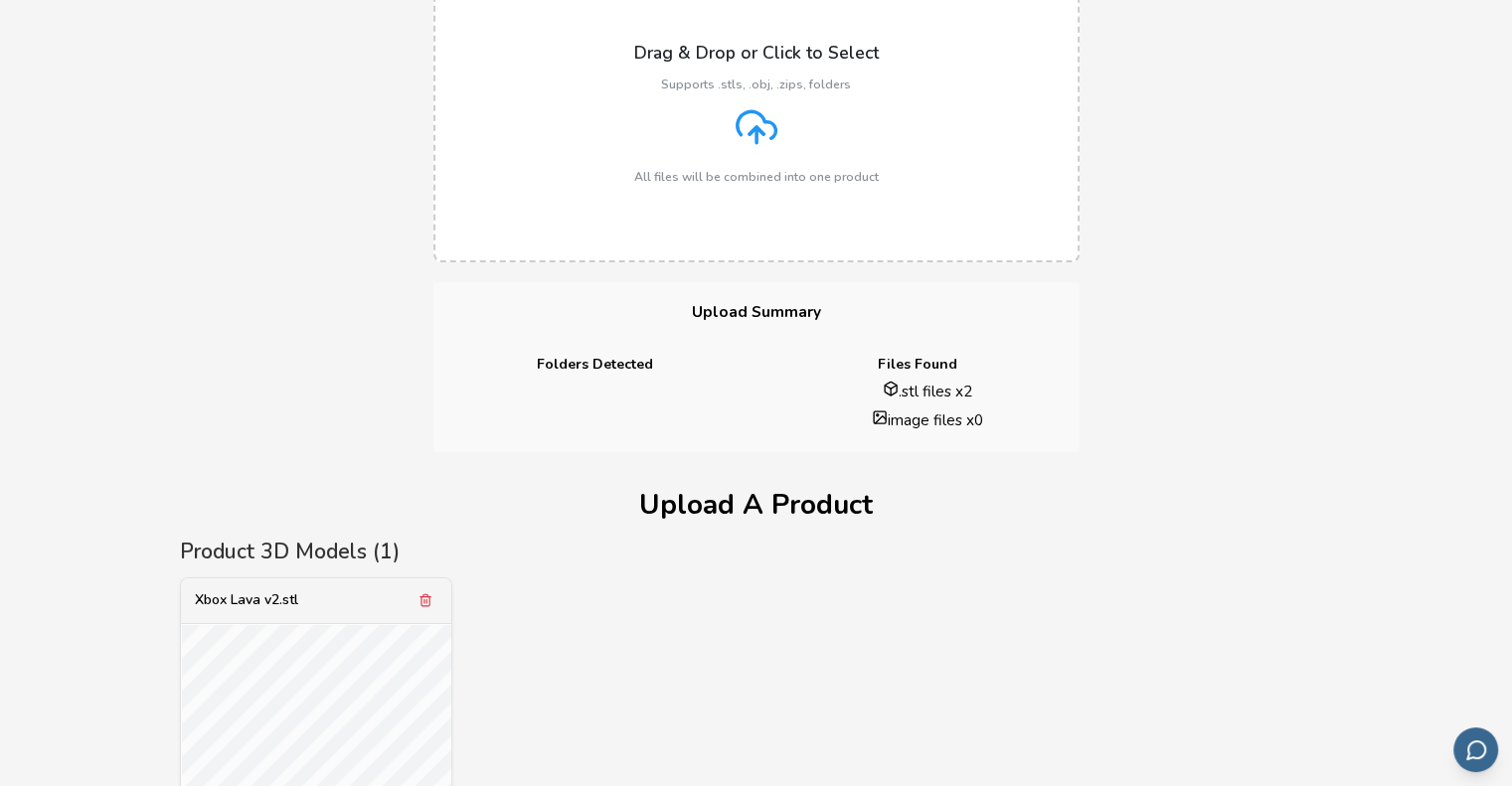 click on "Drag & Drop or Click to Select Supports .stls, .obj, .zips, folders All files will be combined into one product" at bounding box center (756, 113) 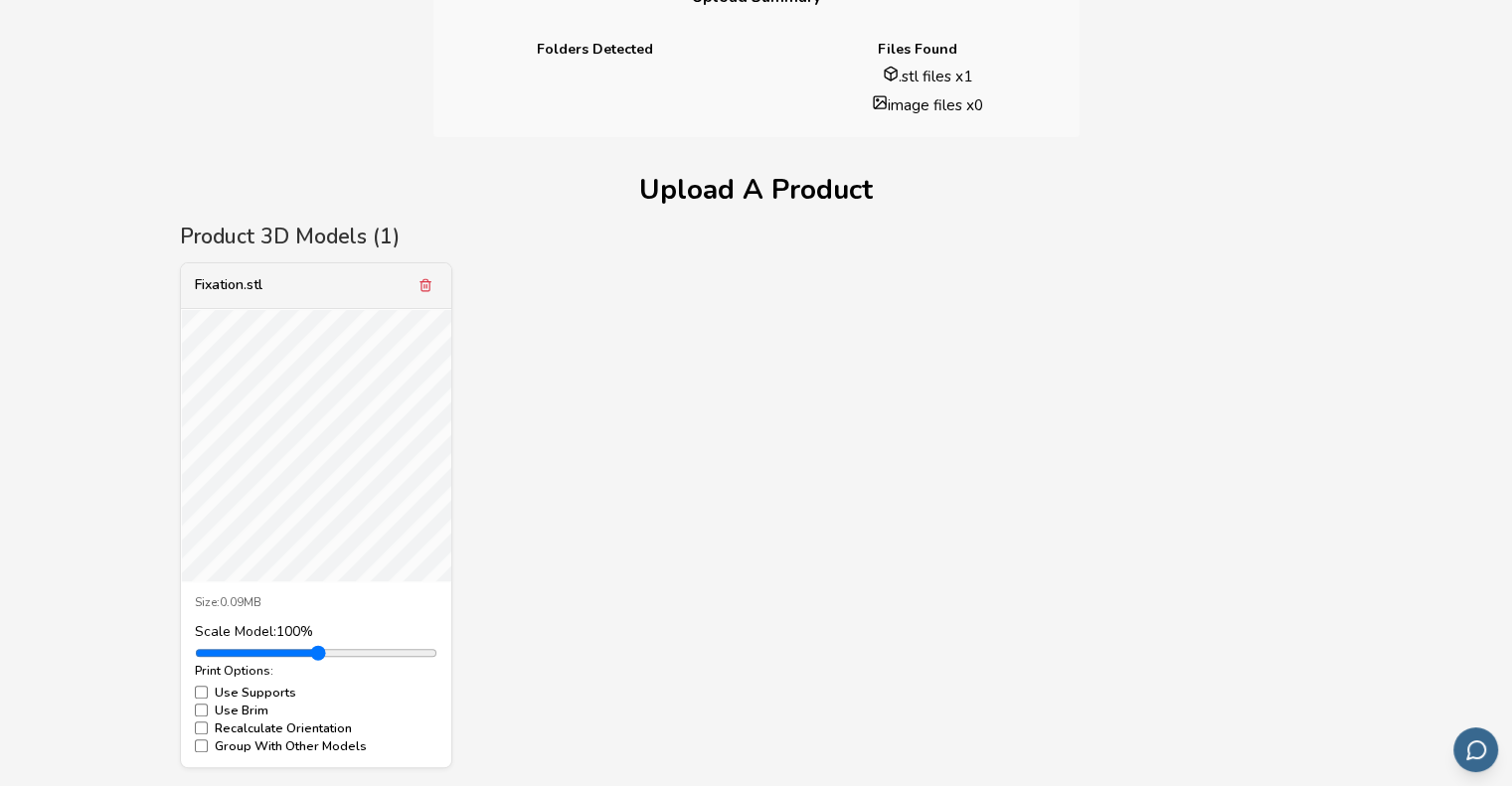 scroll, scrollTop: 382, scrollLeft: 0, axis: vertical 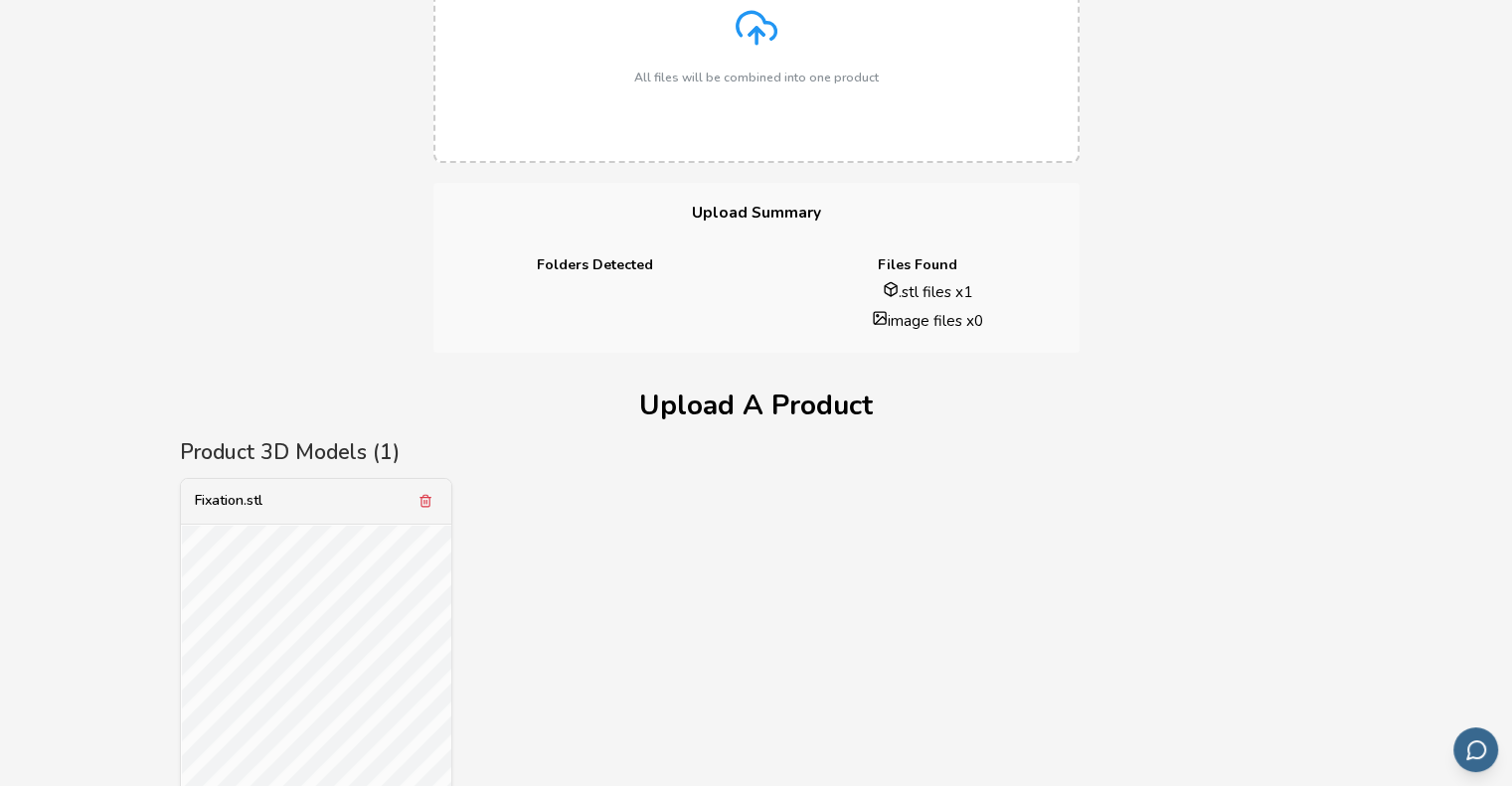 click on "Drag & Drop or Click to Select Supports .stls, .obj, .zips, folders All files will be combined into one product" at bounding box center (756, 14) 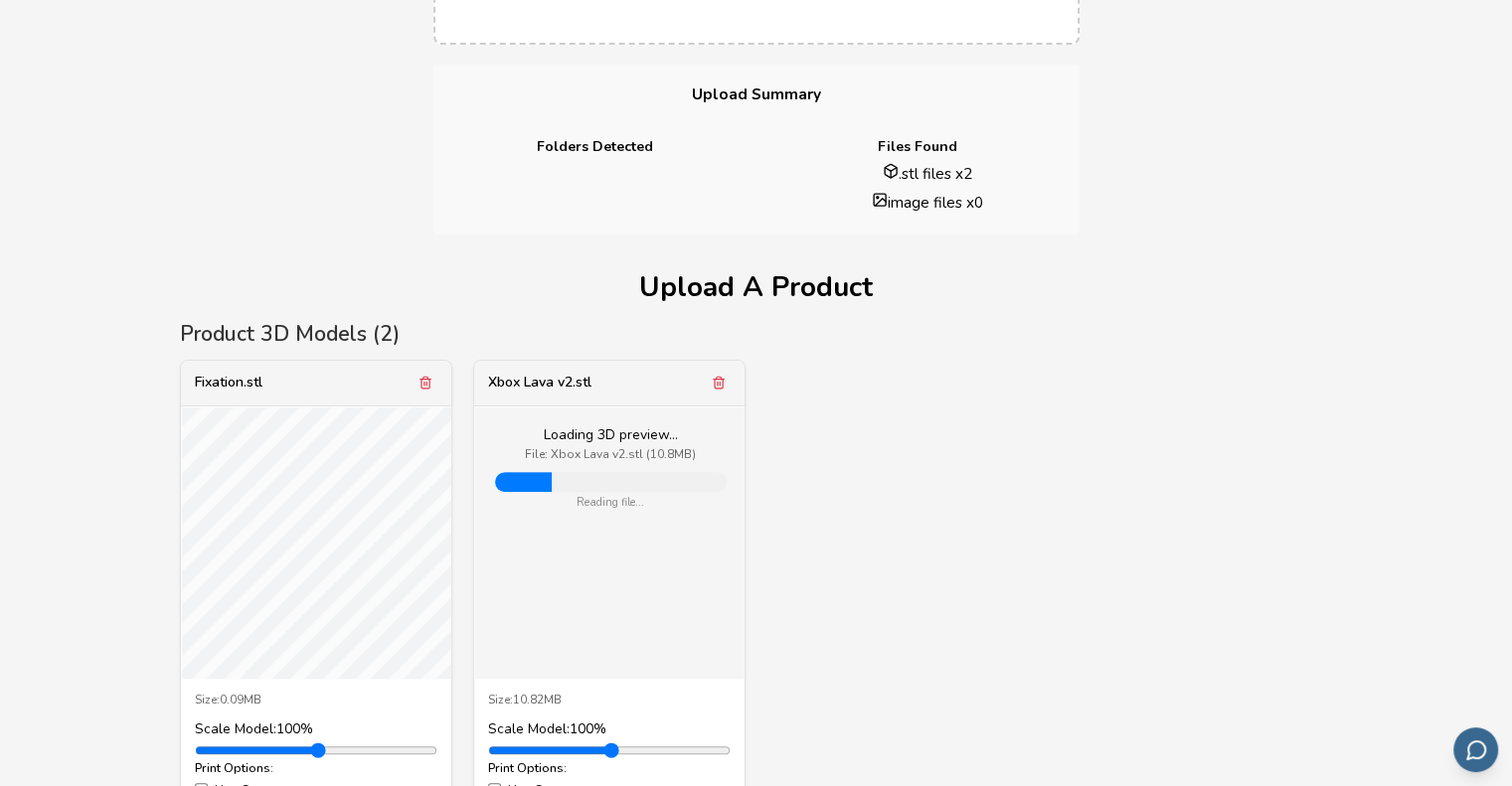 scroll, scrollTop: 680, scrollLeft: 0, axis: vertical 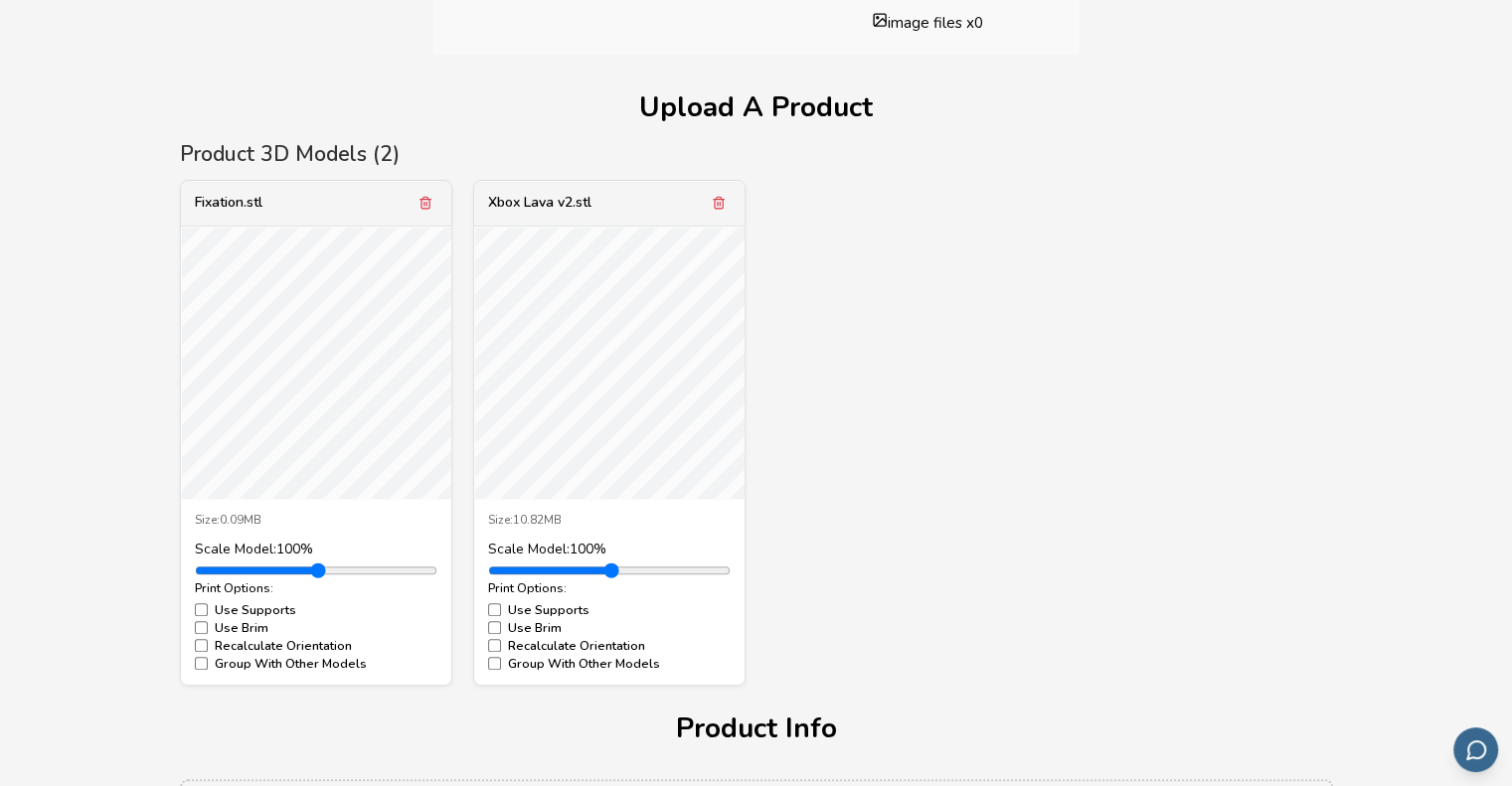 click on "Recalculate Orientation" at bounding box center (316, 646) 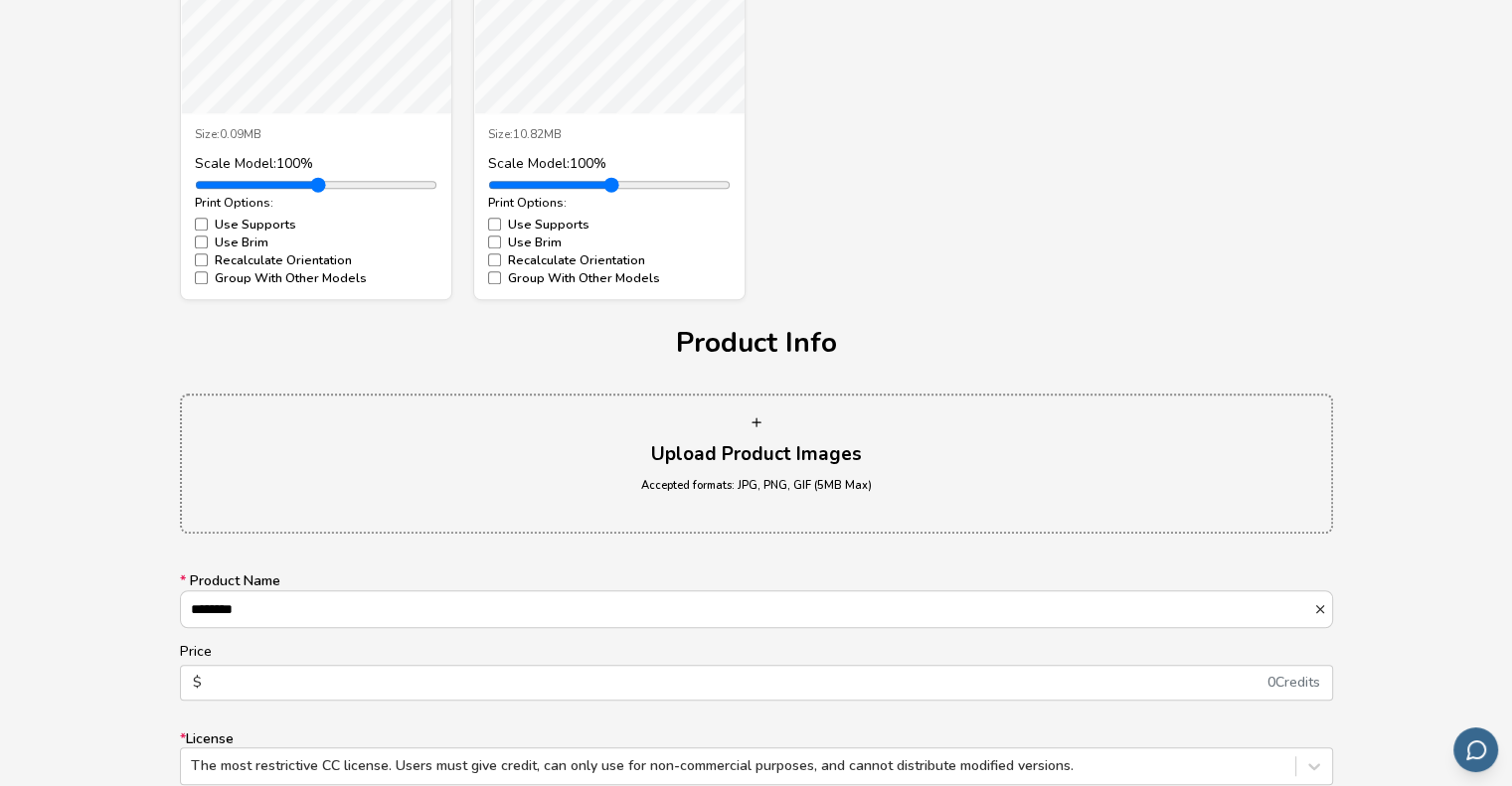 scroll, scrollTop: 1077, scrollLeft: 0, axis: vertical 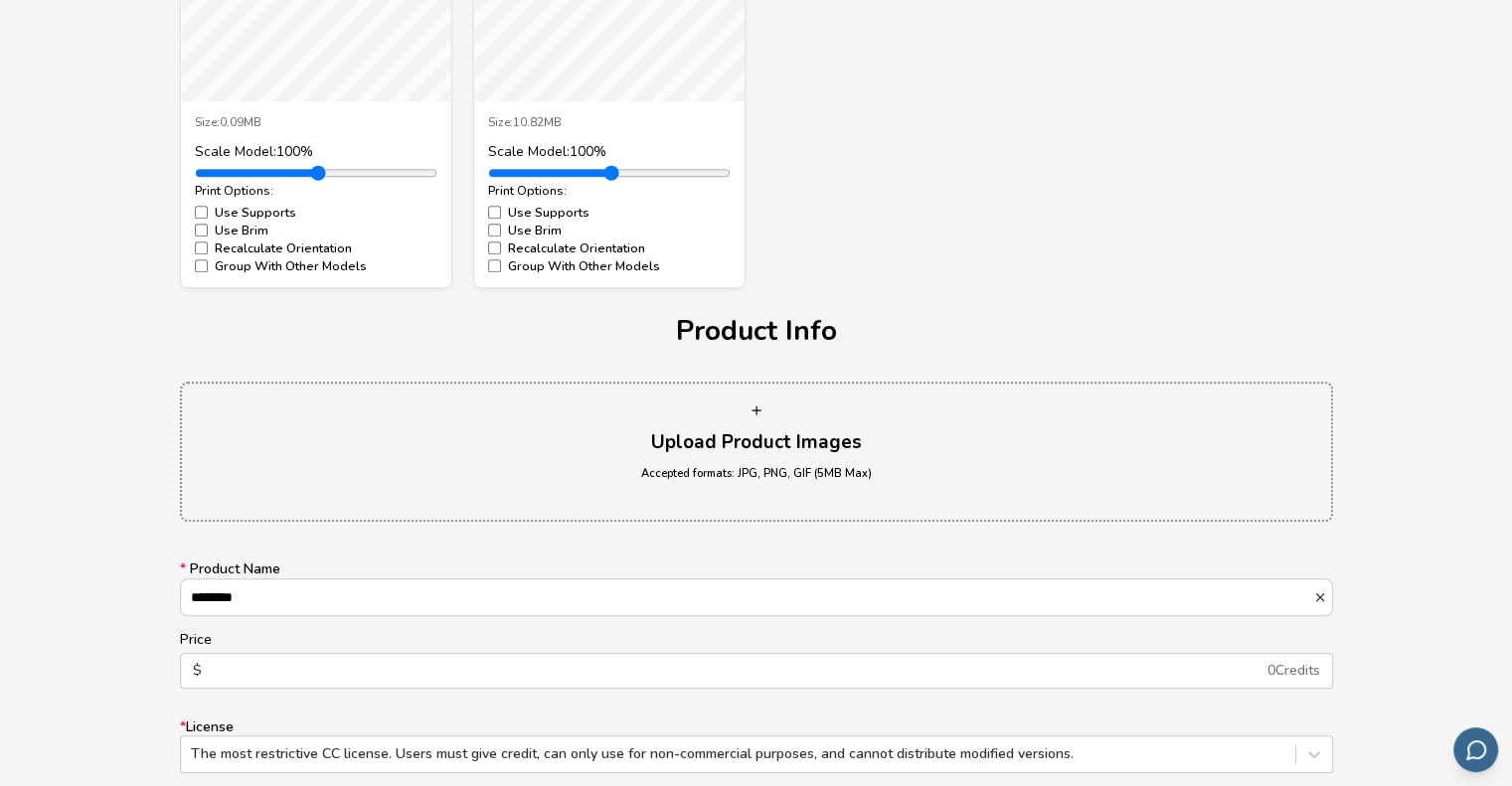 click on "Upload Product Images" at bounding box center (756, 442) 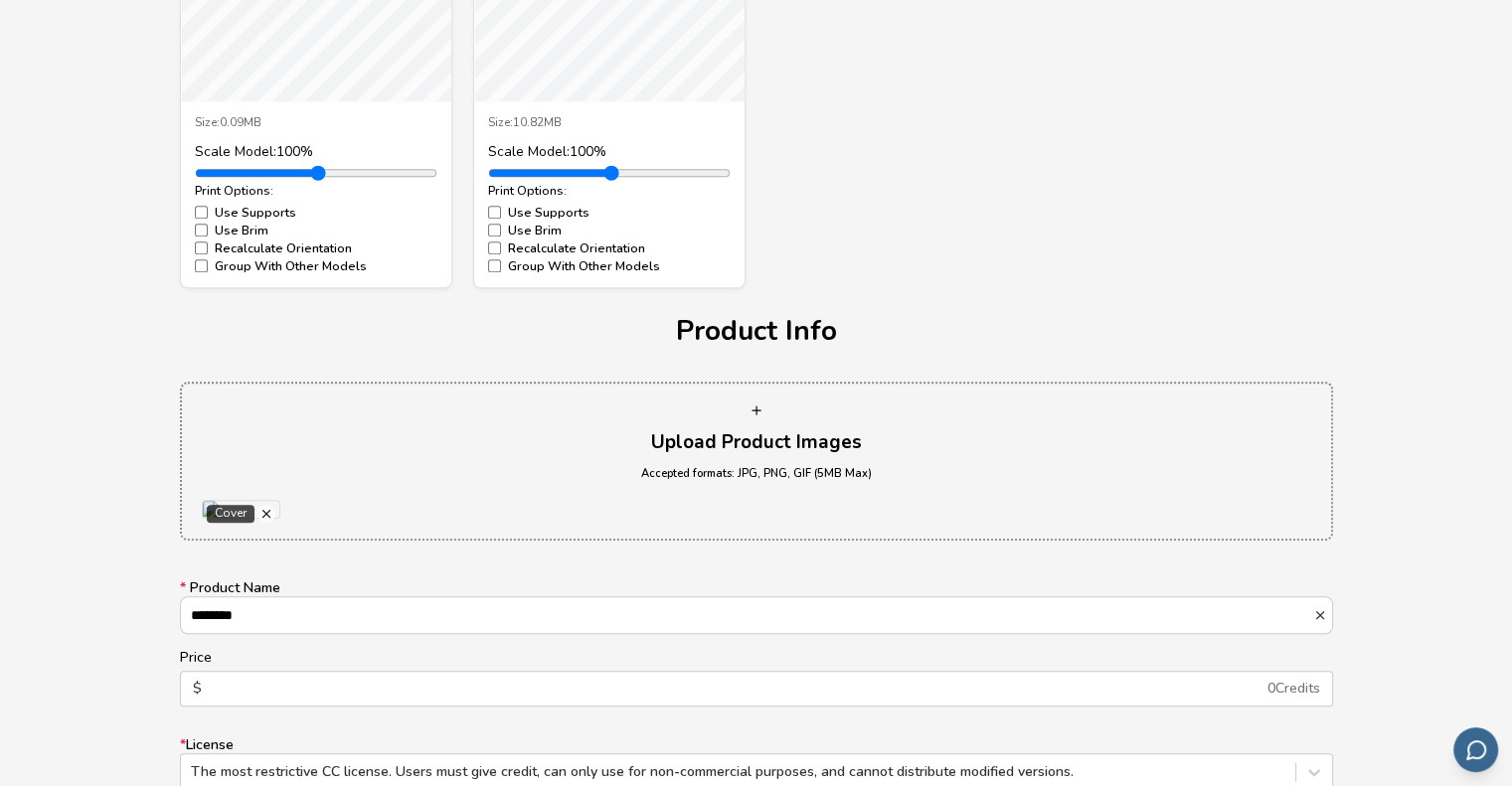click on "**********" at bounding box center [756, 461] 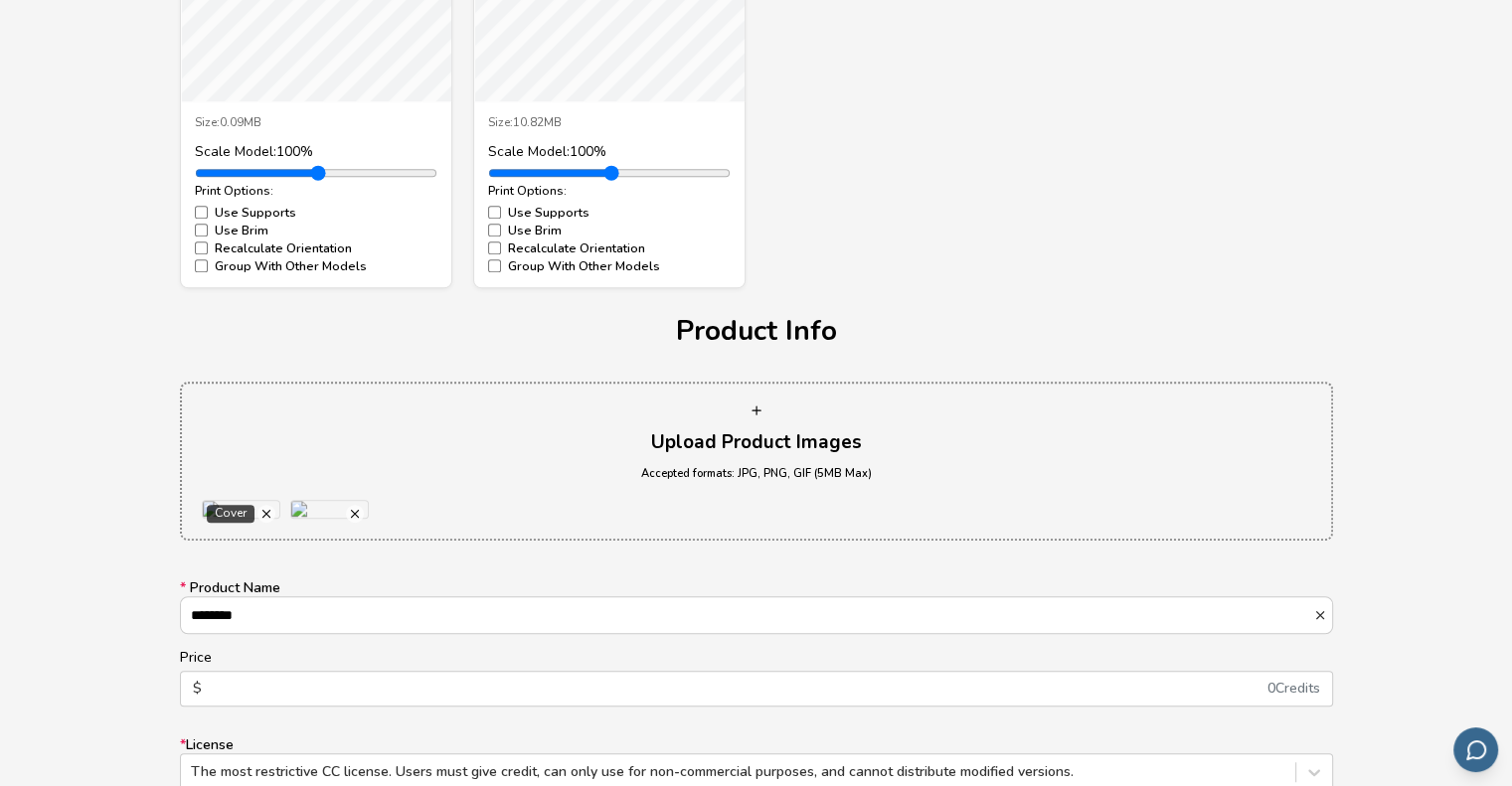 scroll, scrollTop: 1475, scrollLeft: 0, axis: vertical 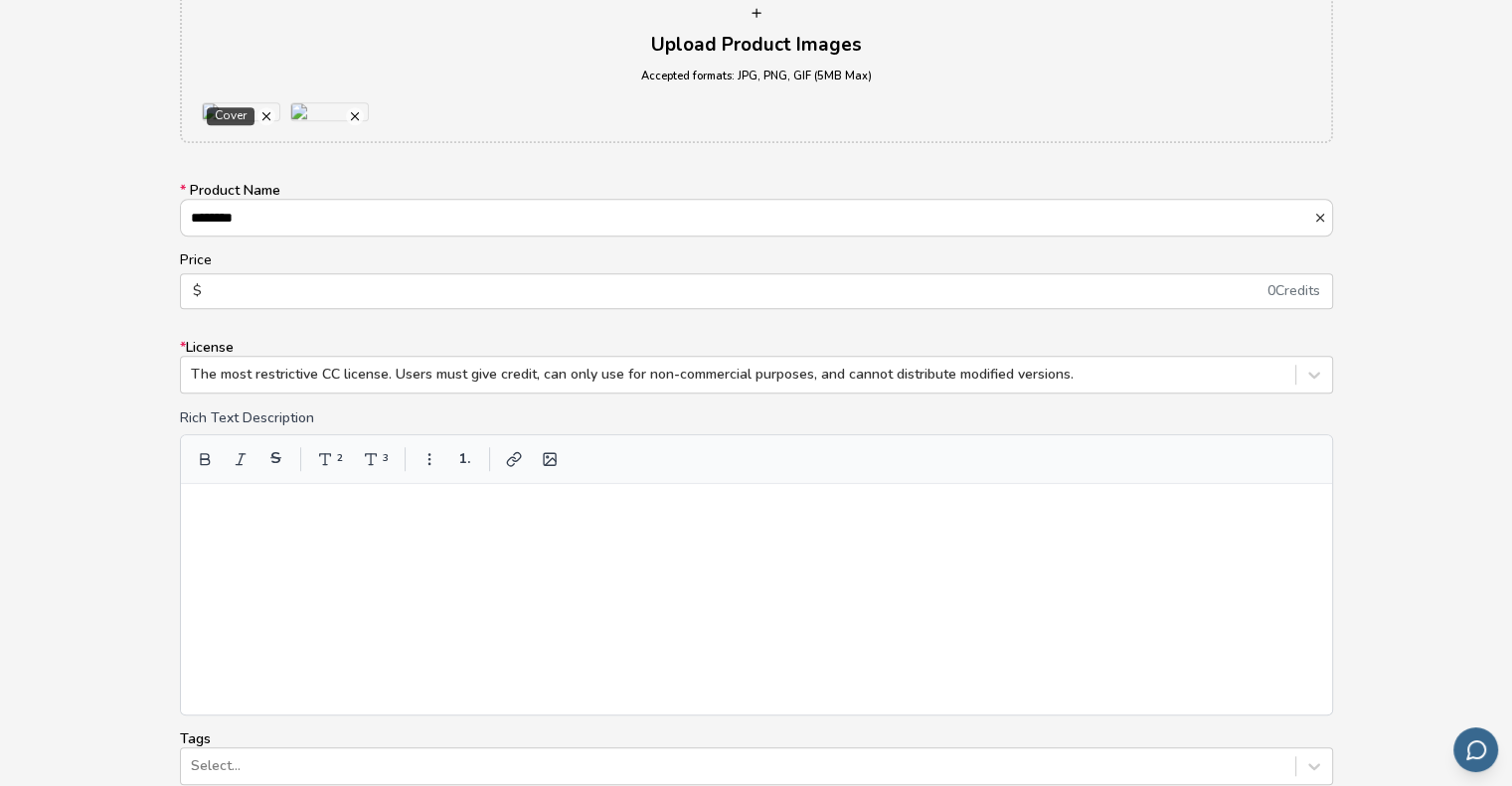 drag, startPoint x: 299, startPoint y: 300, endPoint x: 122, endPoint y: 280, distance: 178.12636 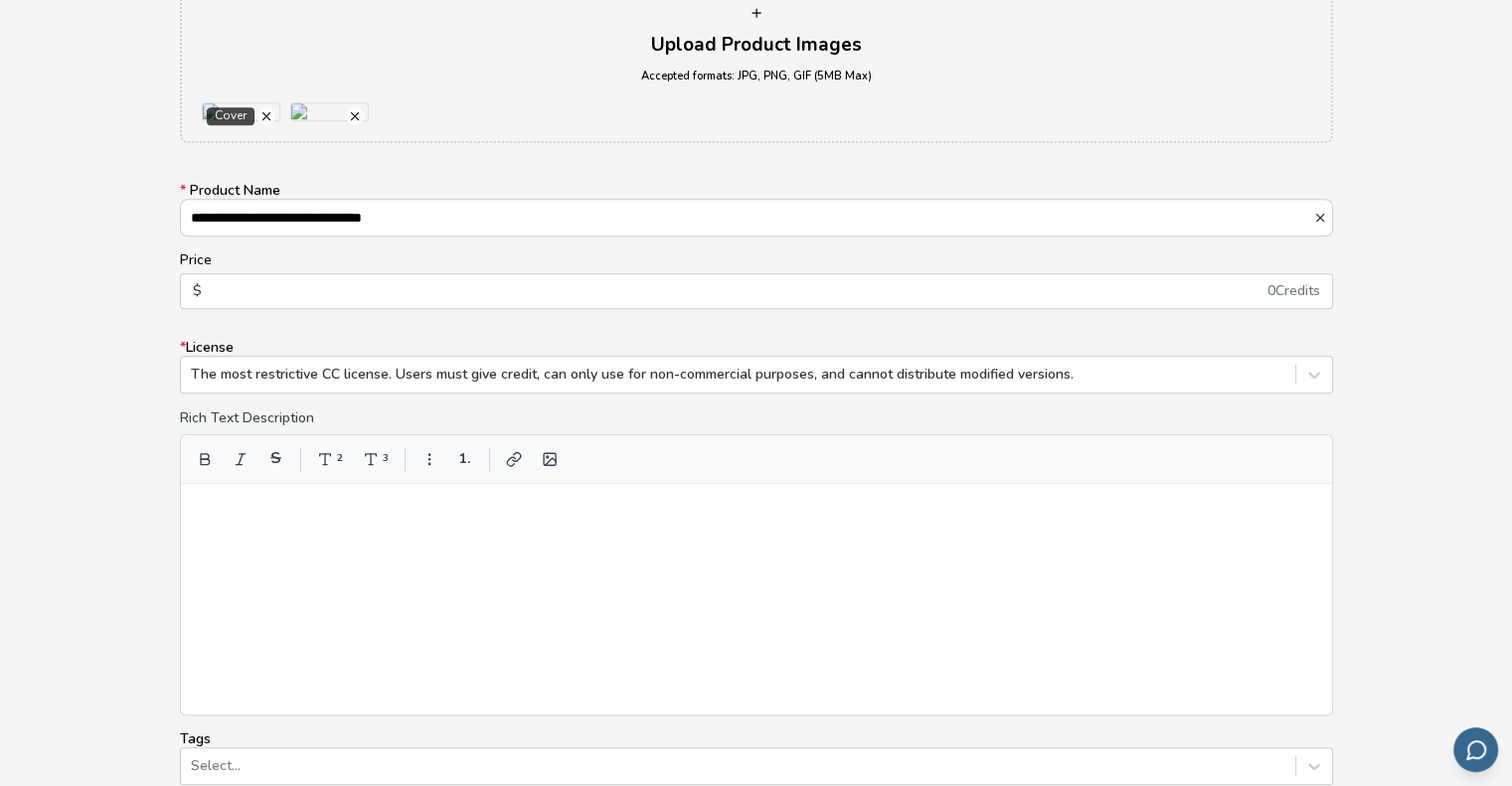 click at bounding box center [756, 599] 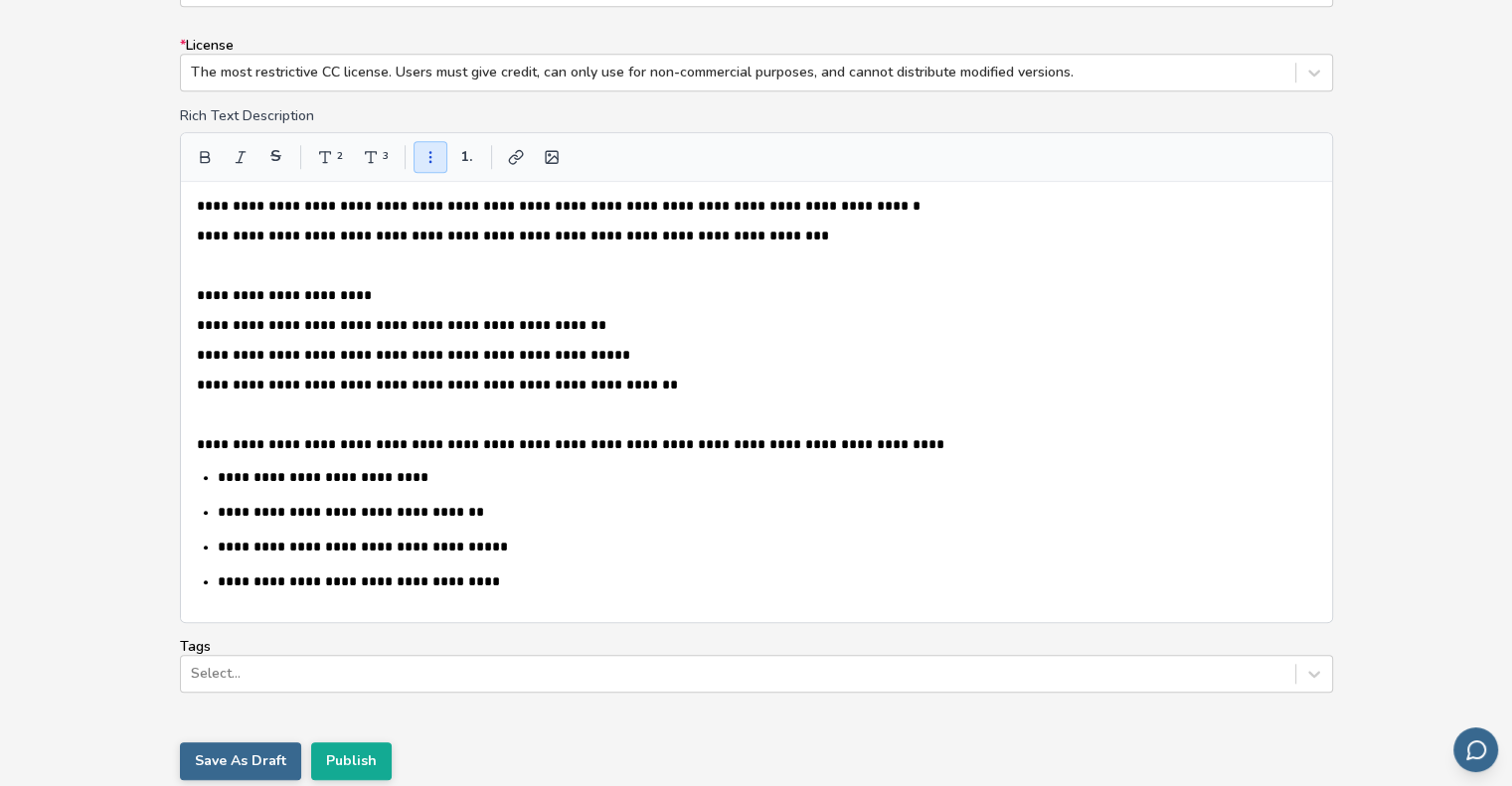 scroll, scrollTop: 1588, scrollLeft: 0, axis: vertical 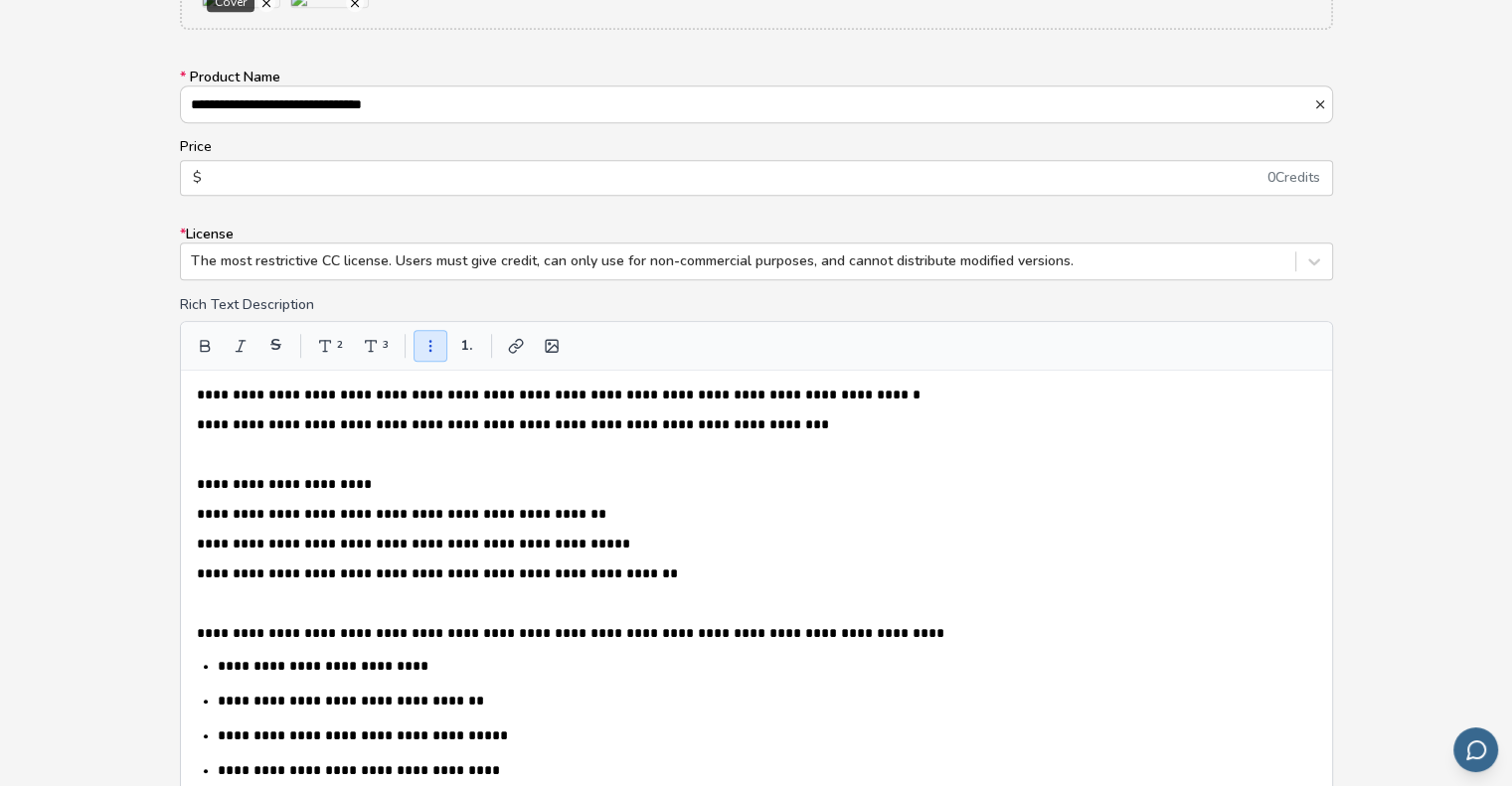 drag, startPoint x: 369, startPoint y: 184, endPoint x: 119, endPoint y: 156, distance: 251.56311 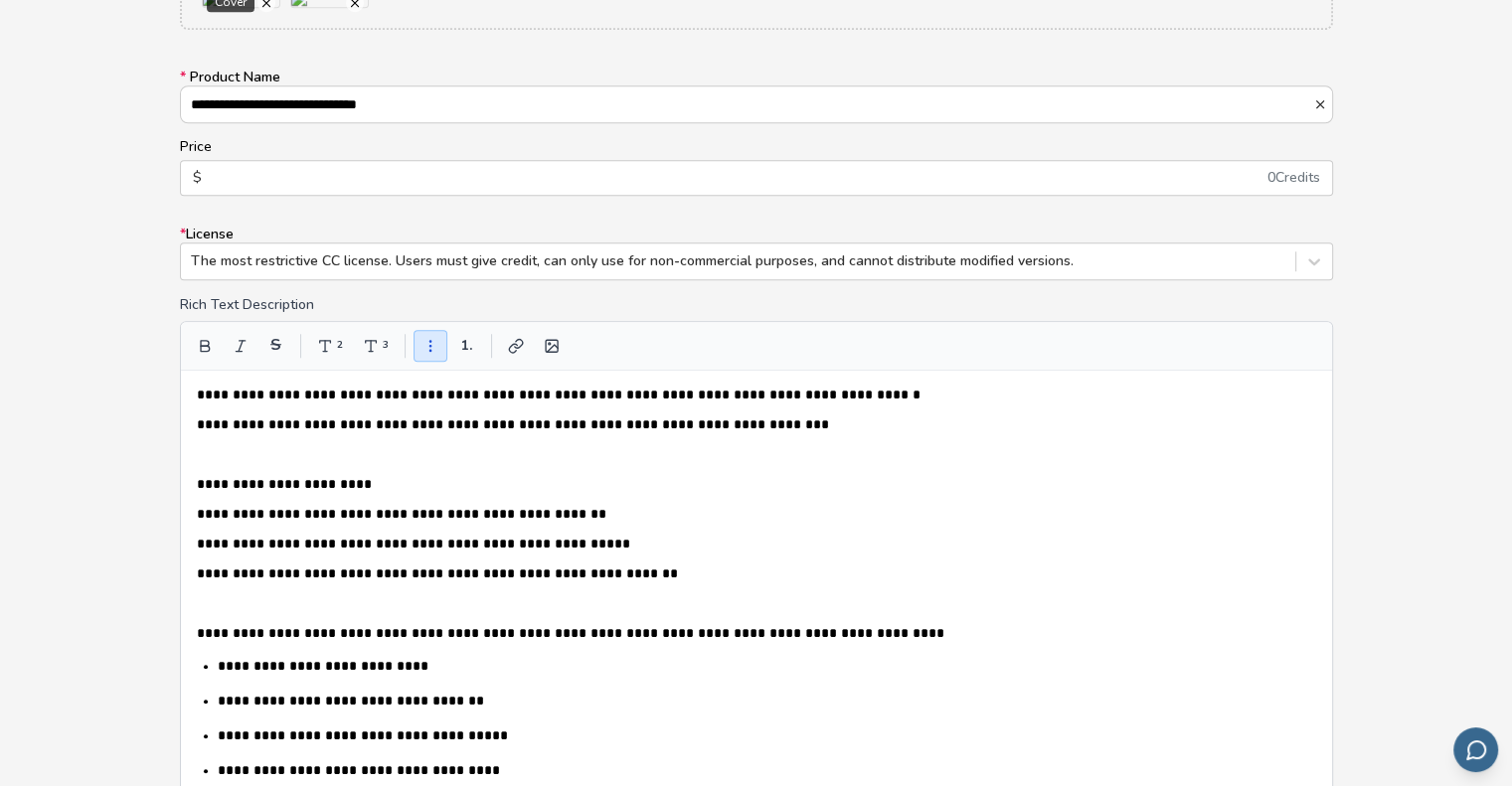 type on "**********" 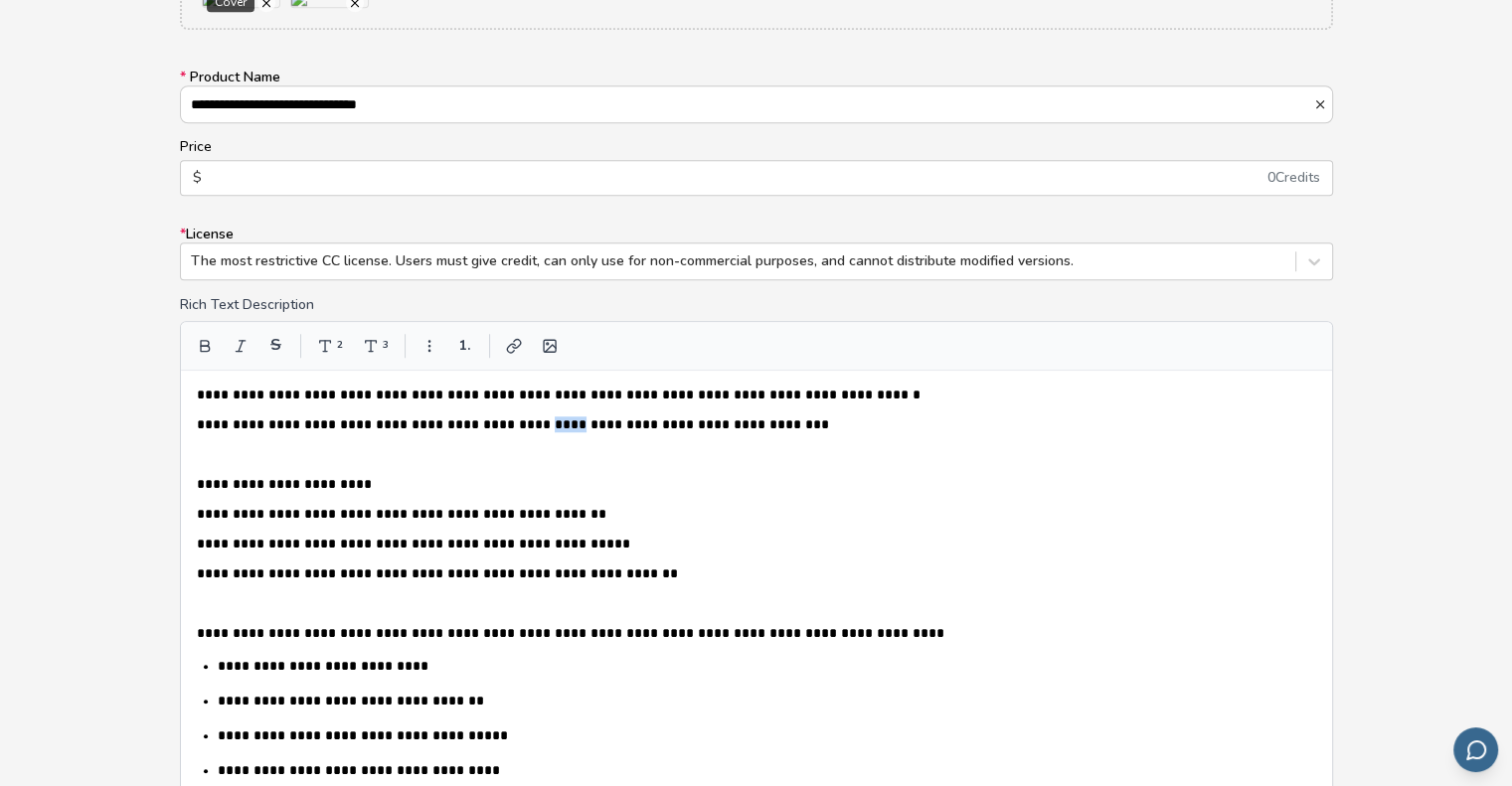 type 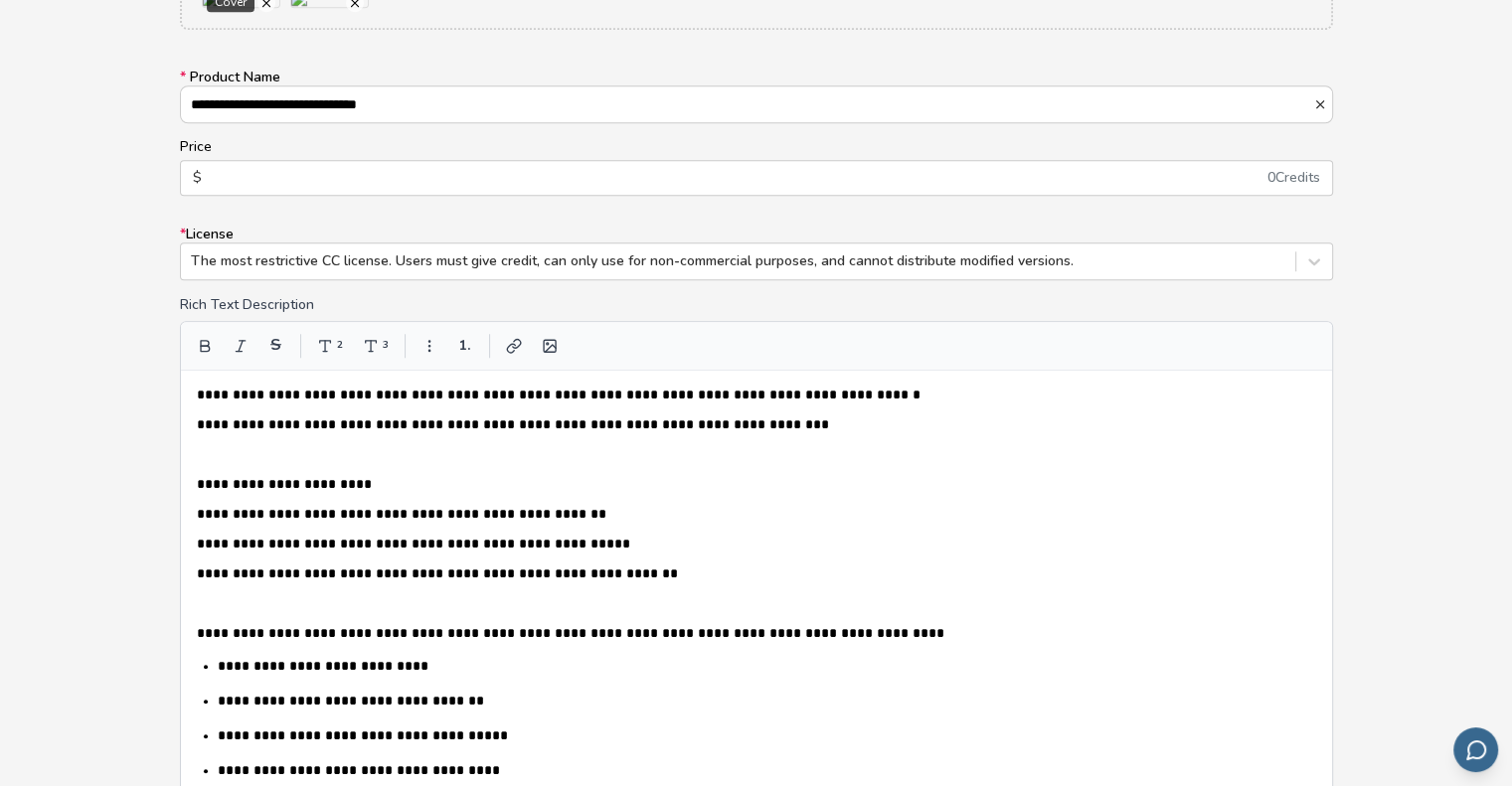 click on "**********" at bounding box center [756, 583] 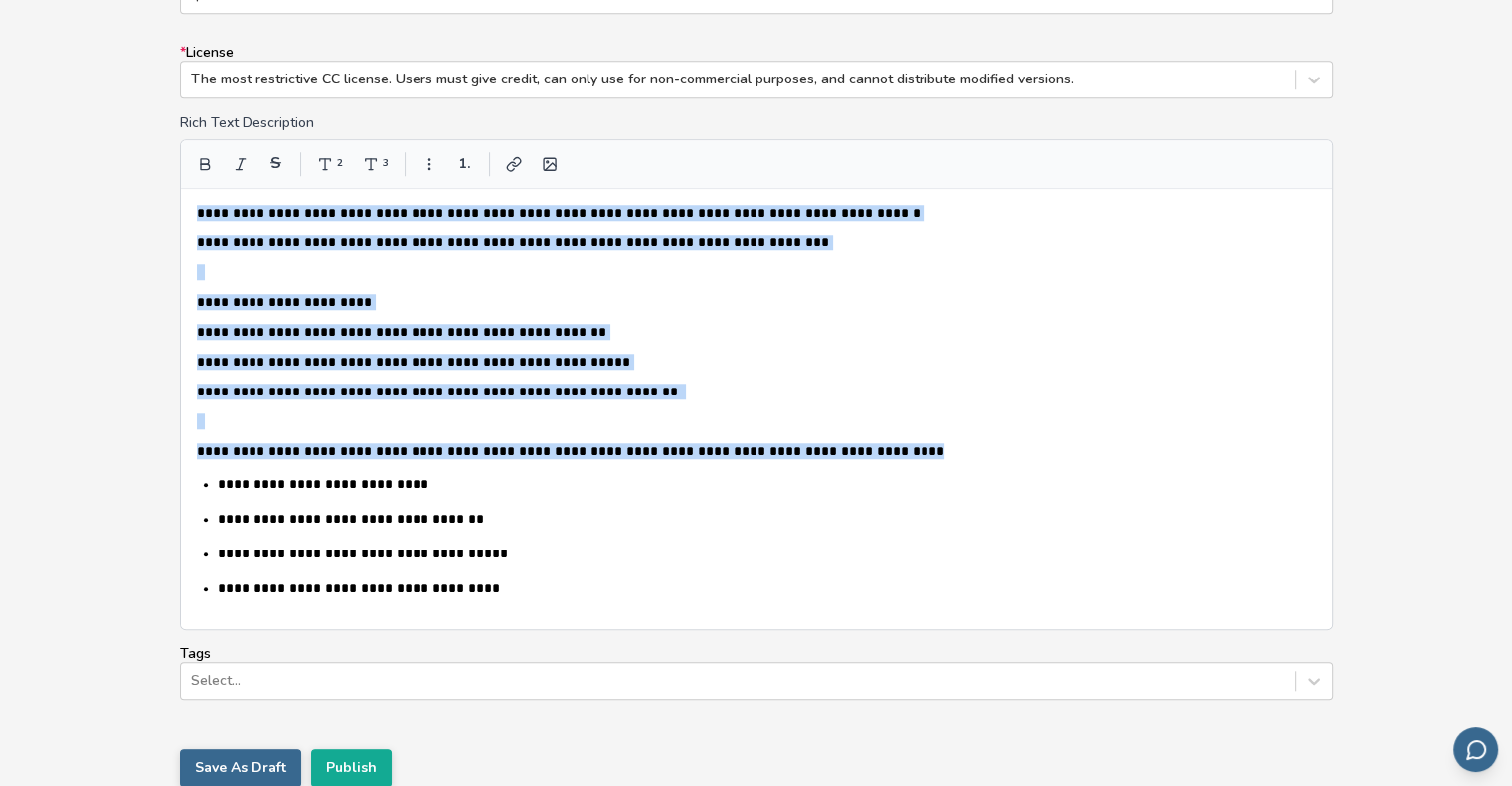scroll, scrollTop: 1886, scrollLeft: 0, axis: vertical 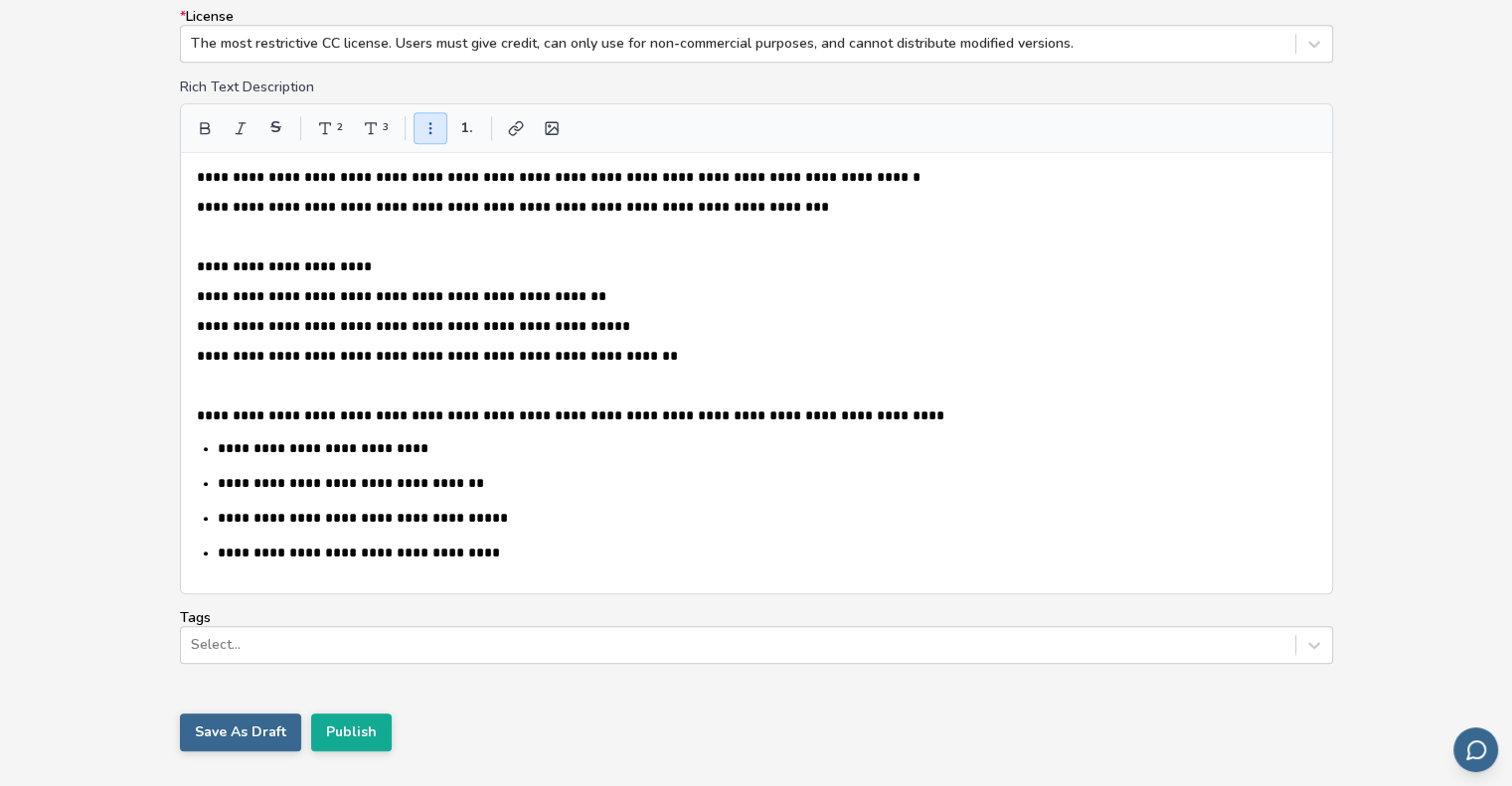 click on "**********" at bounding box center (756, 296) 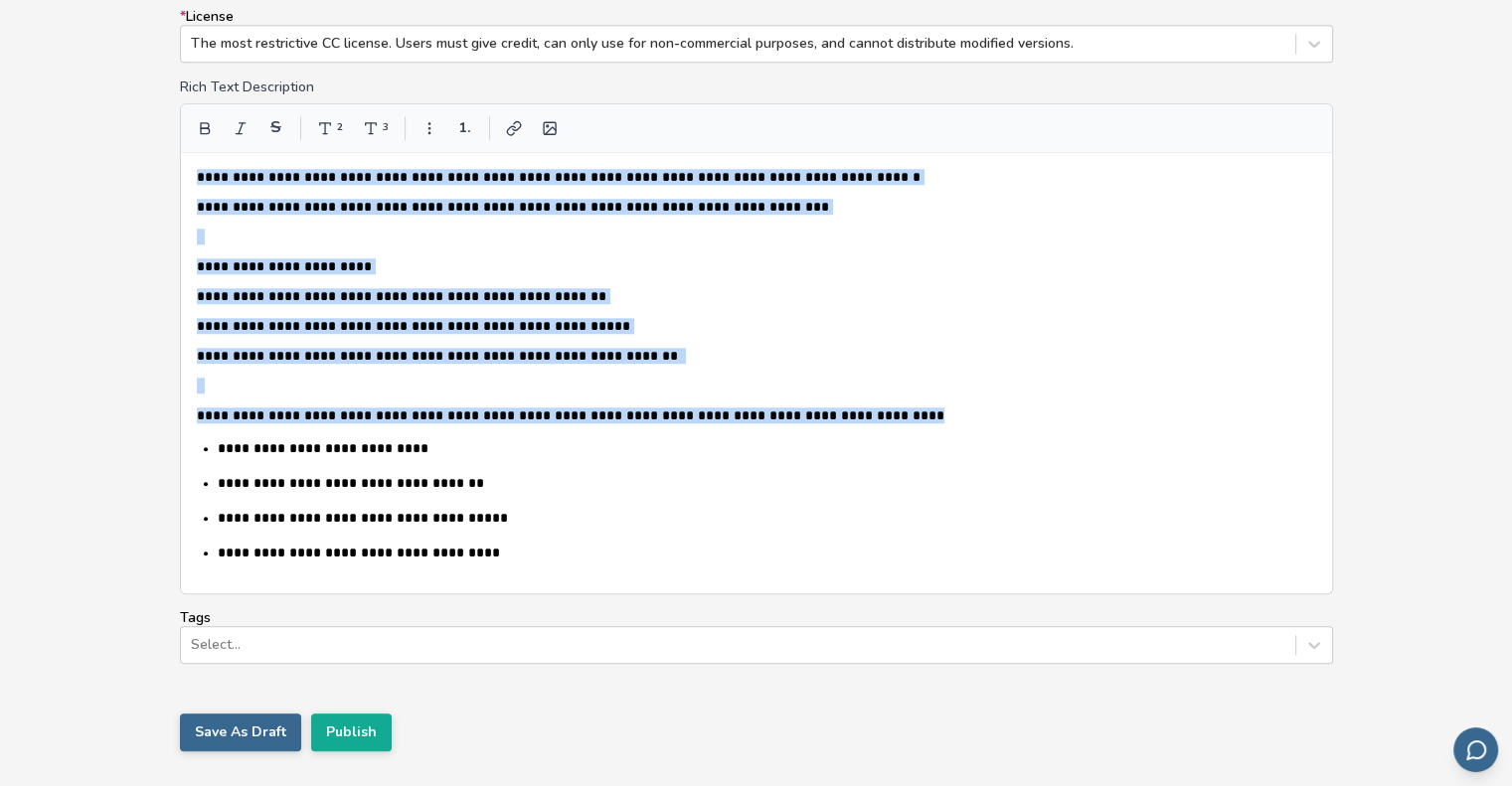 copy on "**********" 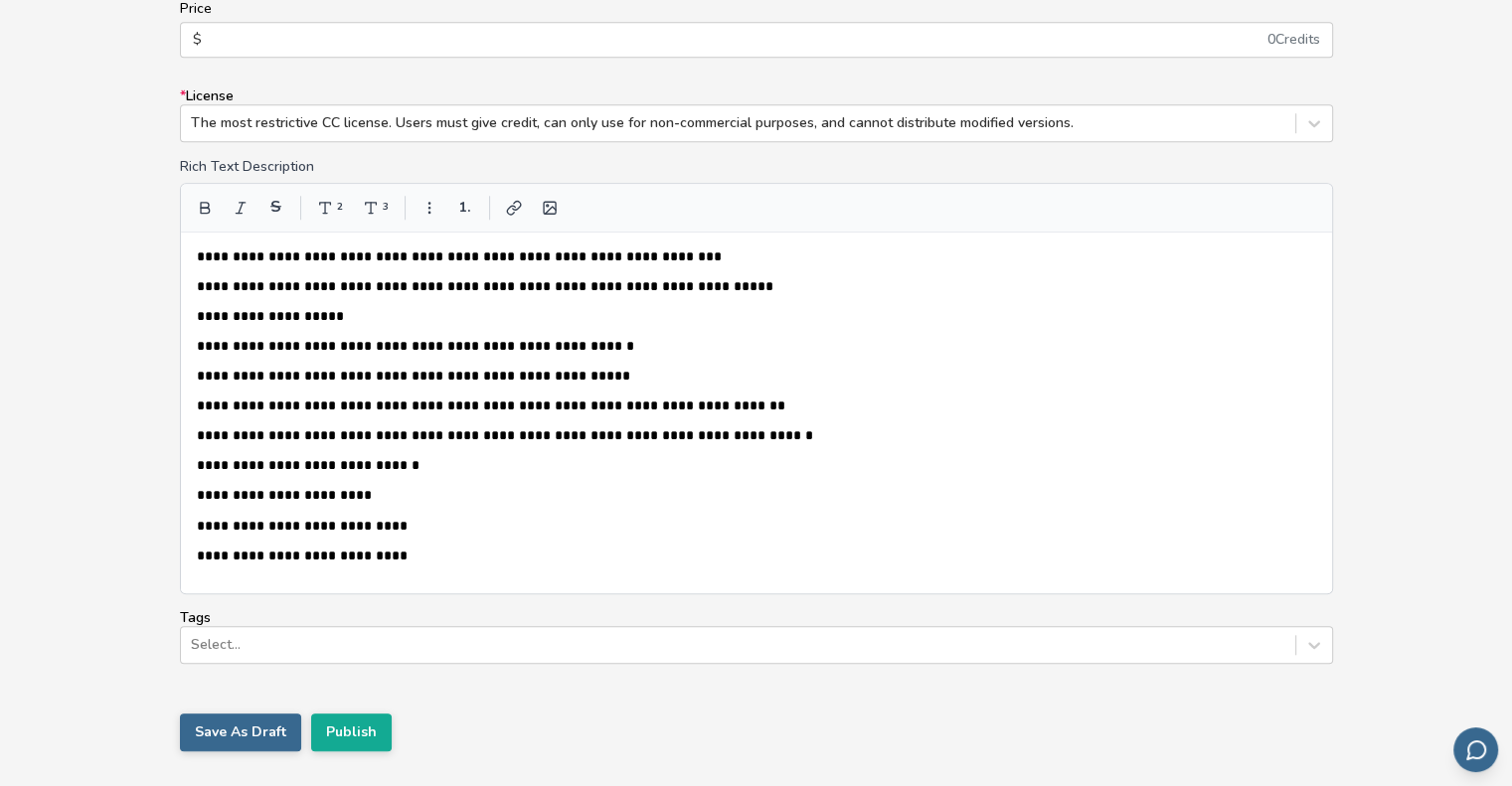 click on "**********" at bounding box center (756, 286) 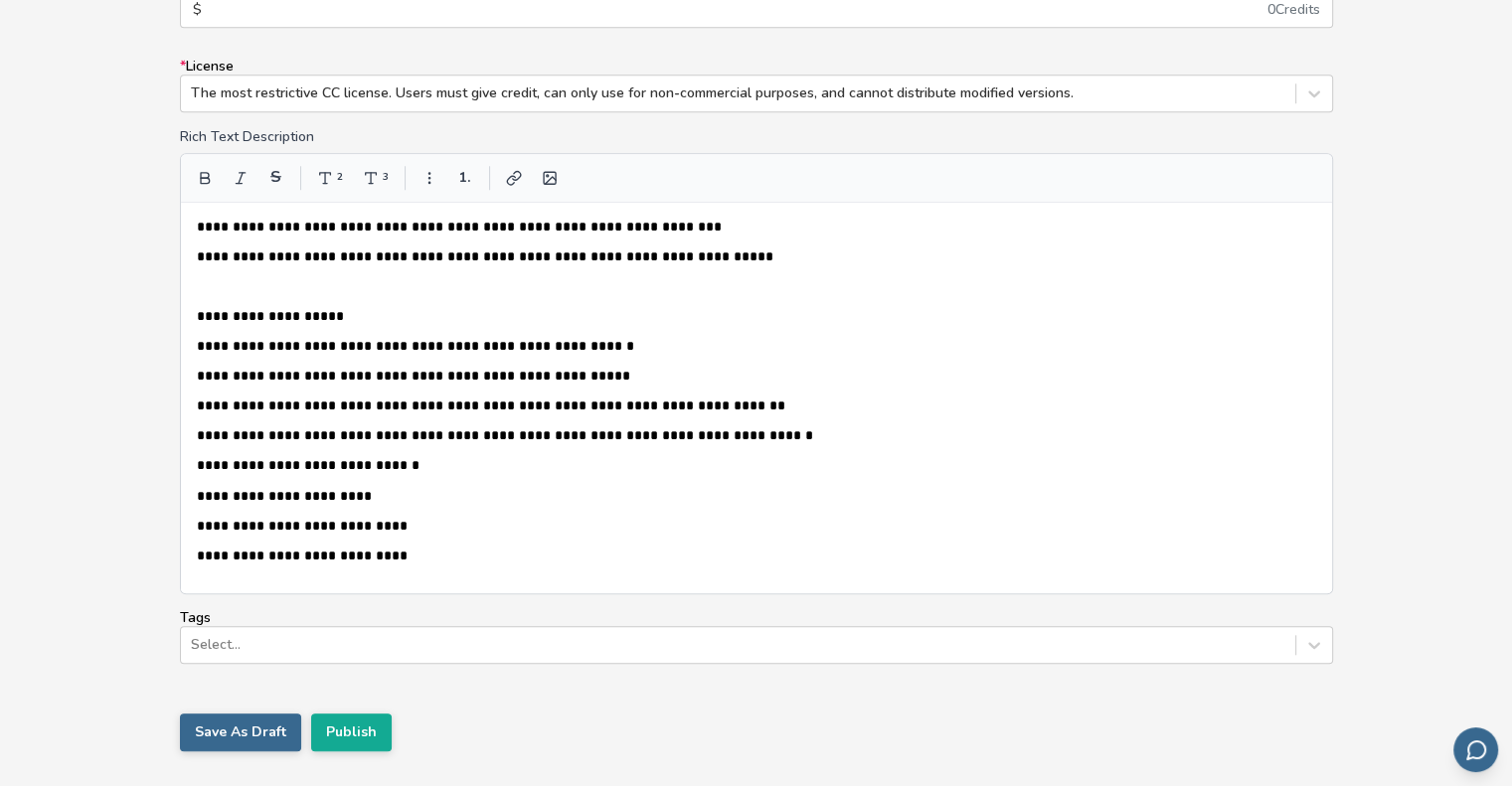 click on "**********" at bounding box center (756, 376) 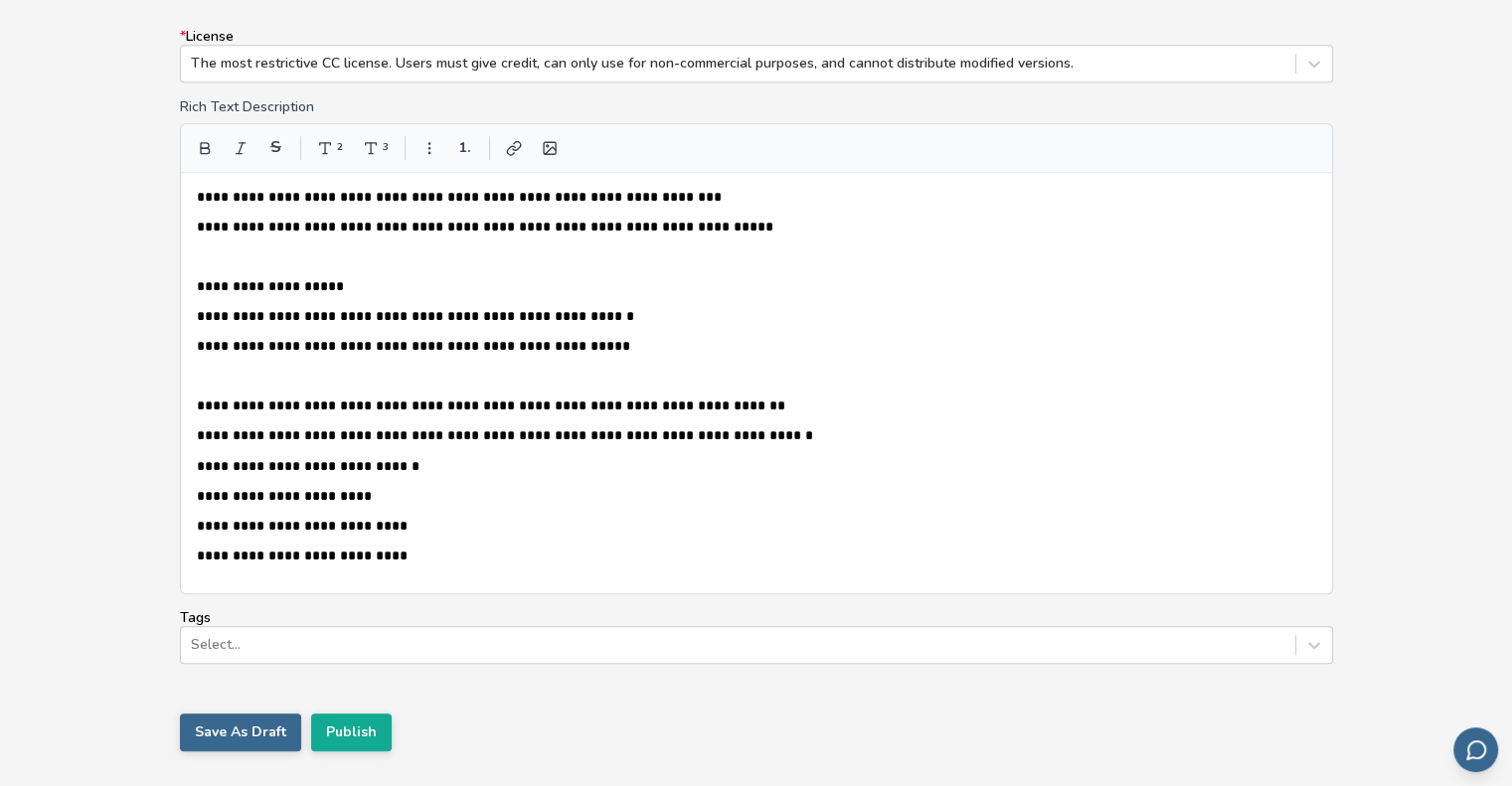 click on "**********" at bounding box center [756, 405] 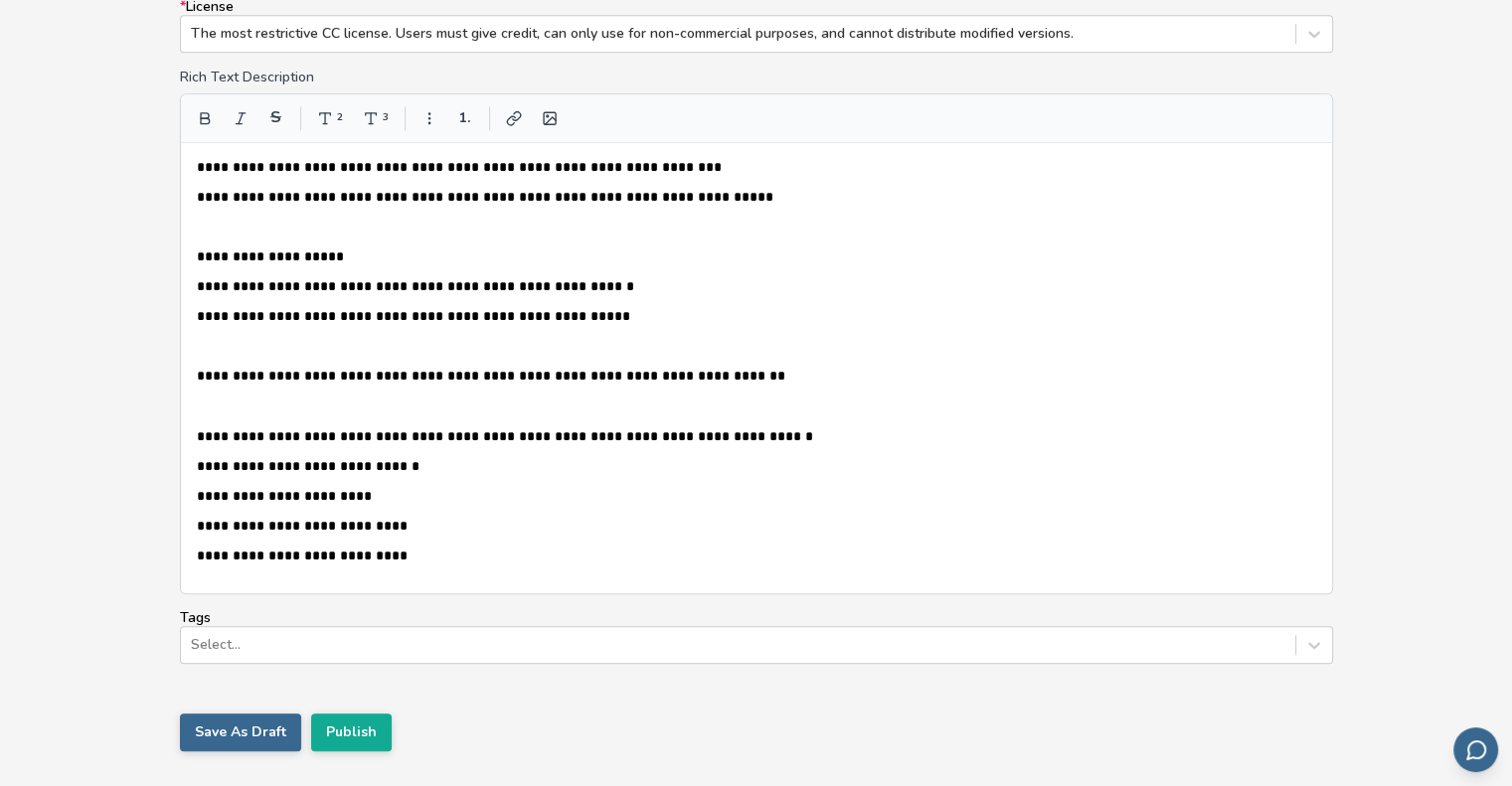 scroll, scrollTop: 1886, scrollLeft: 0, axis: vertical 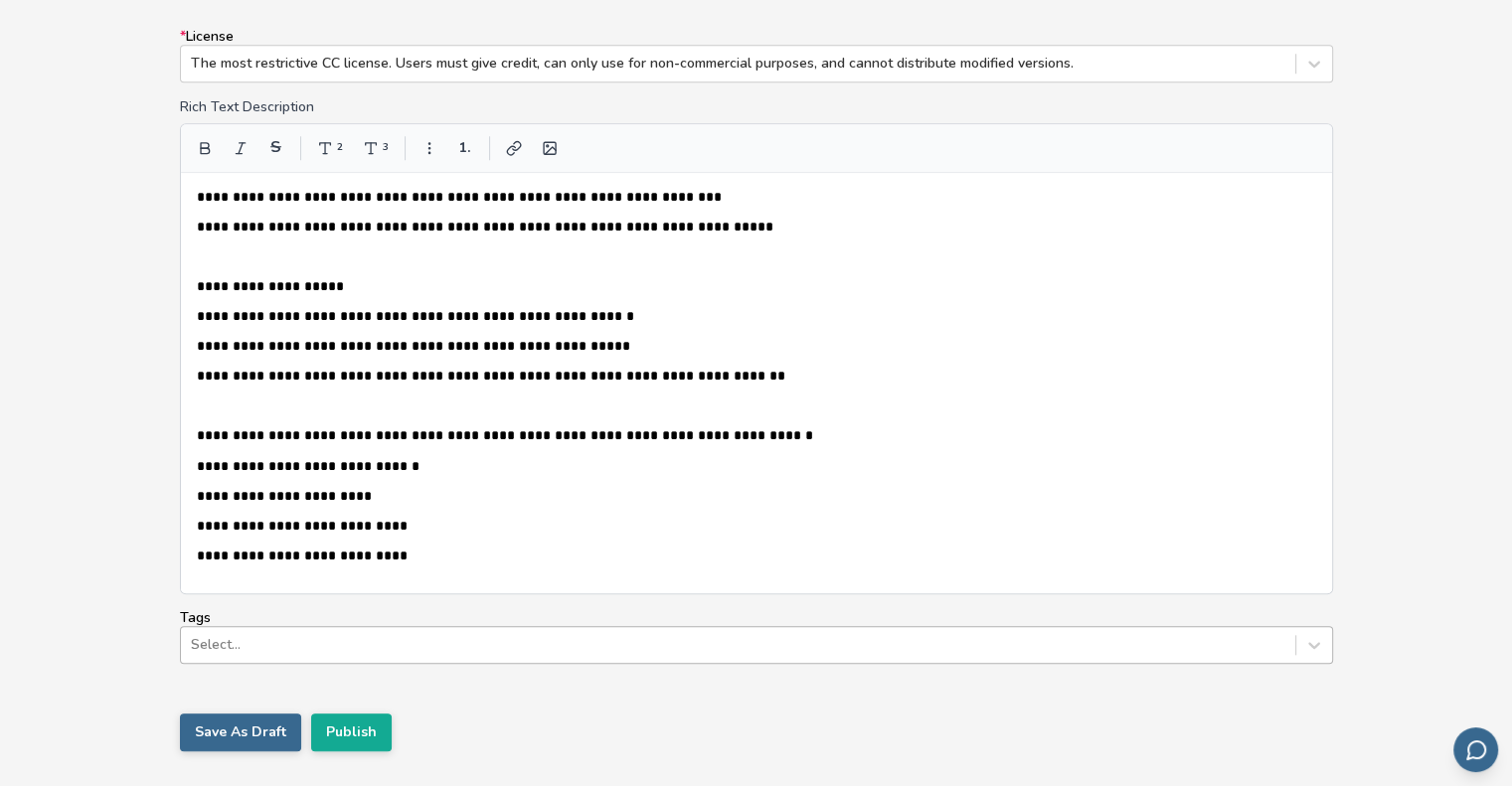 click at bounding box center [738, 645] 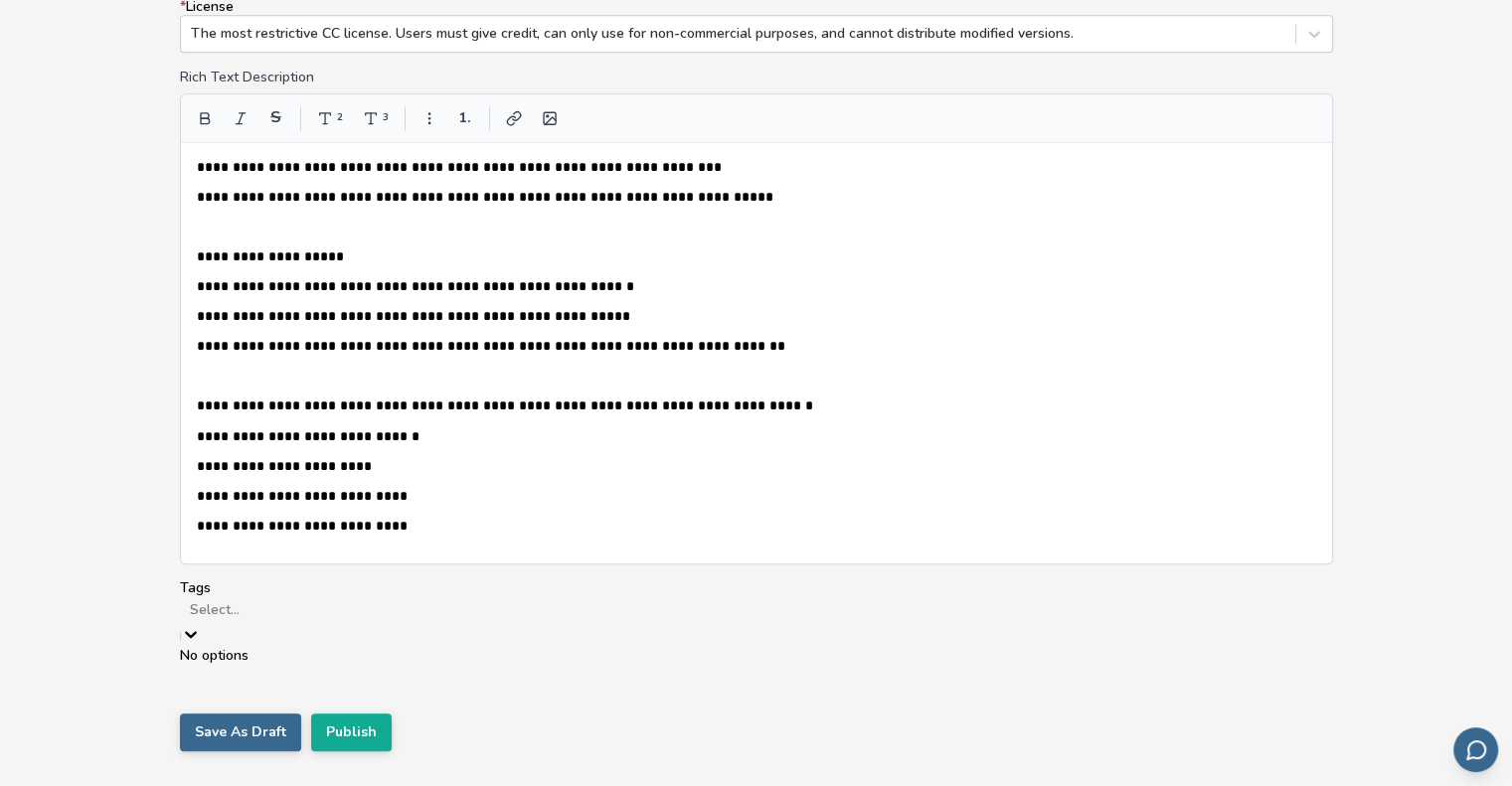 click on "No options" at bounding box center (756, 656) 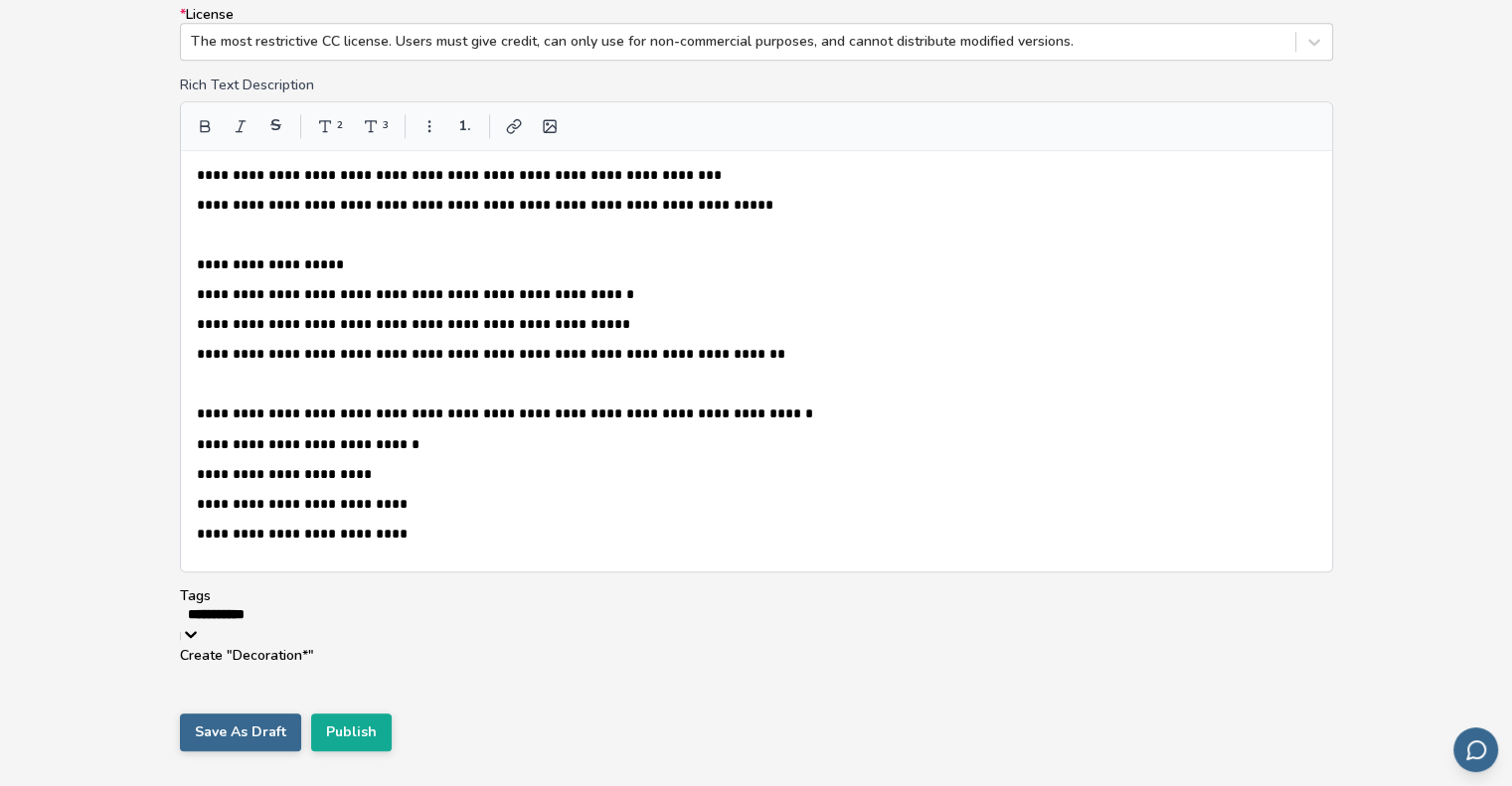 type on "**********" 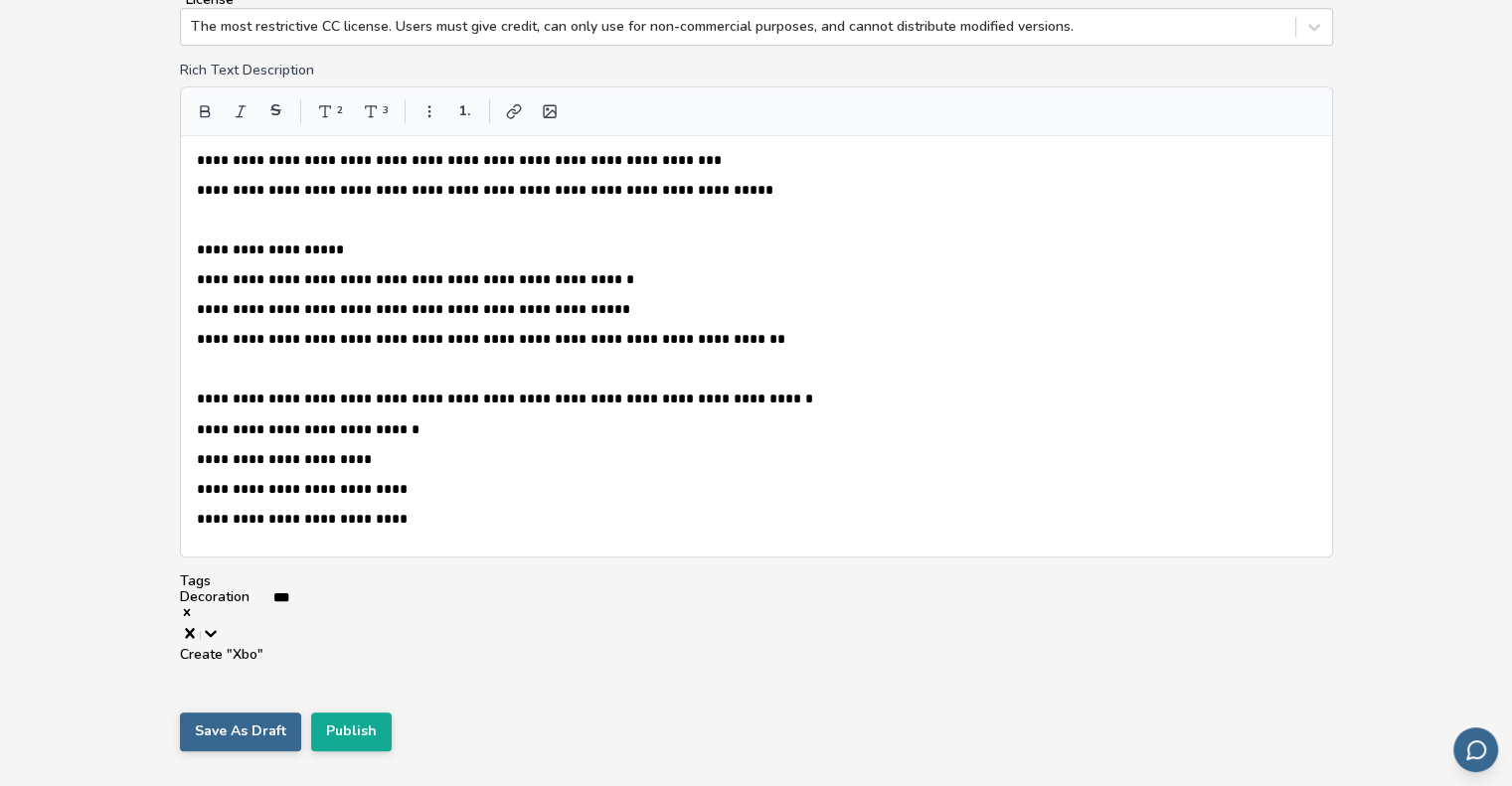 type on "****" 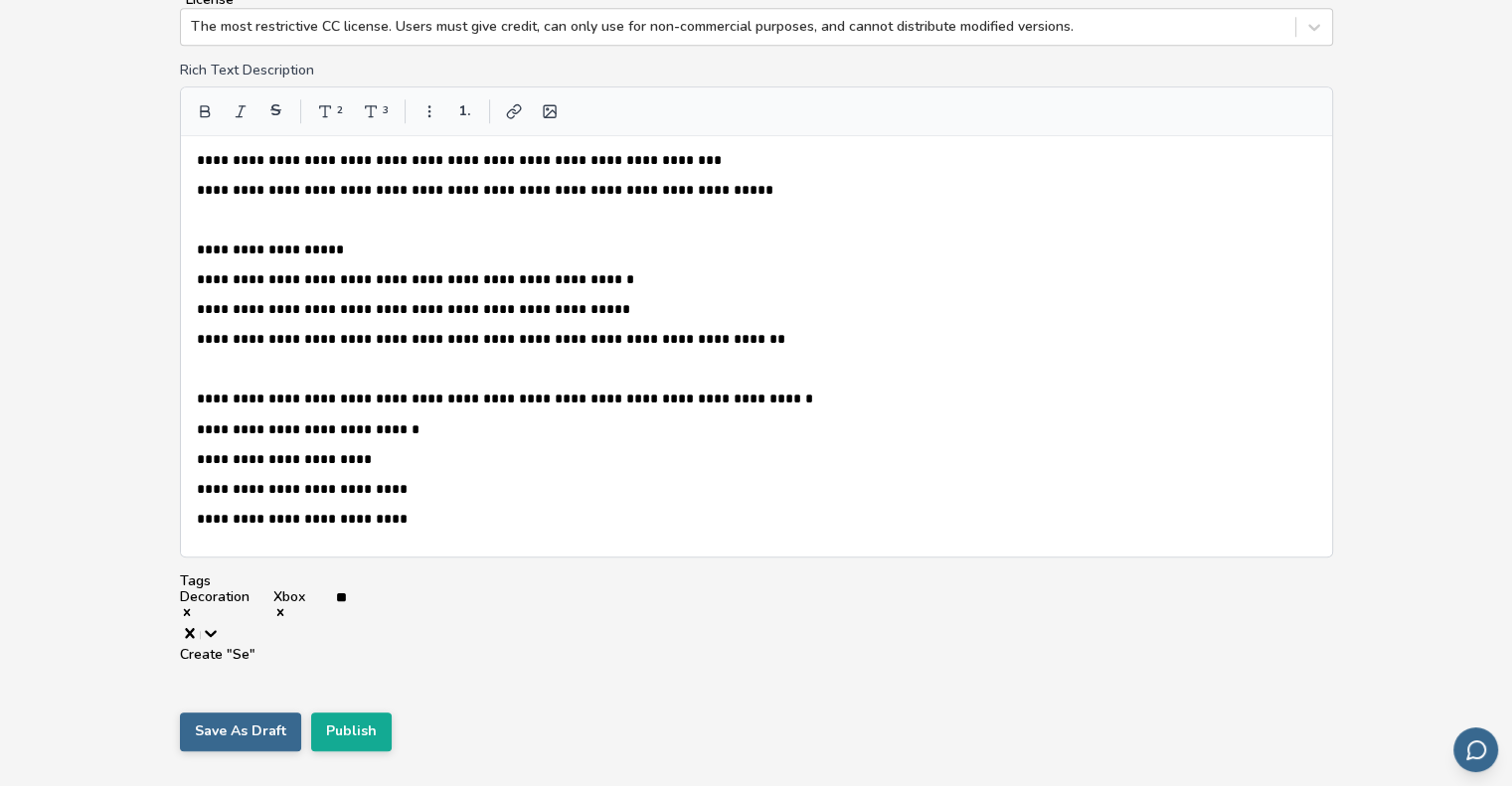 type on "*" 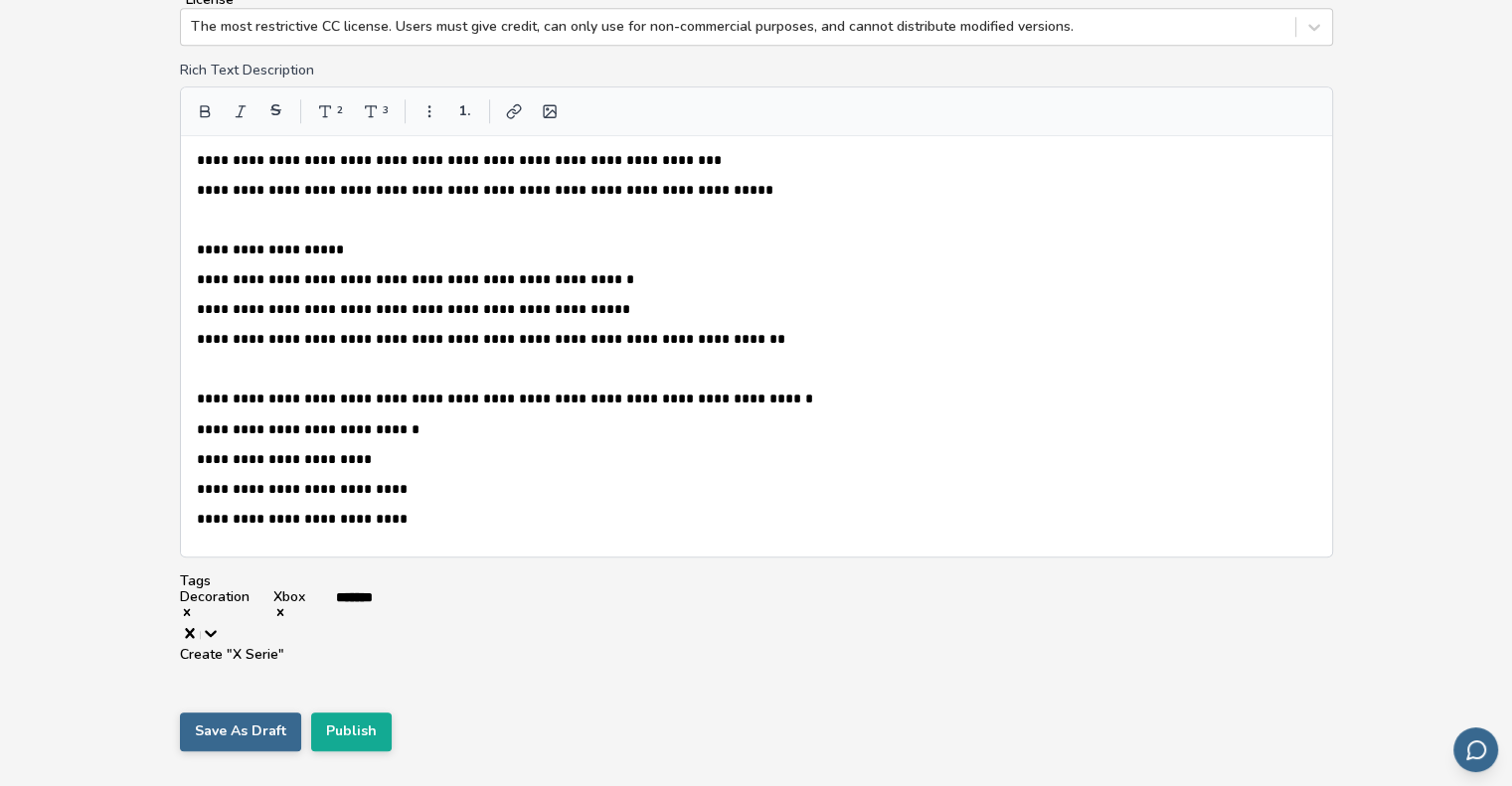 type on "********" 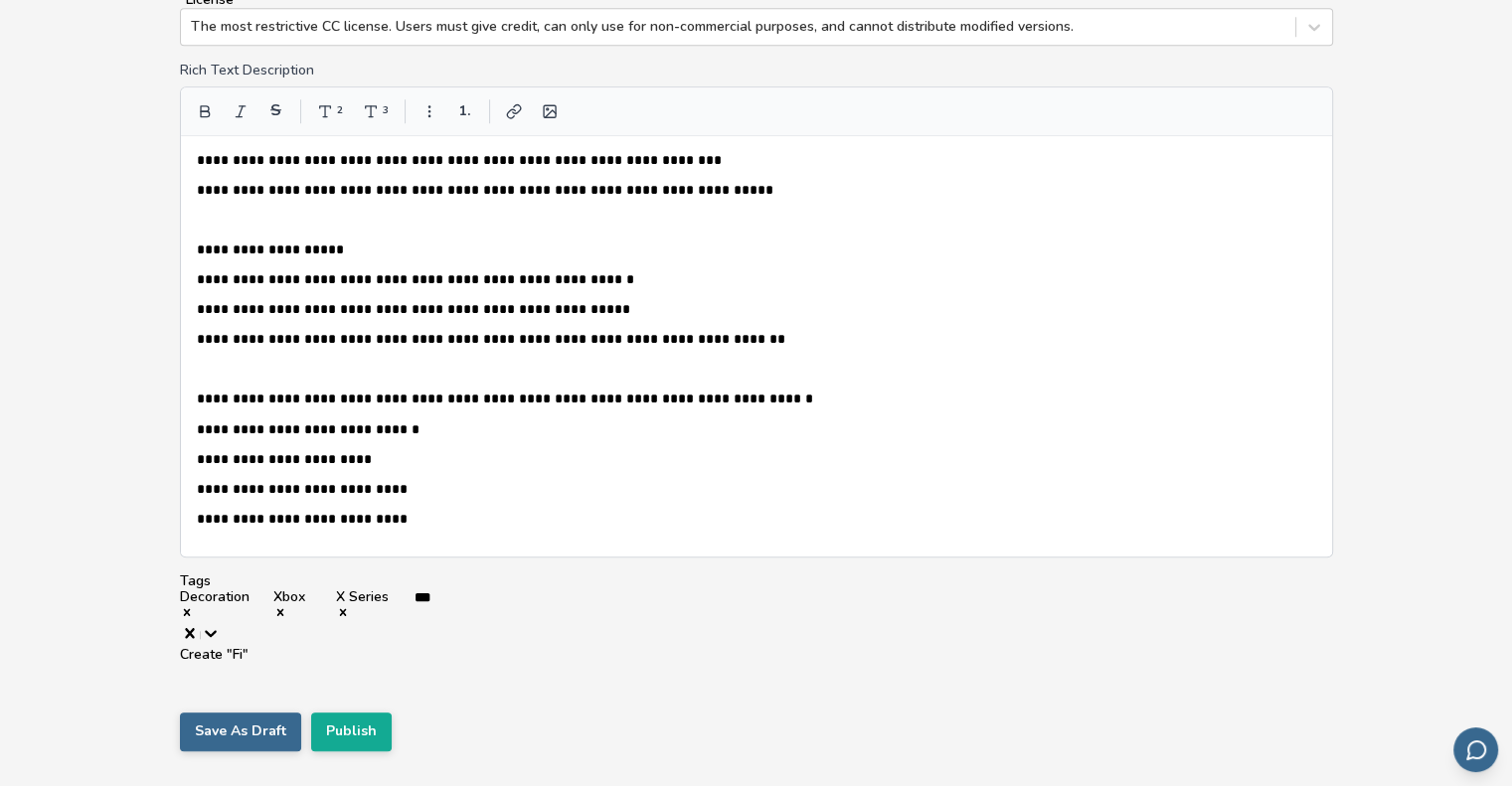 type on "****" 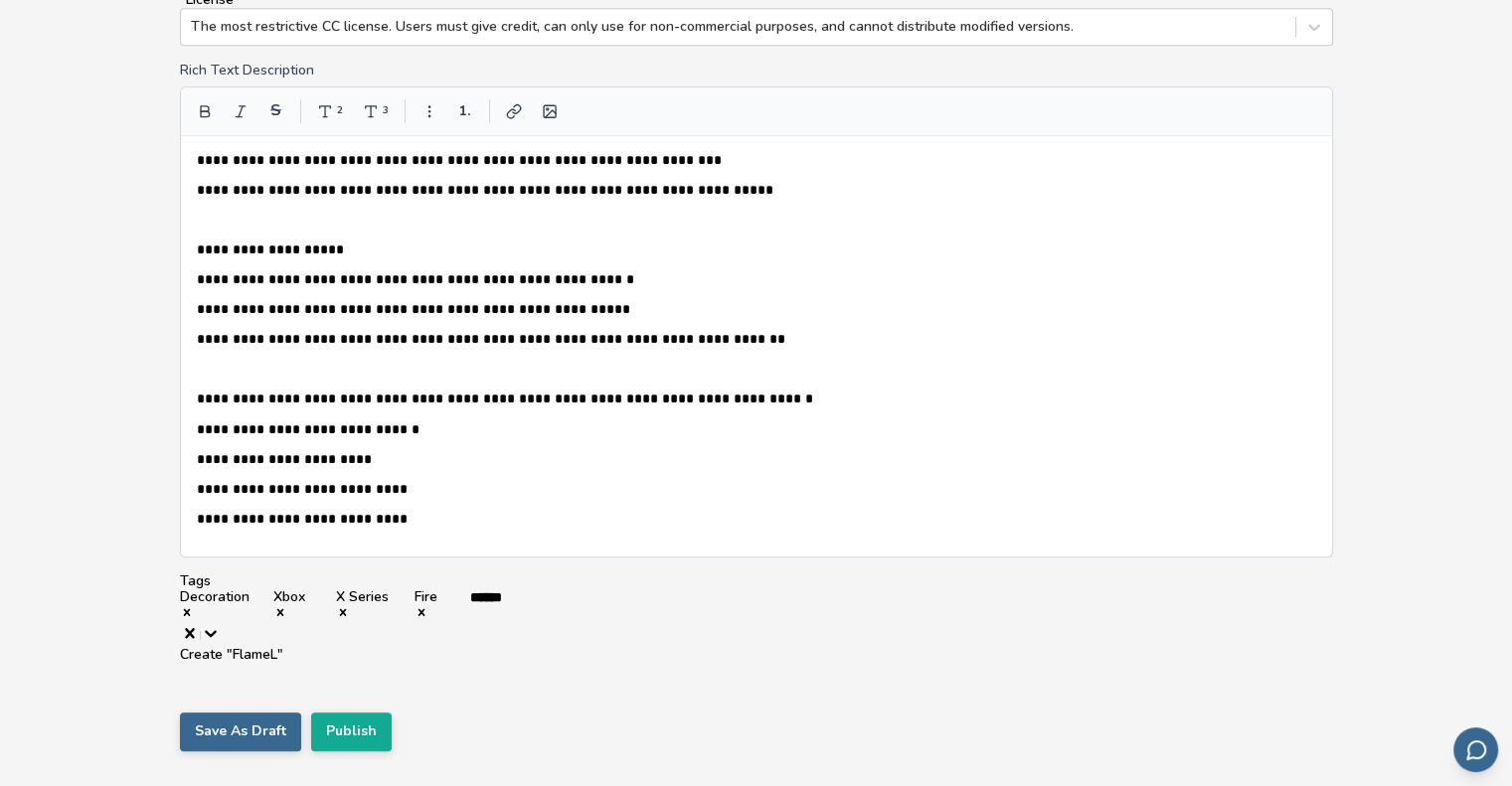 type on "*****" 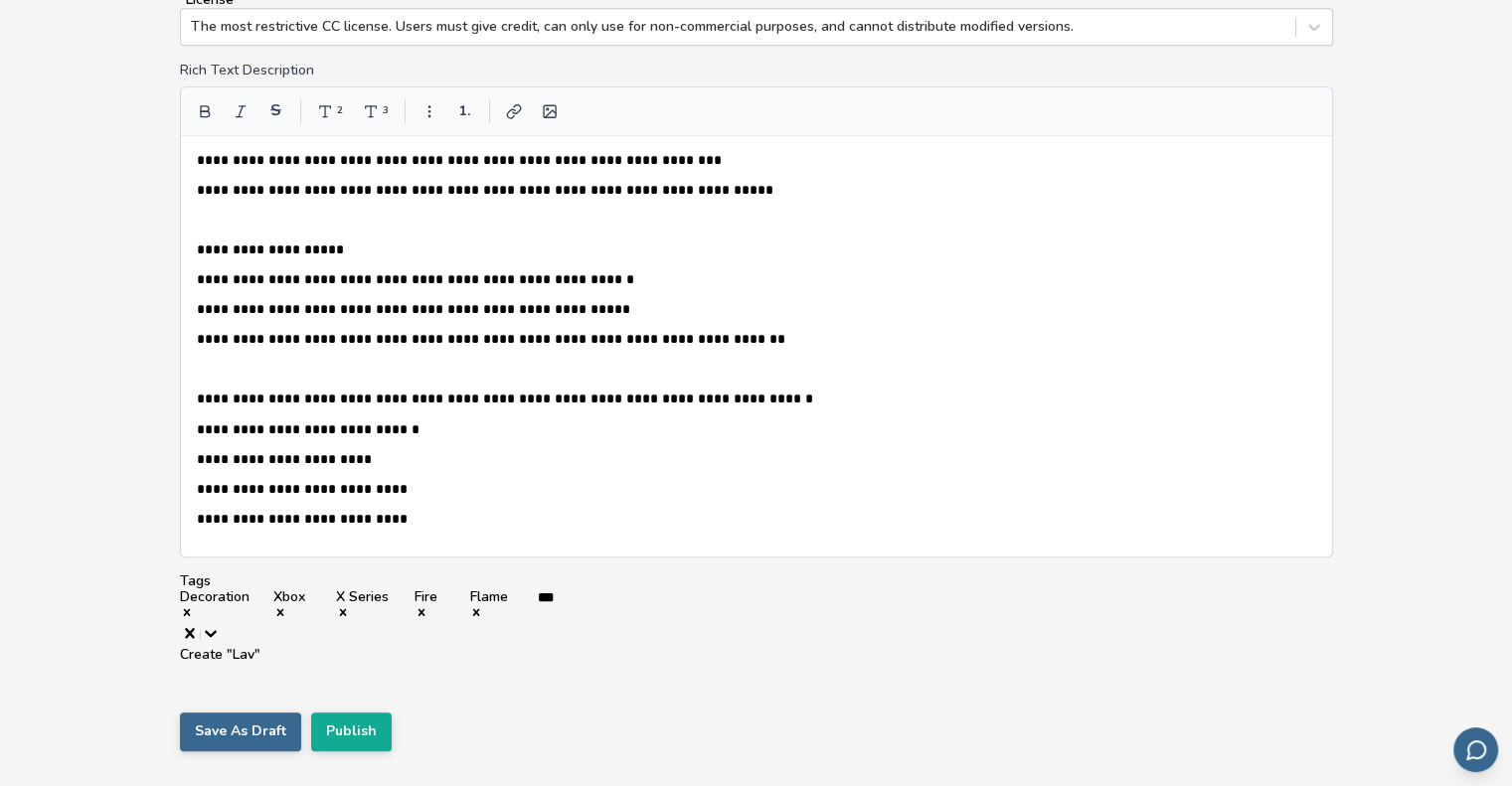 type on "****" 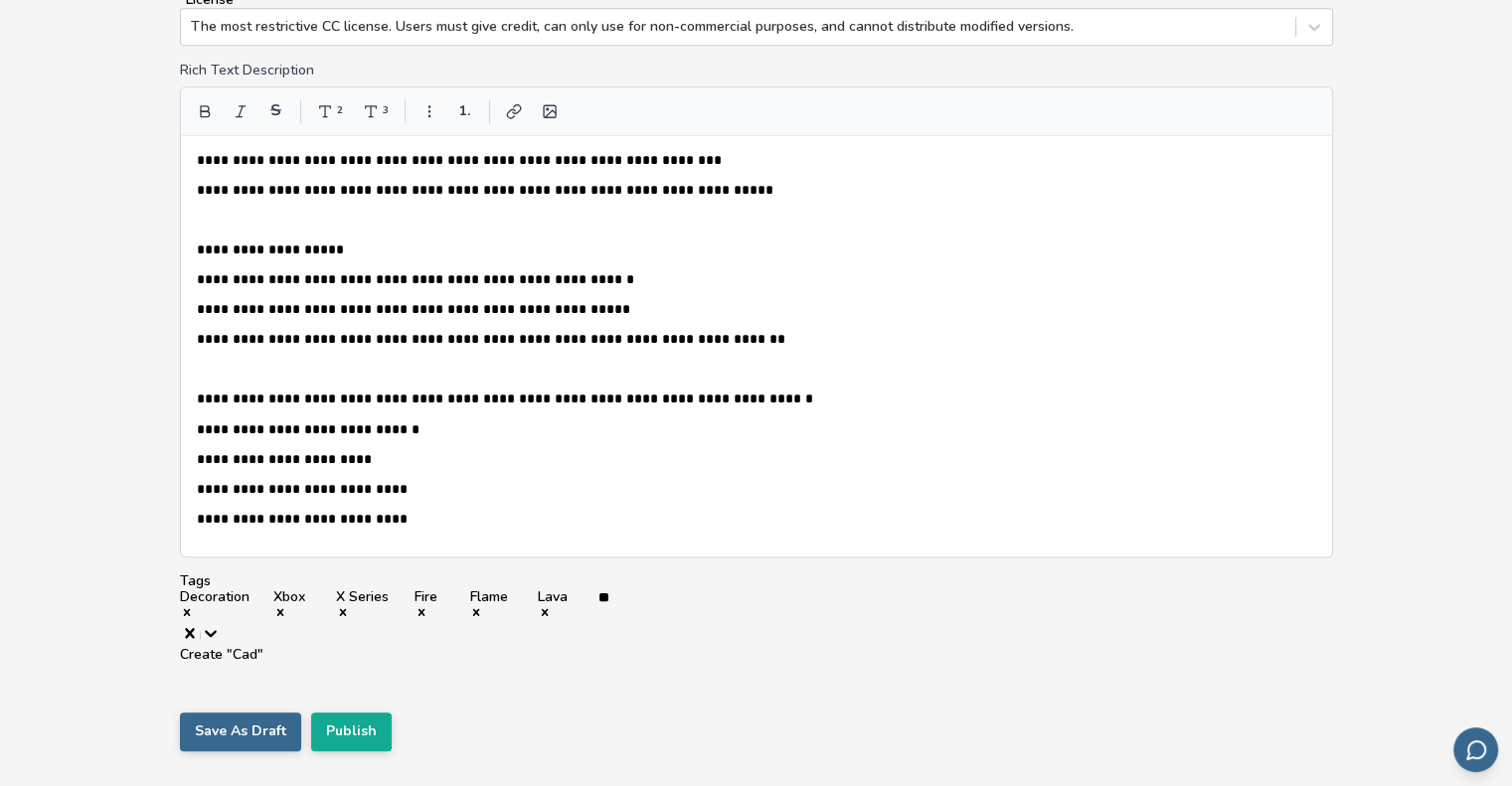 type on "*" 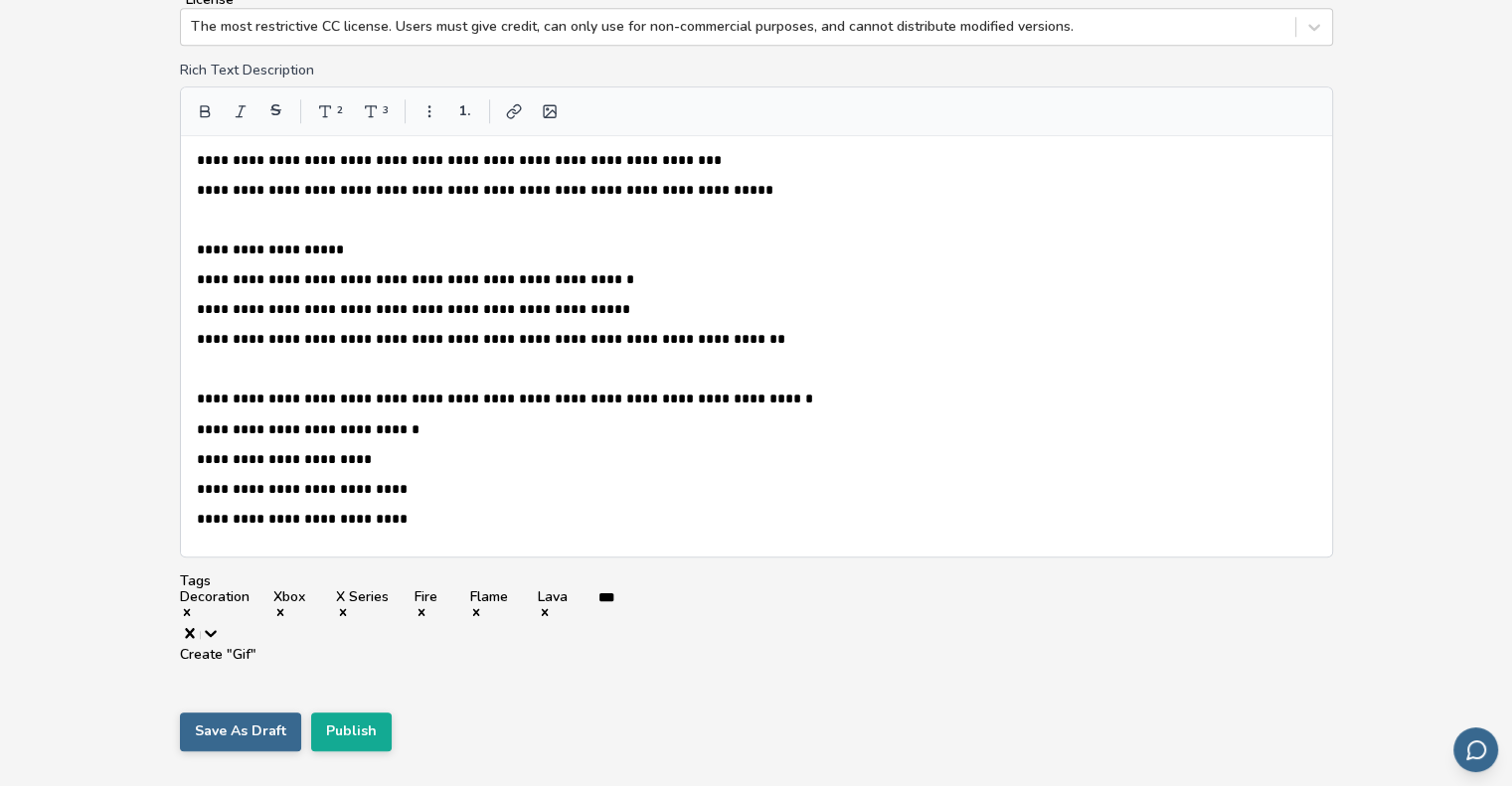 type on "****" 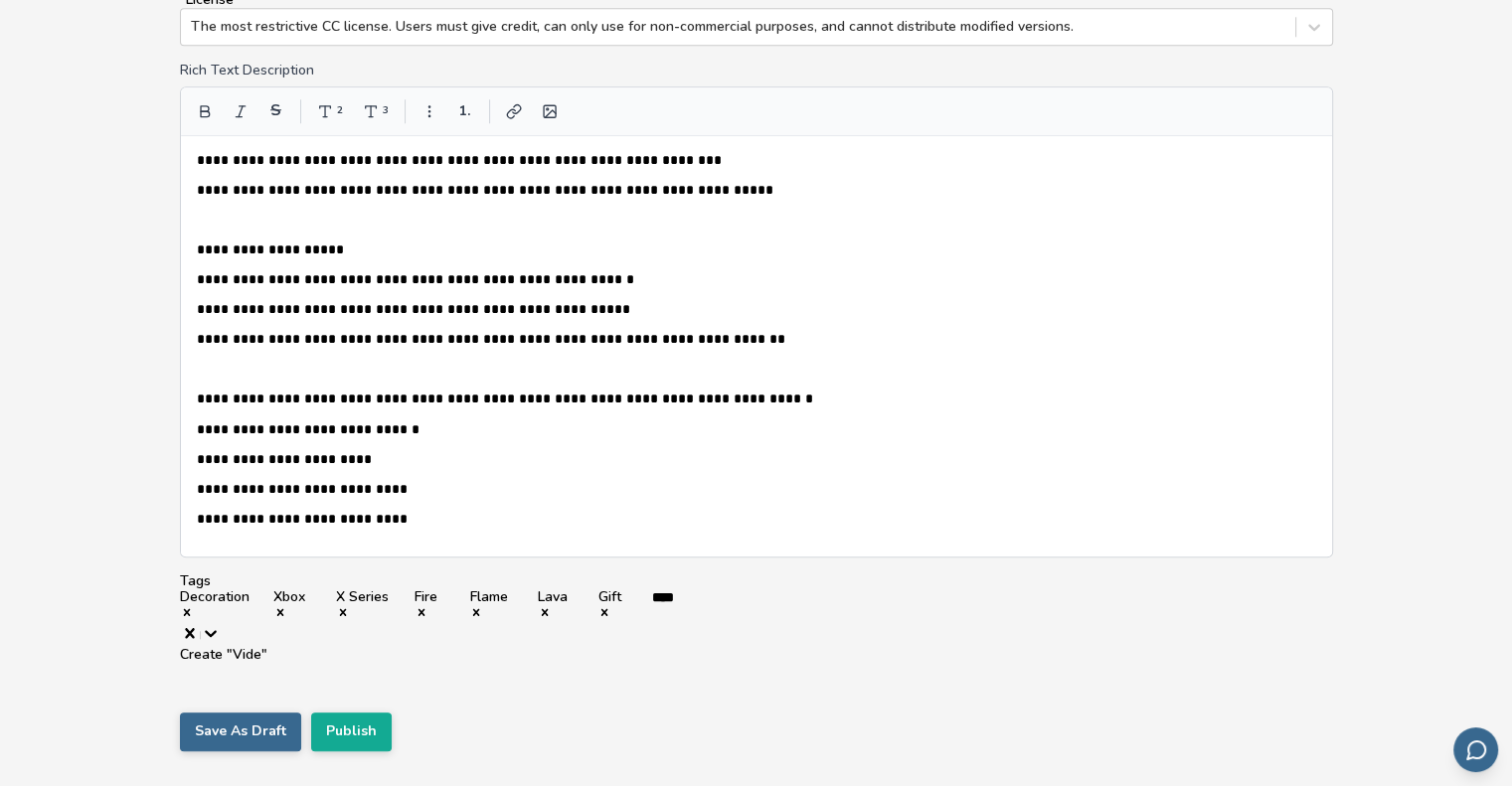 type on "*****" 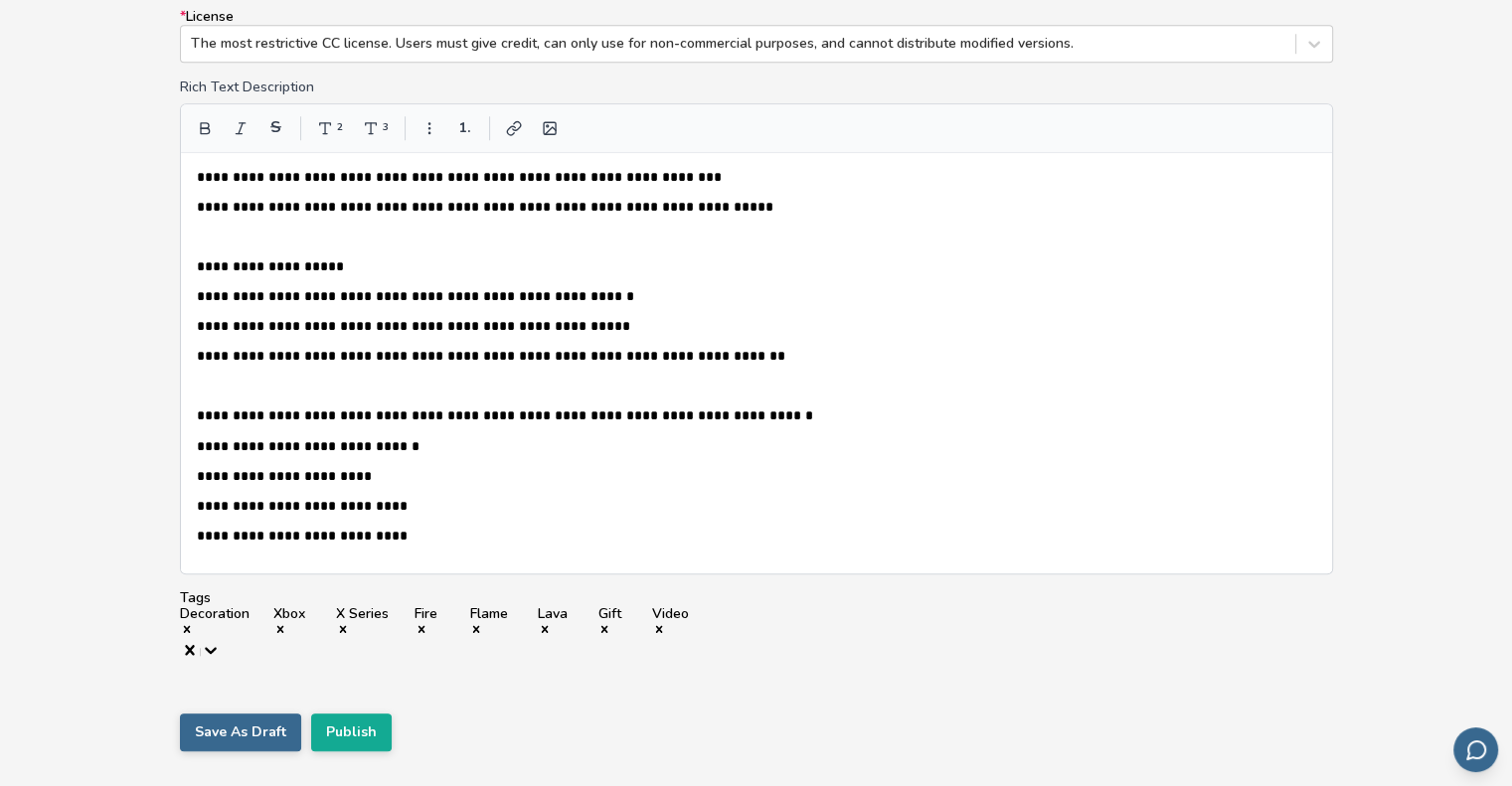 type on "*" 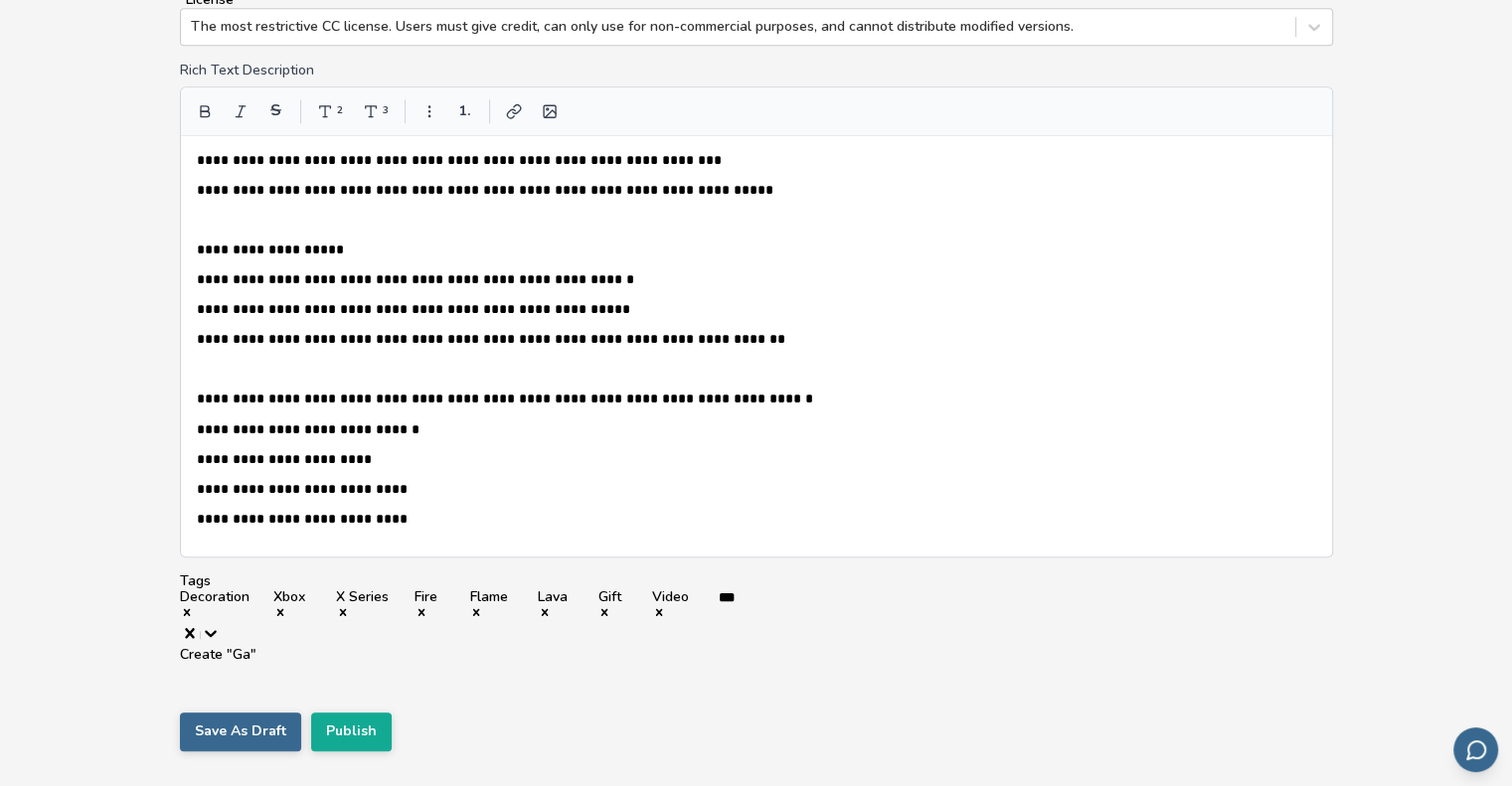 type on "****" 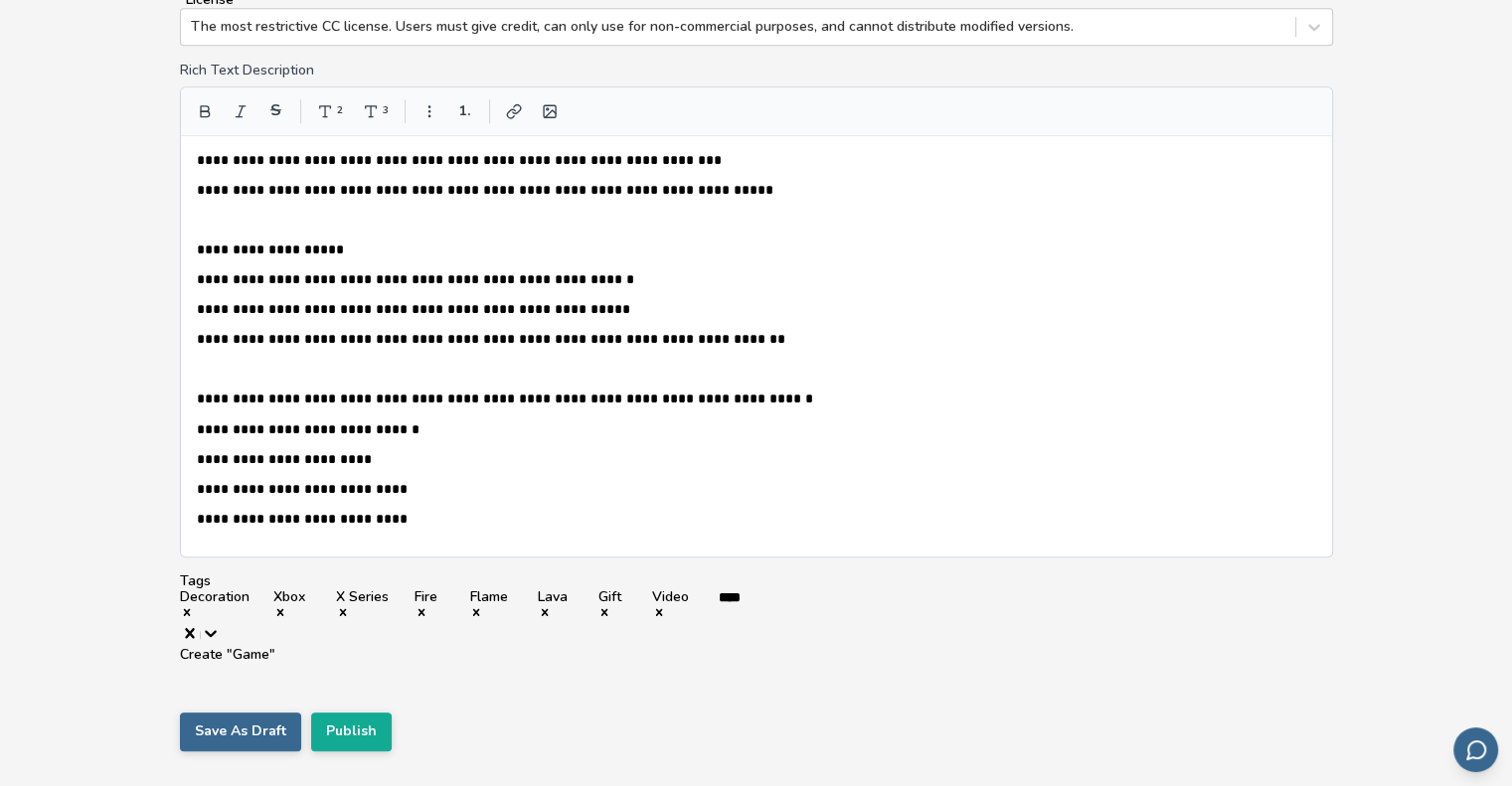 type 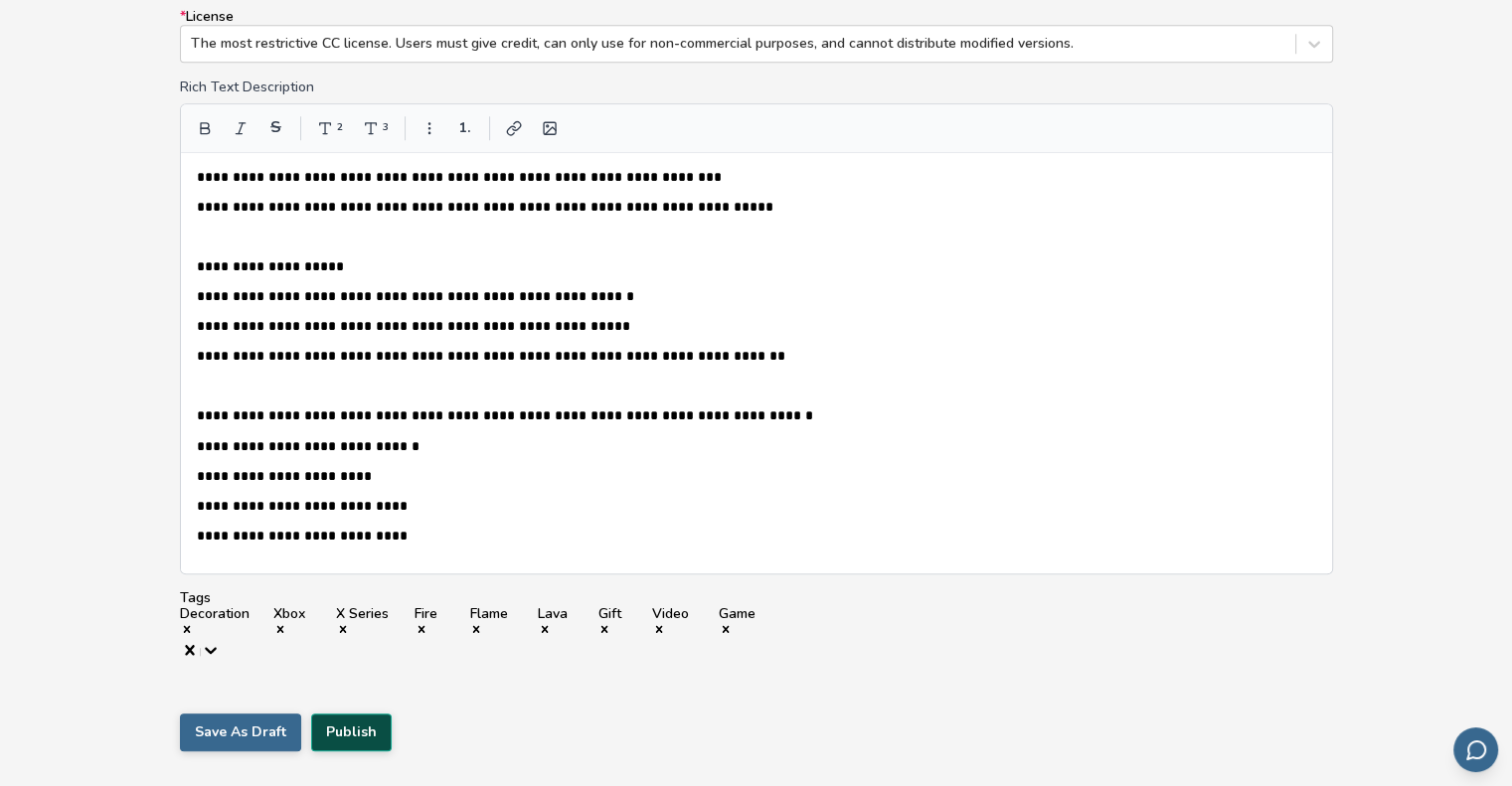 click on "Publish" at bounding box center (351, 732) 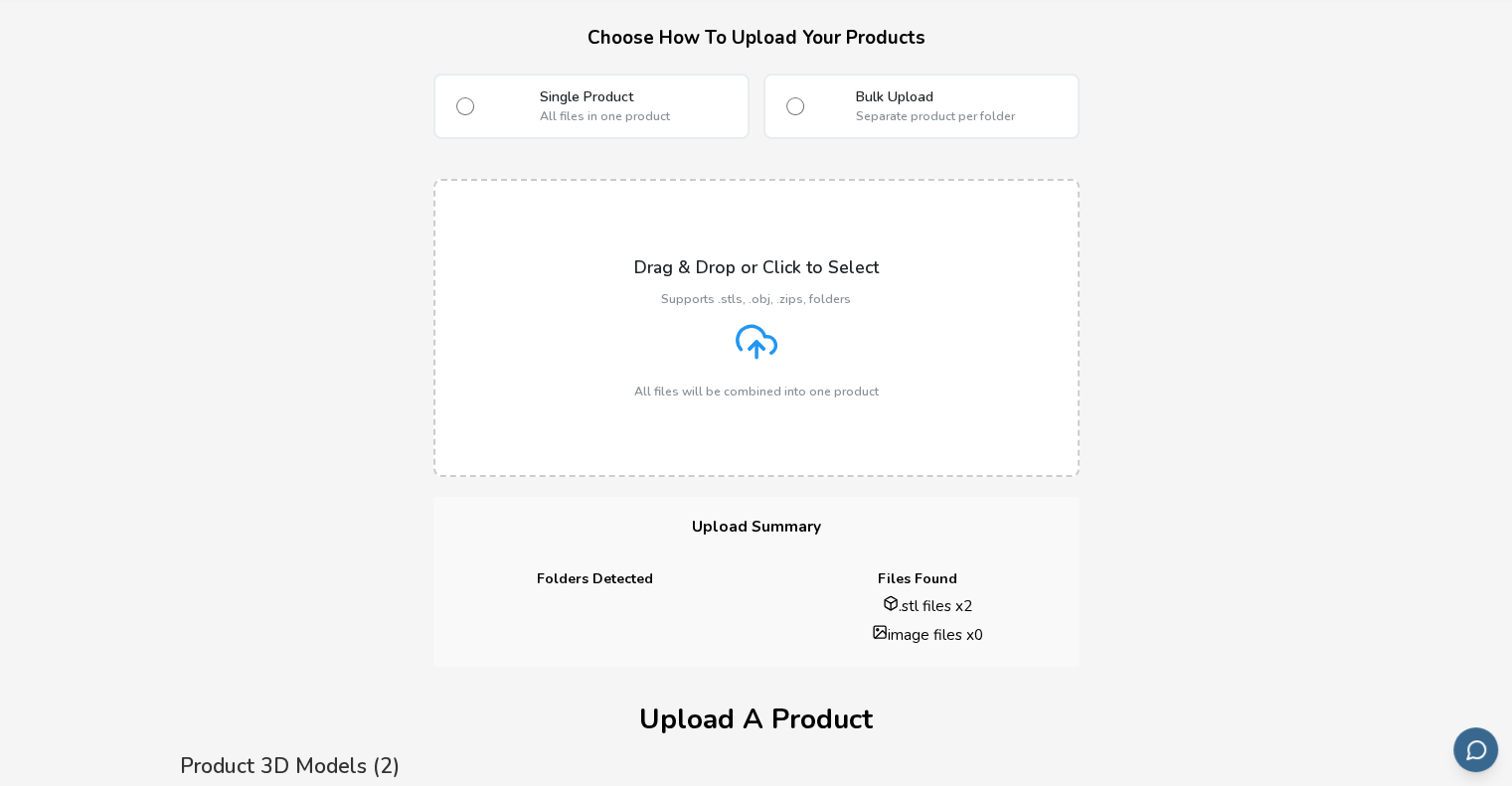 scroll, scrollTop: 0, scrollLeft: 0, axis: both 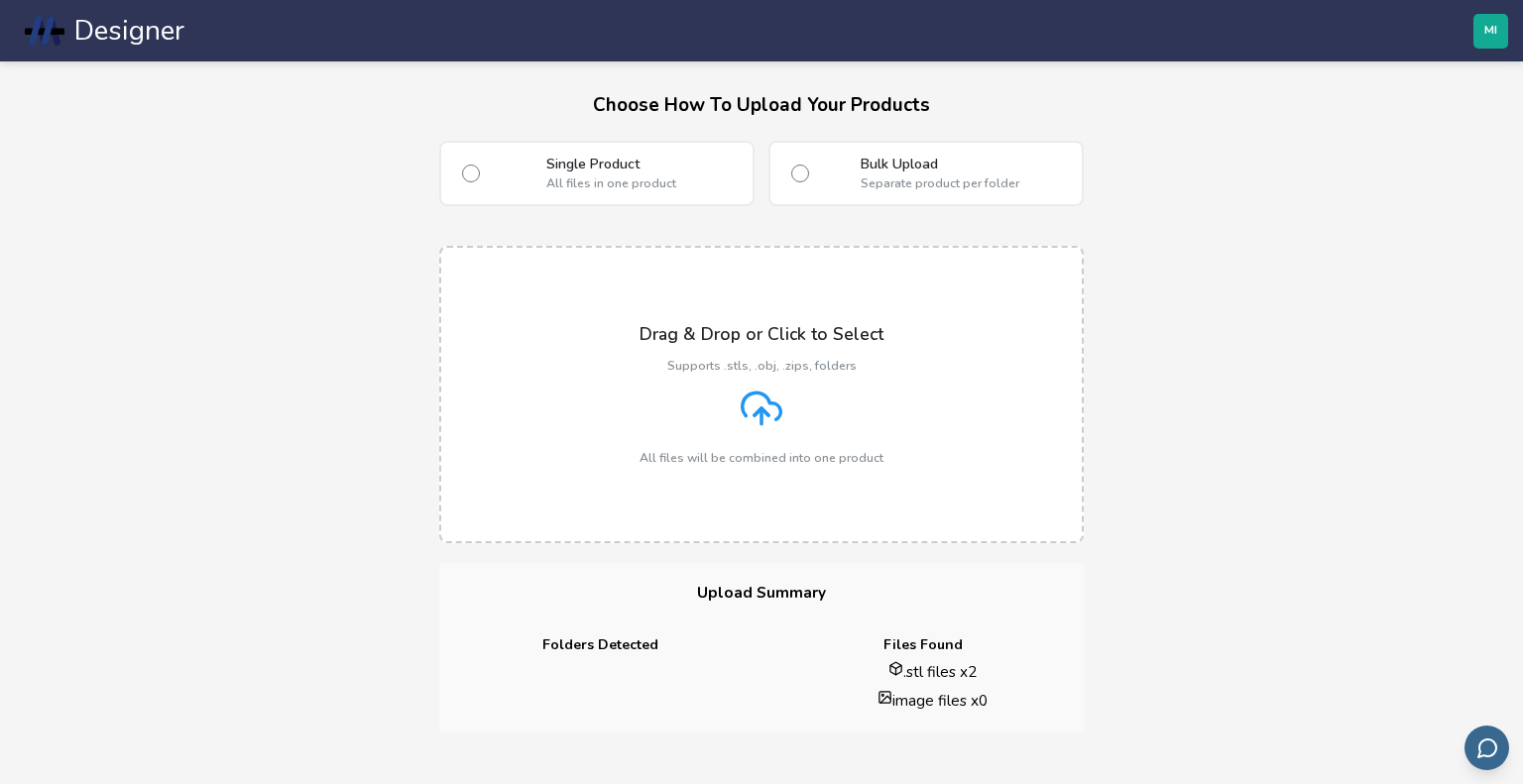 click on ".cls-1, .cls-2, .cls-3 {
stroke-width: 0px;
}
.cls-2 {
fill: #1d1e56;
}
.cls-3 {
fill: #233d7f;
} Designer" at bounding box center [104, 31] 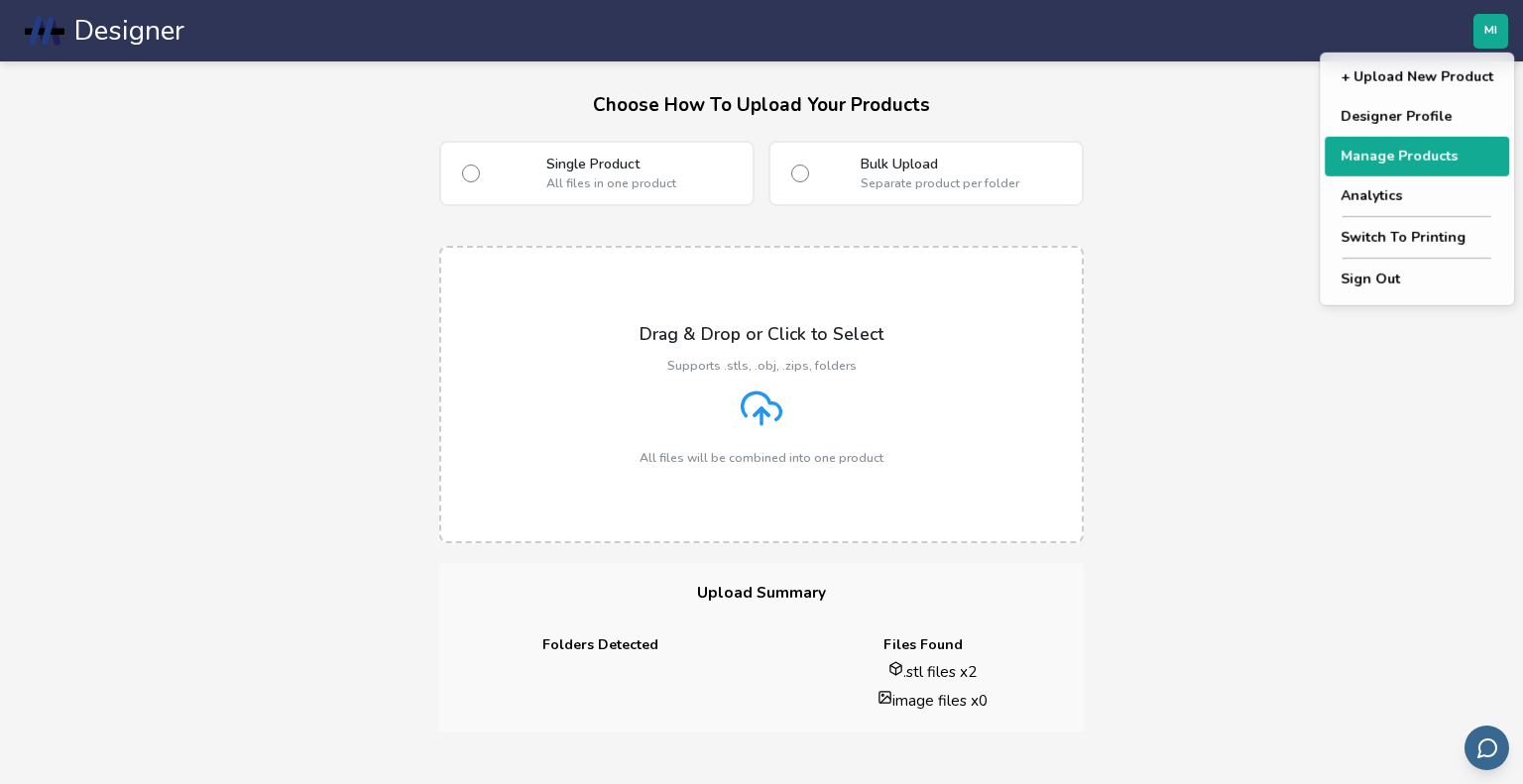 click on "Manage Products" at bounding box center [1417, 157] 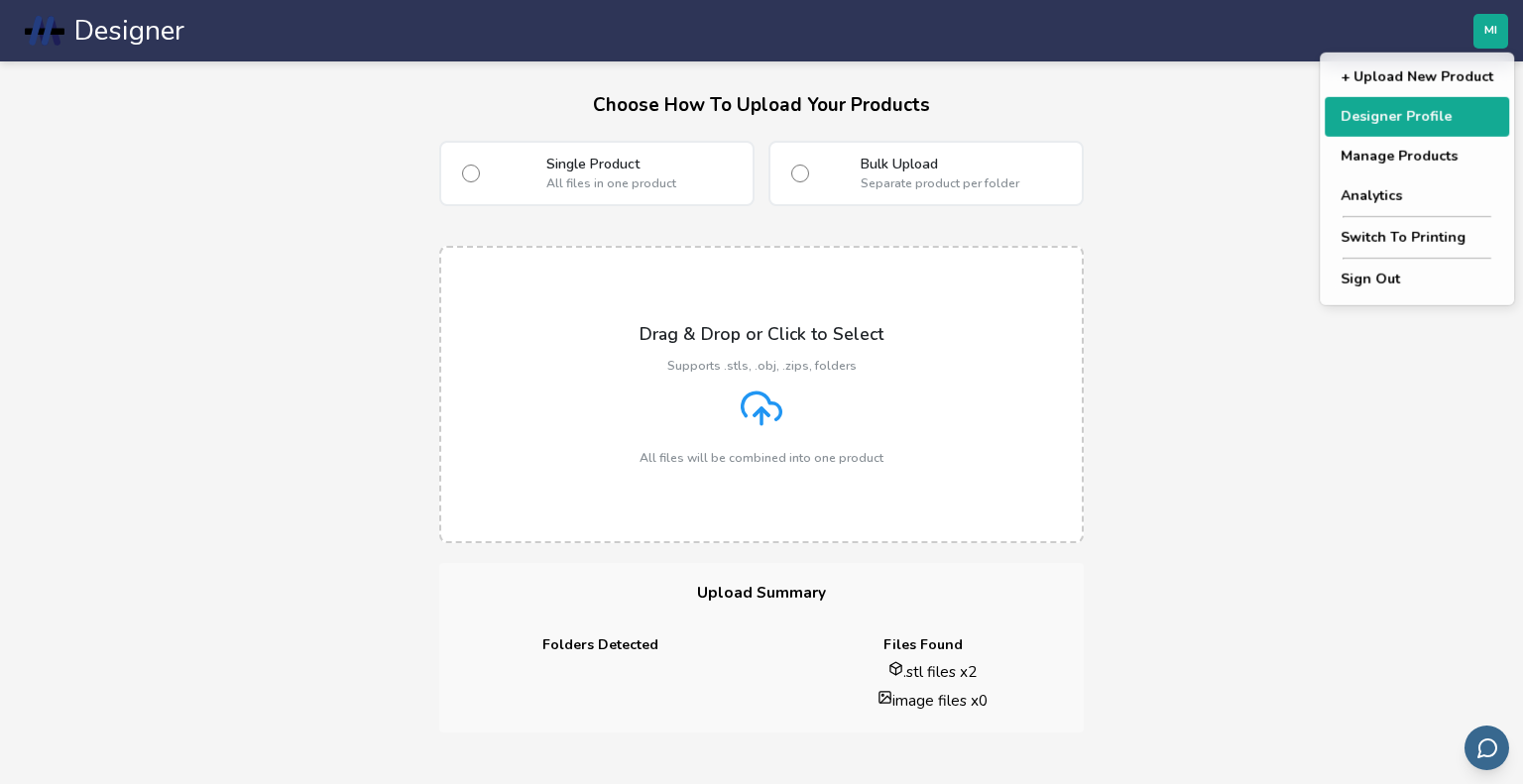 click on "Designer Profile" at bounding box center (1417, 117) 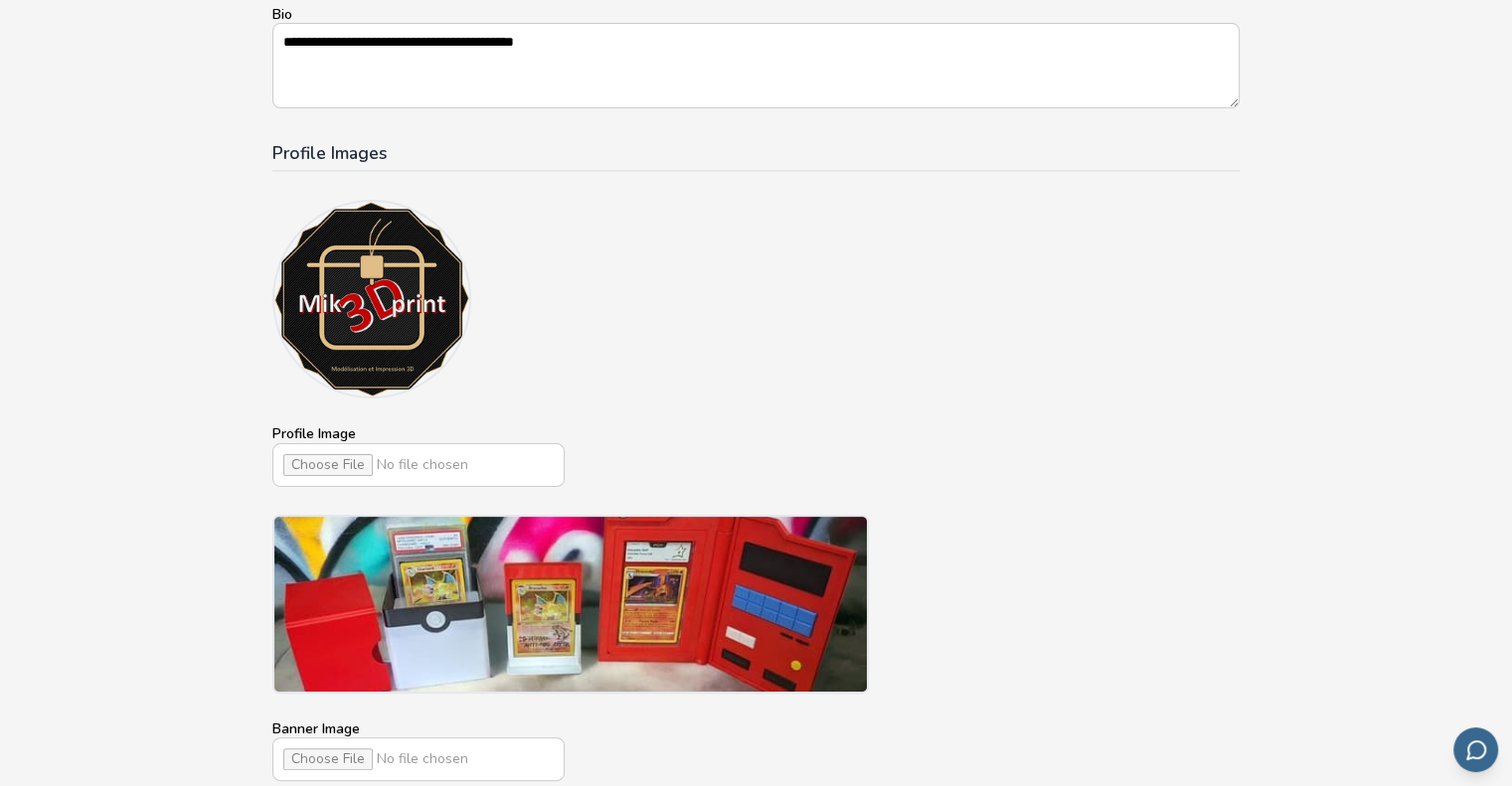 scroll, scrollTop: 0, scrollLeft: 0, axis: both 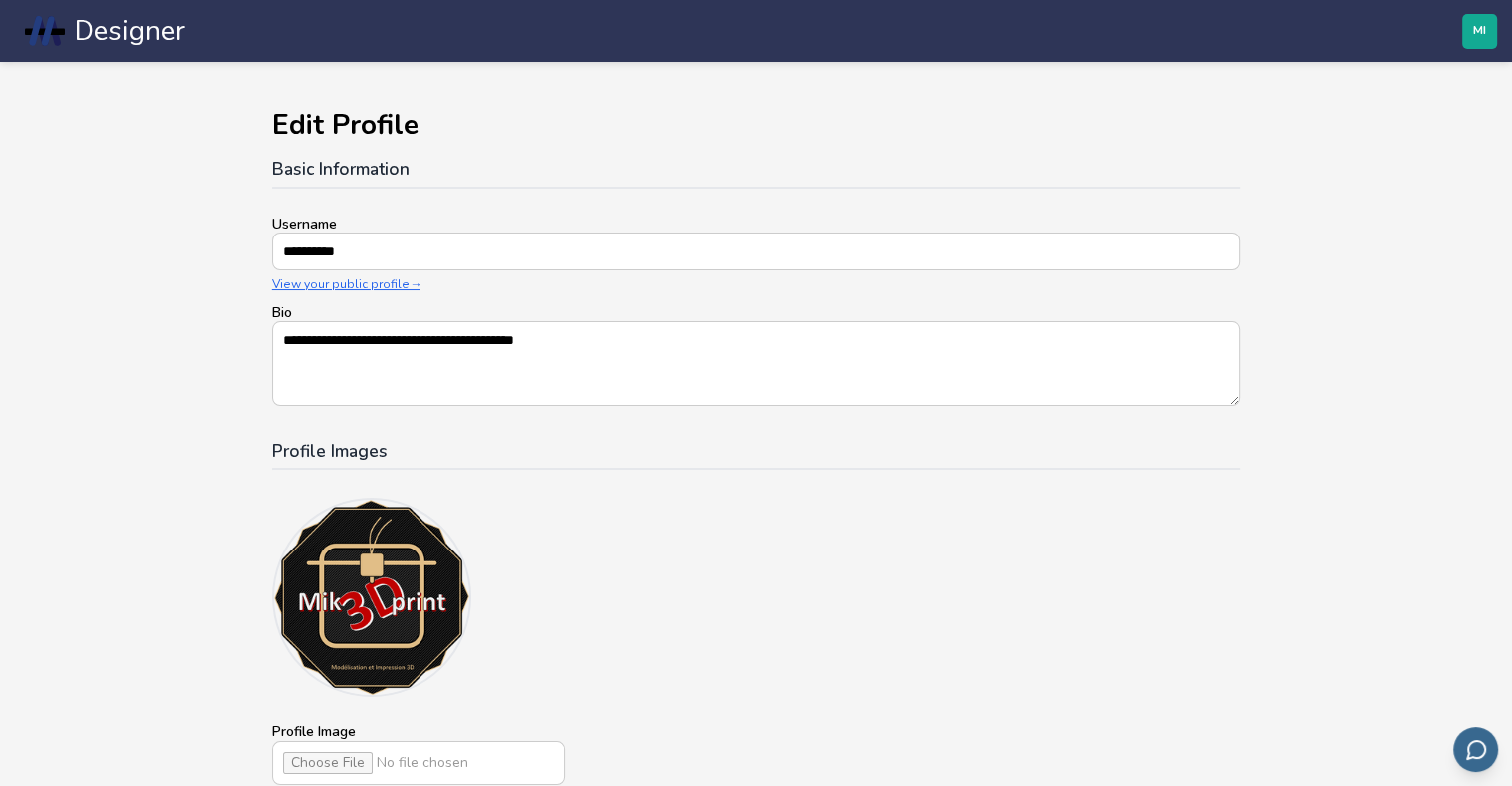 click on "View your public profile →" at bounding box center (756, 284) 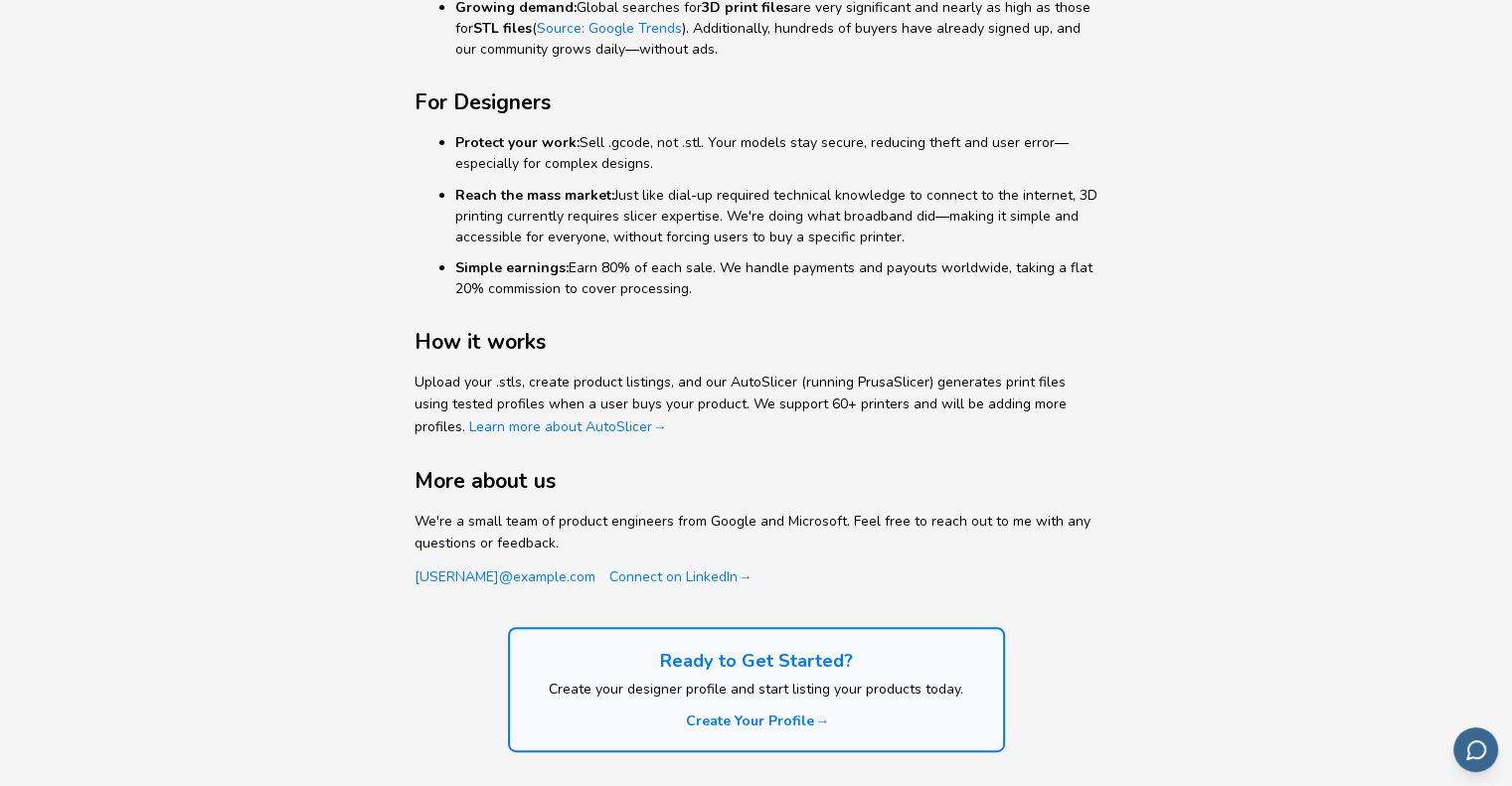 scroll, scrollTop: 166, scrollLeft: 0, axis: vertical 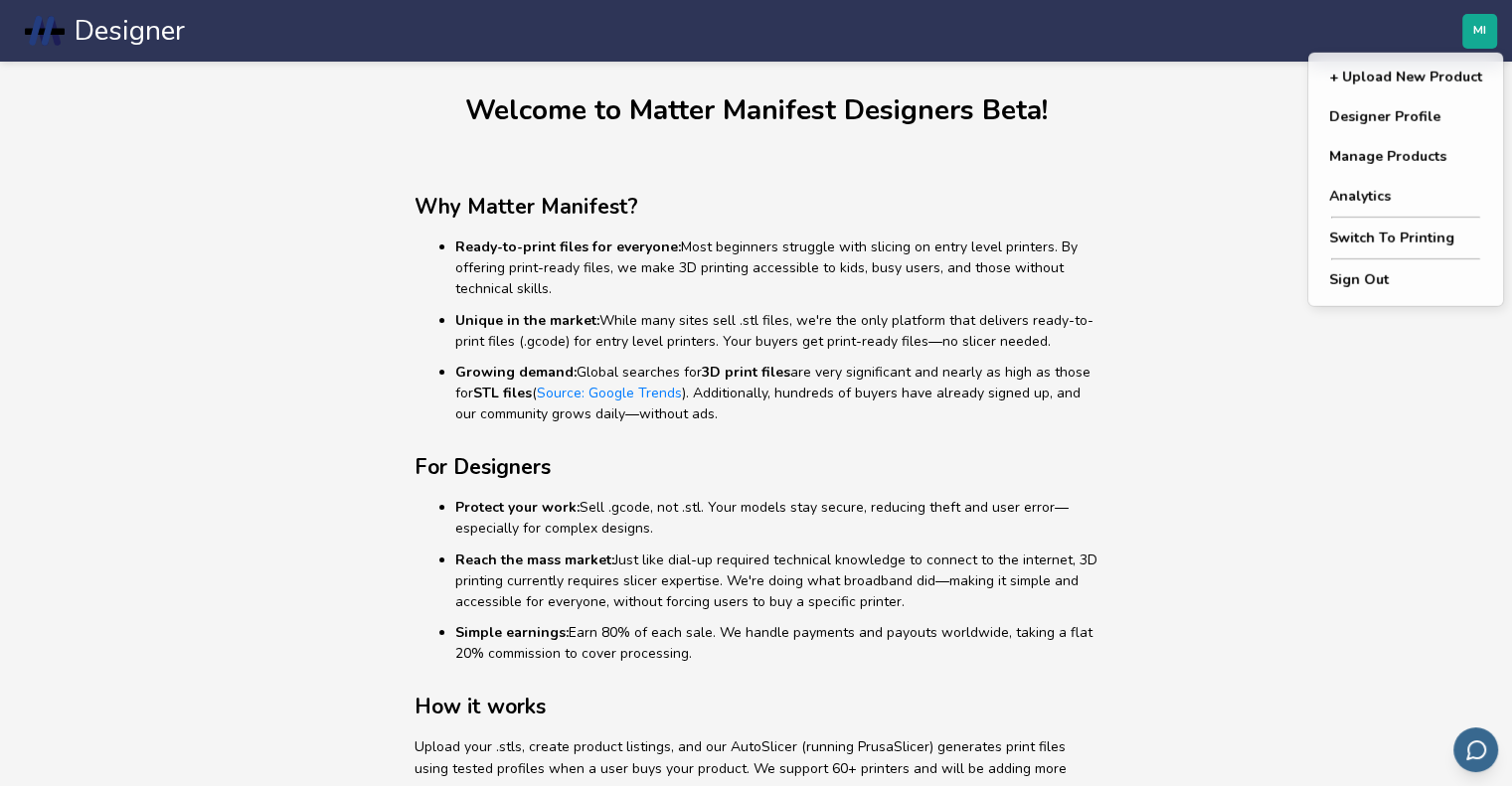 click on "MI" at bounding box center [1479, 31] 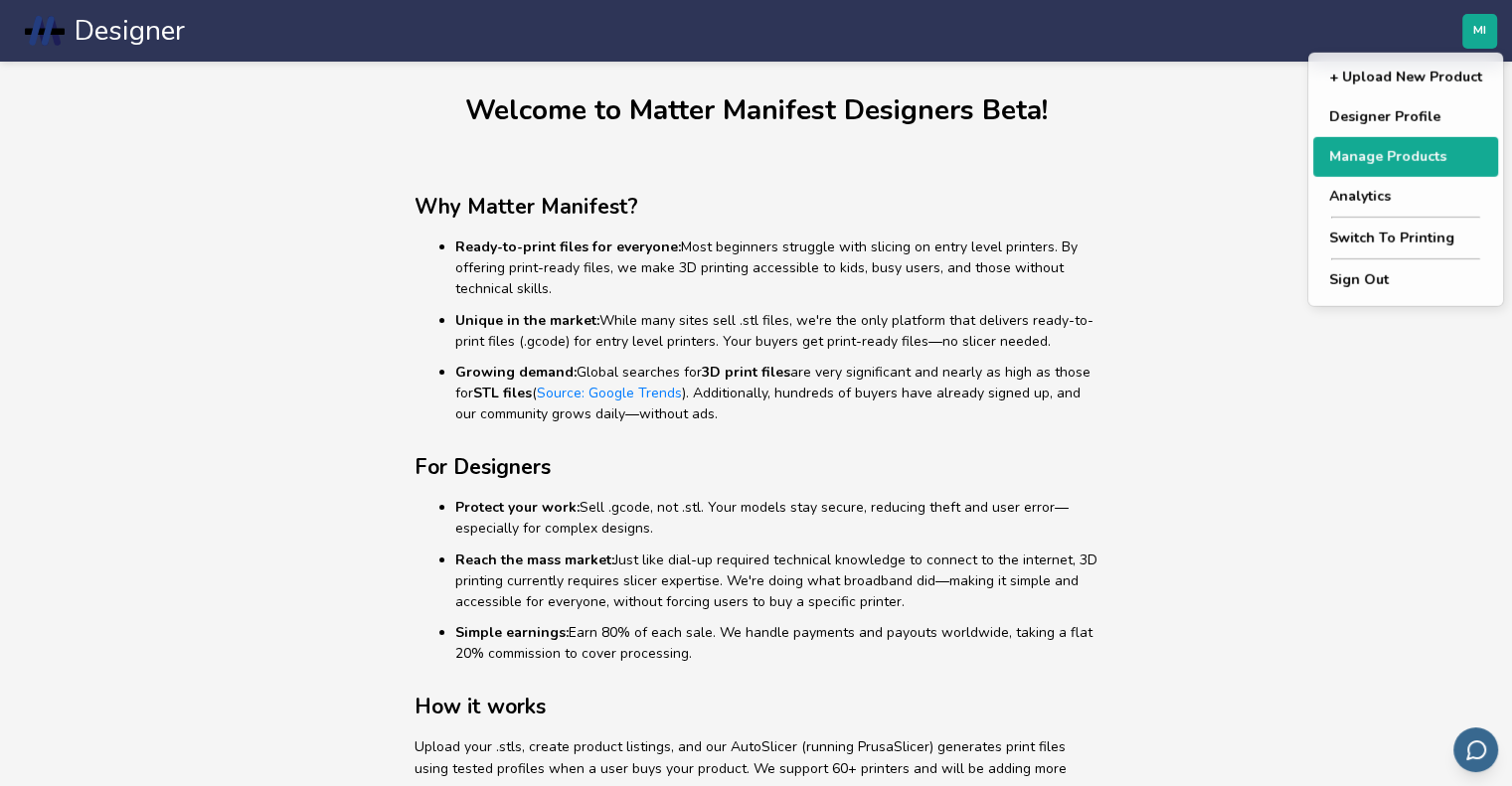 click on "Manage Products" at bounding box center (1406, 157) 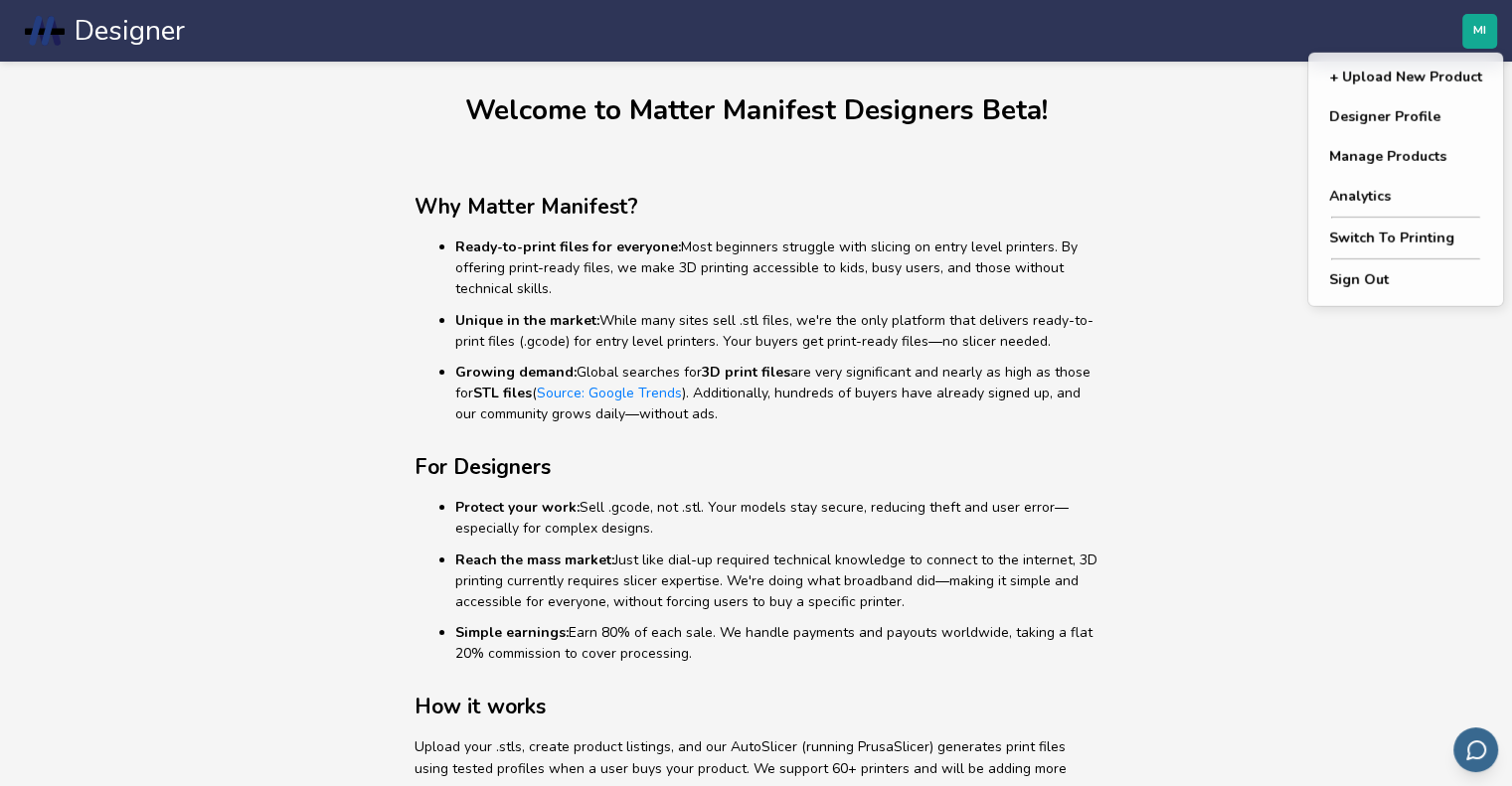click on "MI" at bounding box center [1479, 31] 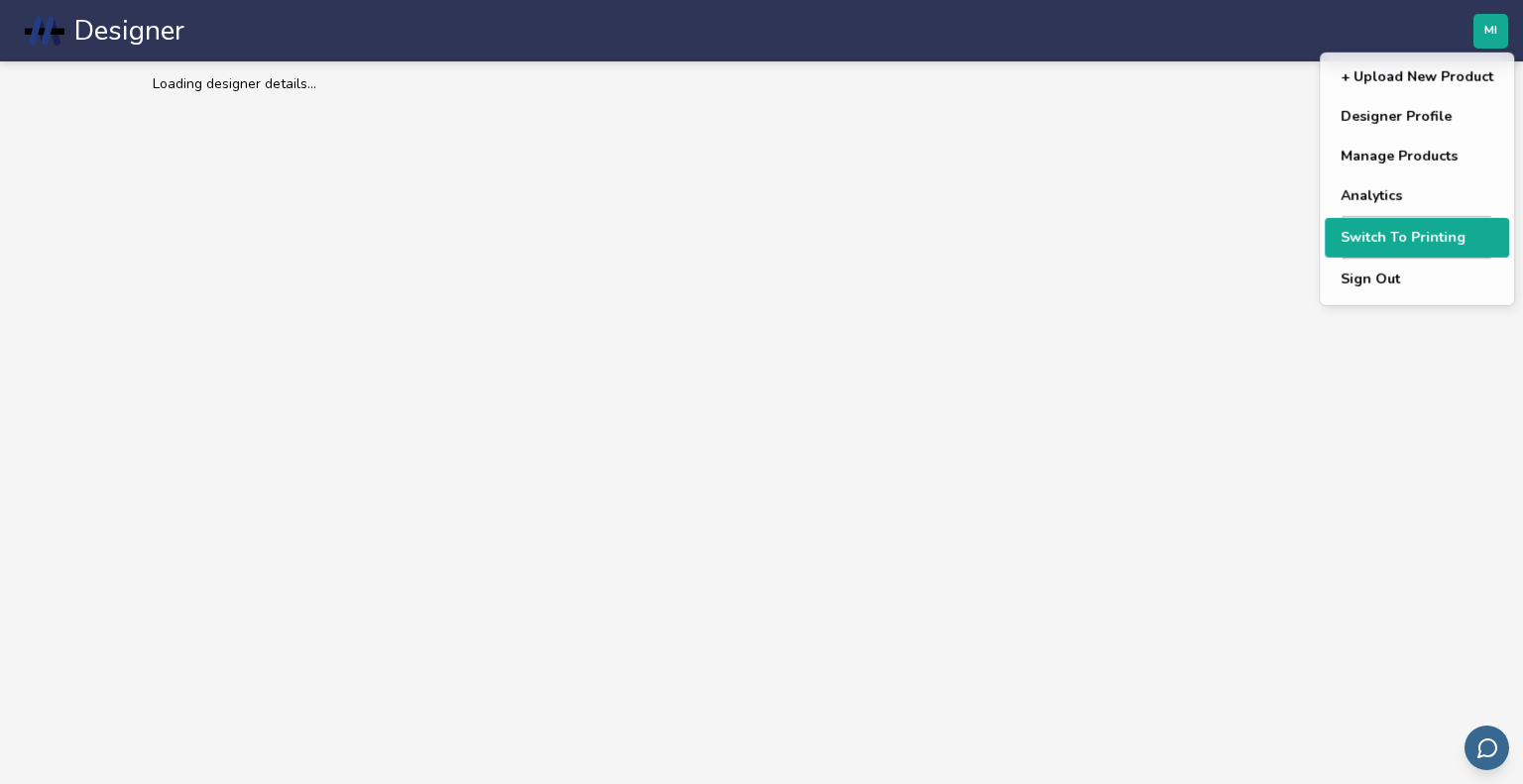 click on "Switch To Printing" at bounding box center [1417, 238] 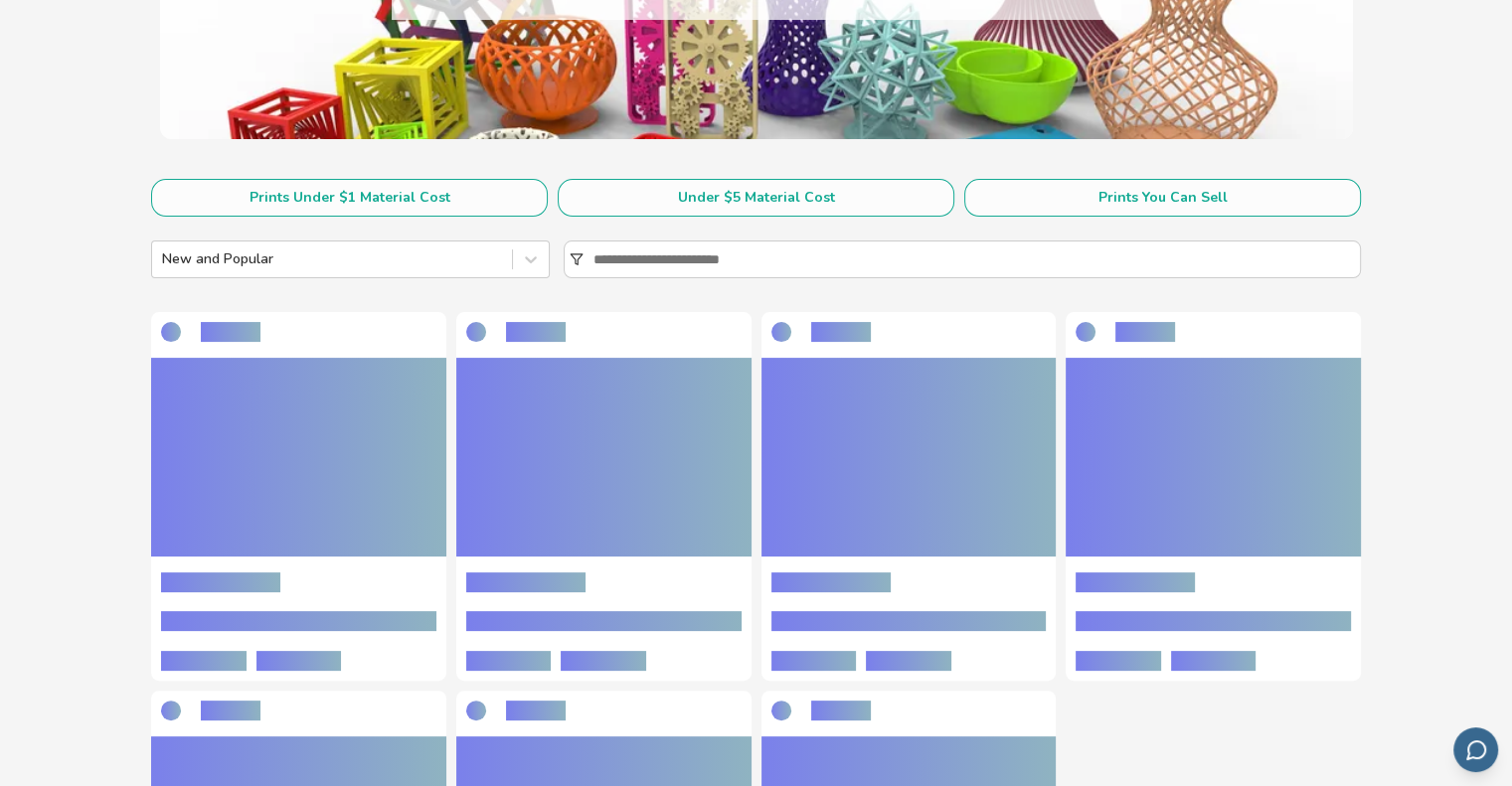 scroll, scrollTop: 0, scrollLeft: 0, axis: both 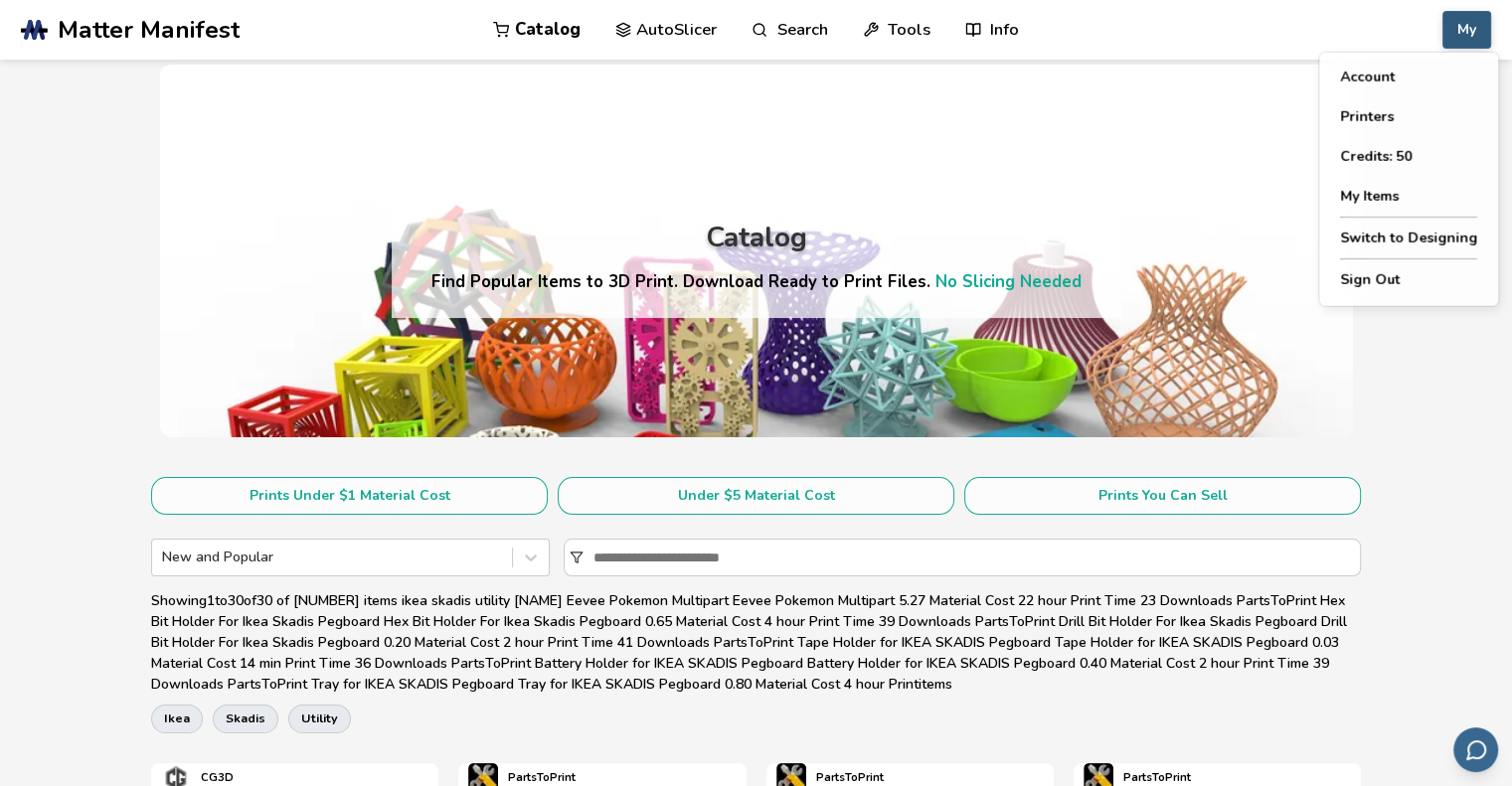 click on "My" at bounding box center [1466, 30] 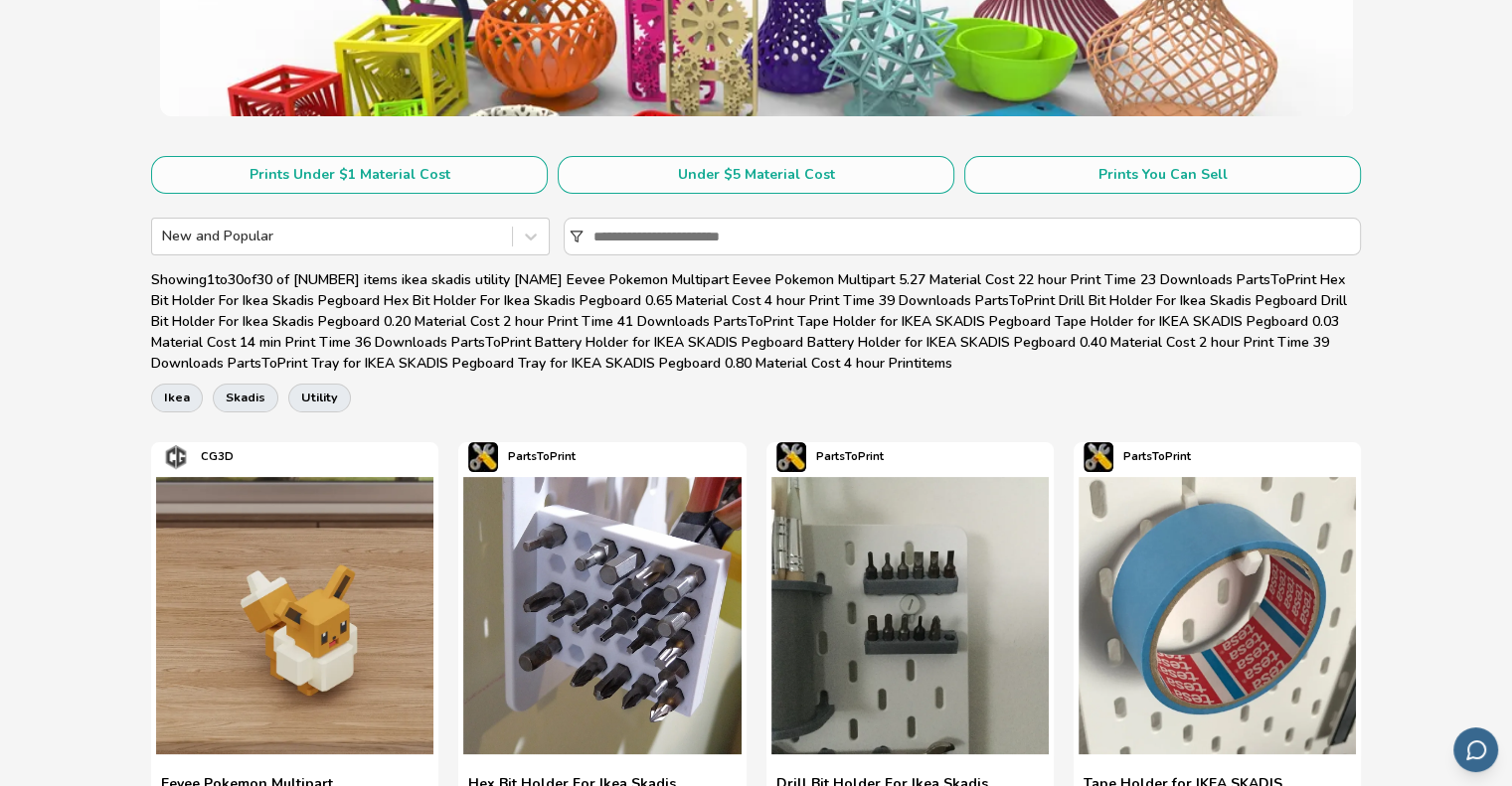 scroll, scrollTop: 397, scrollLeft: 0, axis: vertical 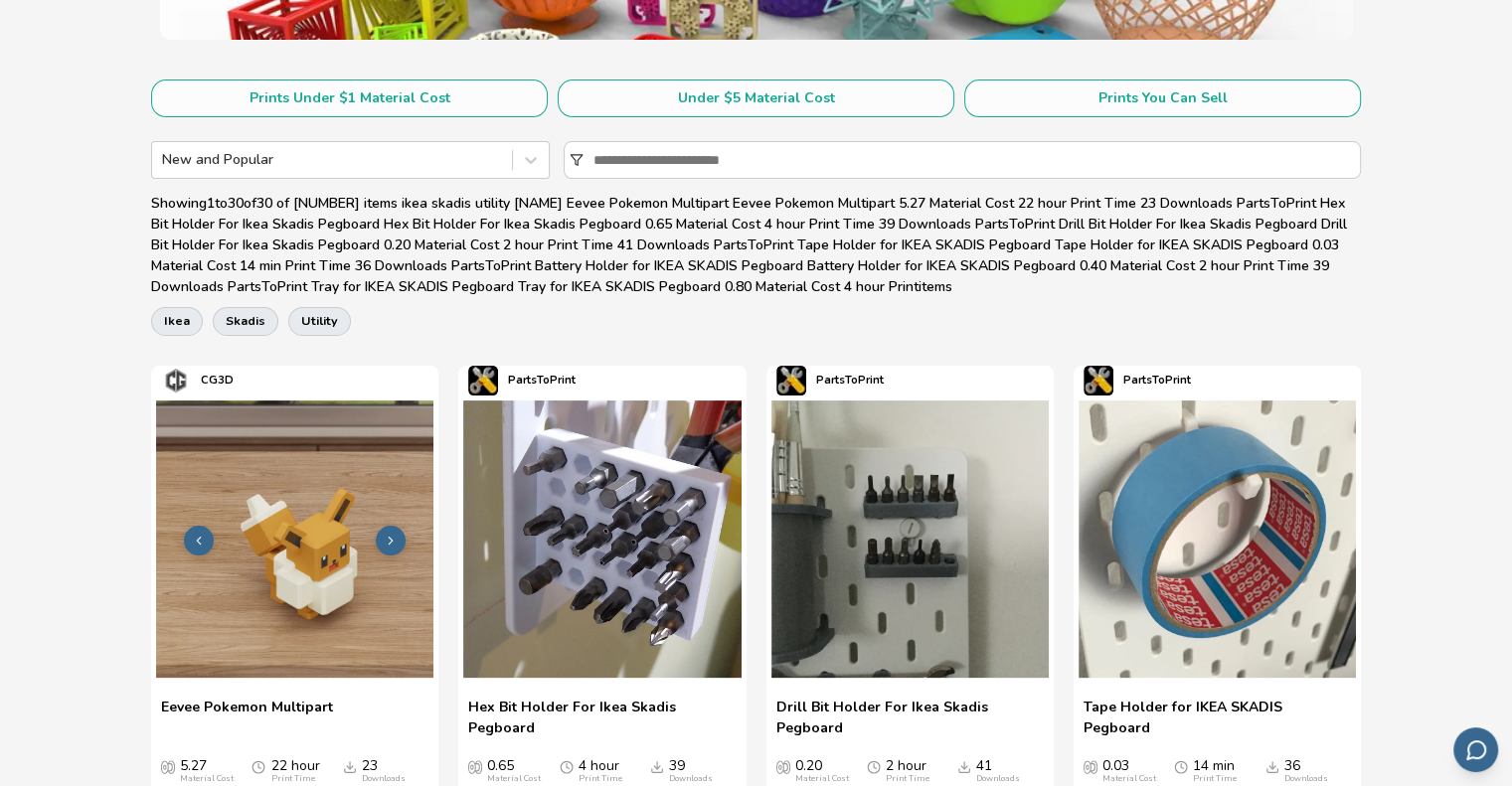 click at bounding box center [294, 539] 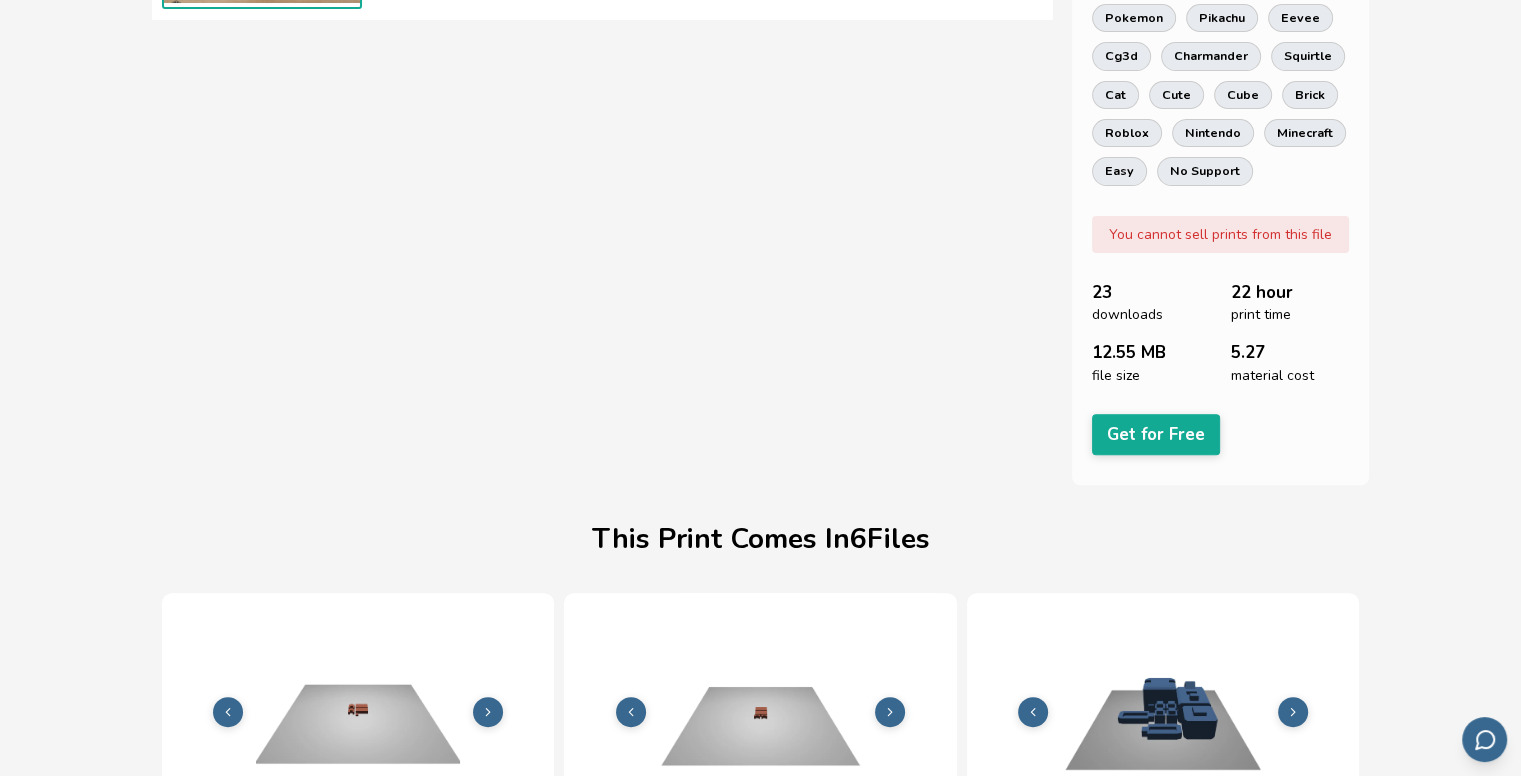 scroll, scrollTop: 308, scrollLeft: 8, axis: both 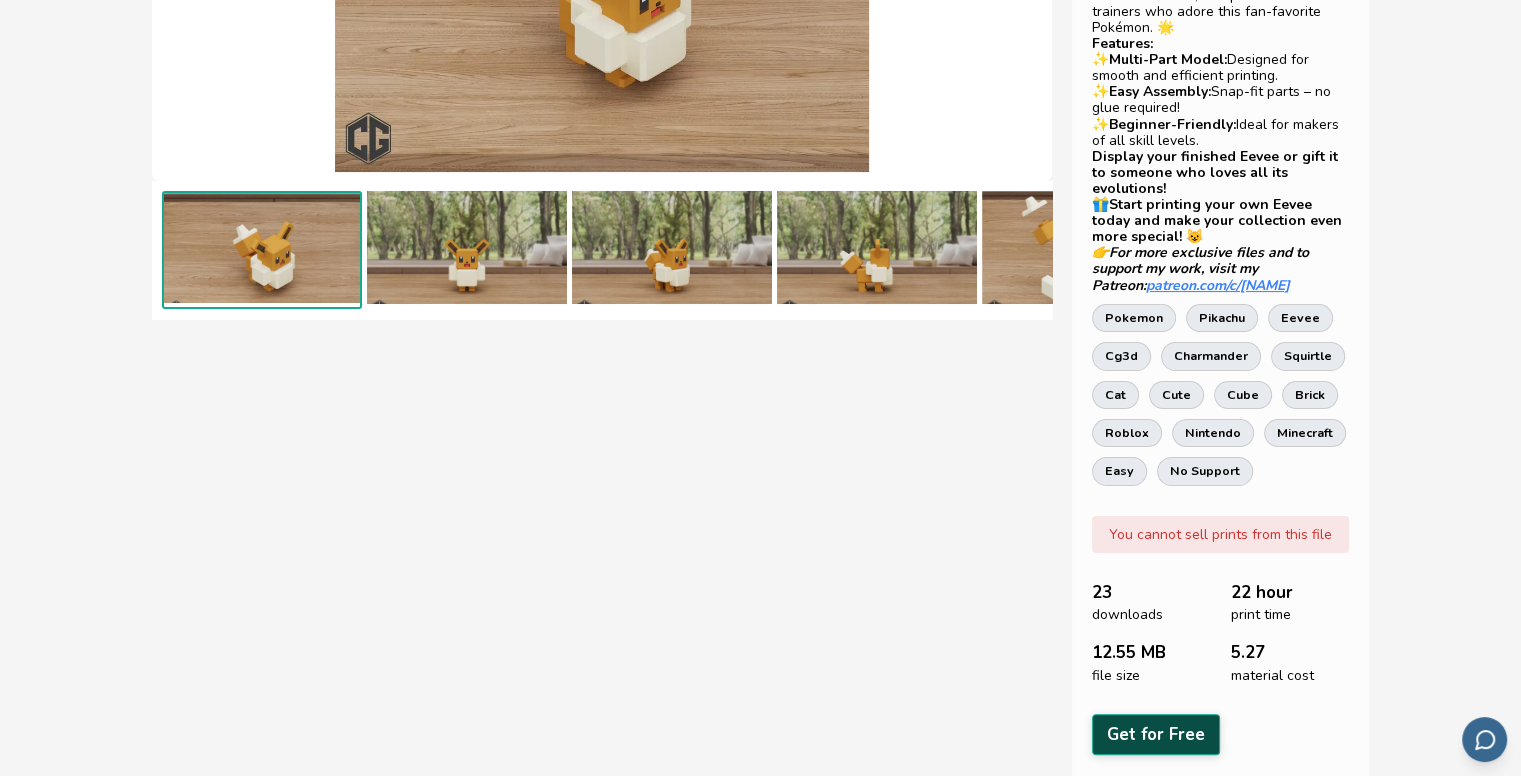 click on "Get for Free" at bounding box center (1156, 734) 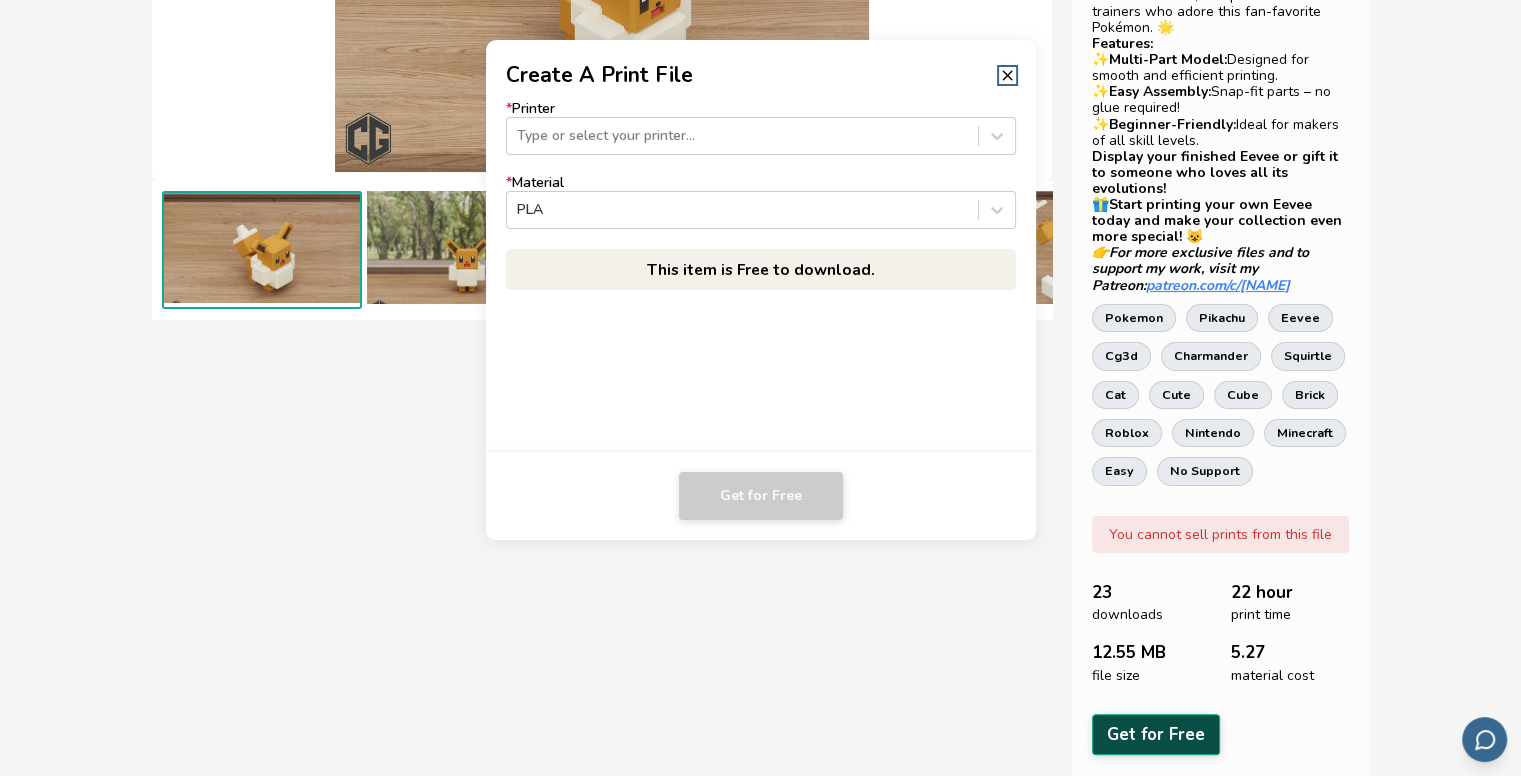 scroll, scrollTop: 308, scrollLeft: 0, axis: vertical 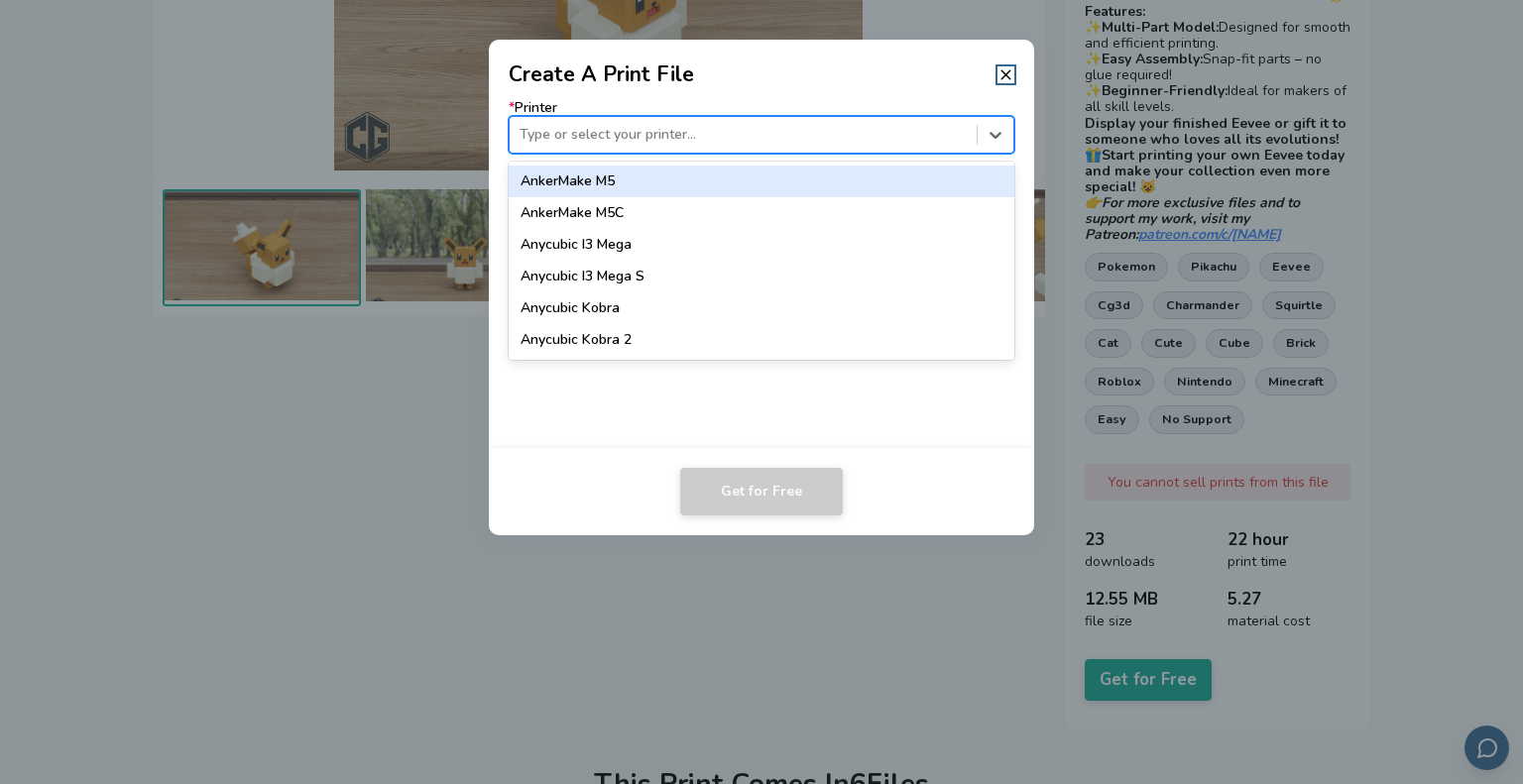 click at bounding box center (743, 135) 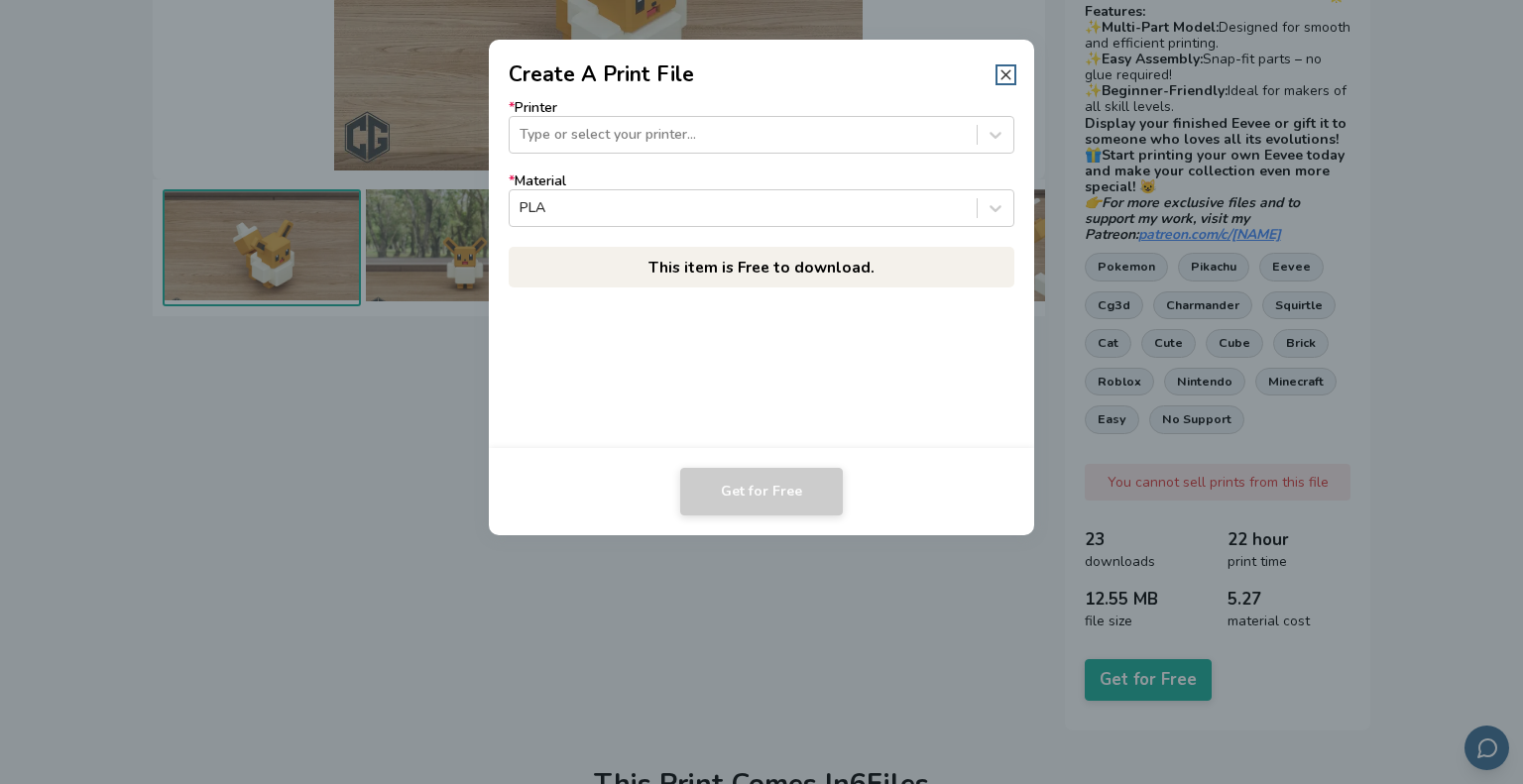 click 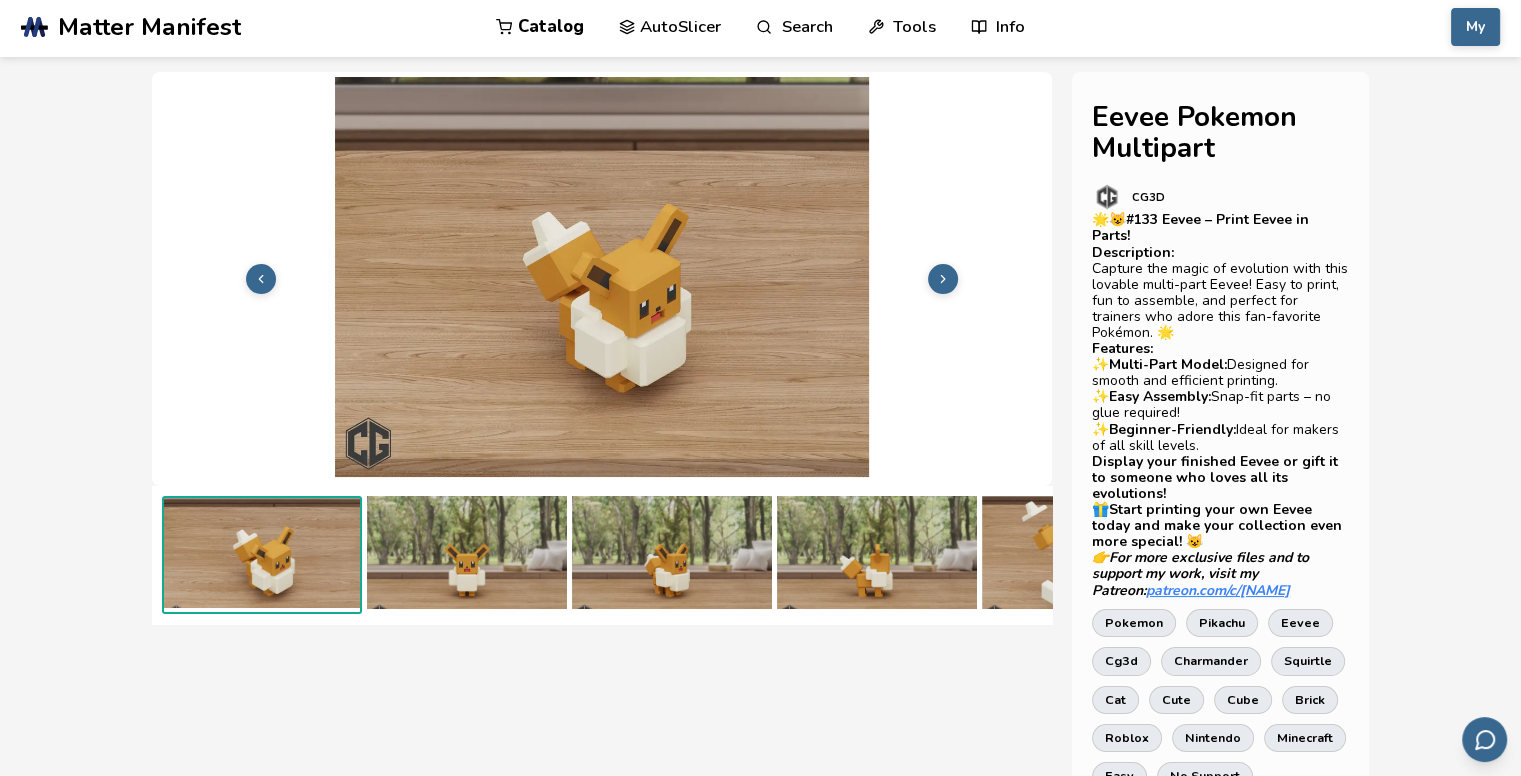 scroll, scrollTop: 0, scrollLeft: 0, axis: both 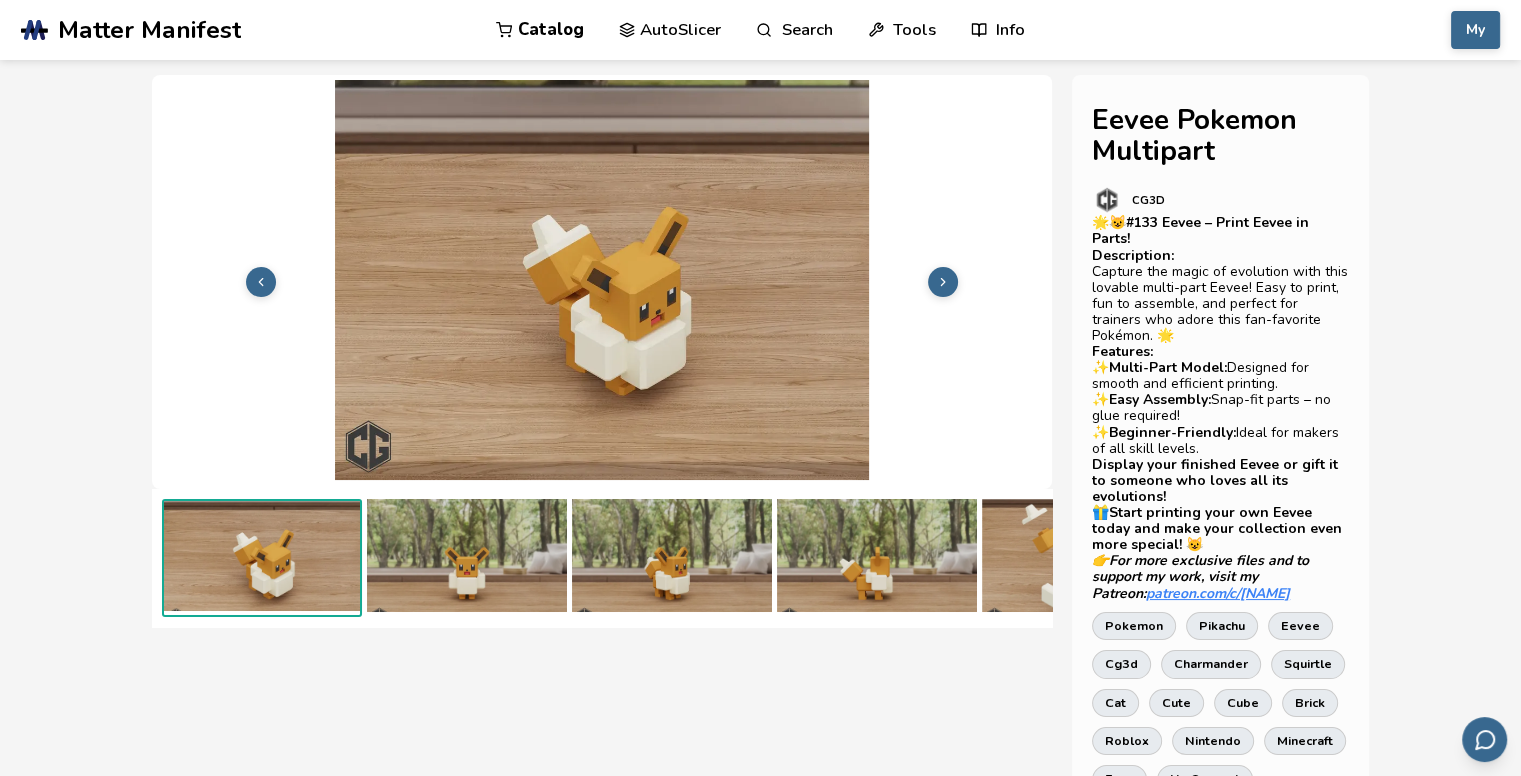 click 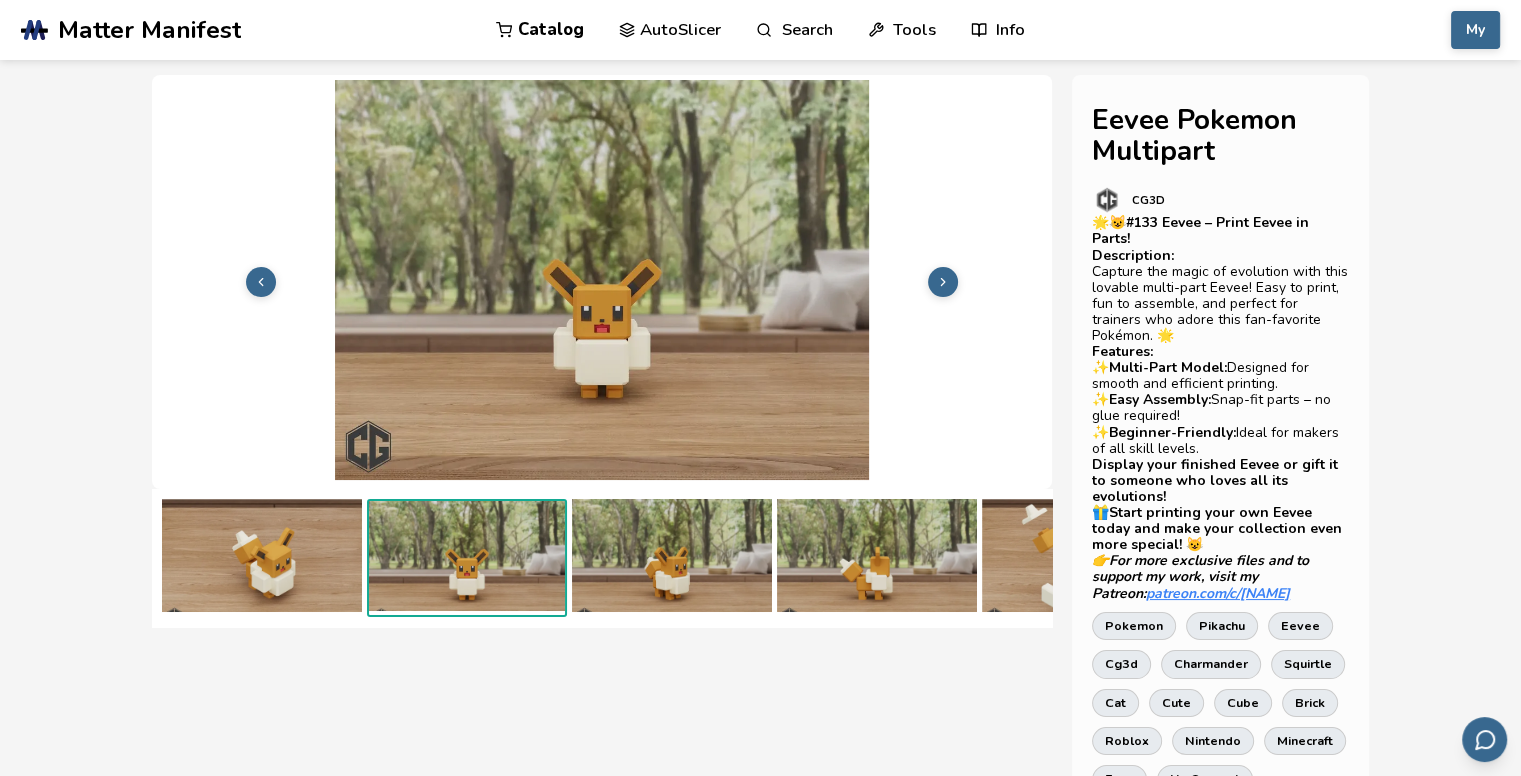 click 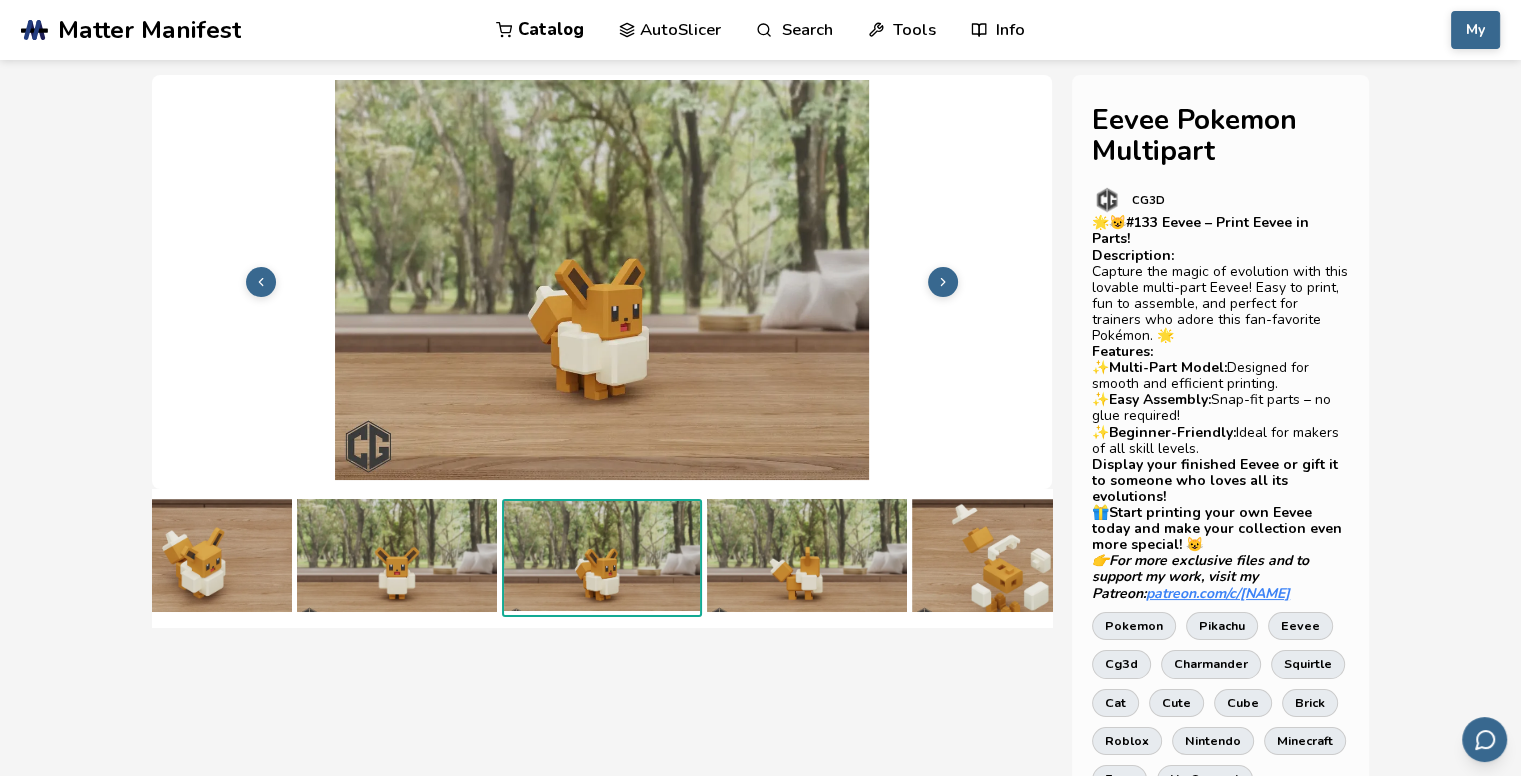 click 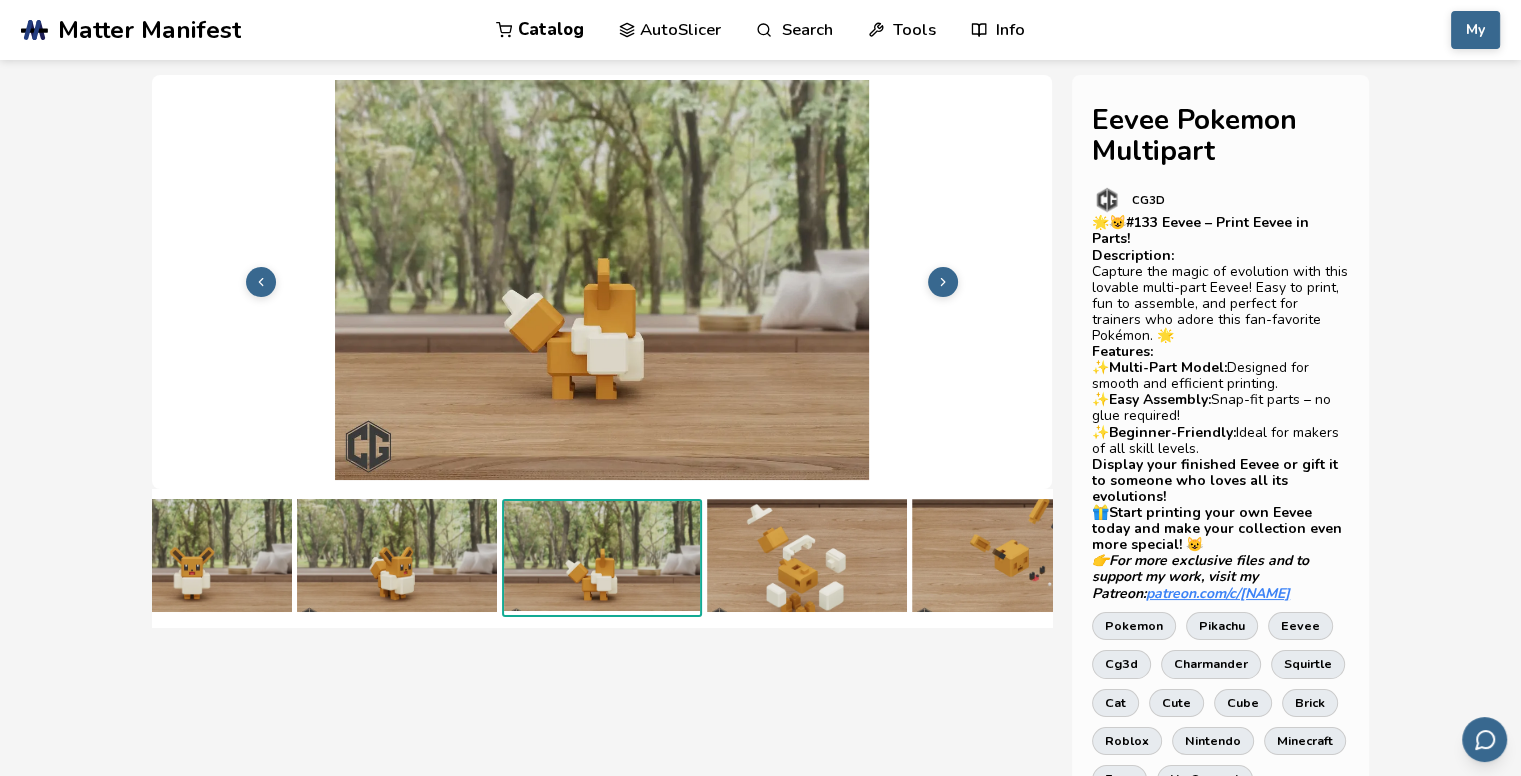 click 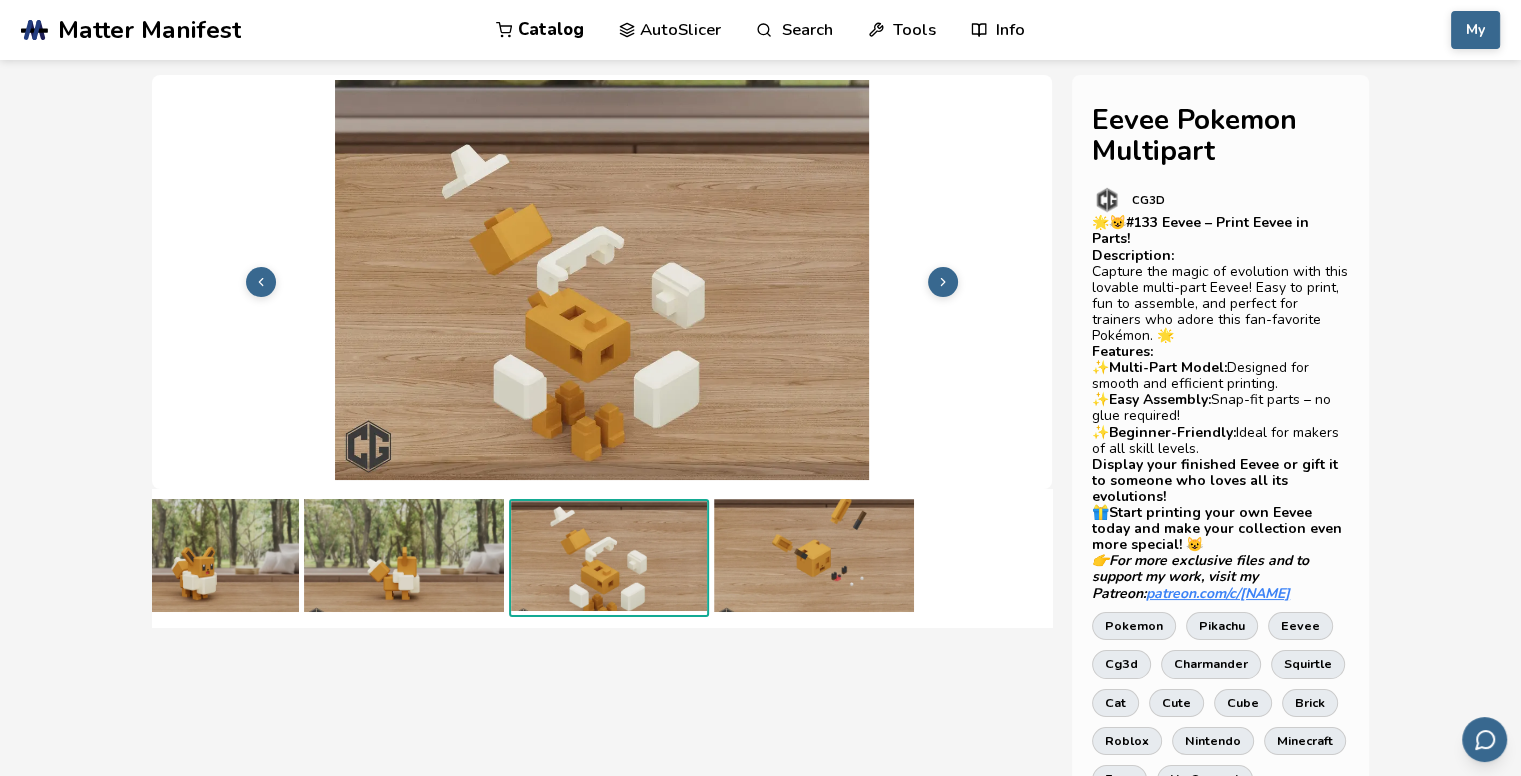scroll, scrollTop: 0, scrollLeft: 480, axis: horizontal 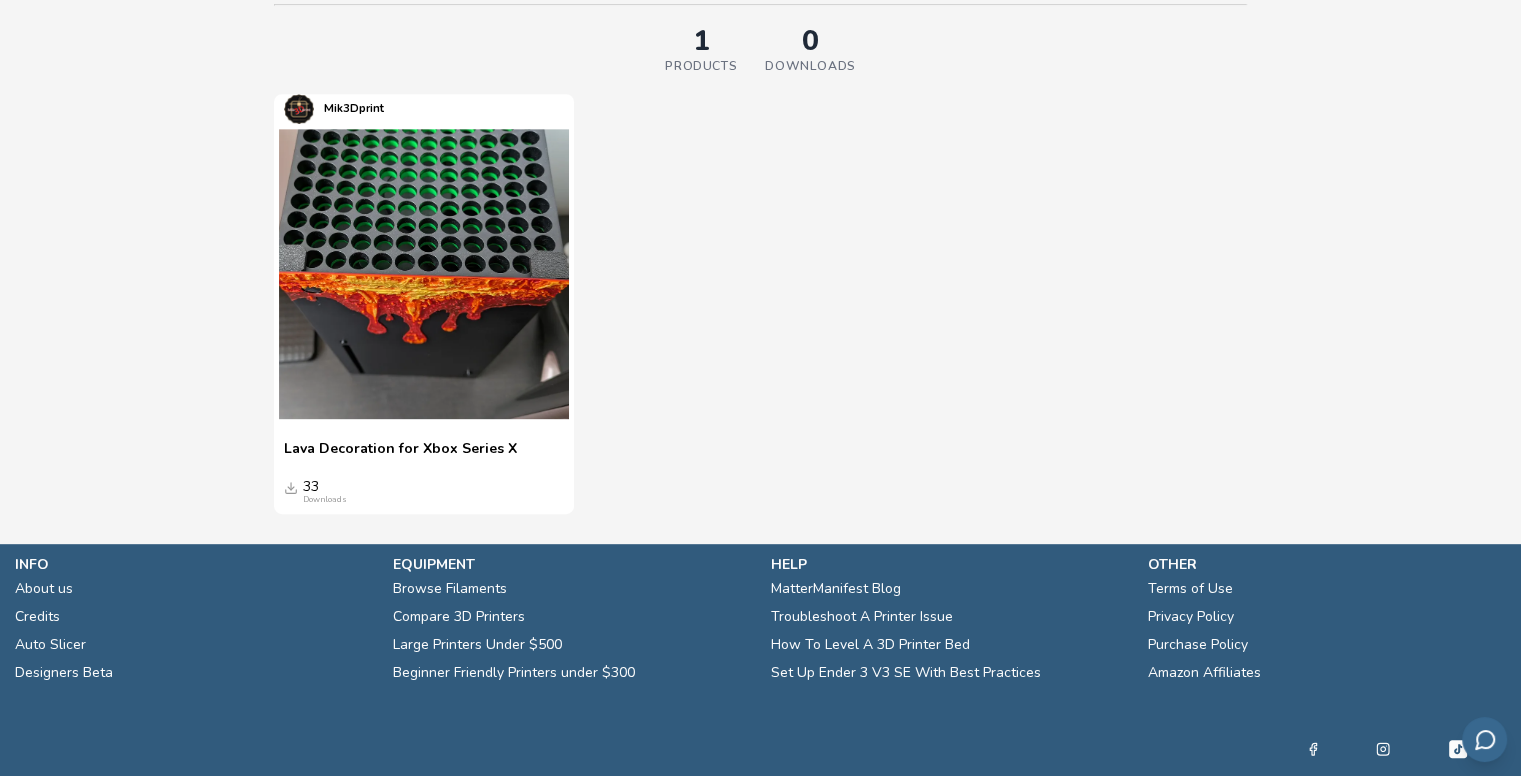 click at bounding box center (424, 274) 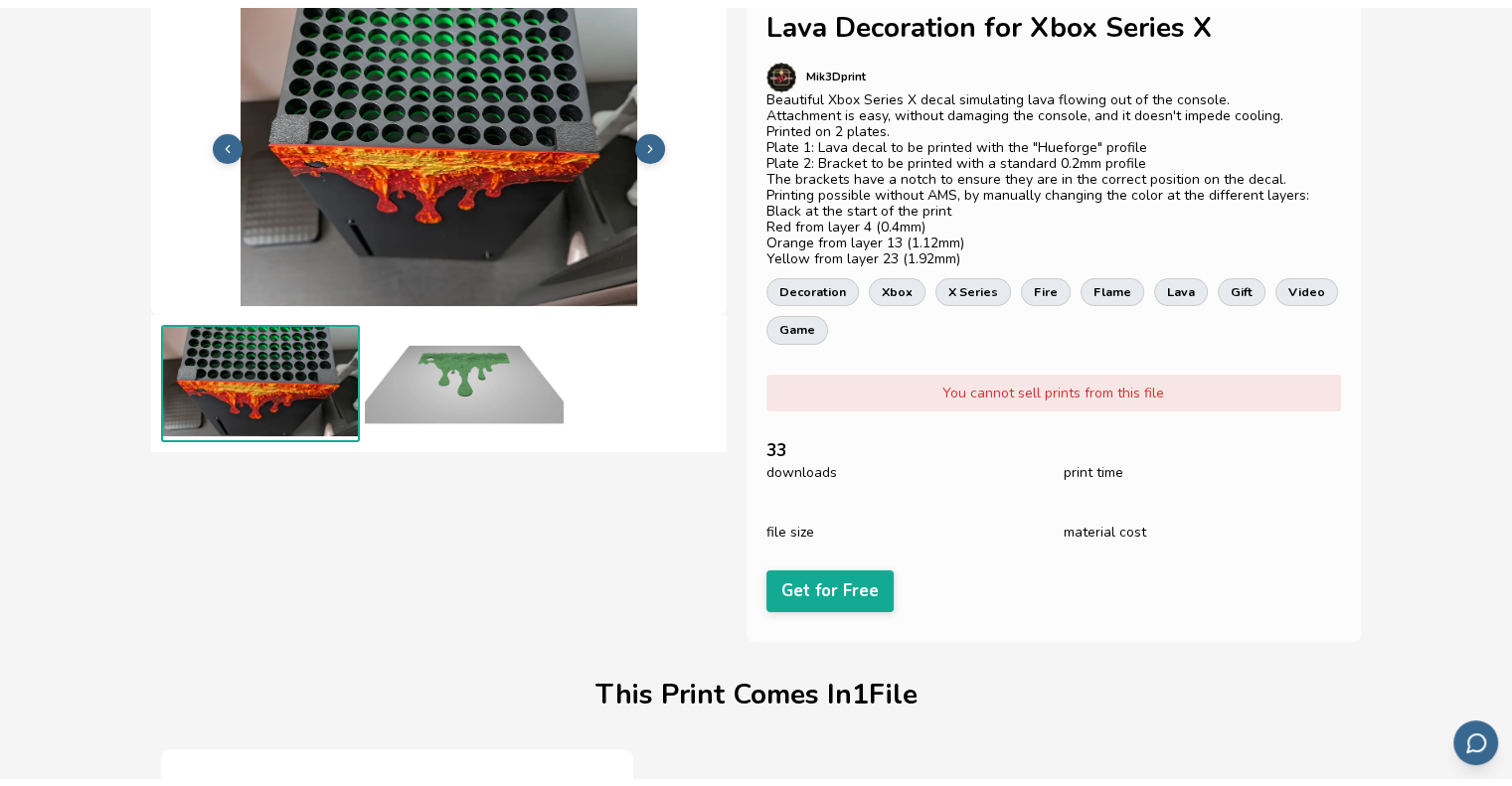 scroll, scrollTop: 0, scrollLeft: 0, axis: both 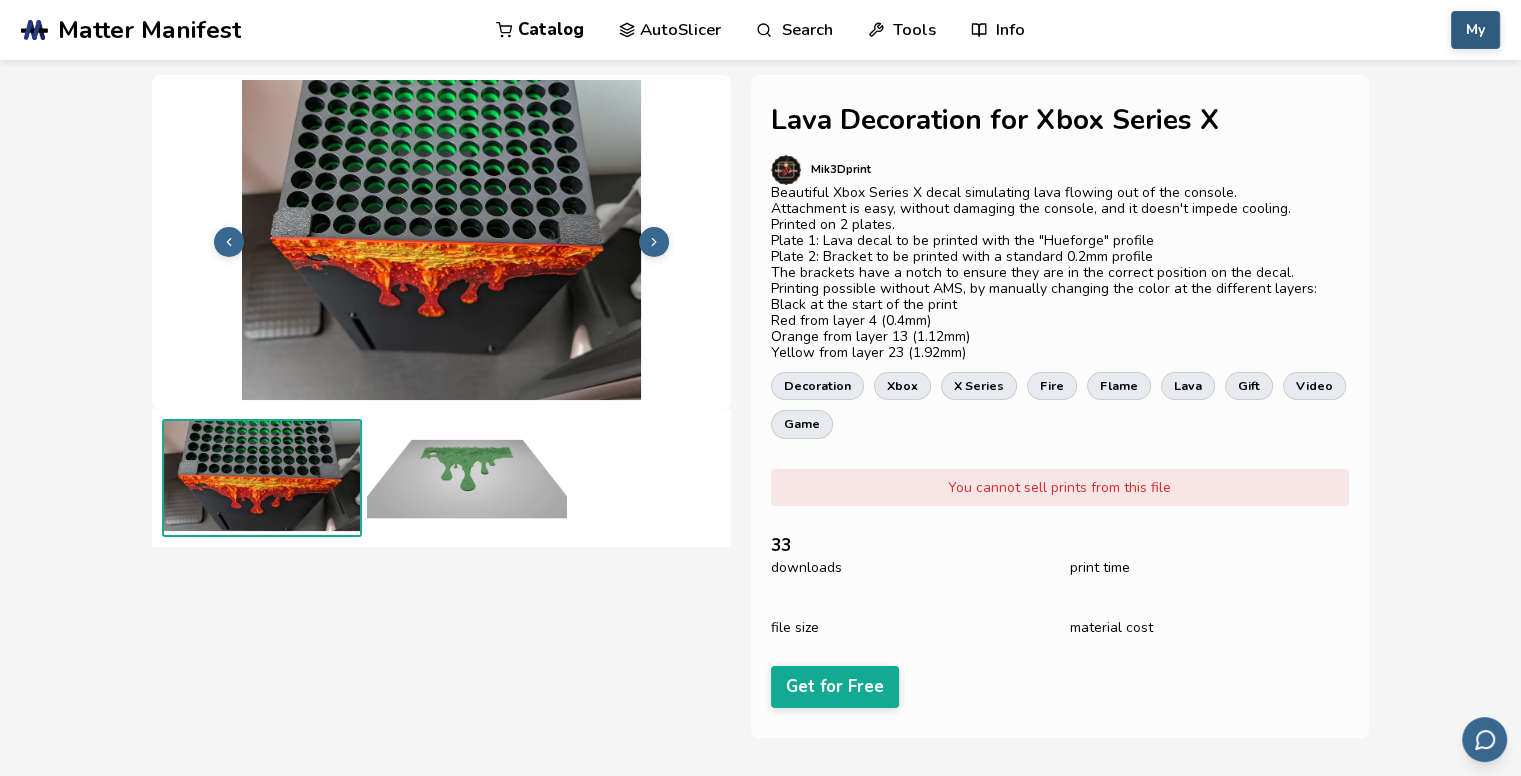 click on "My" at bounding box center (1475, 30) 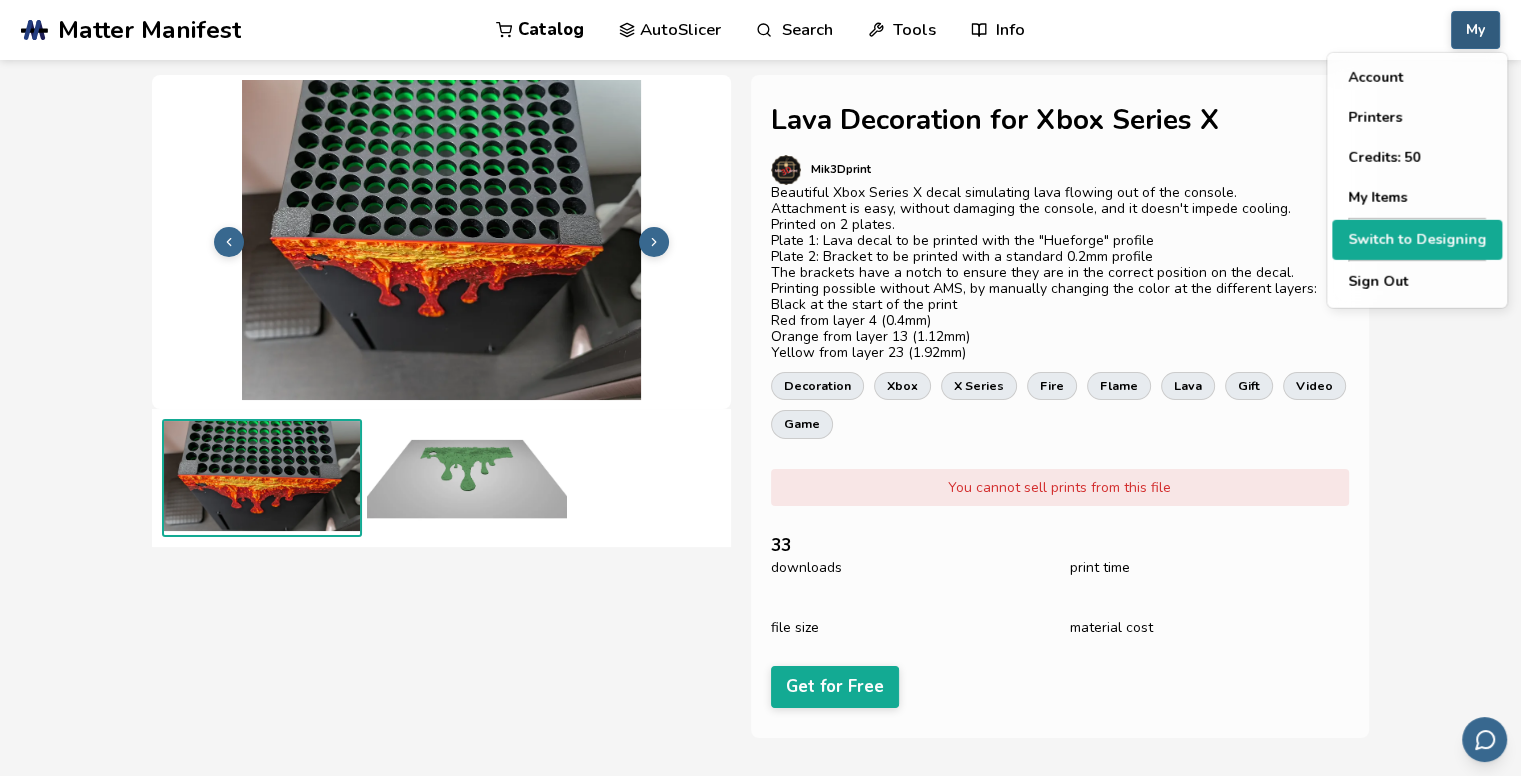click on "Switch to Designing" at bounding box center (1417, 240) 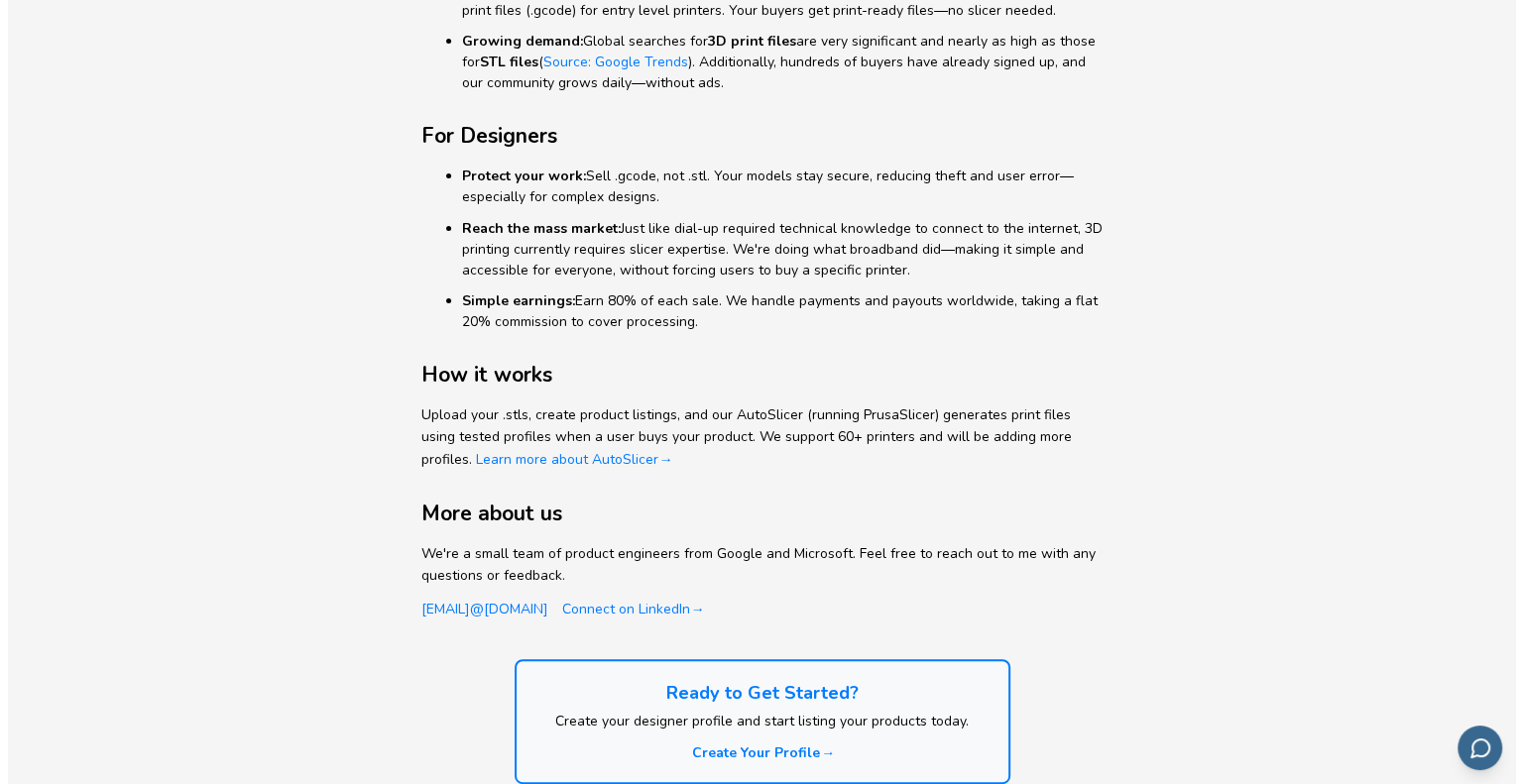 scroll, scrollTop: 0, scrollLeft: 0, axis: both 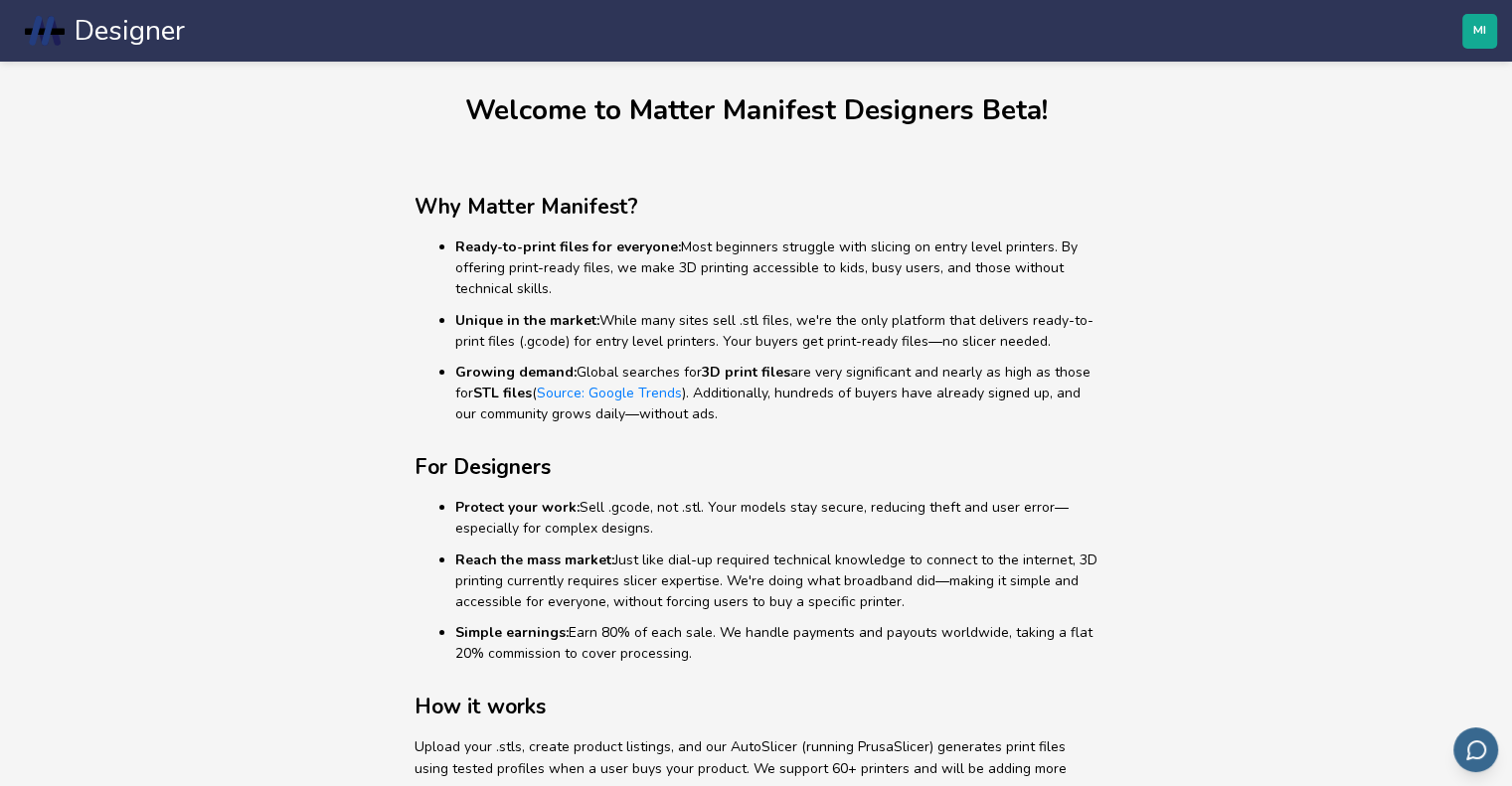 click on "MI" at bounding box center [1479, 31] 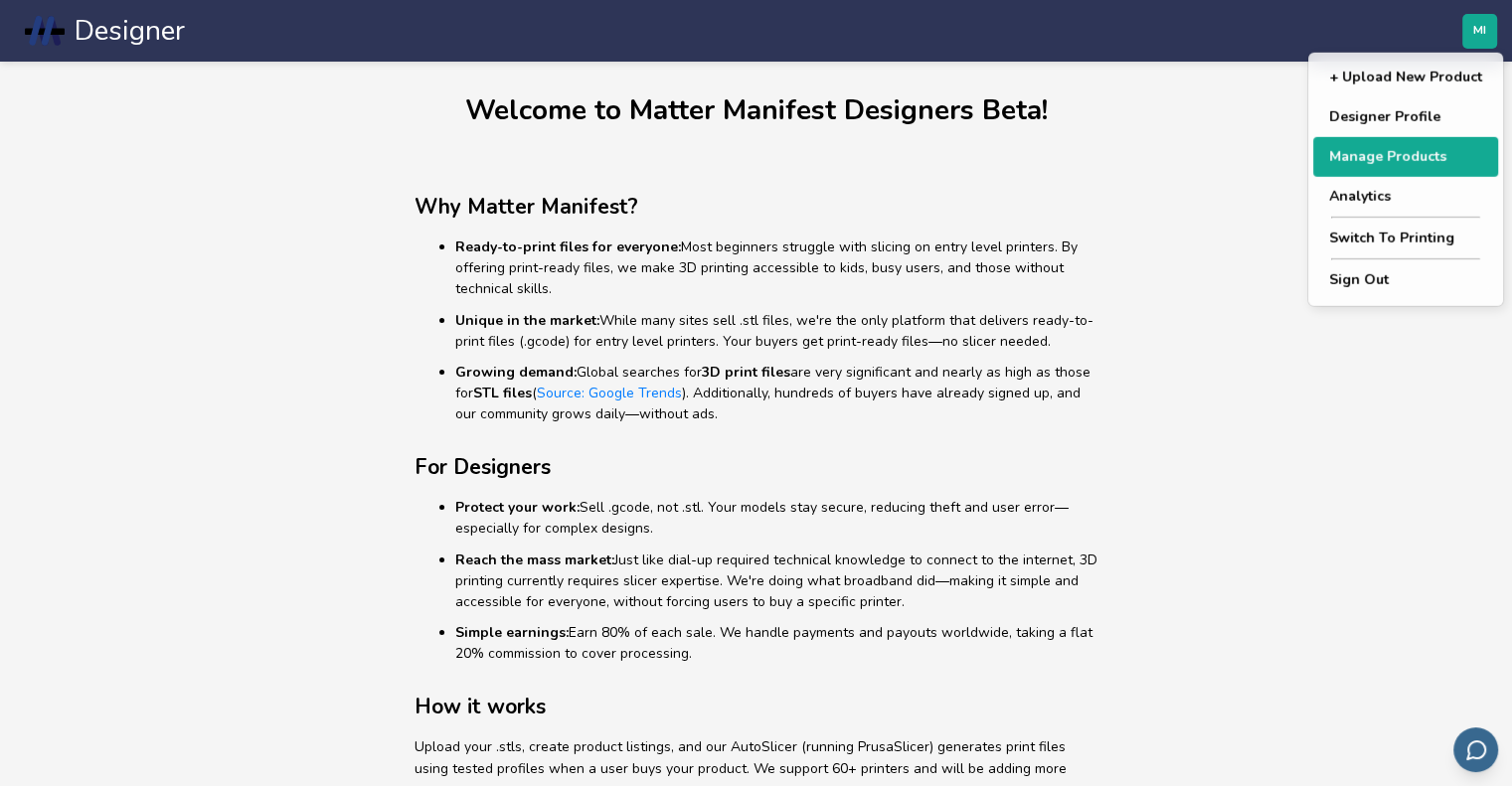 click on "Manage Products" at bounding box center [1406, 157] 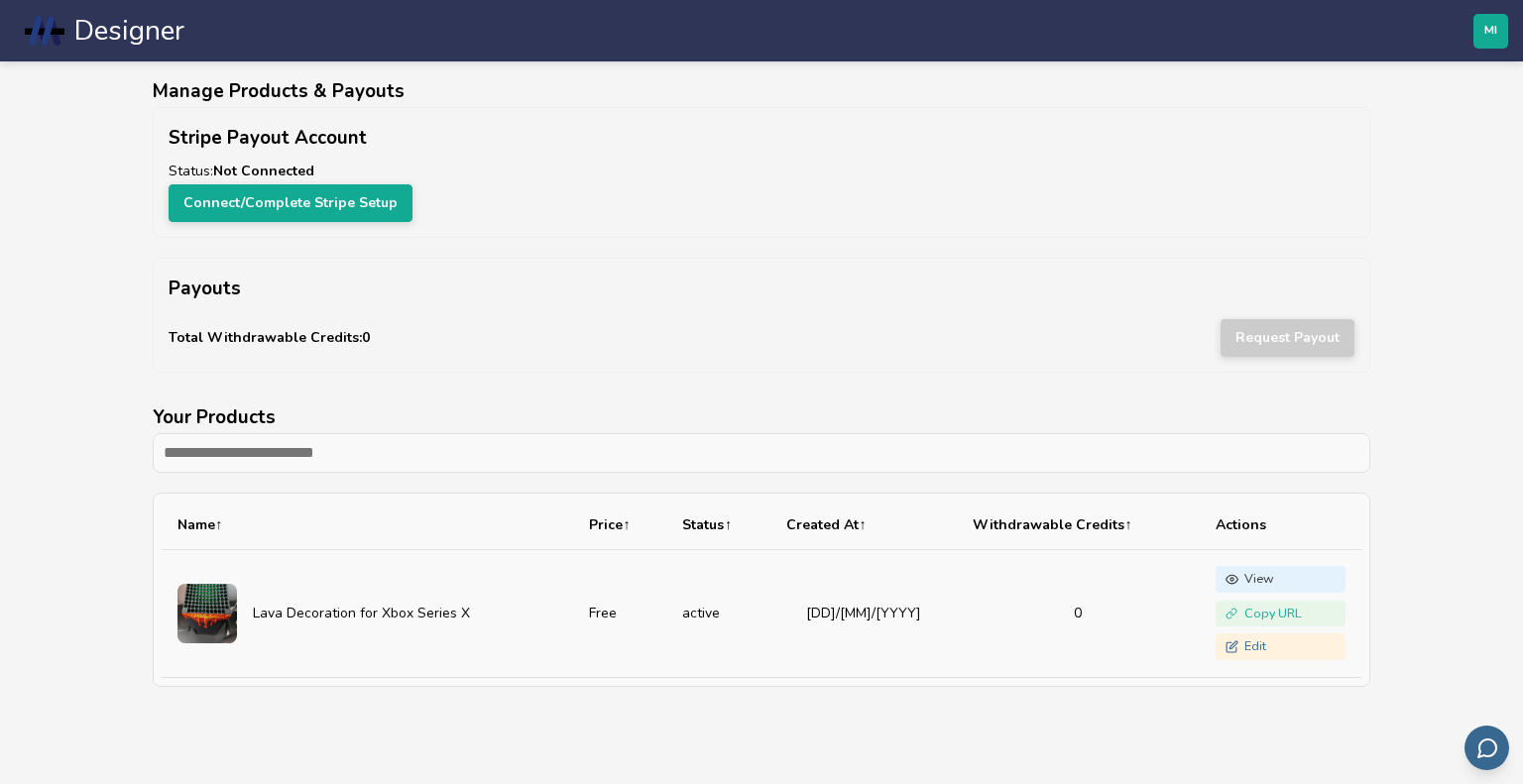 click on "Edit" at bounding box center (1255, 646) 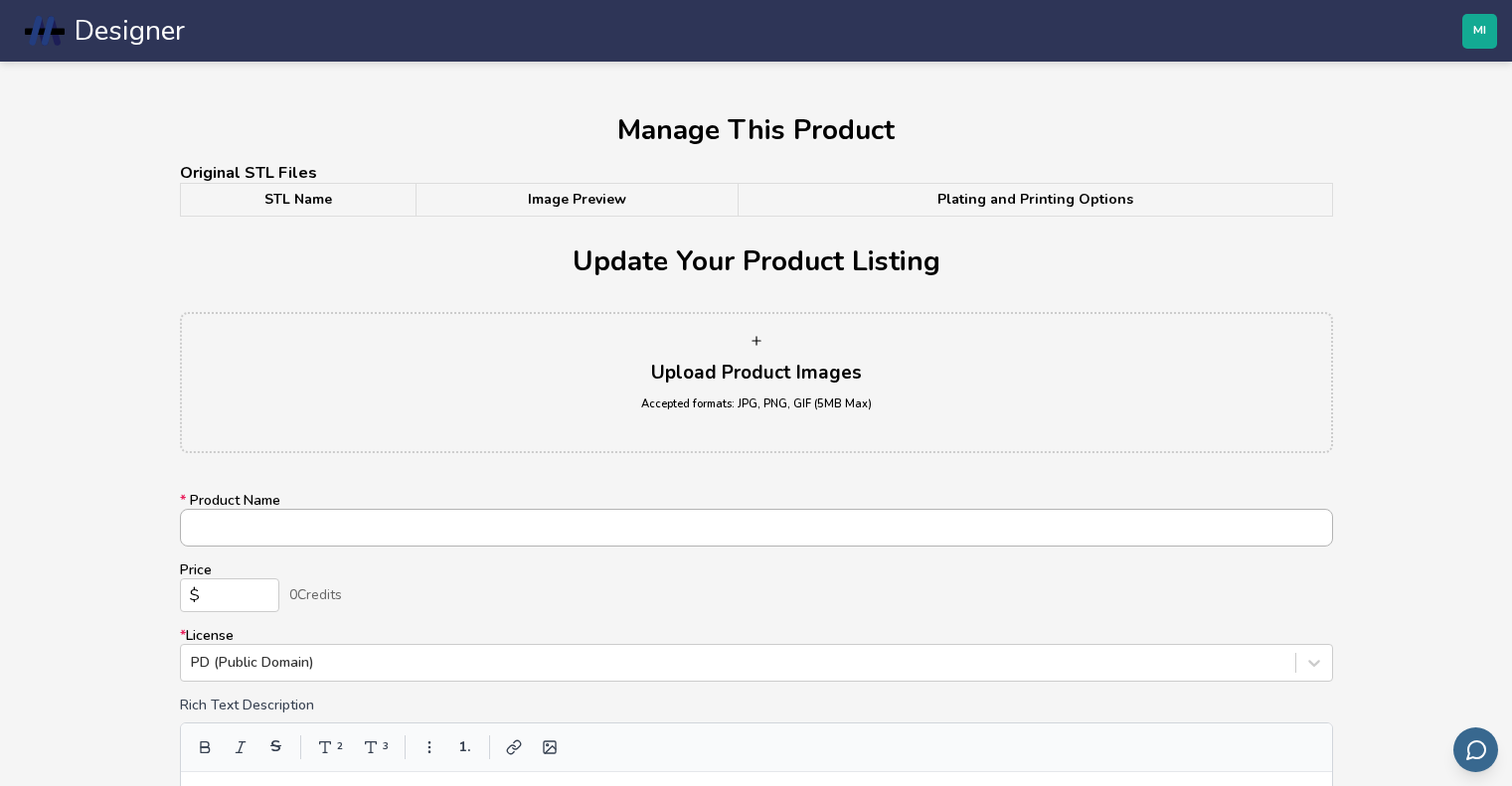 scroll, scrollTop: 0, scrollLeft: 0, axis: both 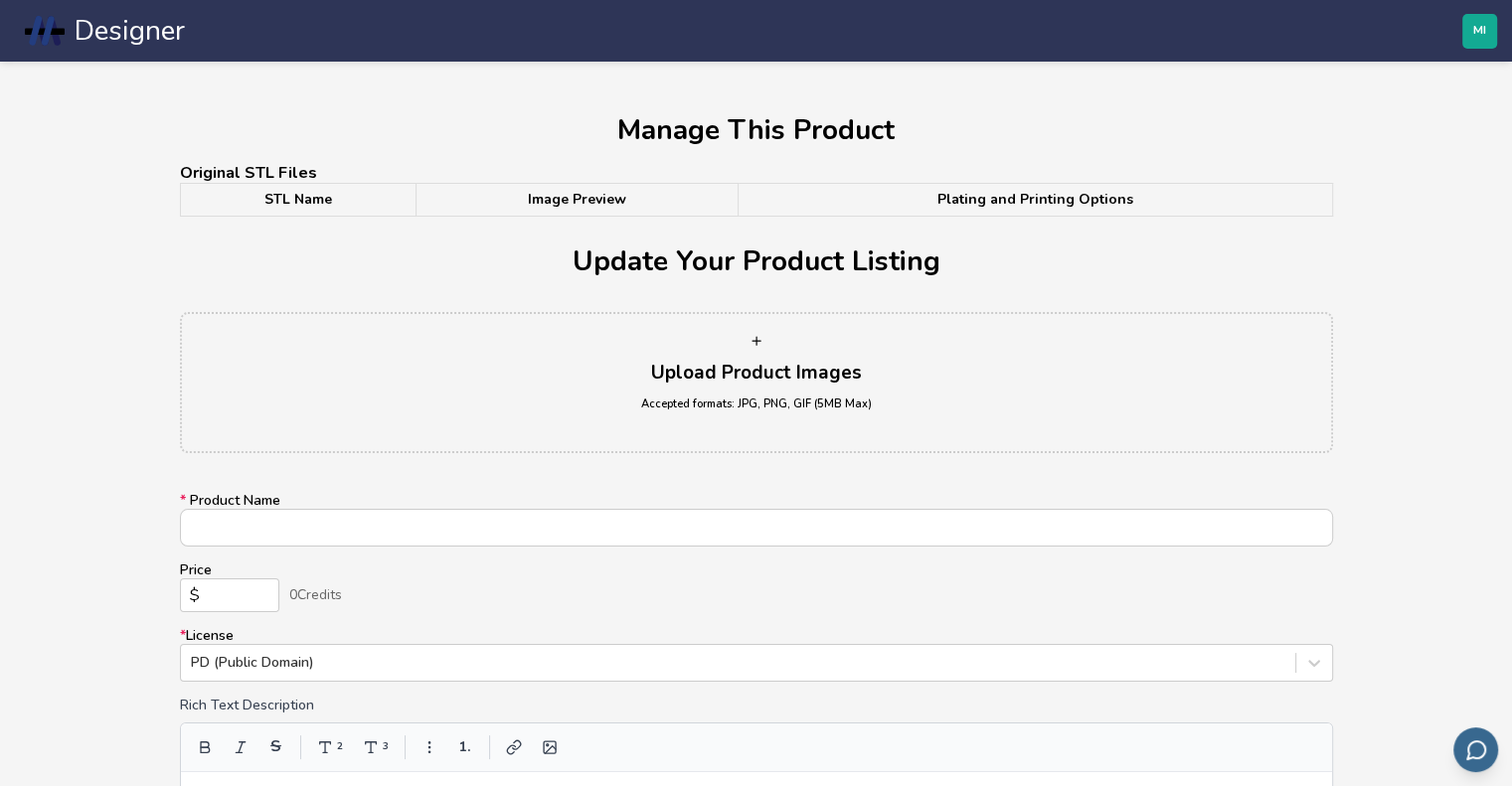type on "**********" 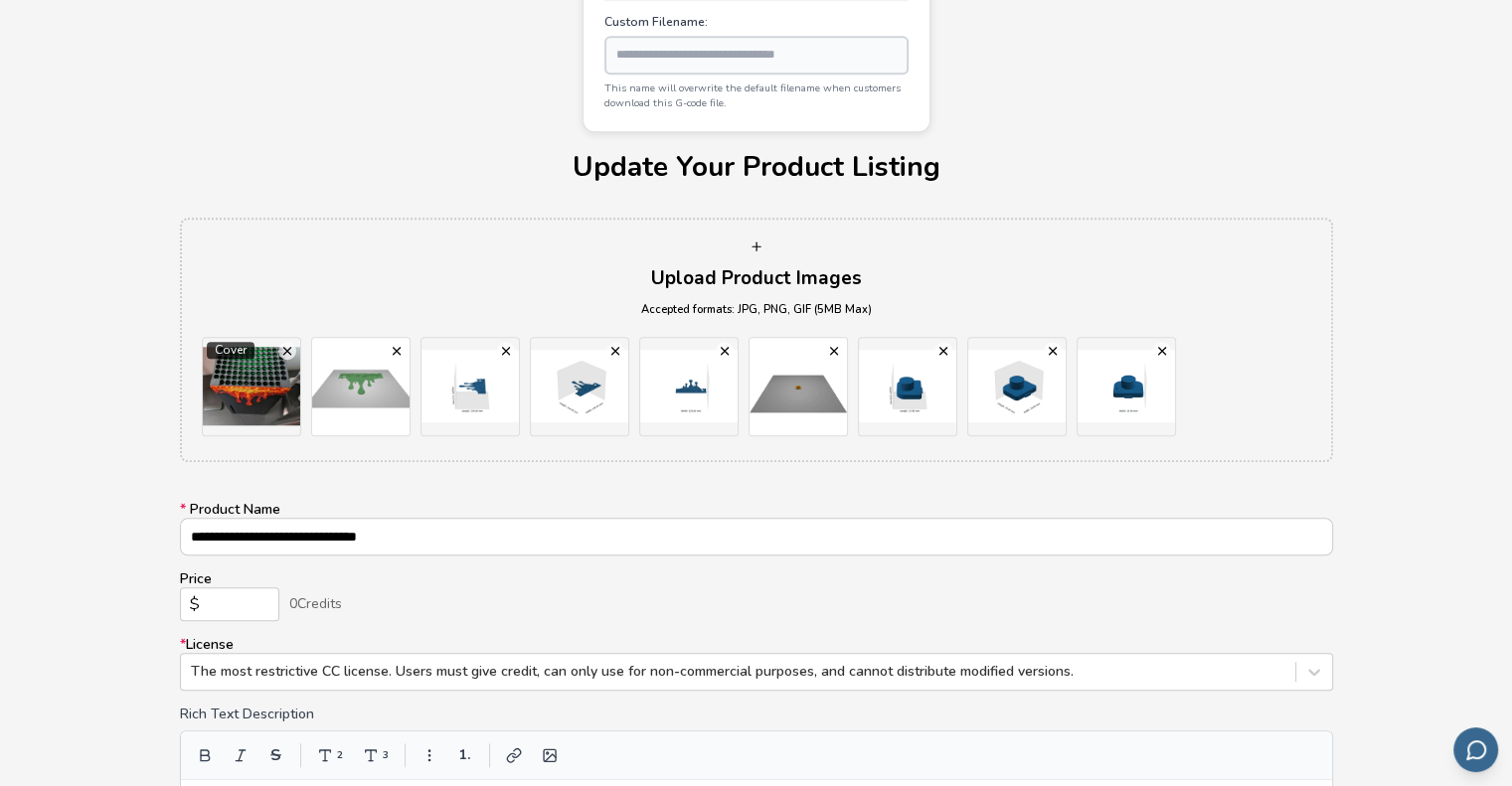 scroll, scrollTop: 1590, scrollLeft: 0, axis: vertical 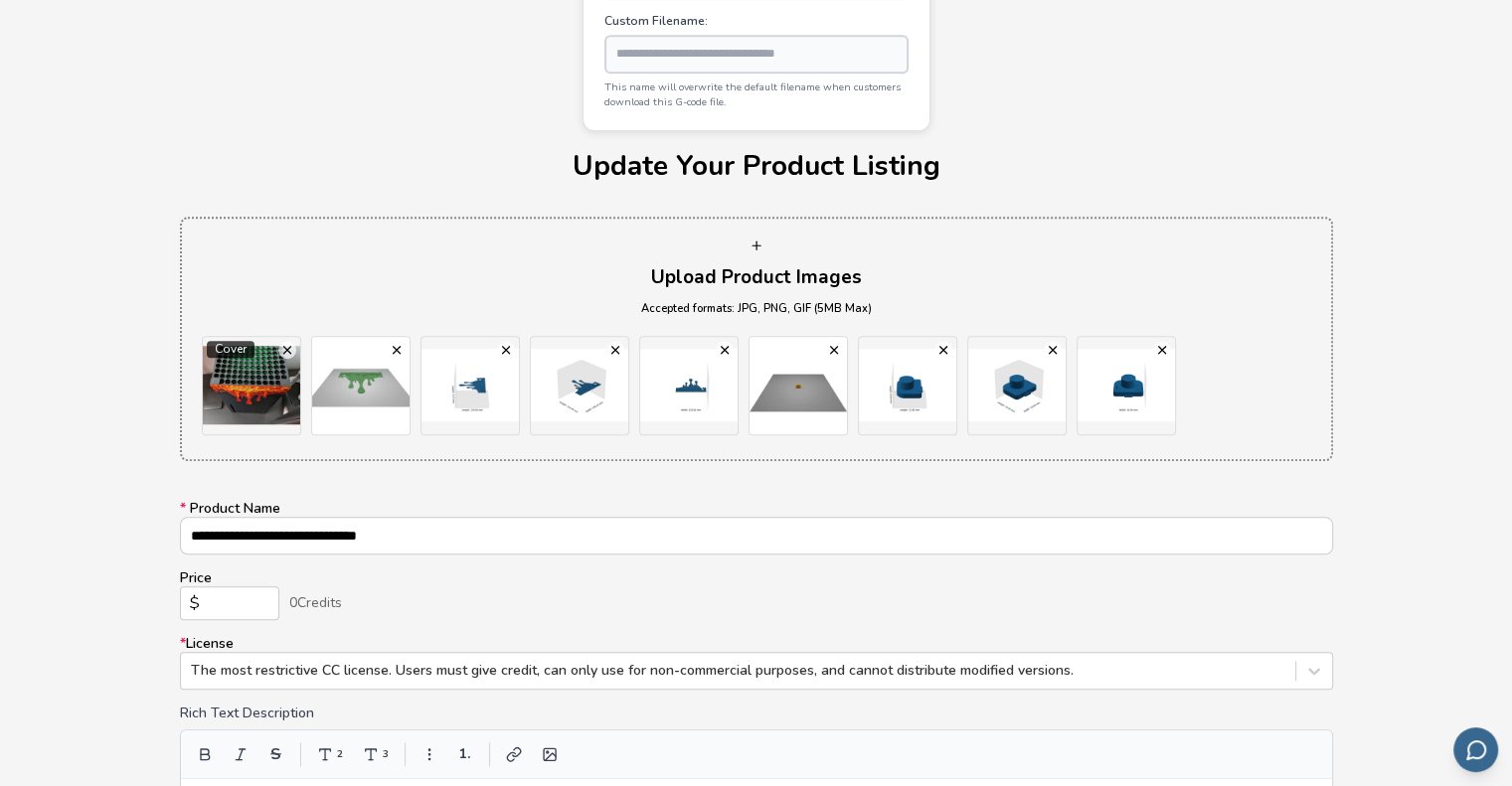click 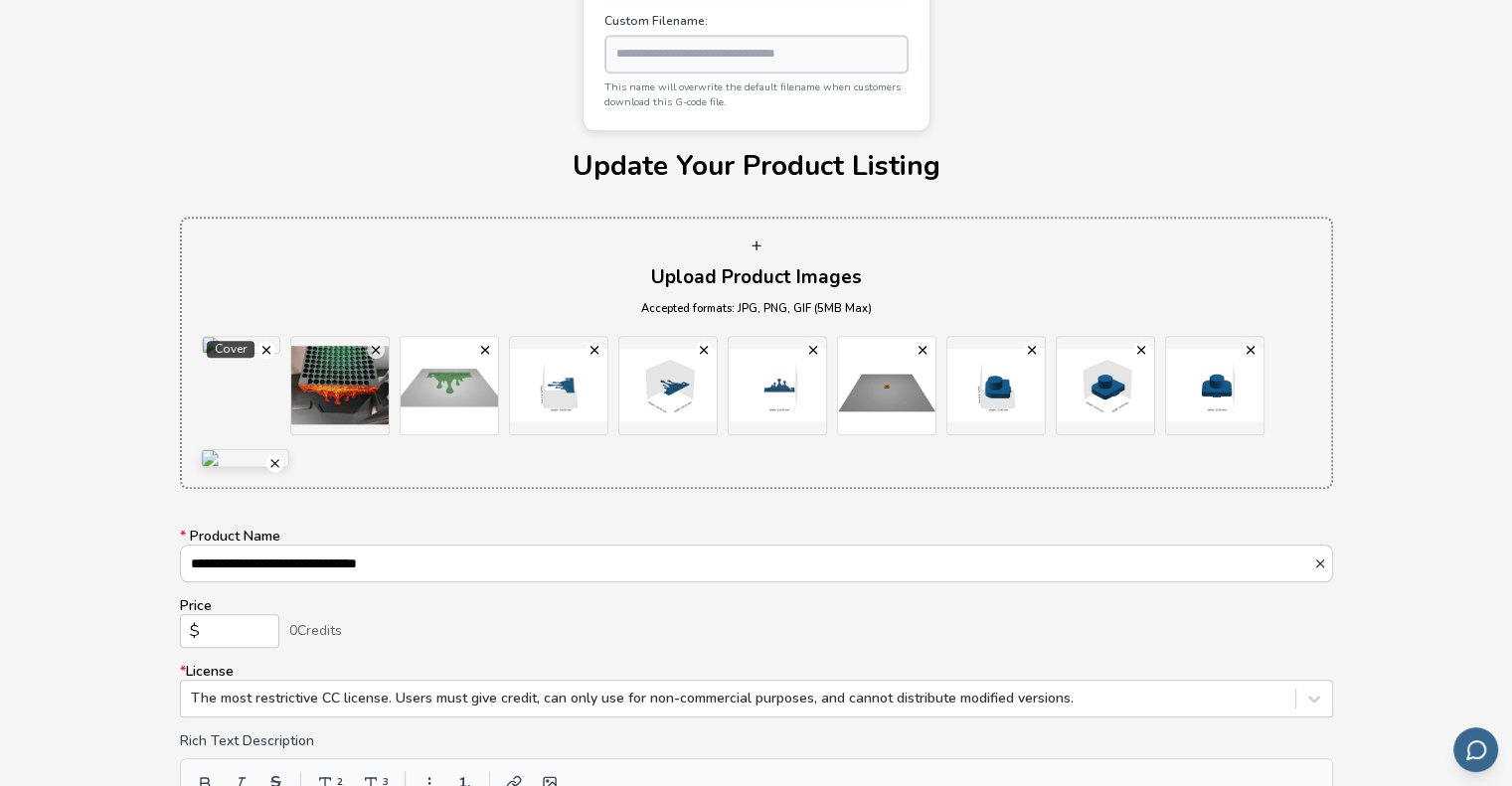 click 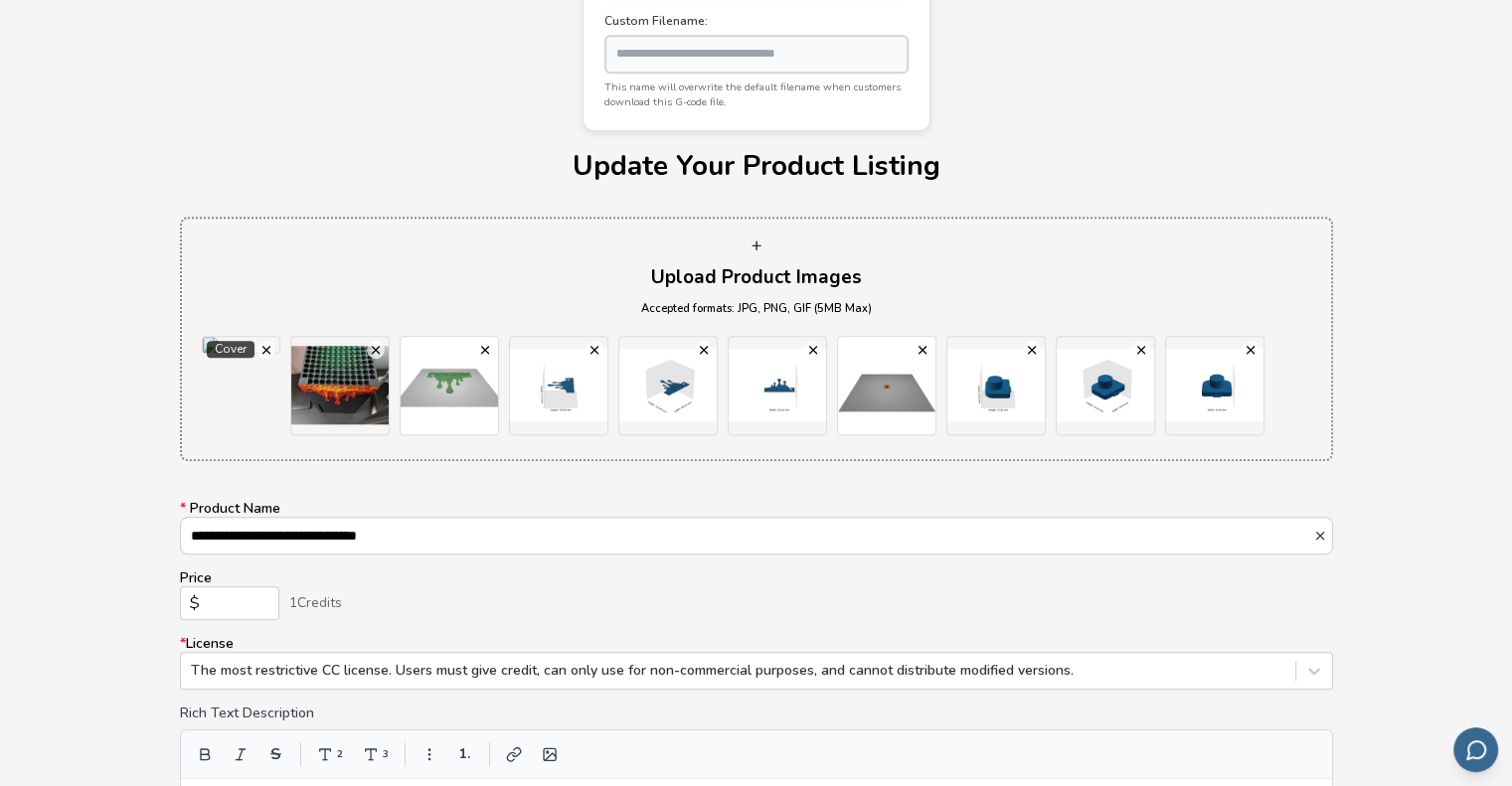 click on "****" at bounding box center [230, 603] 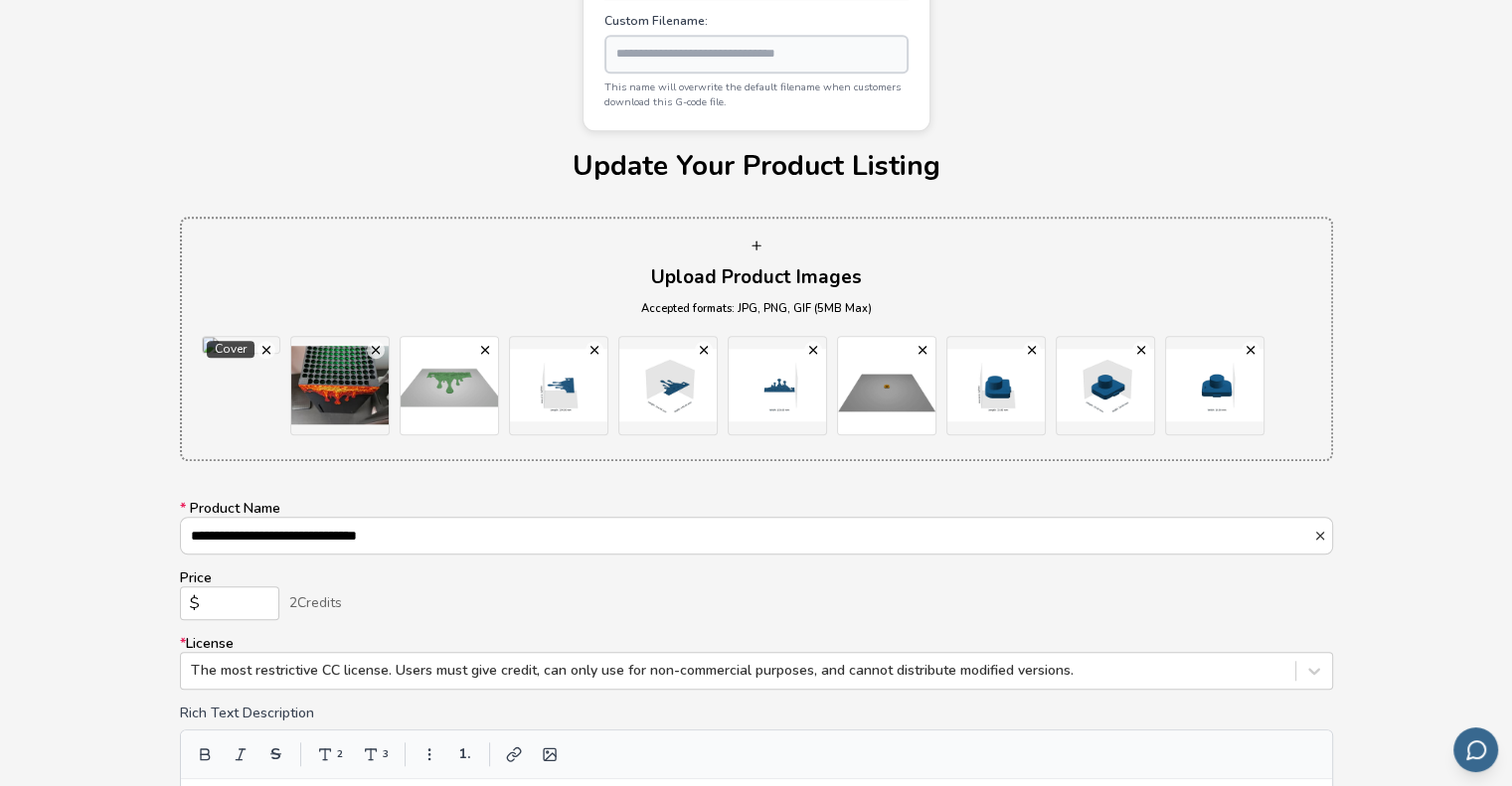 click on "****" at bounding box center [230, 603] 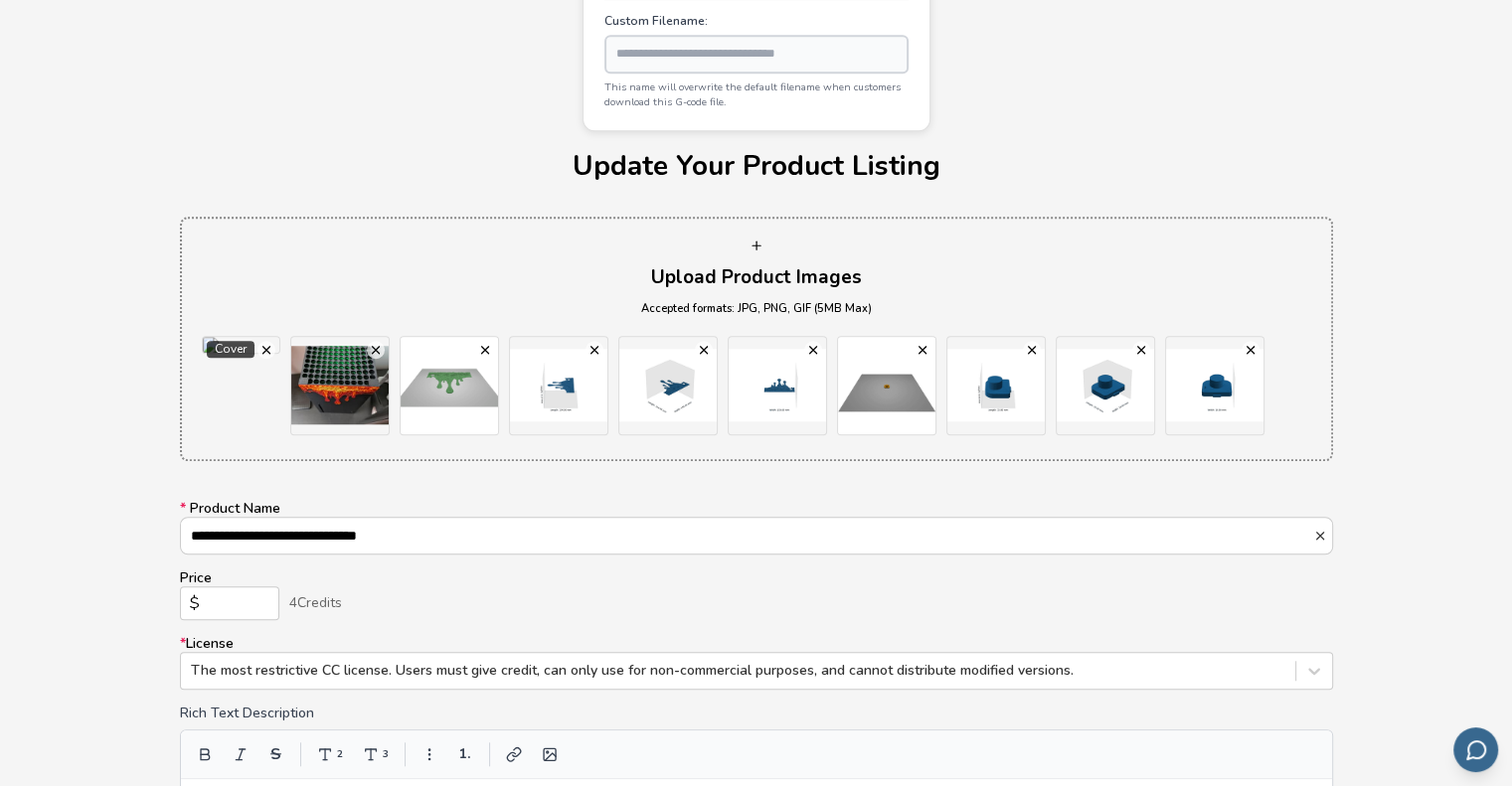 click on "****" at bounding box center (230, 603) 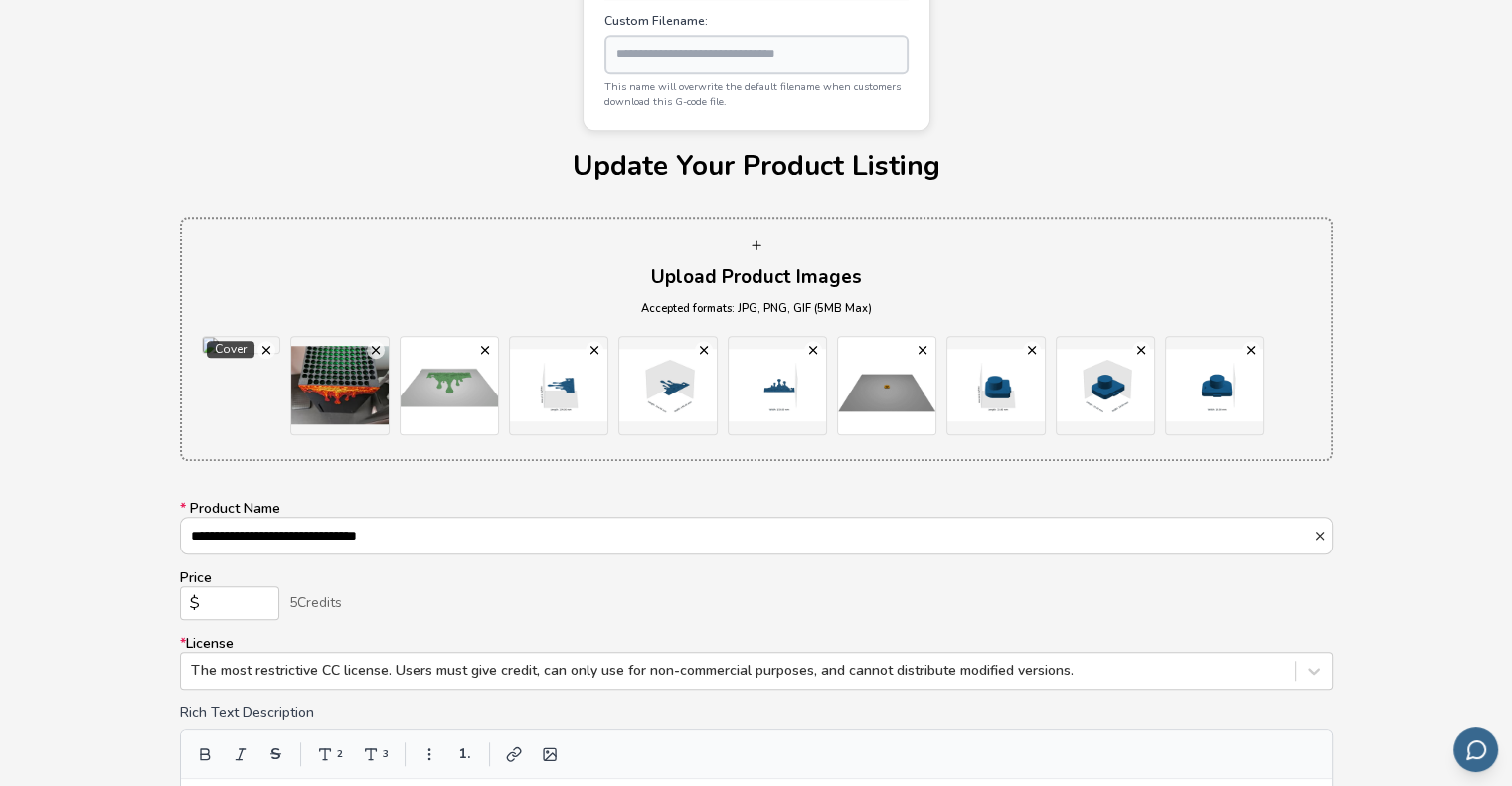 click on "****" at bounding box center (230, 603) 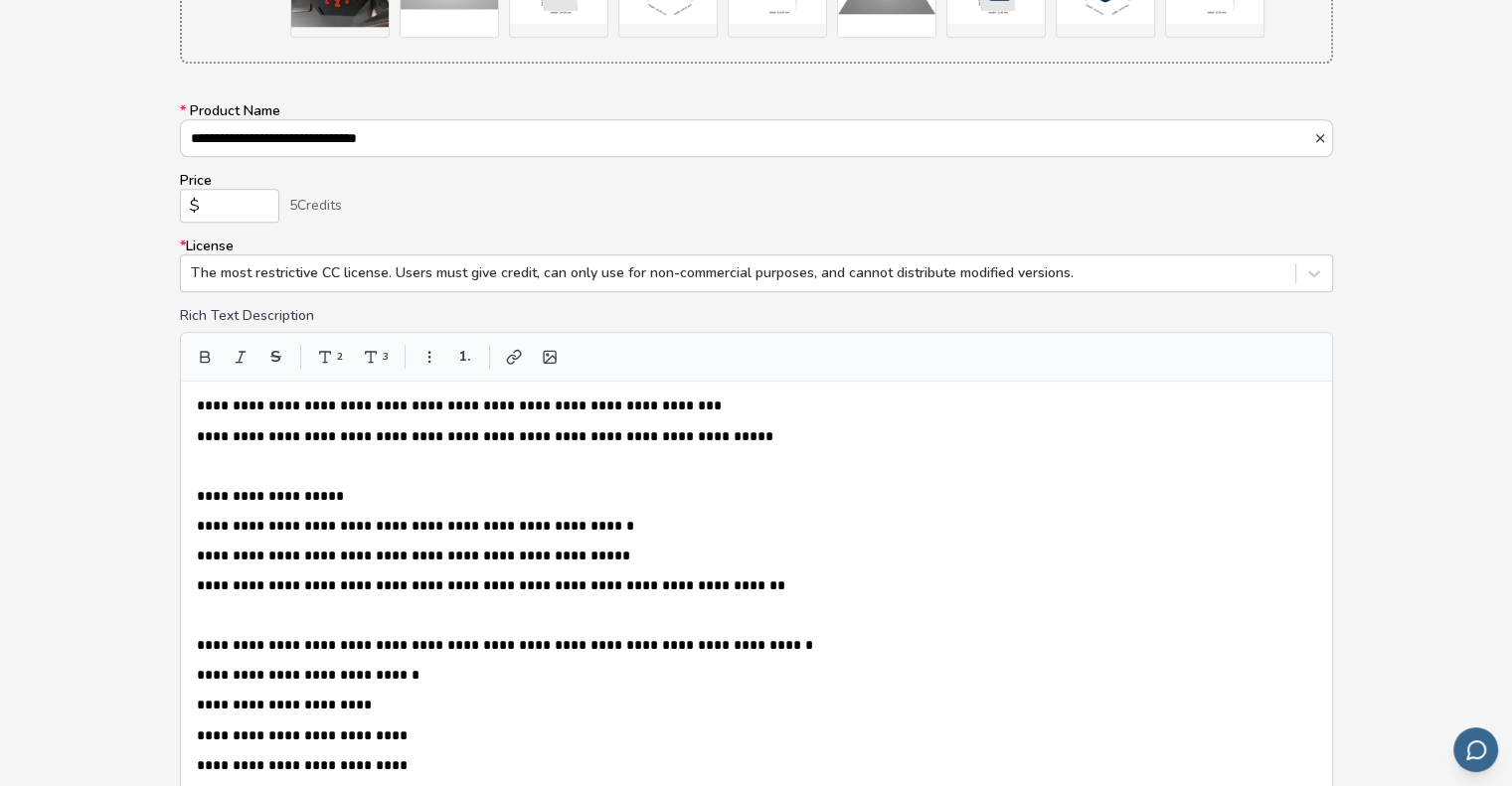scroll, scrollTop: 2233, scrollLeft: 0, axis: vertical 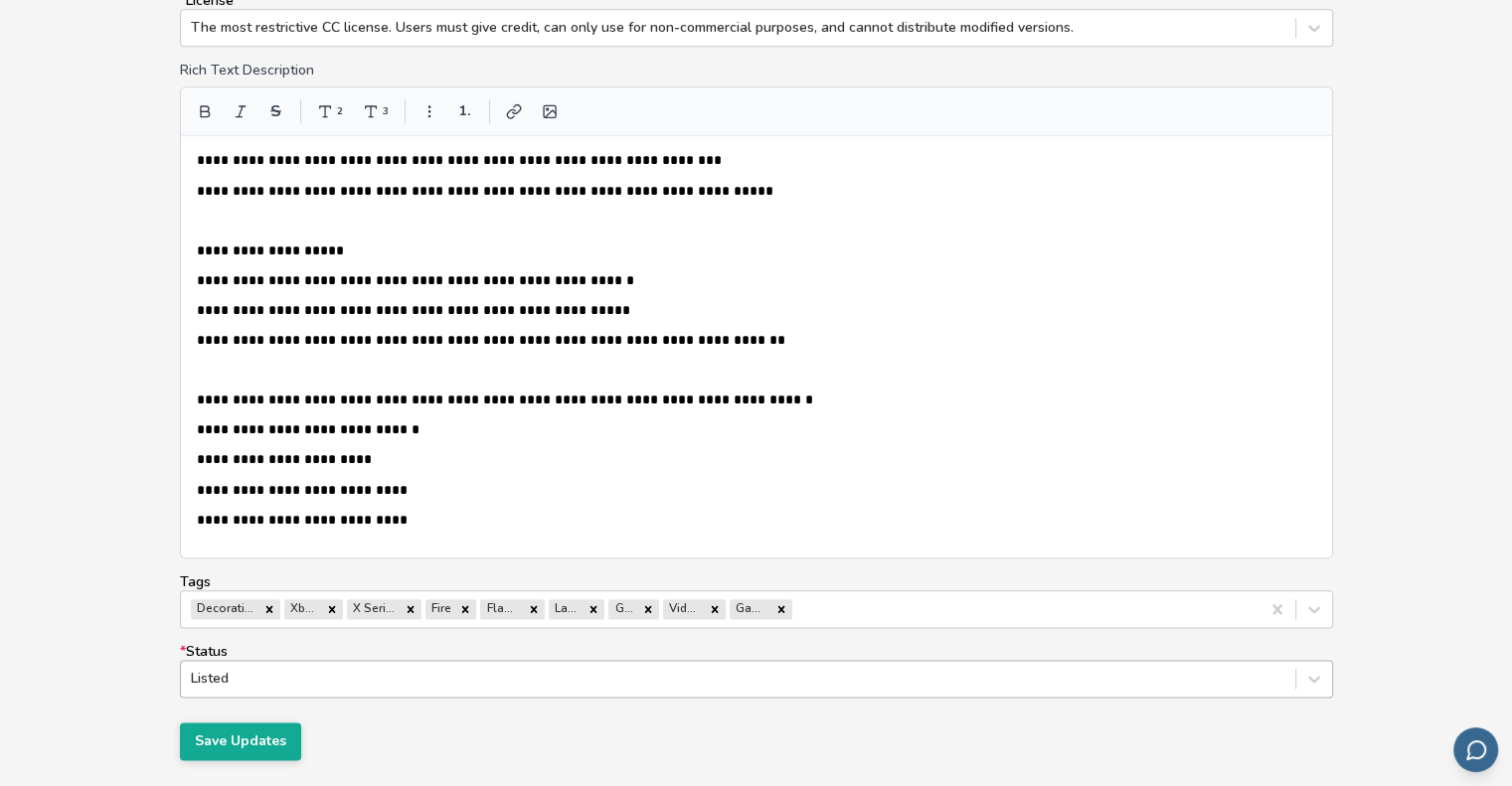 click at bounding box center [738, 679] 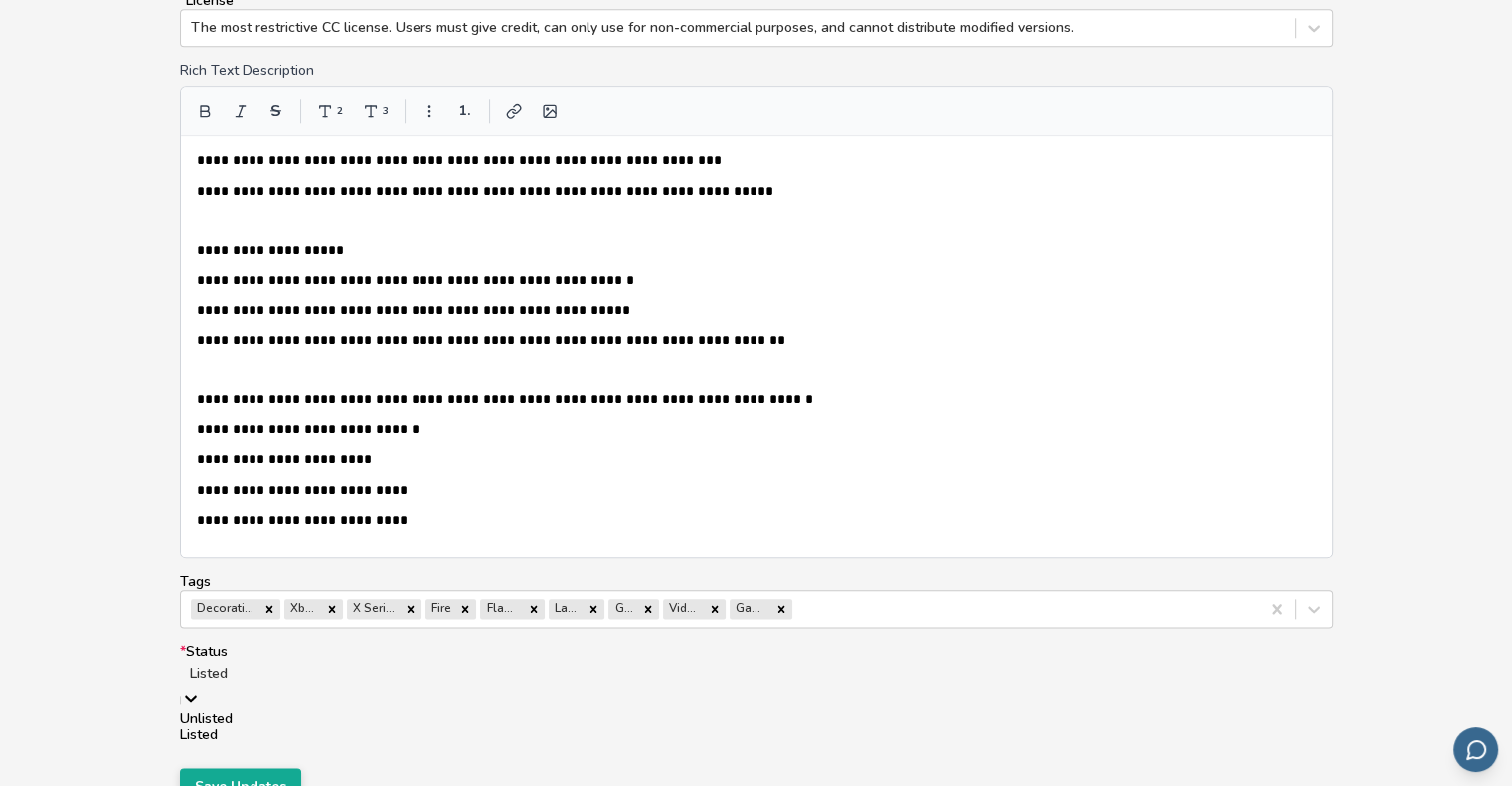 click on "**********" at bounding box center (756, -666) 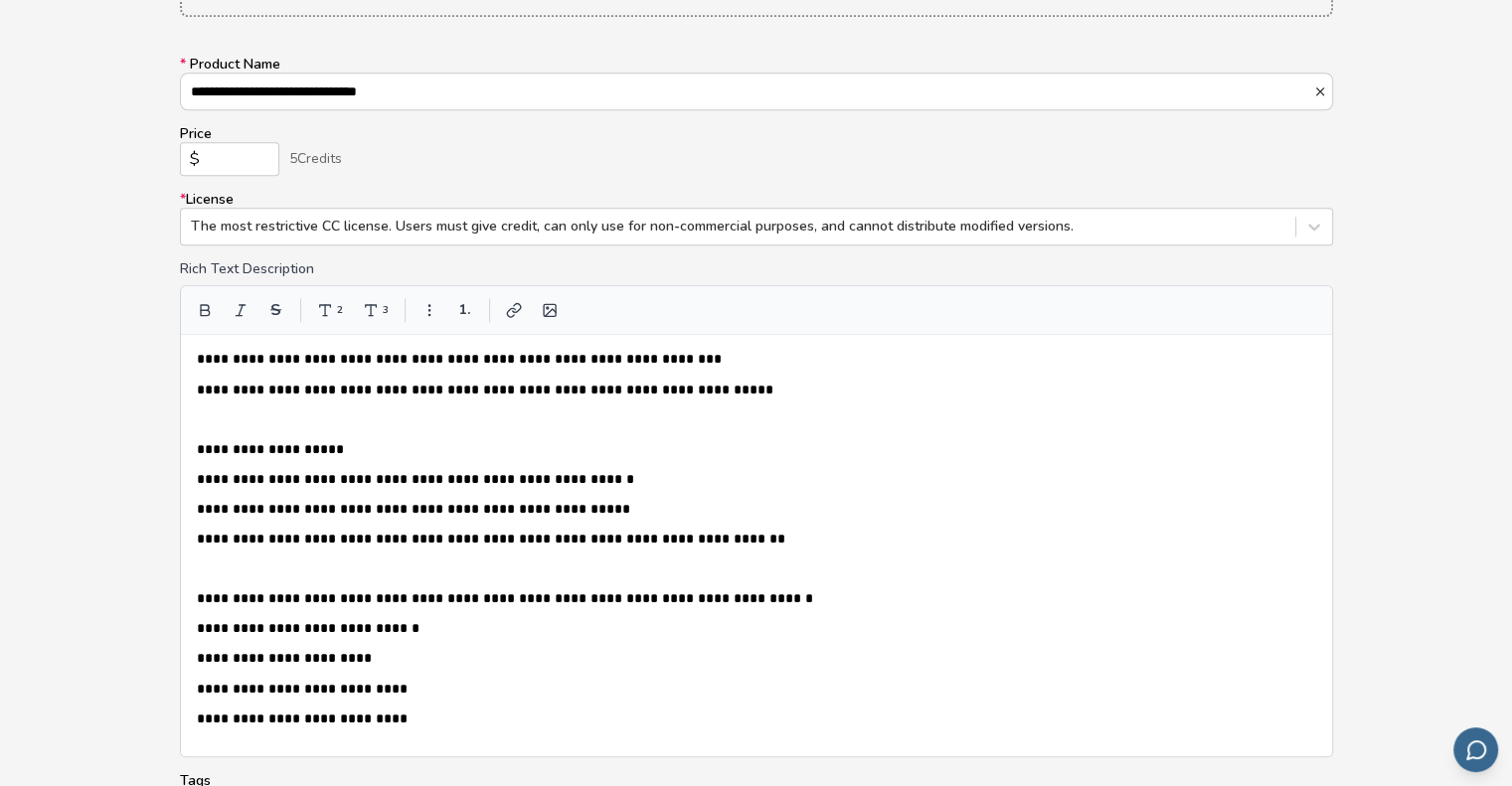 scroll, scrollTop: 1835, scrollLeft: 0, axis: vertical 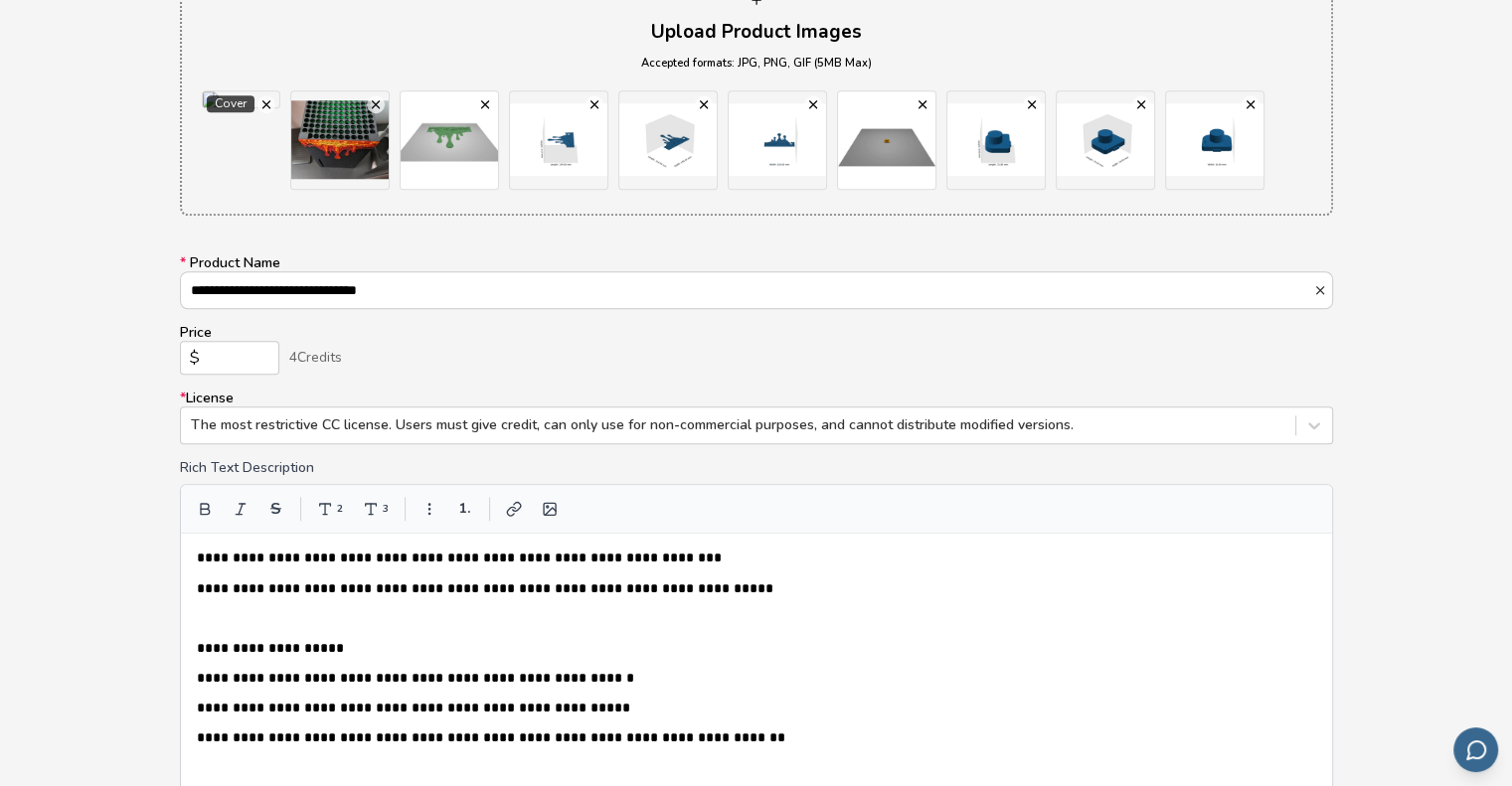 click on "****" at bounding box center (230, 358) 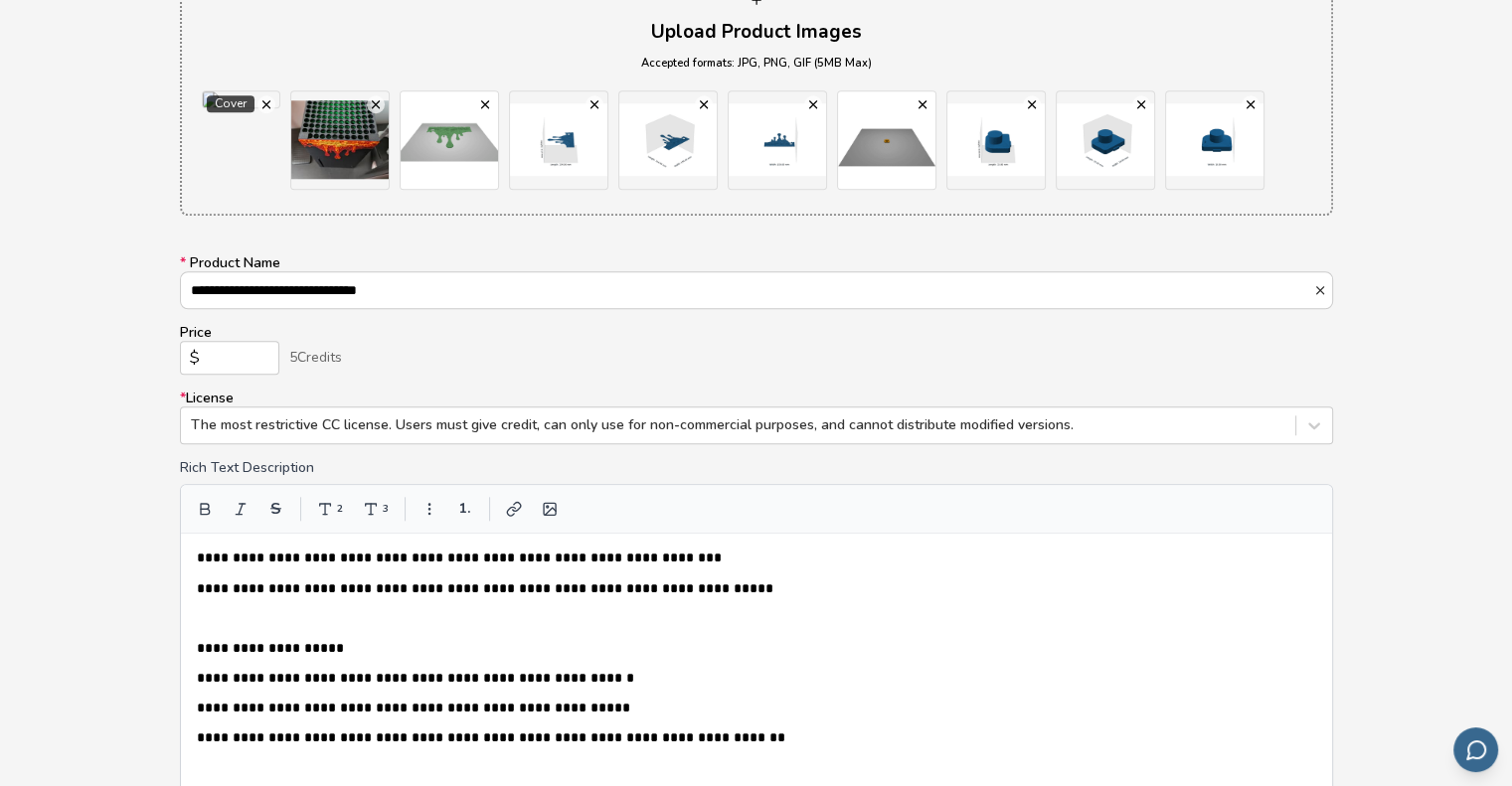 click on "****" at bounding box center [230, 358] 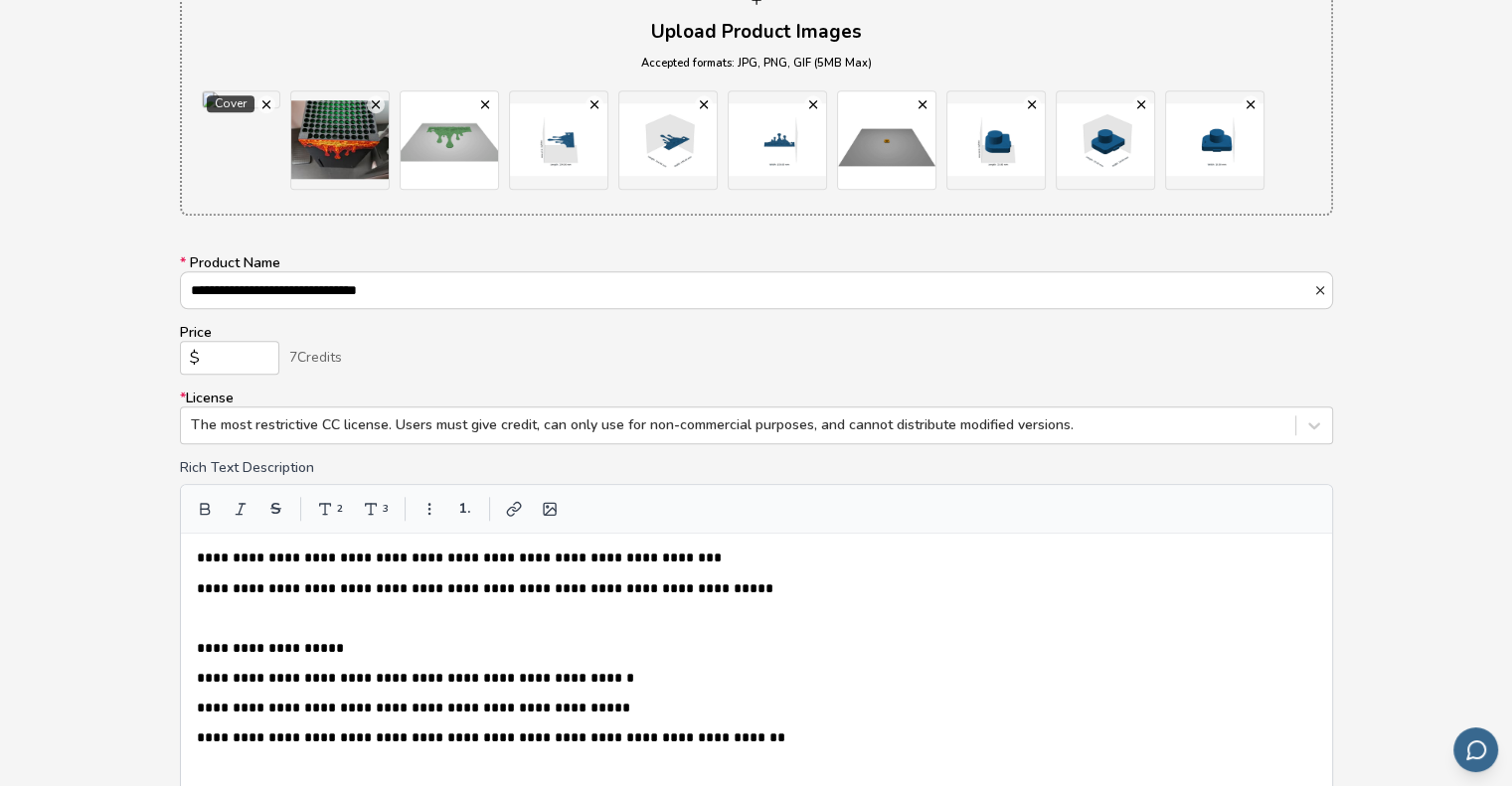 click on "****" at bounding box center [230, 358] 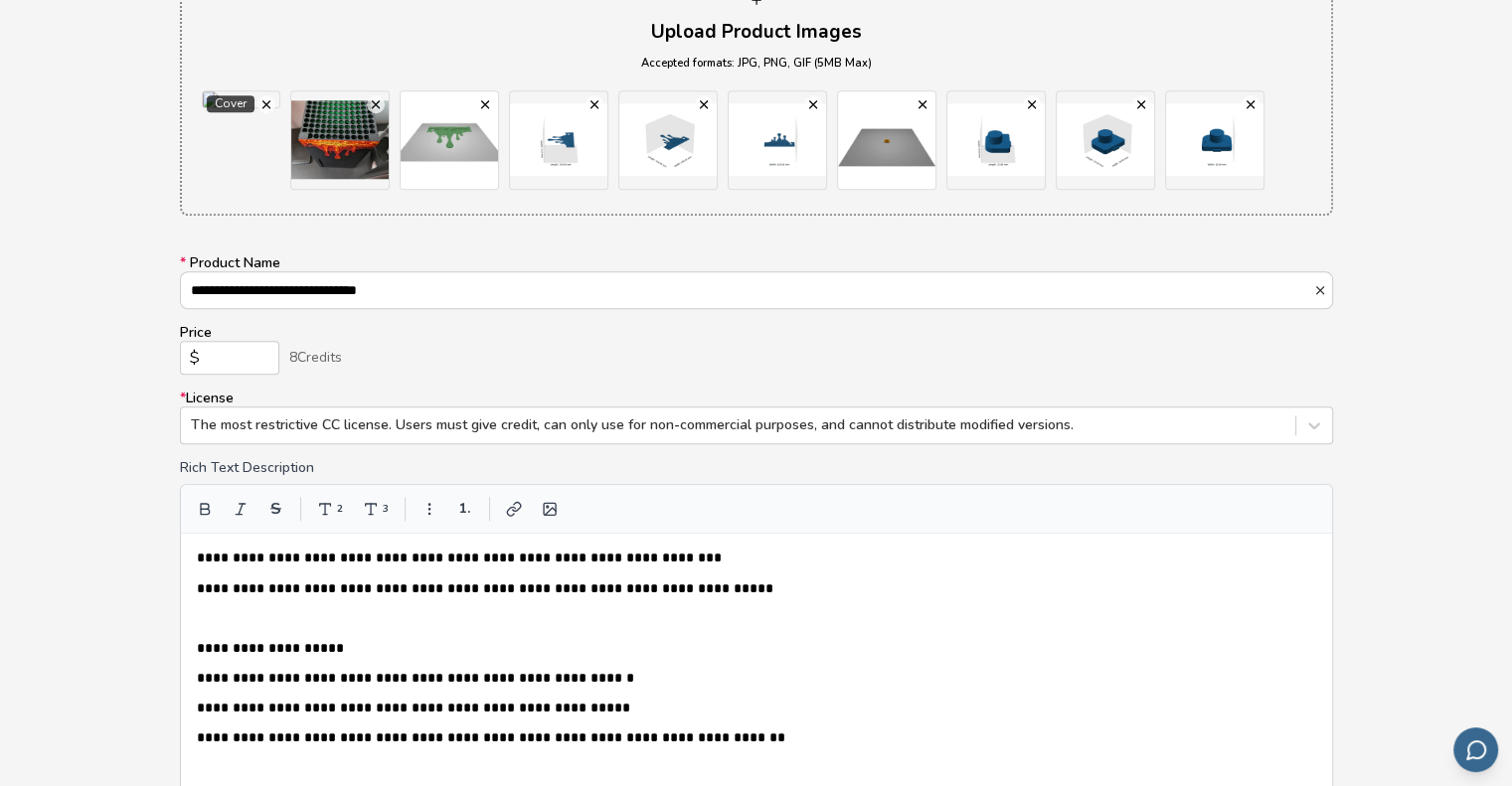click on "****" at bounding box center (230, 358) 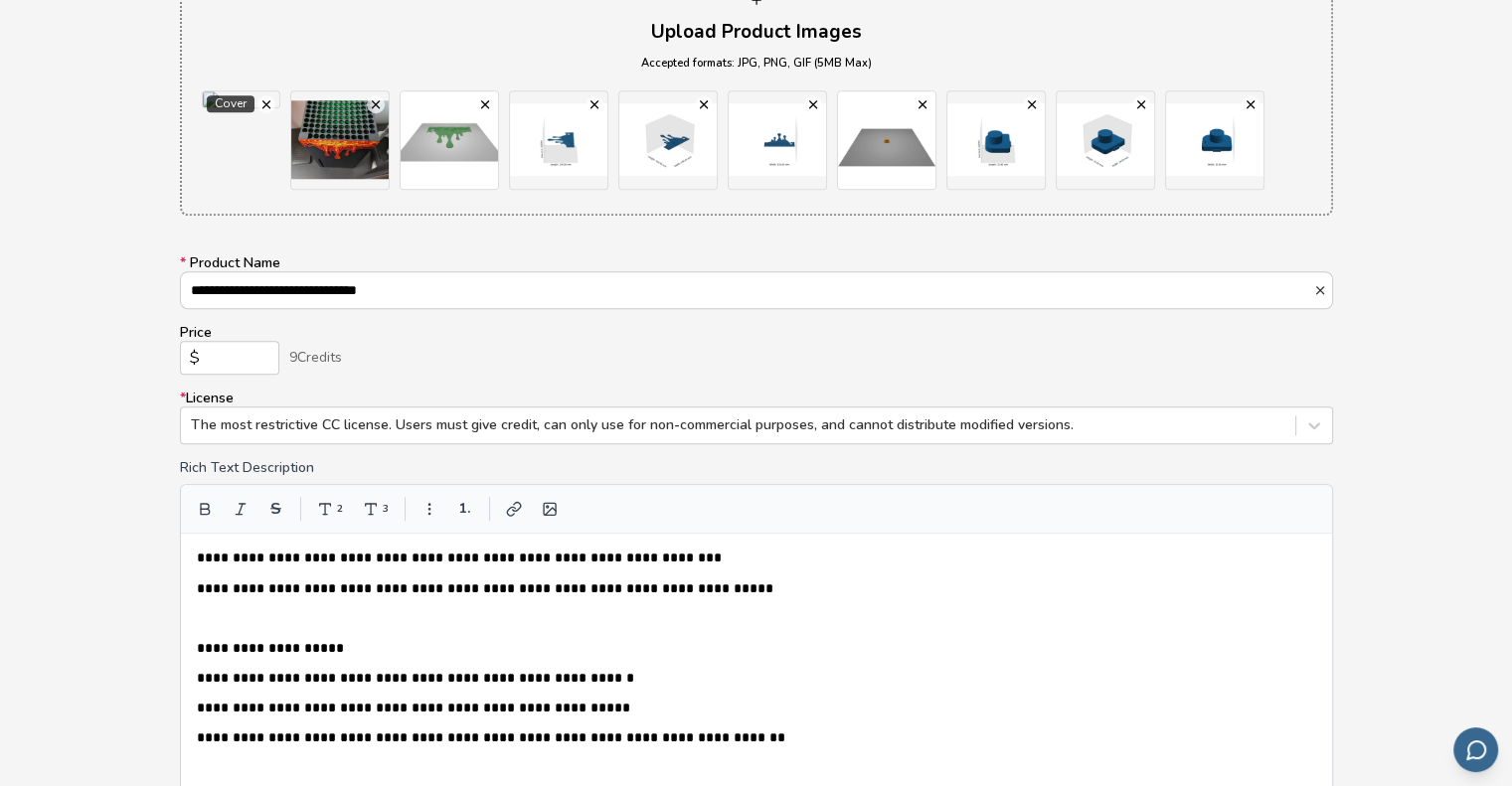 type on "***" 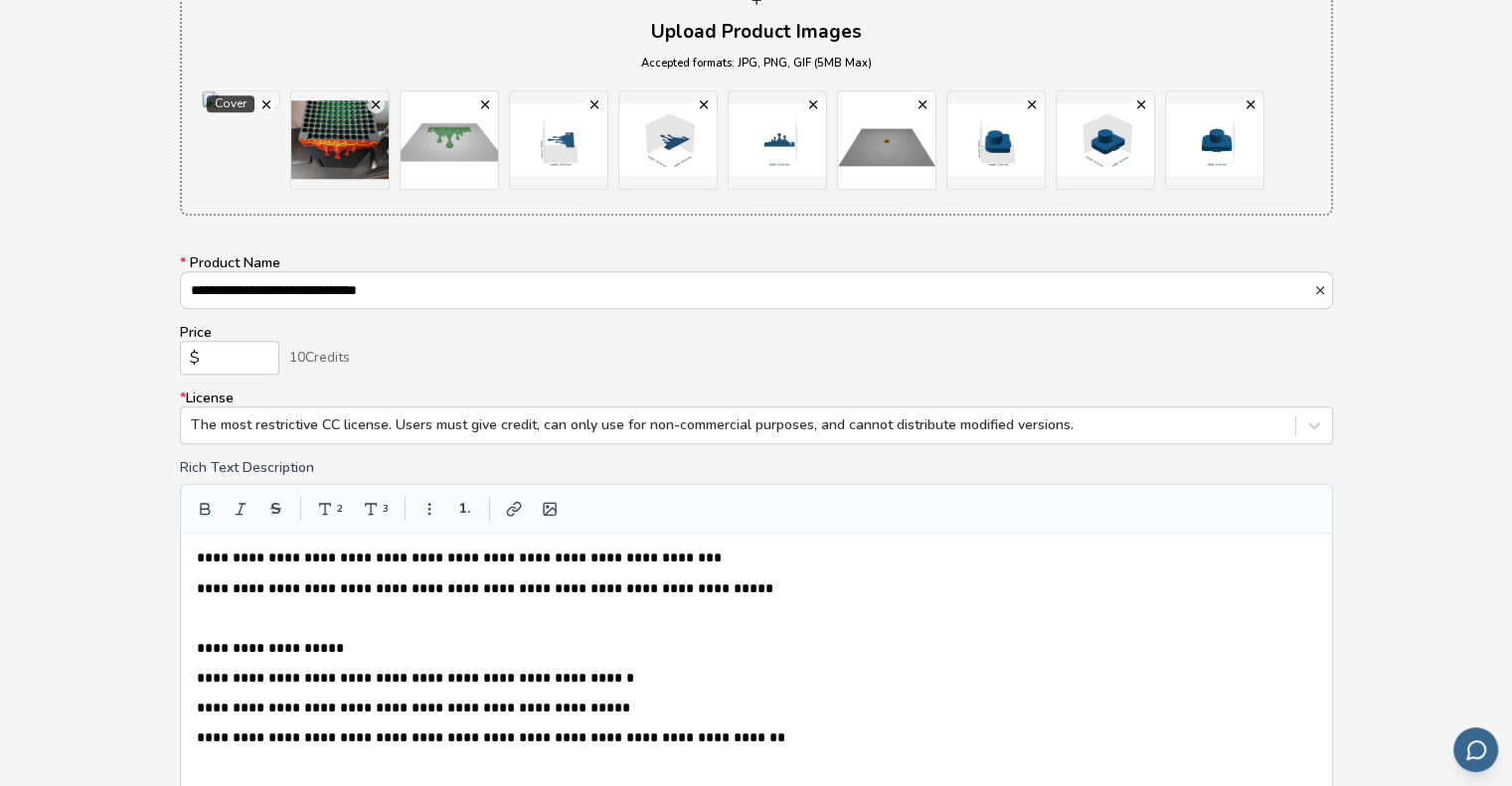 scroll, scrollTop: 2233, scrollLeft: 0, axis: vertical 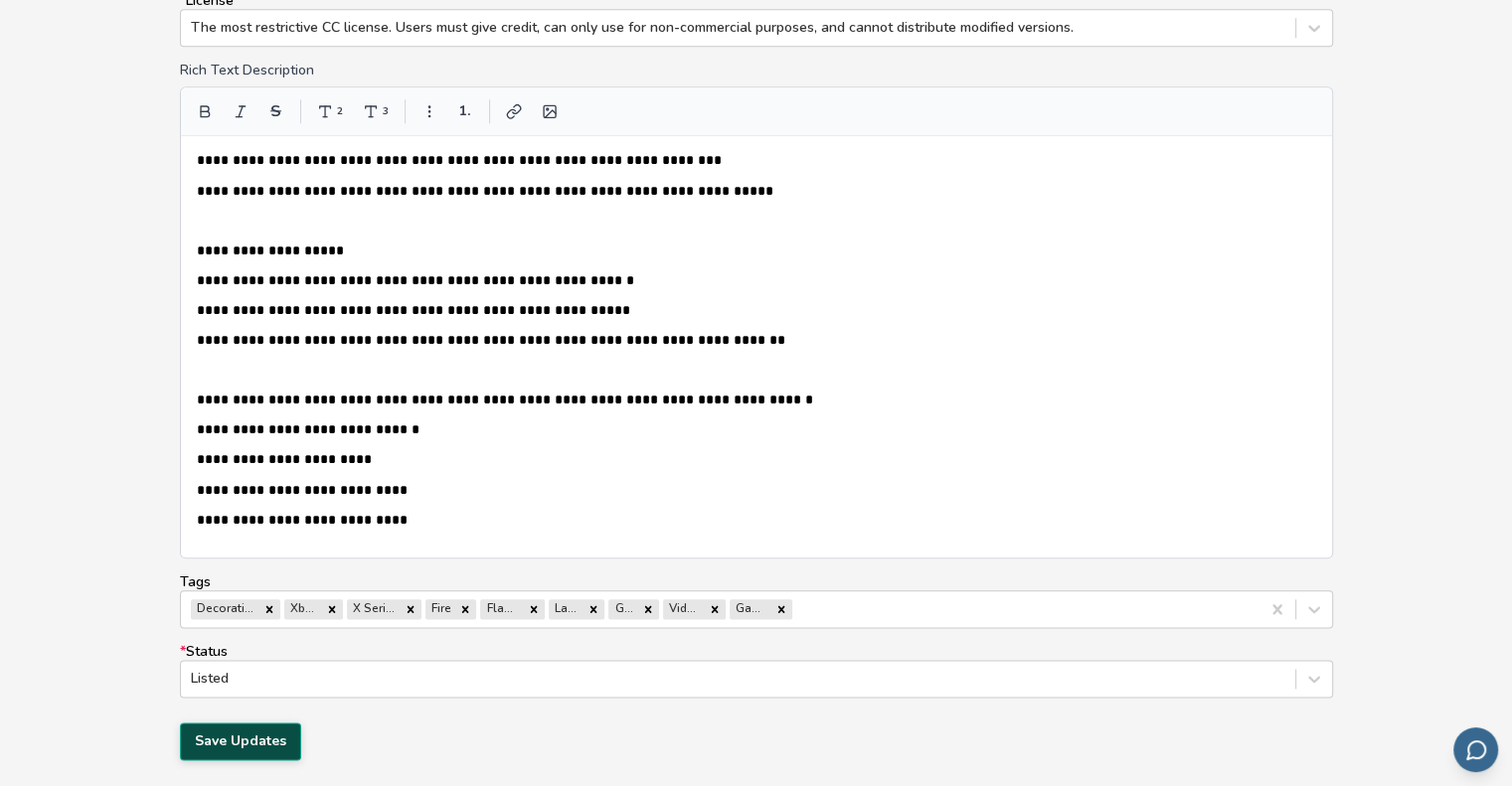 click on "Save Updates" at bounding box center (241, 741) 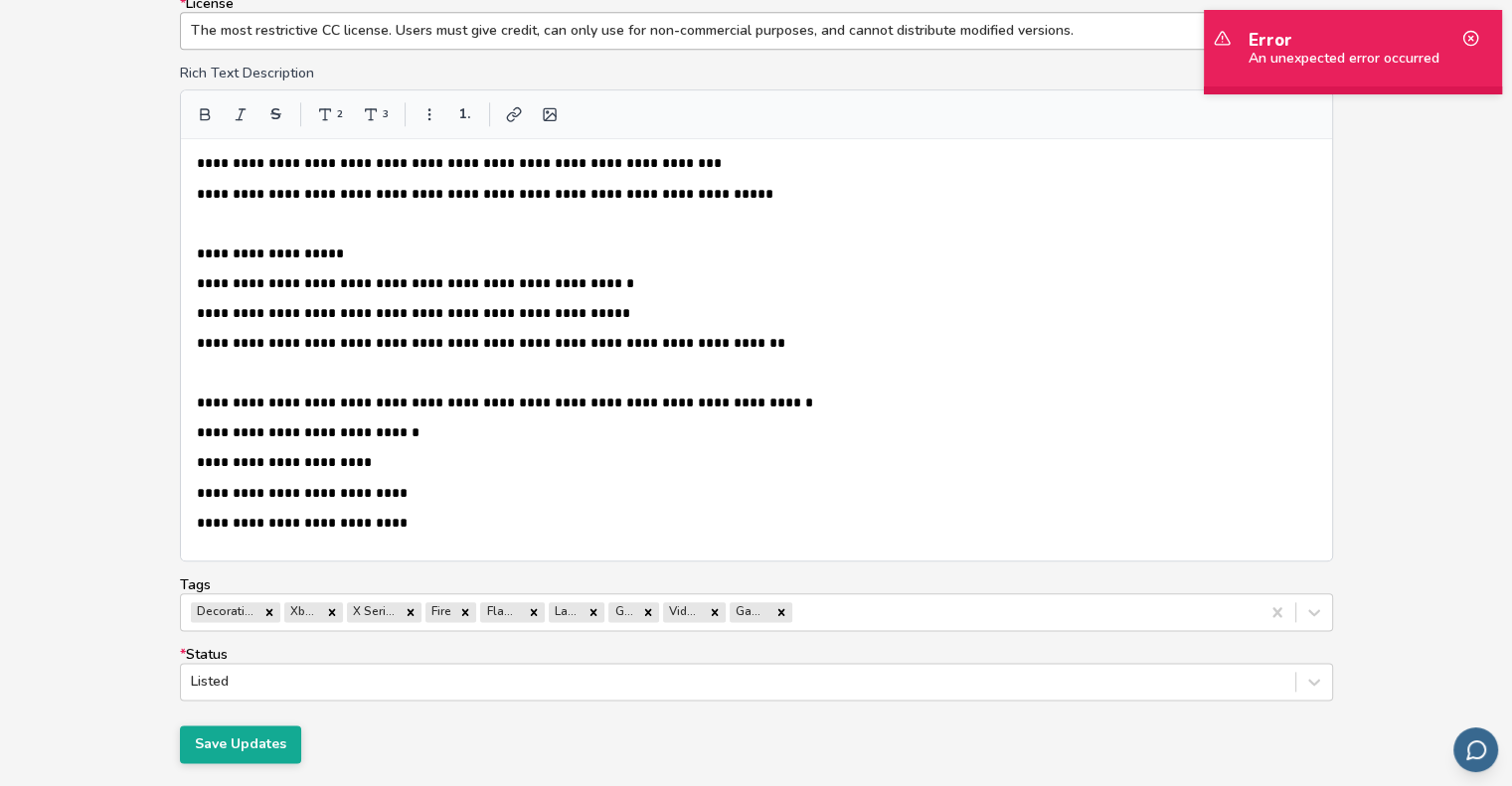 scroll, scrollTop: 2233, scrollLeft: 0, axis: vertical 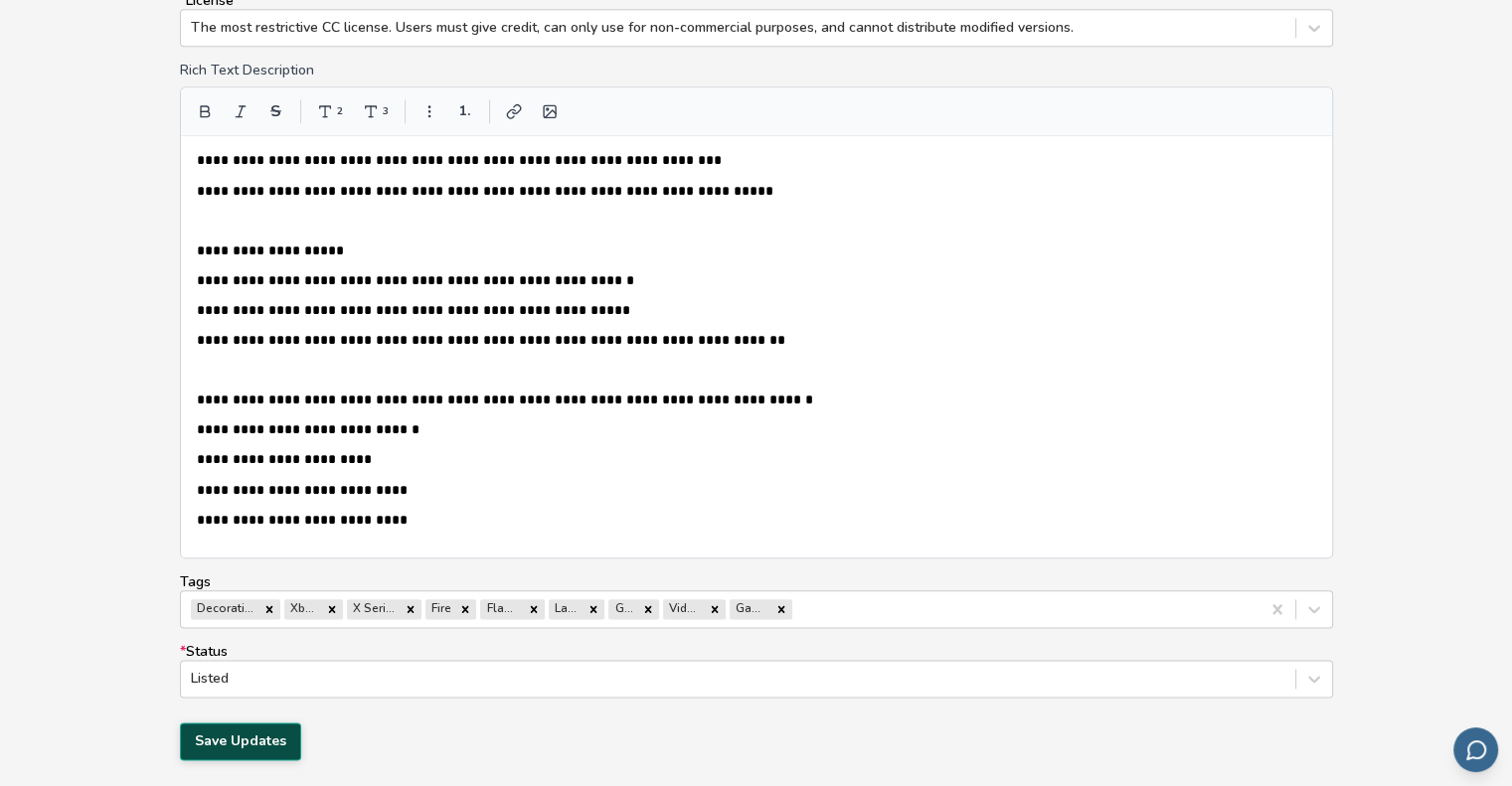 click on "Save Updates" at bounding box center (241, 741) 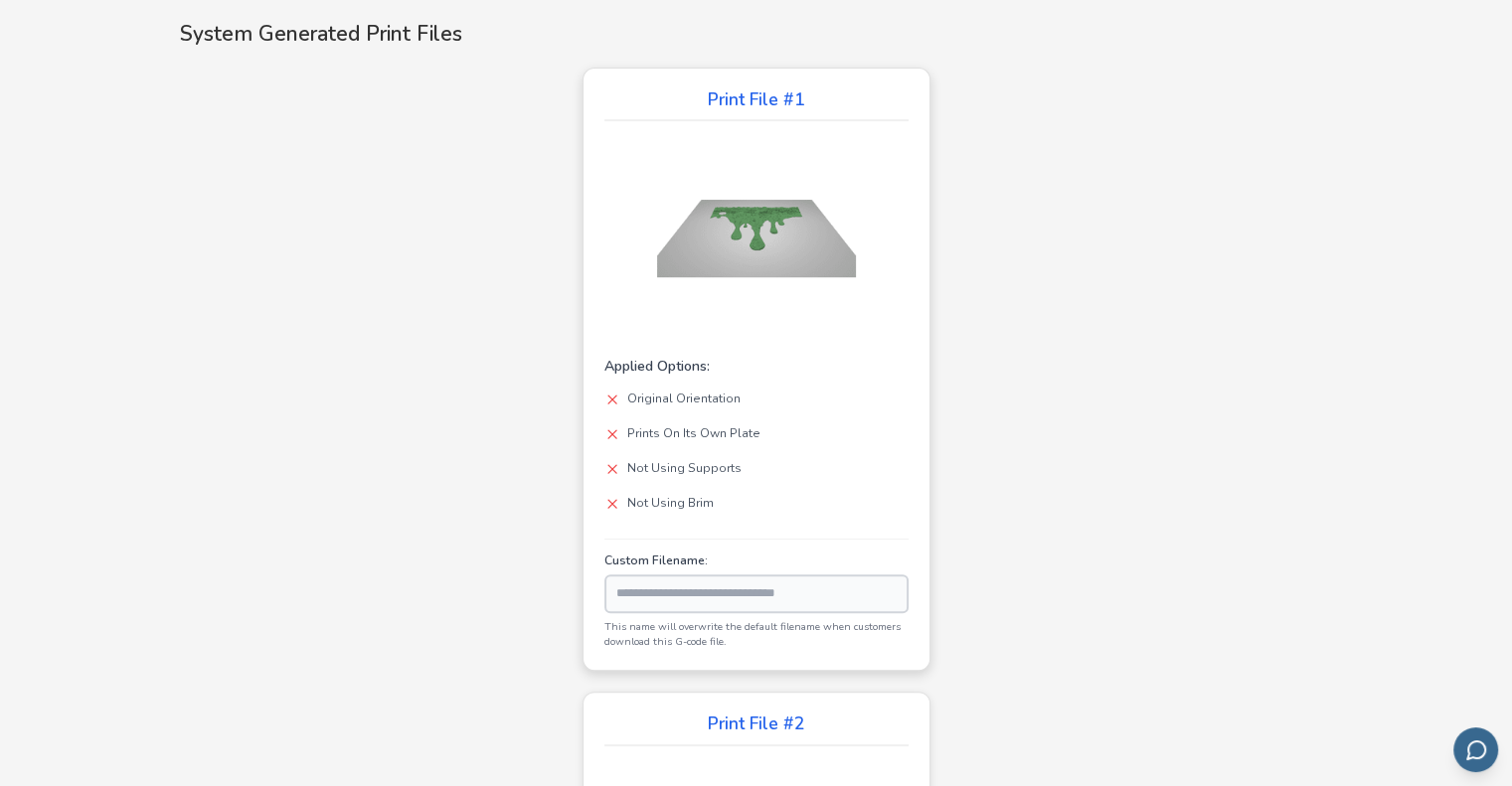 scroll, scrollTop: 541, scrollLeft: 0, axis: vertical 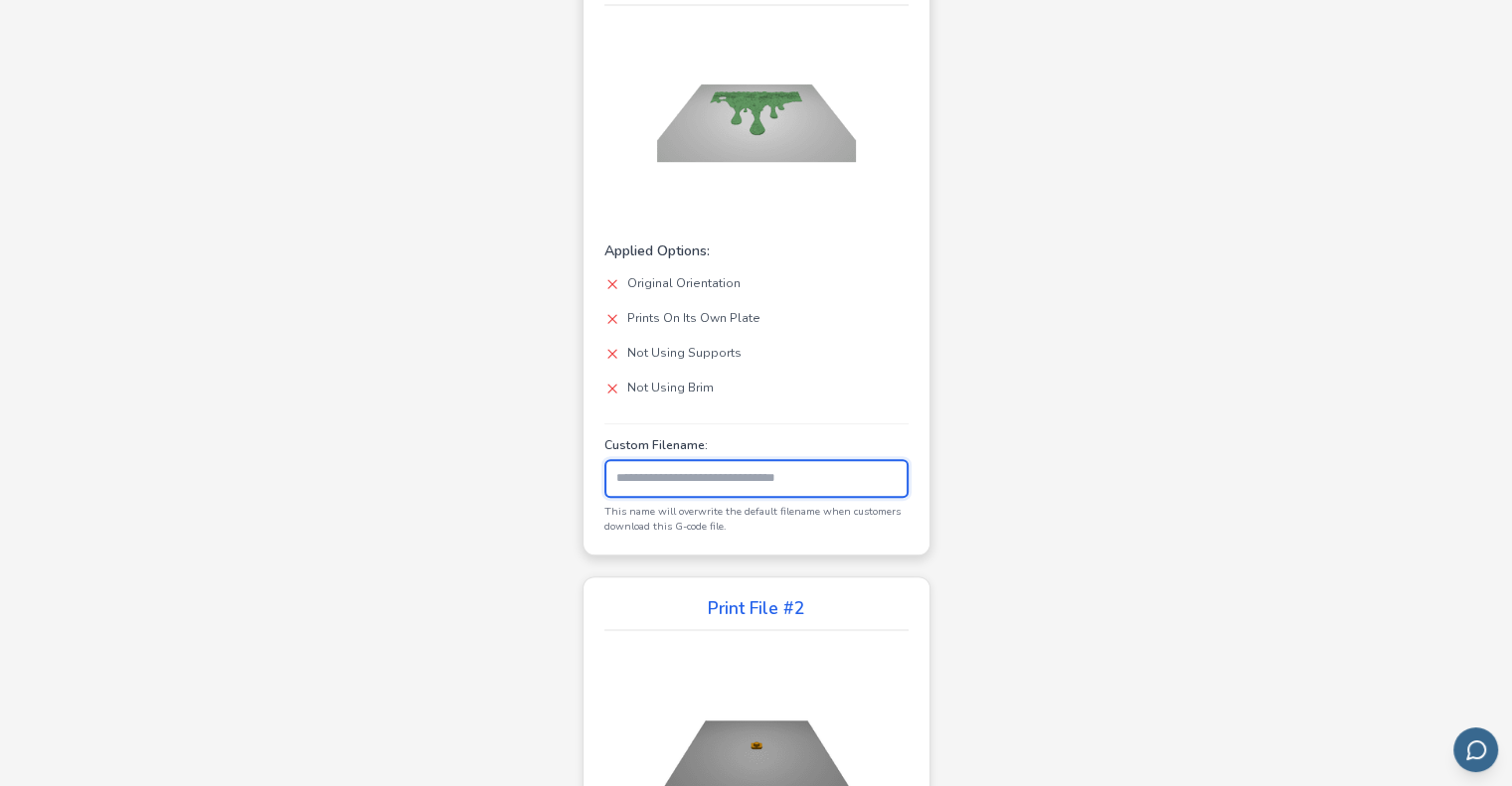click on "Custom Filename:" at bounding box center [756, 478] 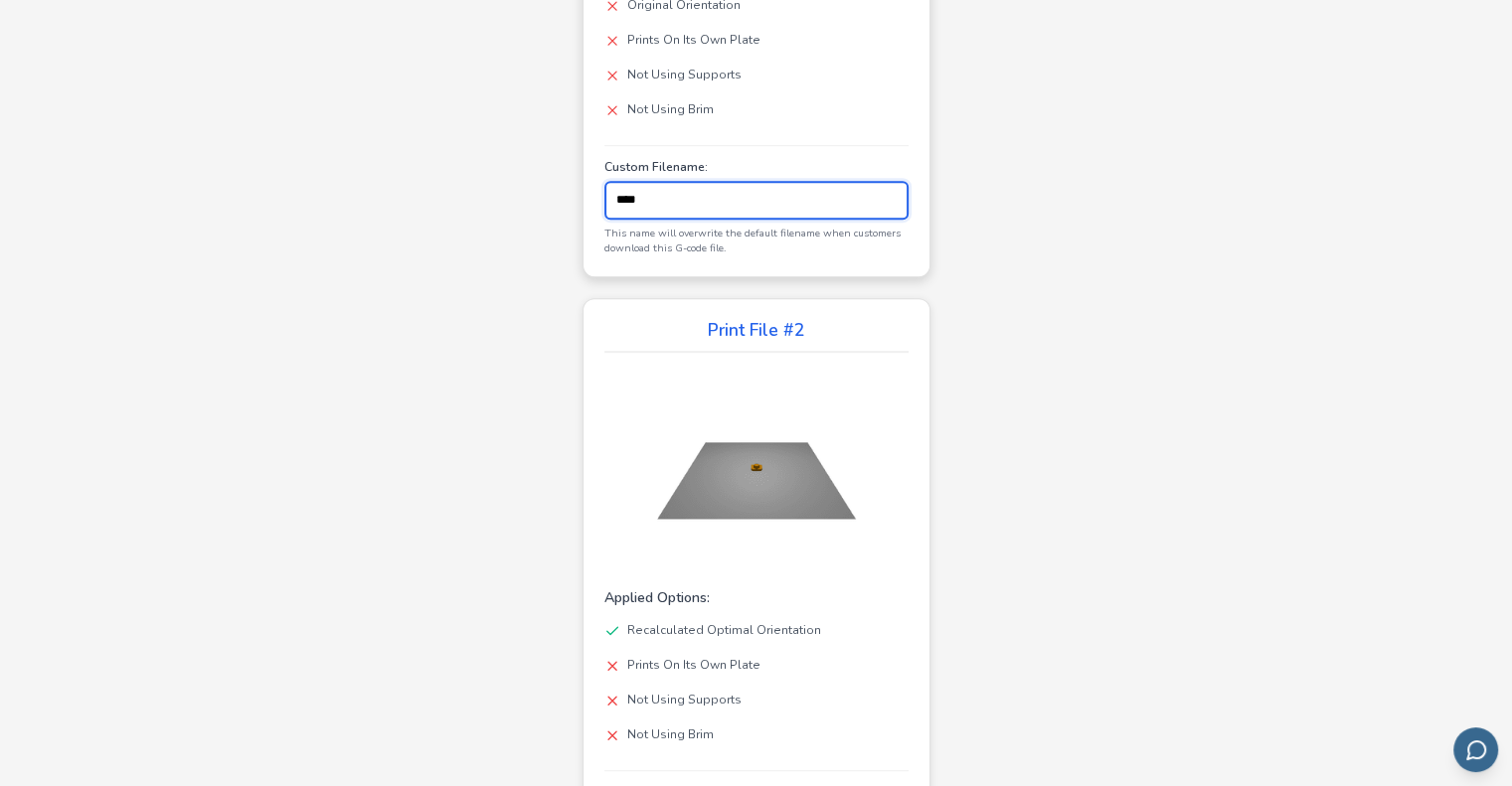 scroll, scrollTop: 938, scrollLeft: 0, axis: vertical 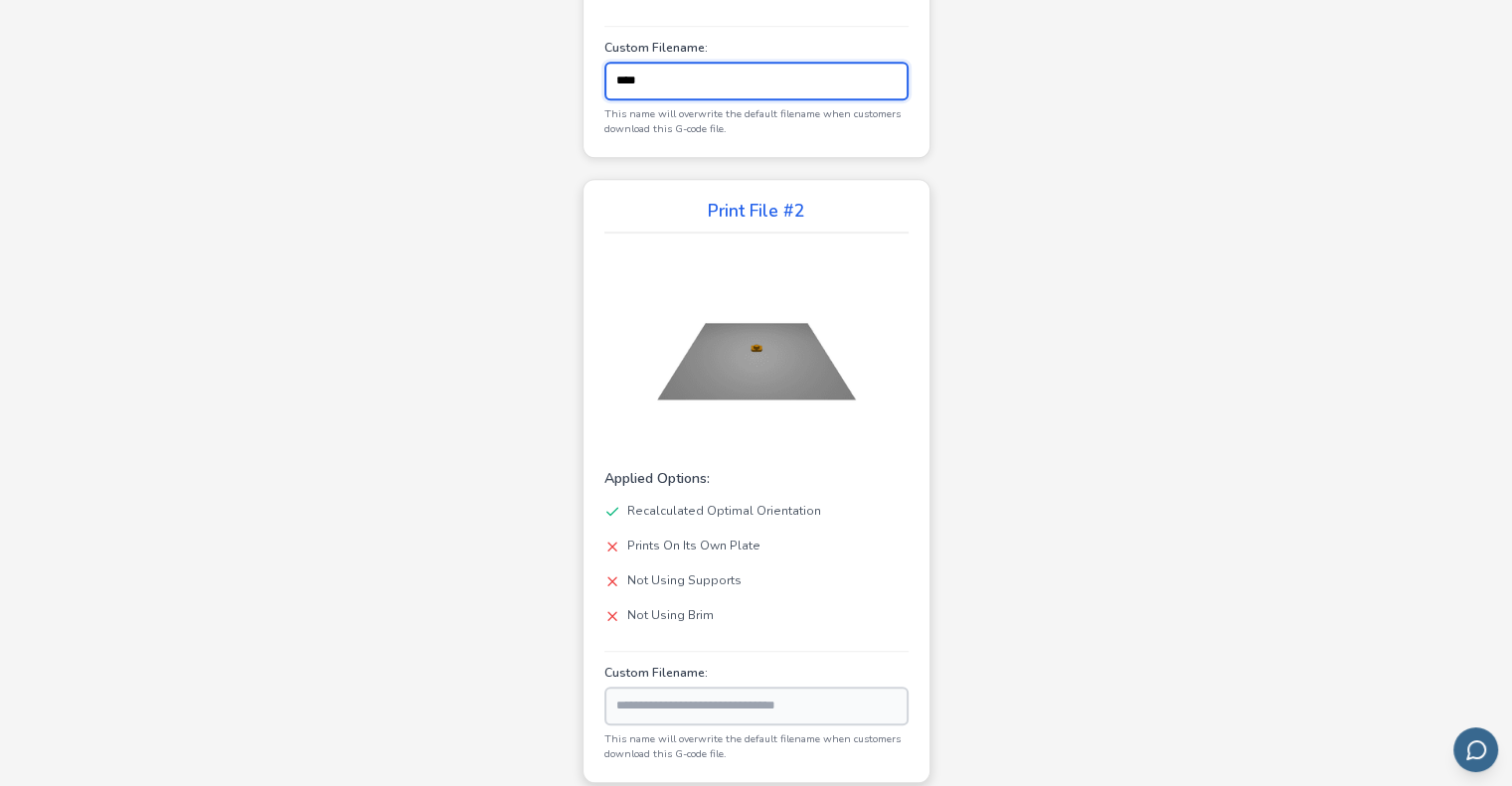 type on "****" 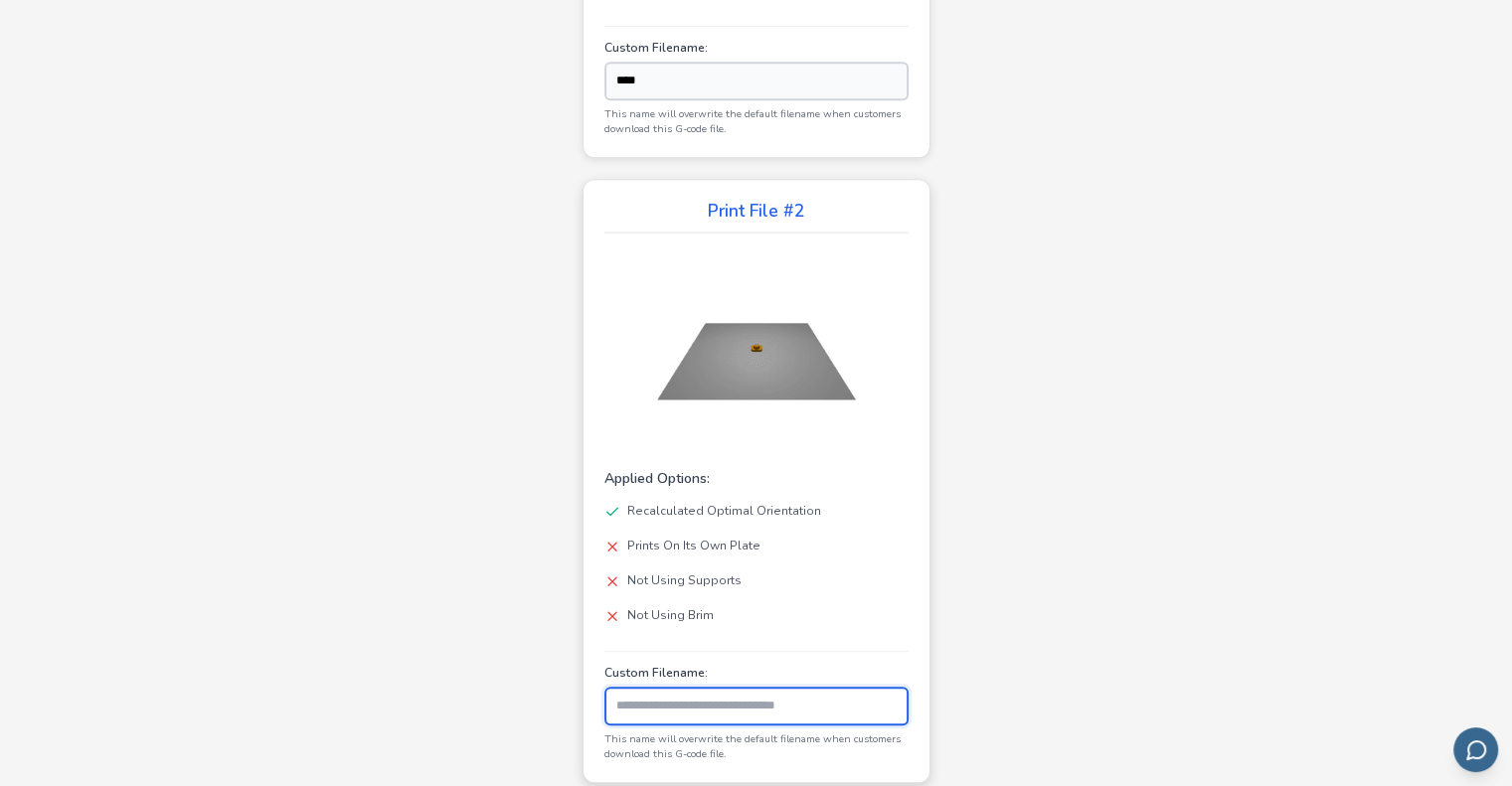 click on "Custom Filename:" at bounding box center [756, 706] 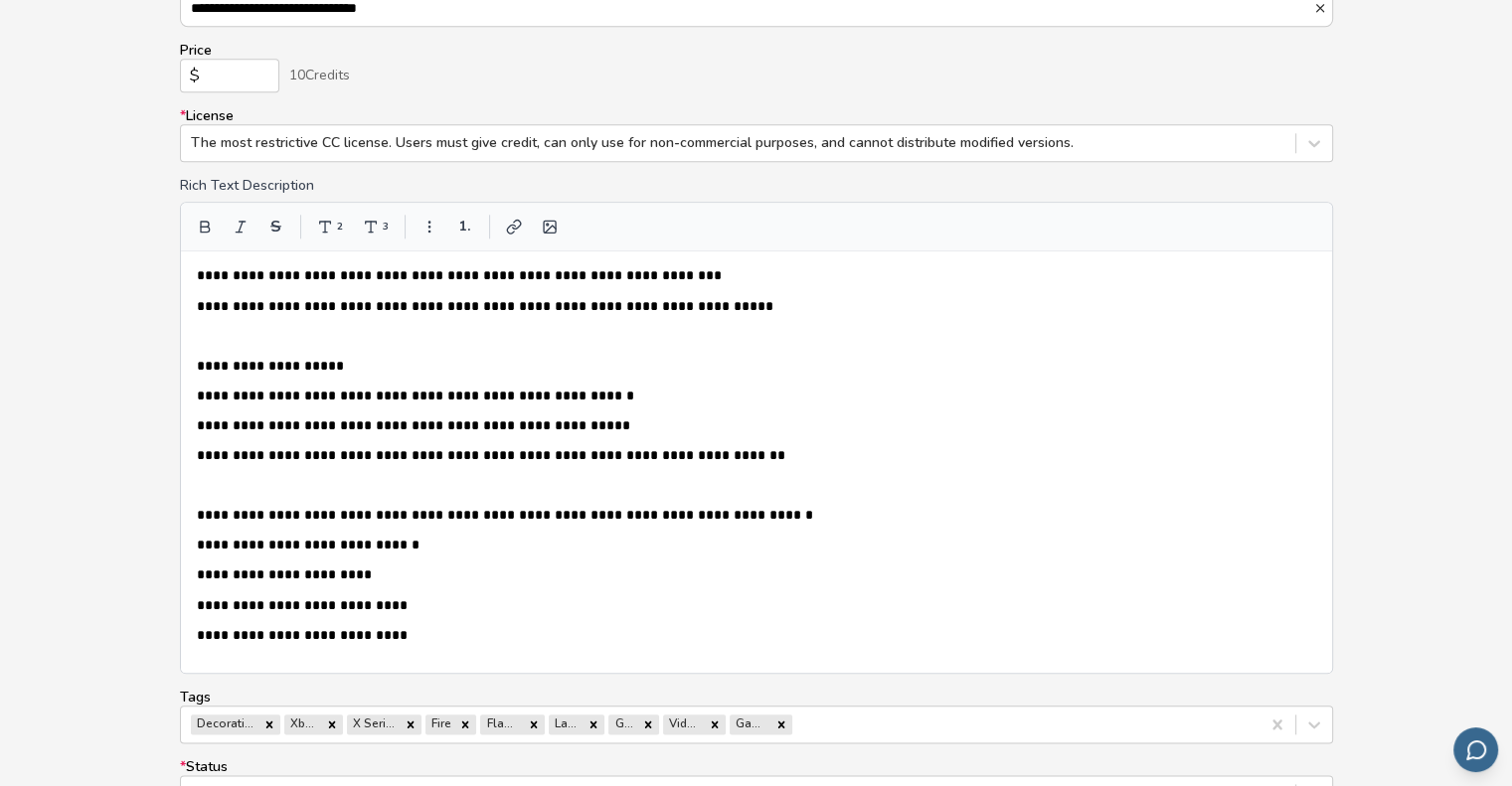 scroll, scrollTop: 2230, scrollLeft: 0, axis: vertical 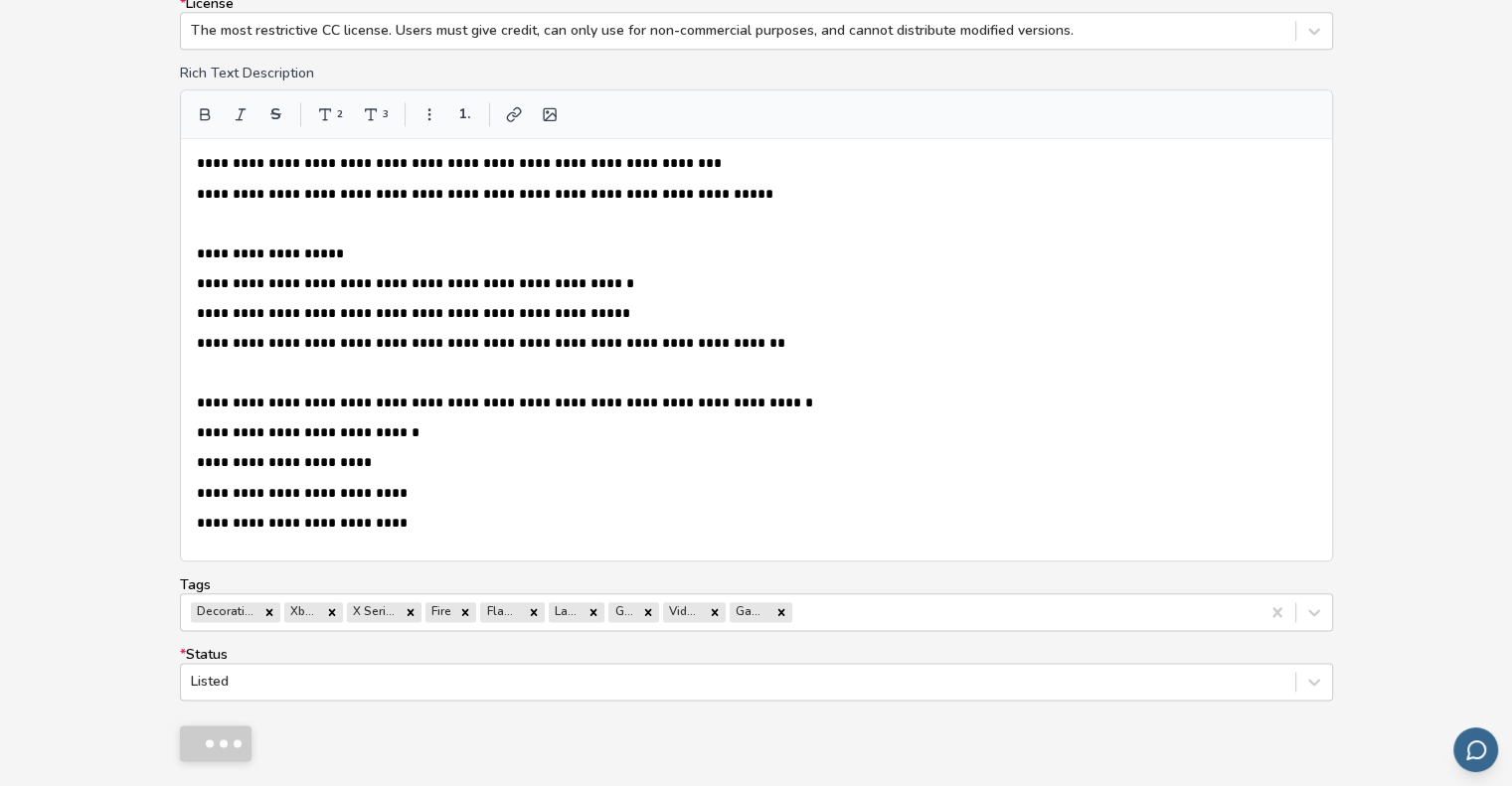 type on "********" 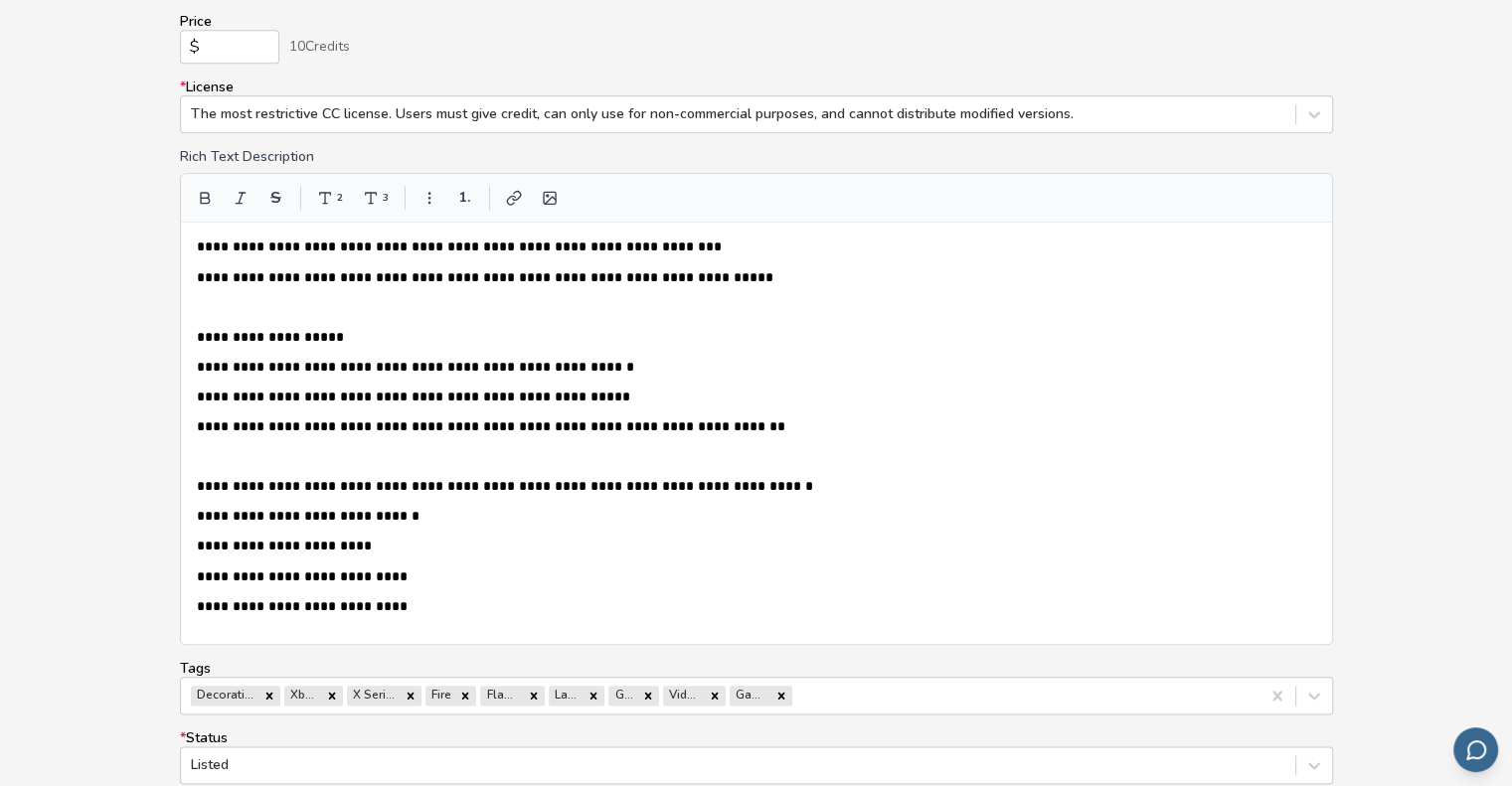 scroll, scrollTop: 2233, scrollLeft: 0, axis: vertical 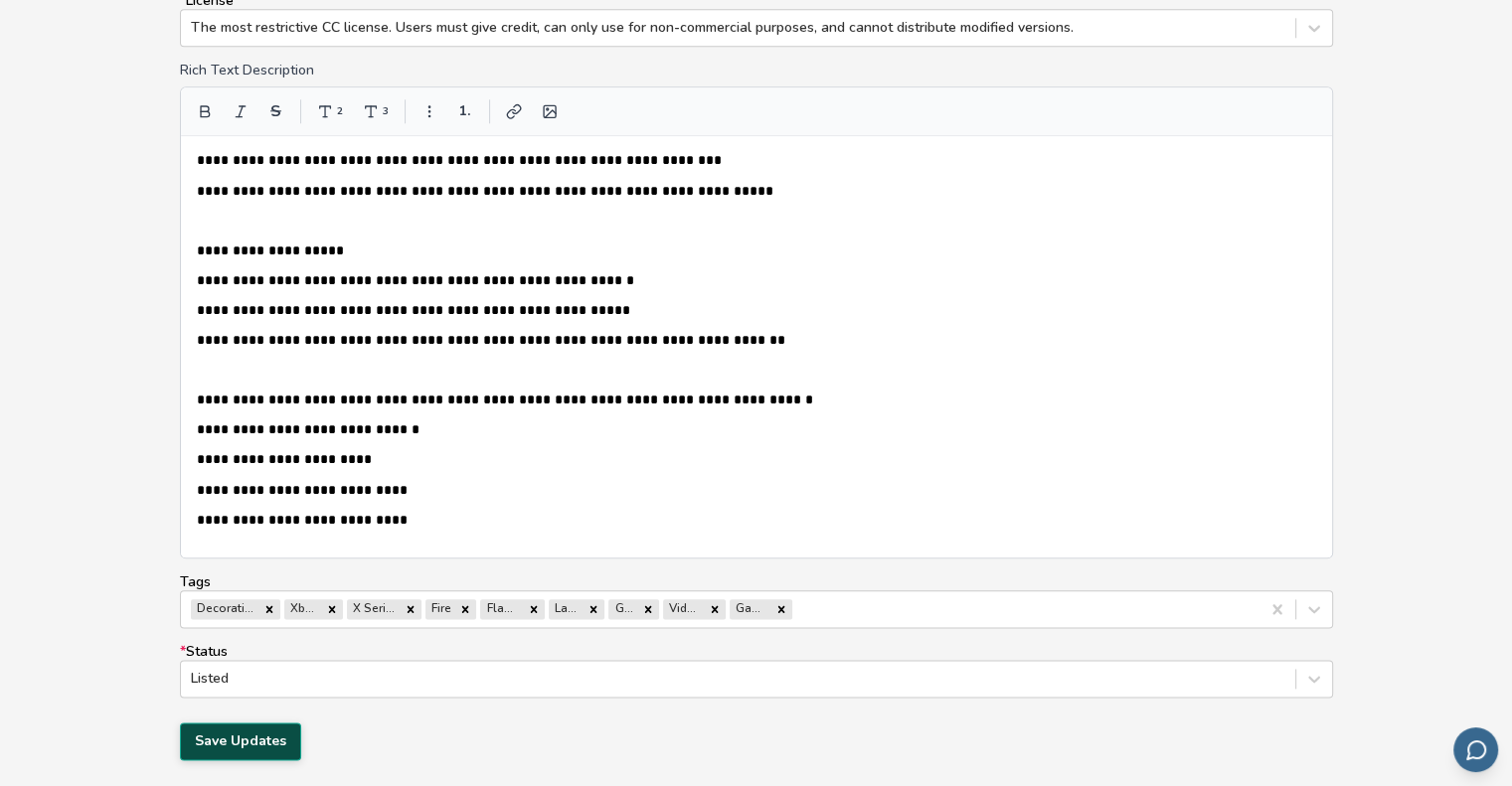 click on "**********" at bounding box center (756, 167) 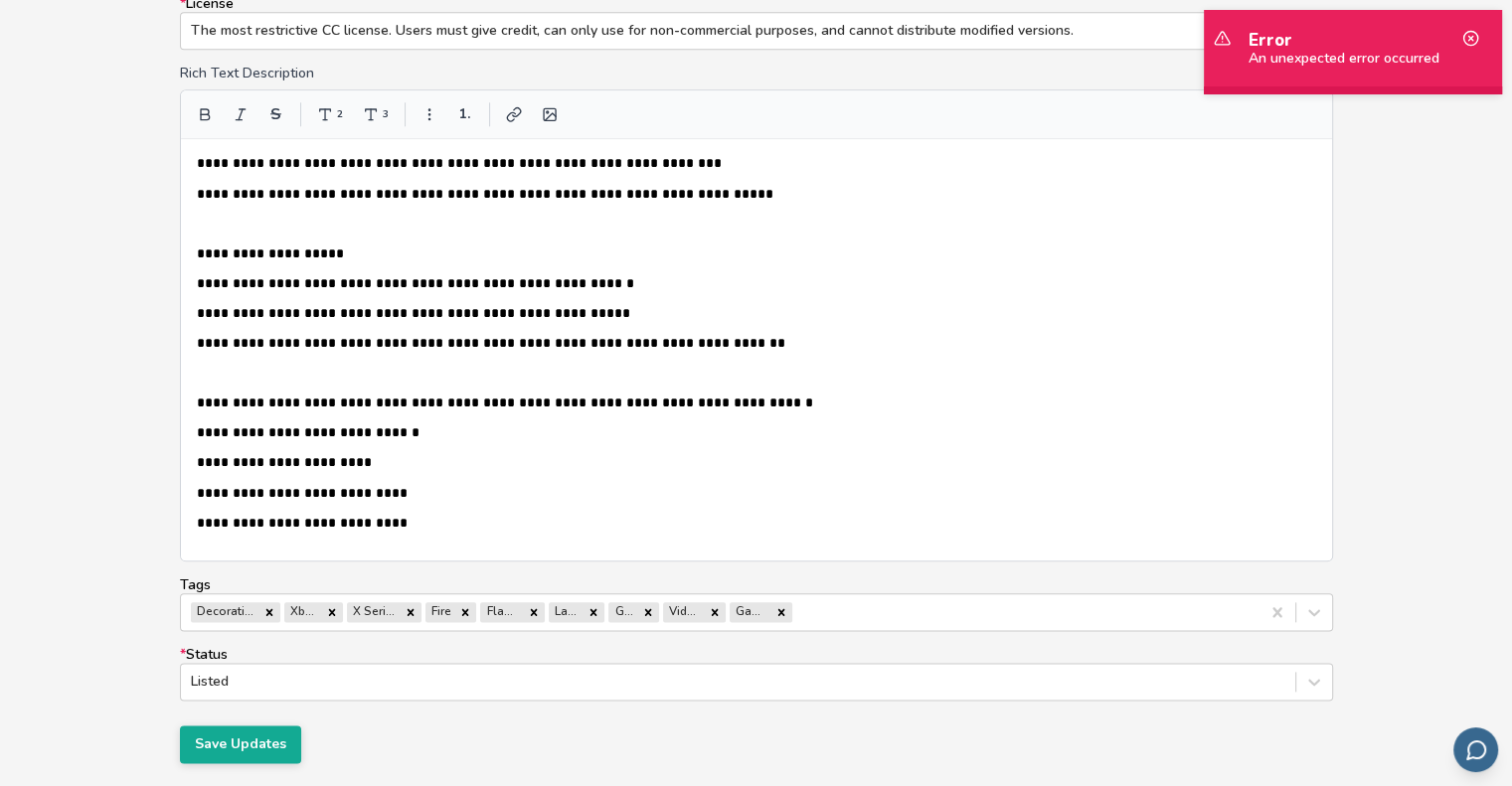 scroll, scrollTop: 2233, scrollLeft: 0, axis: vertical 